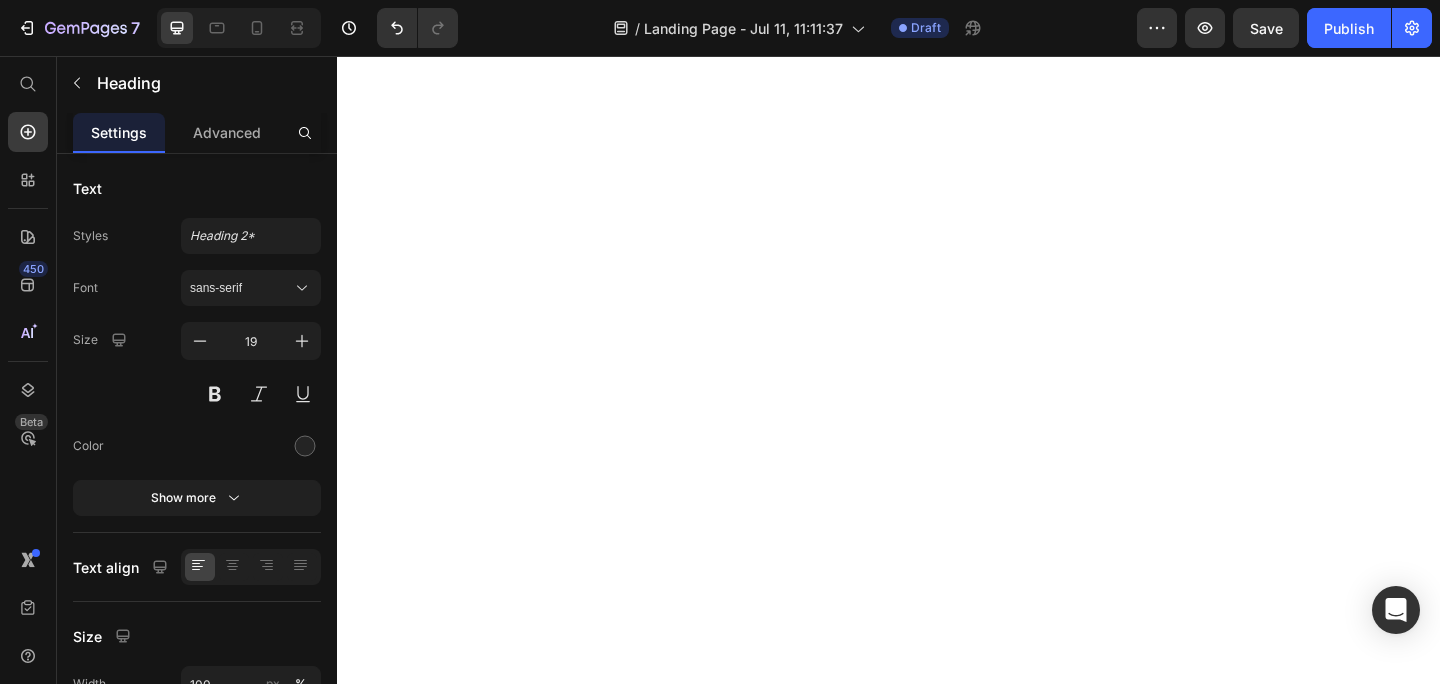 scroll, scrollTop: 0, scrollLeft: 0, axis: both 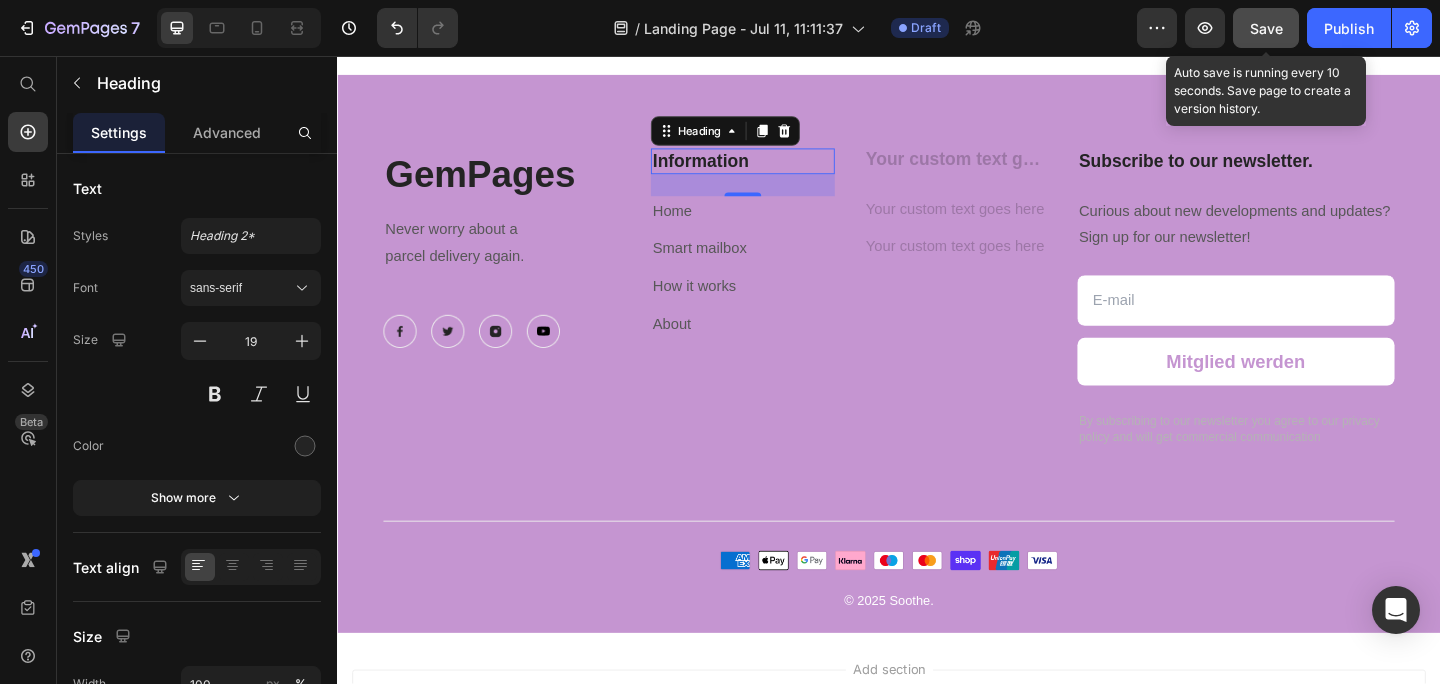 click on "Save" 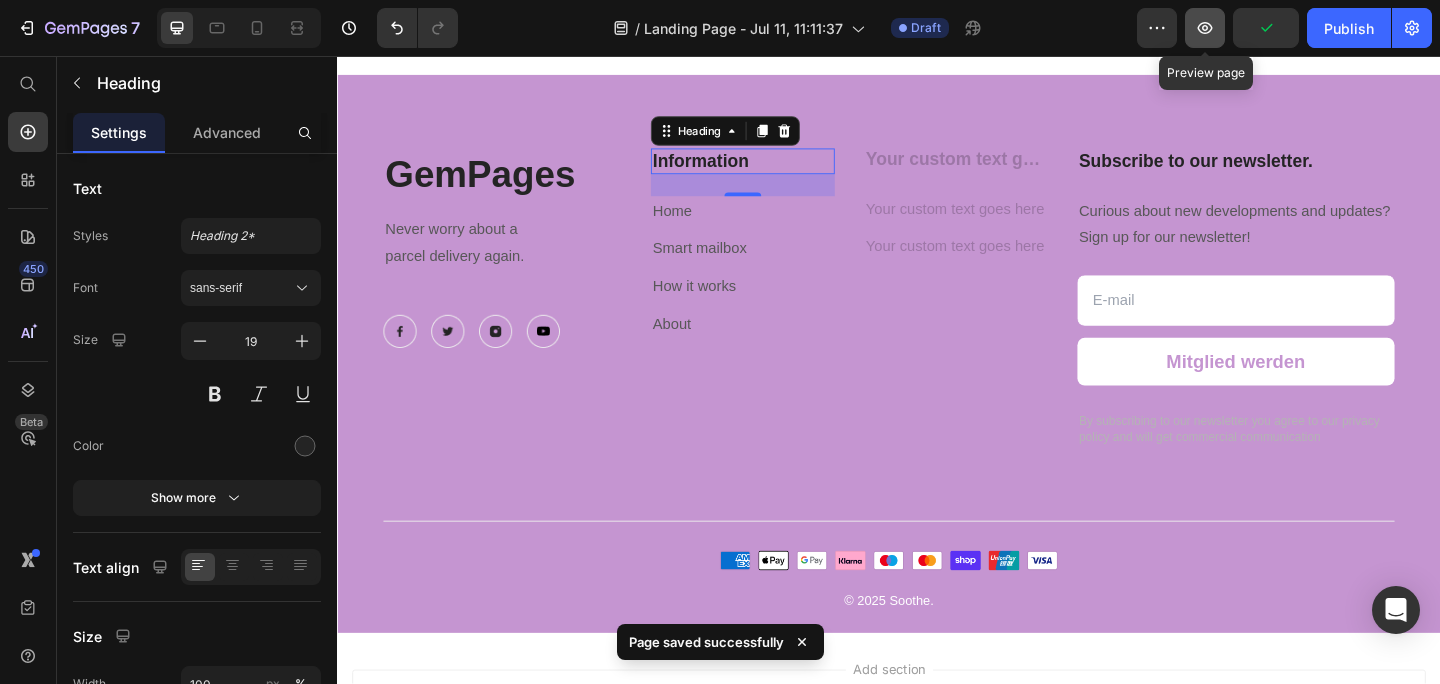 click 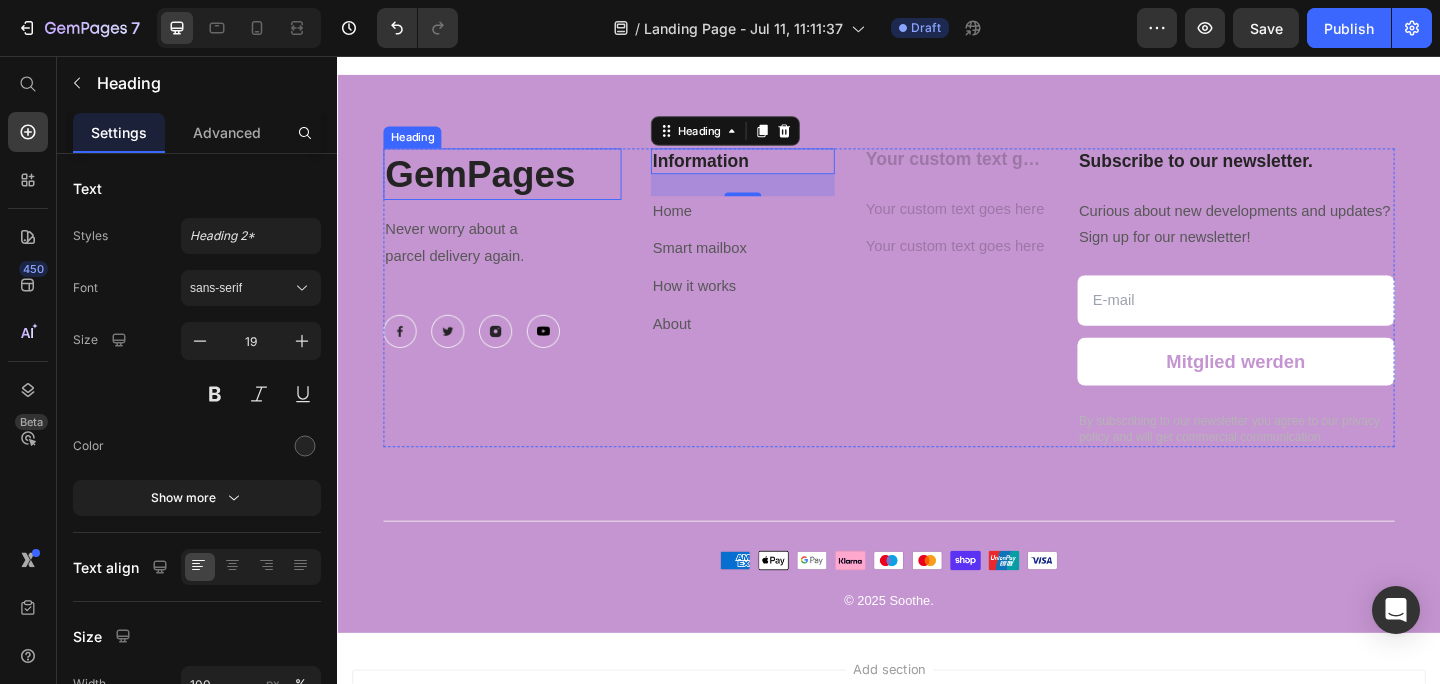 click on "GemPages" at bounding box center [516, 185] 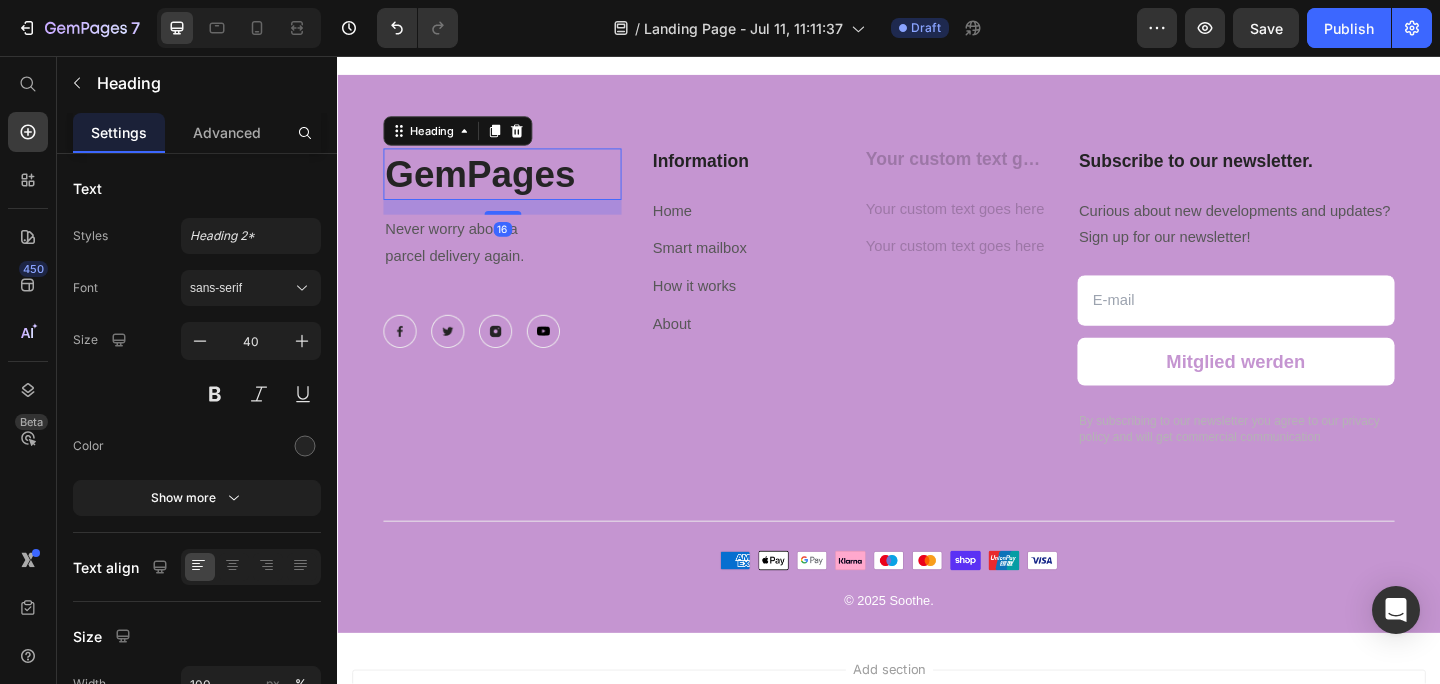 click on "GemPages" at bounding box center (516, 185) 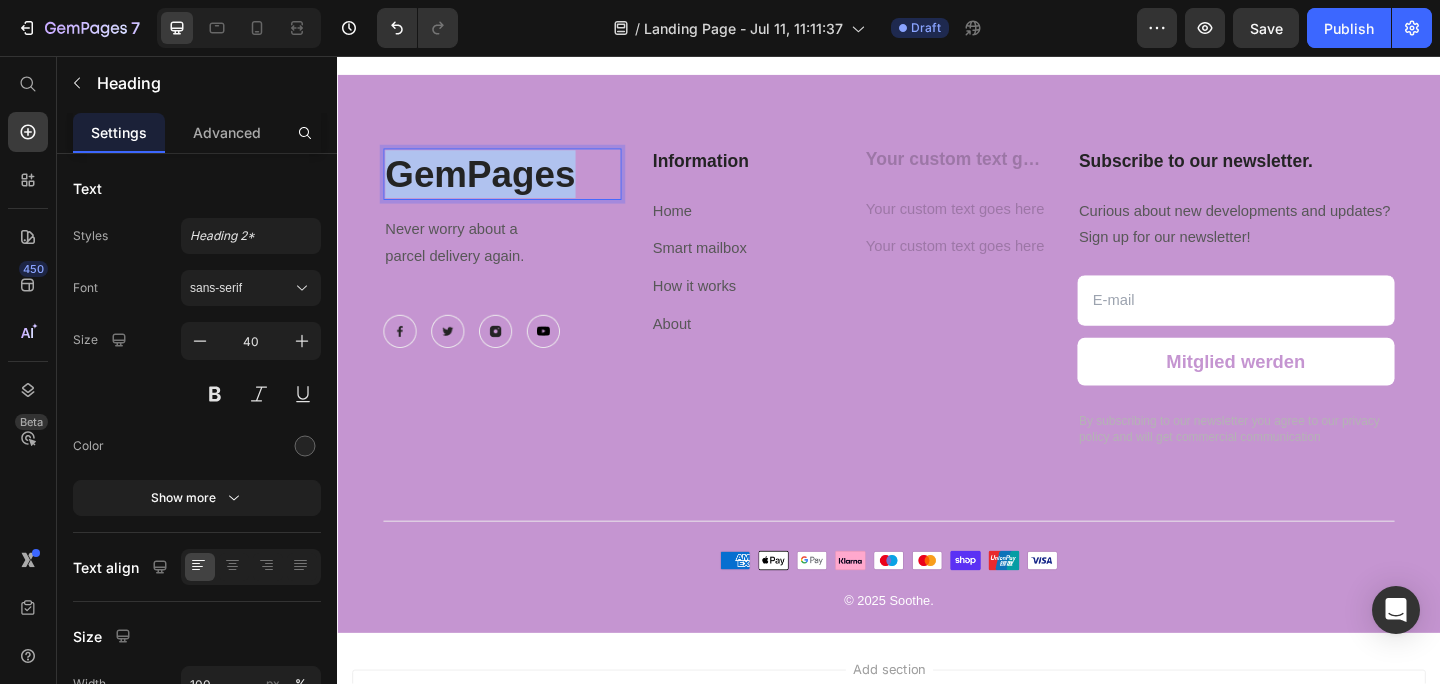 click on "GemPages" at bounding box center [516, 185] 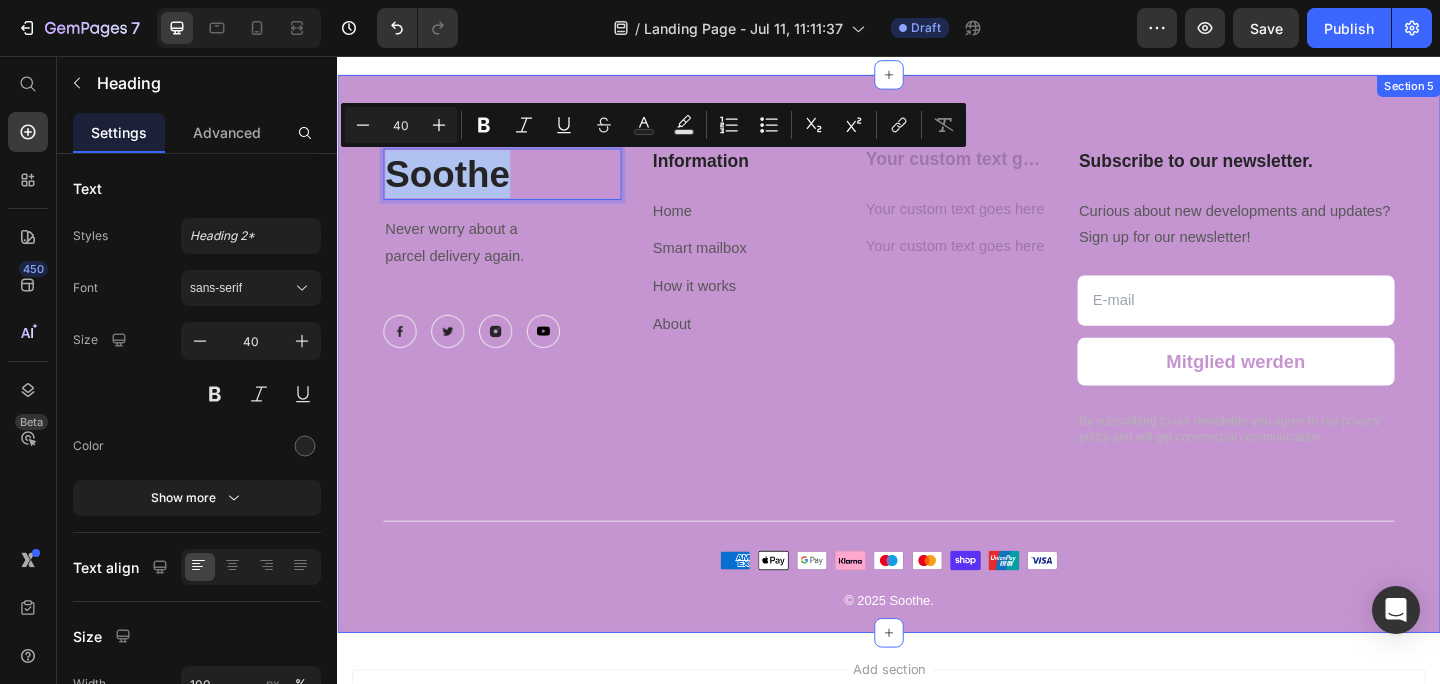 drag, startPoint x: 532, startPoint y: 190, endPoint x: 383, endPoint y: 196, distance: 149.12076 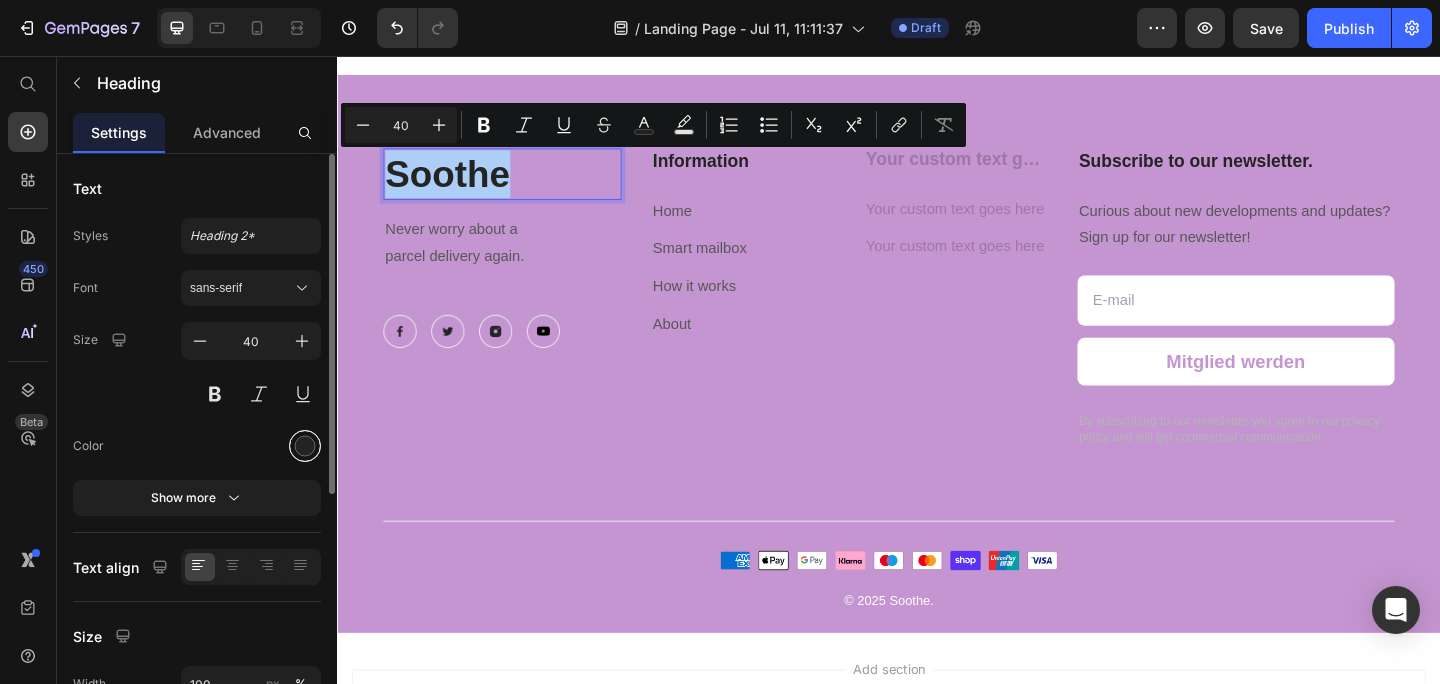 click at bounding box center (305, 446) 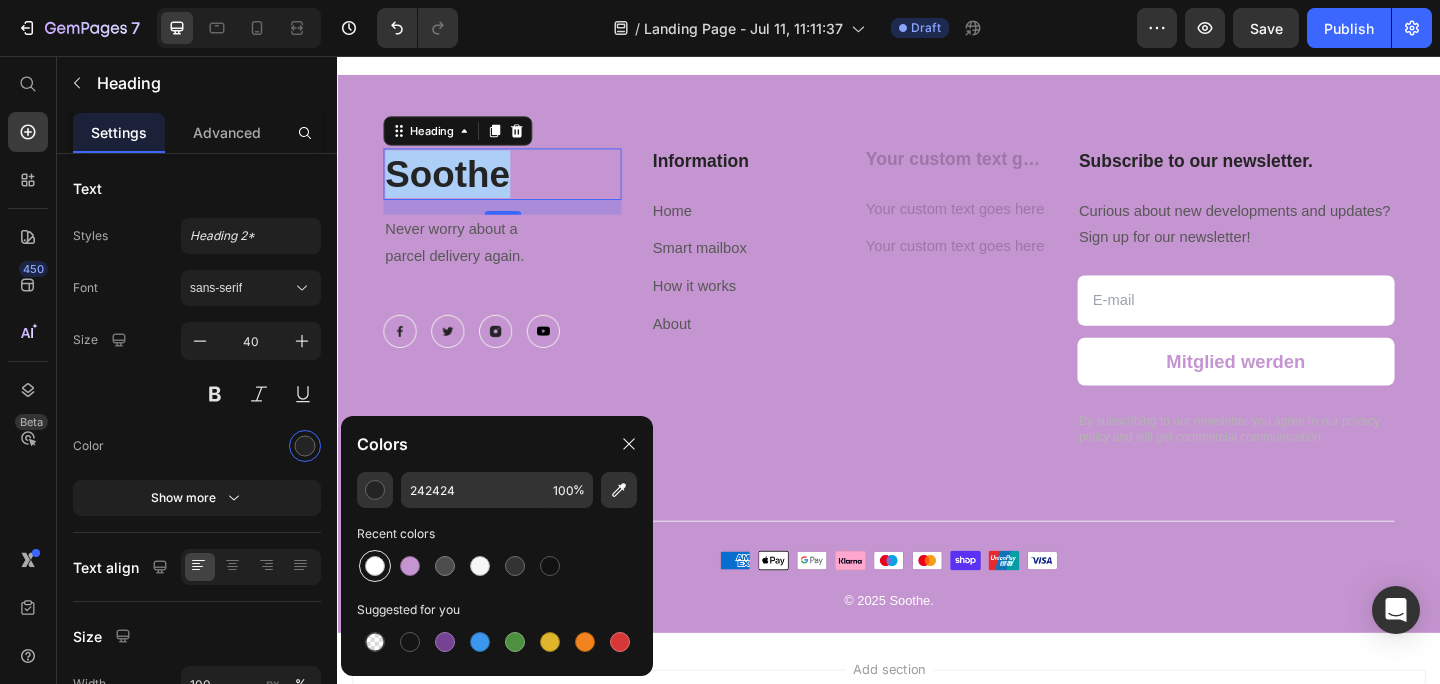 click at bounding box center [375, 566] 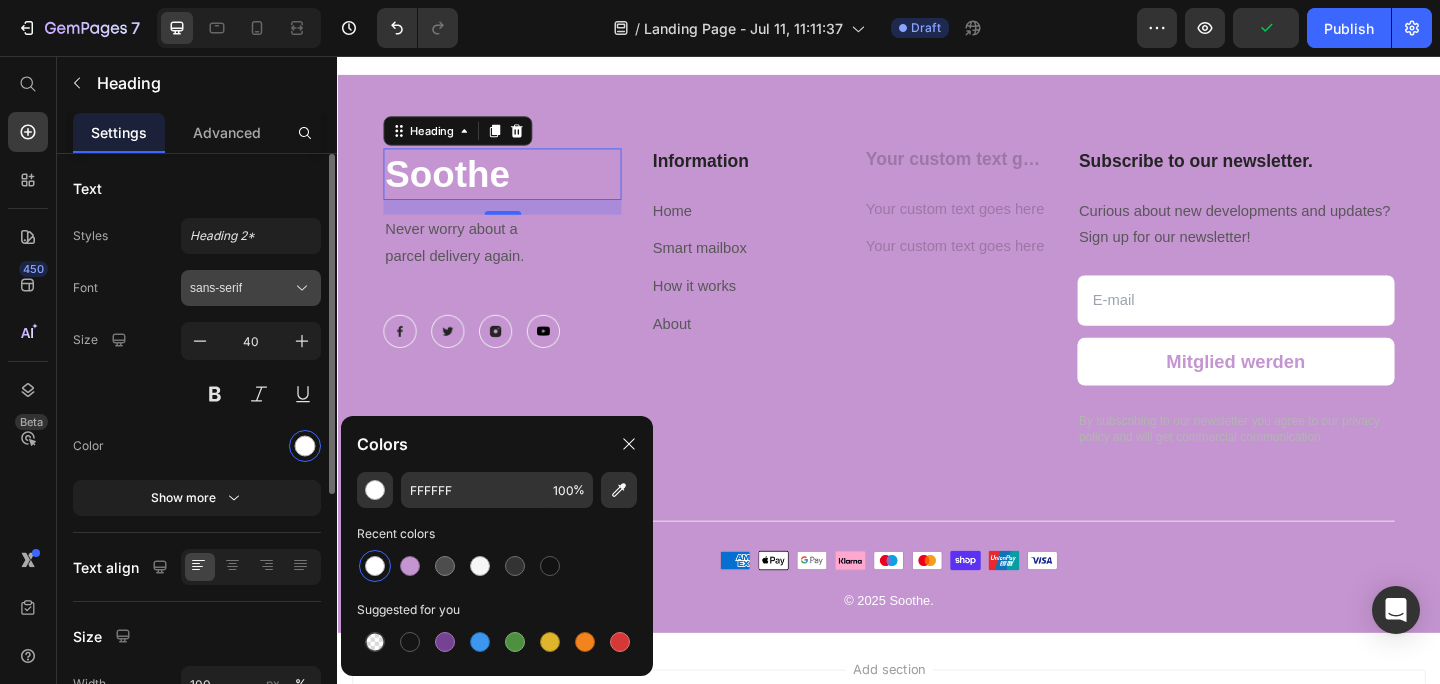 click 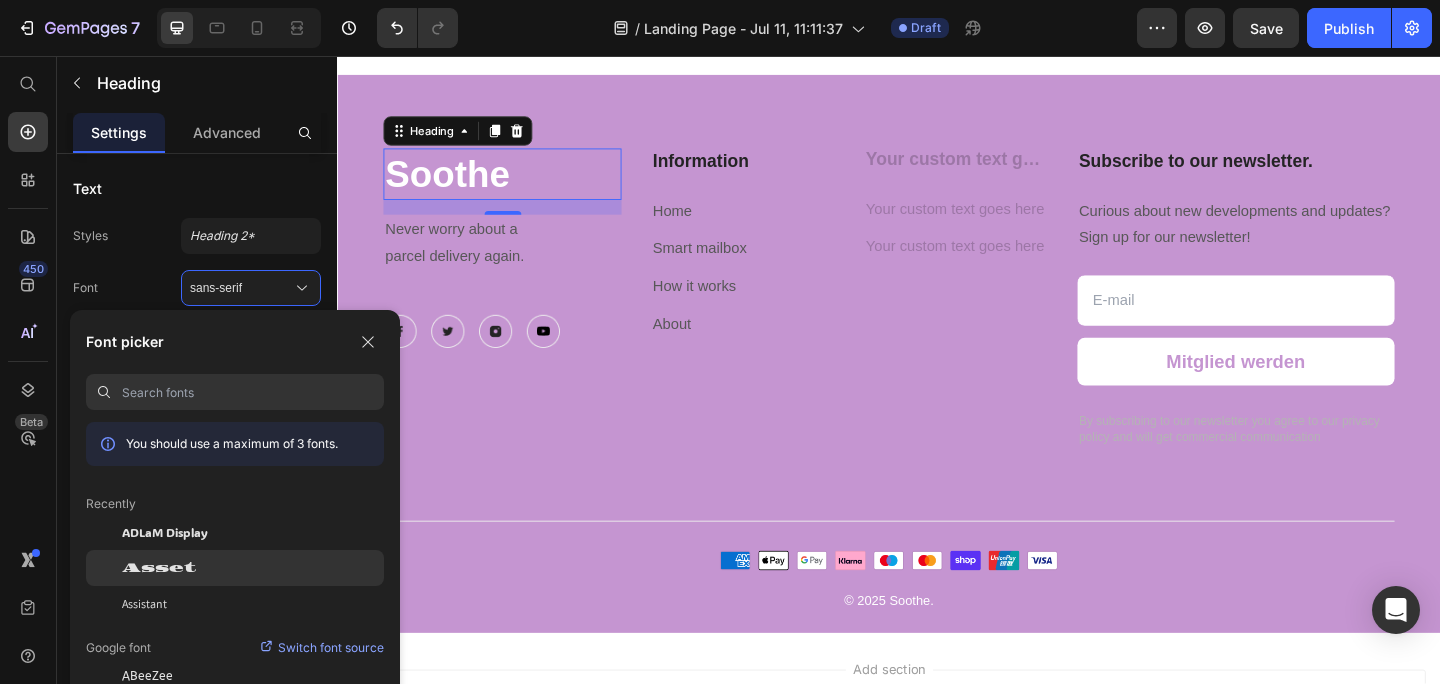 click on "Asset" 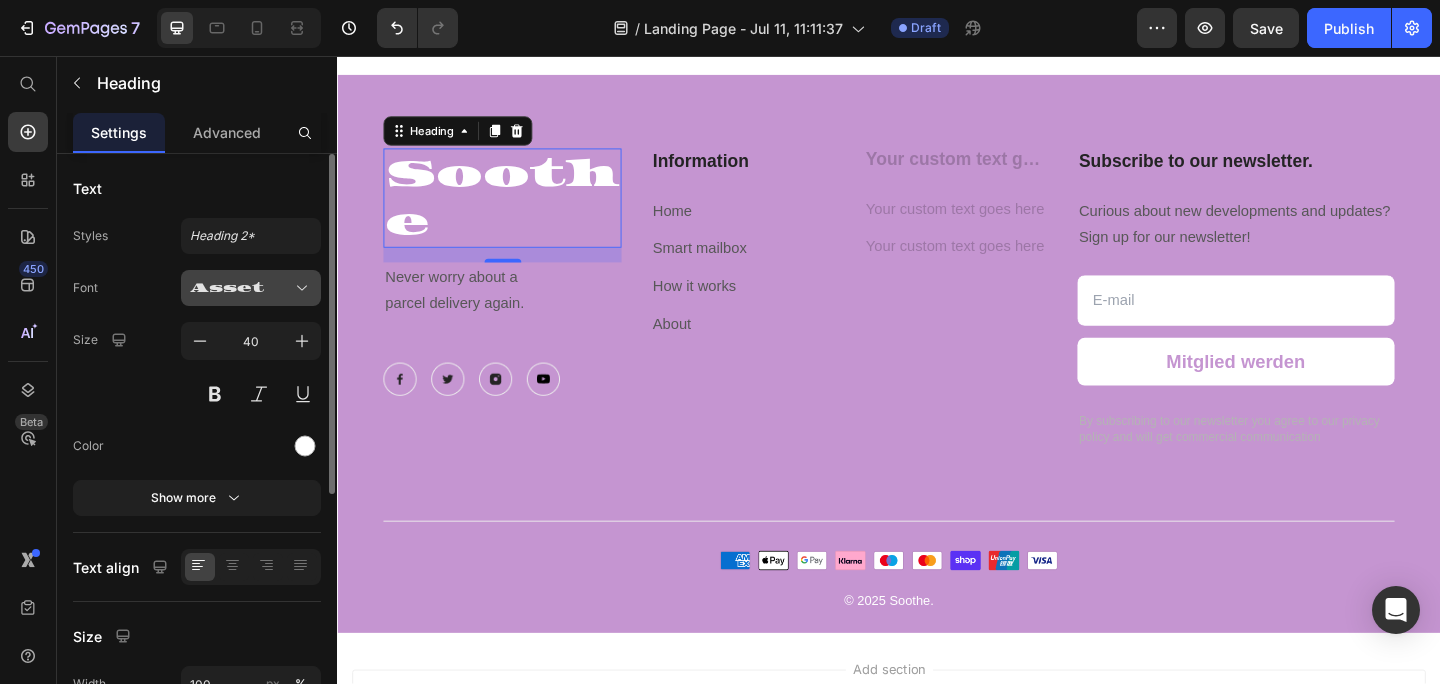 click on "Asset" at bounding box center (241, 288) 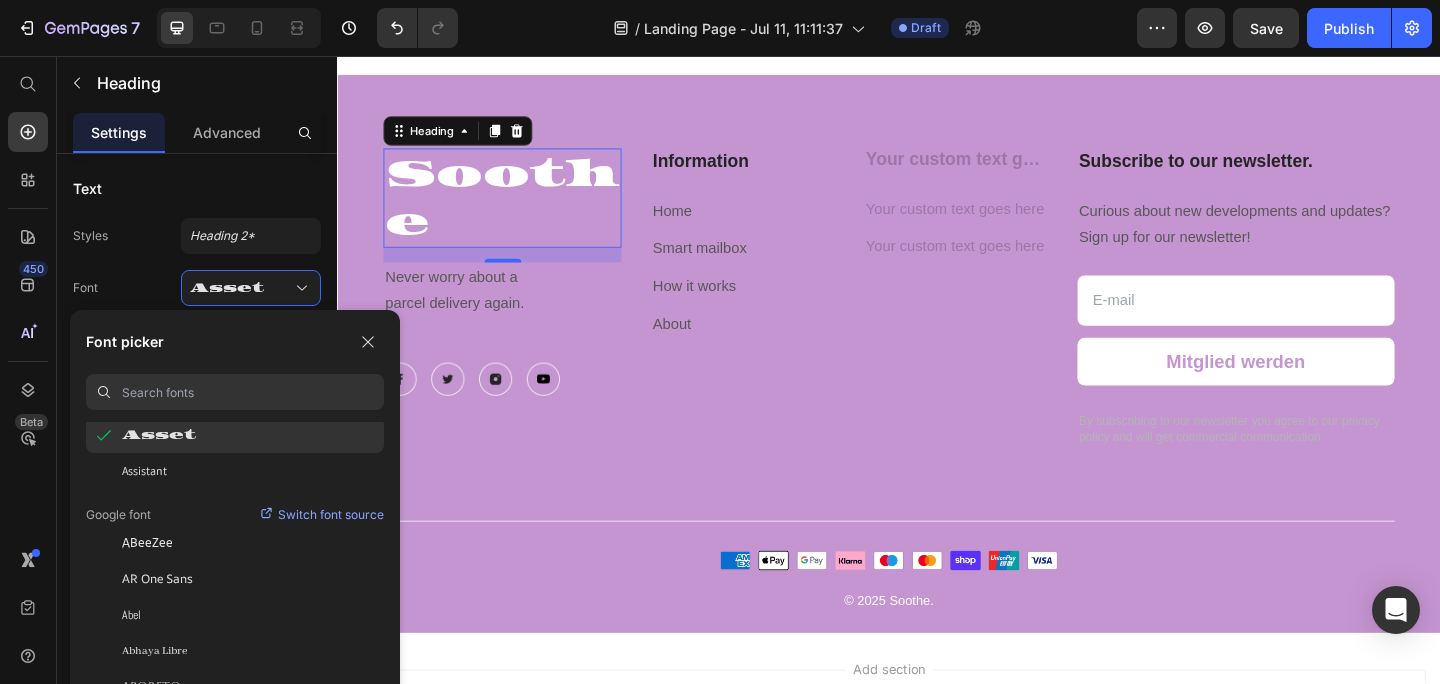 scroll, scrollTop: 239, scrollLeft: 0, axis: vertical 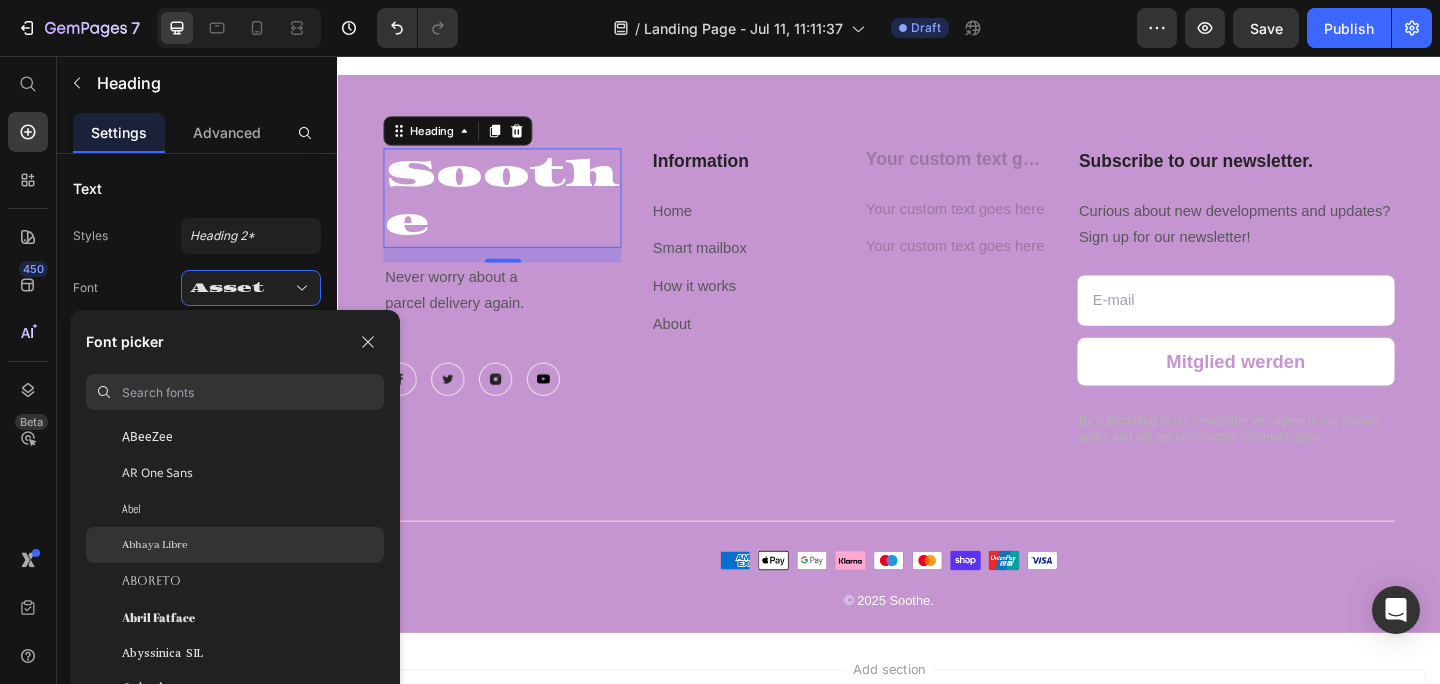 click on "Abhaya Libre" 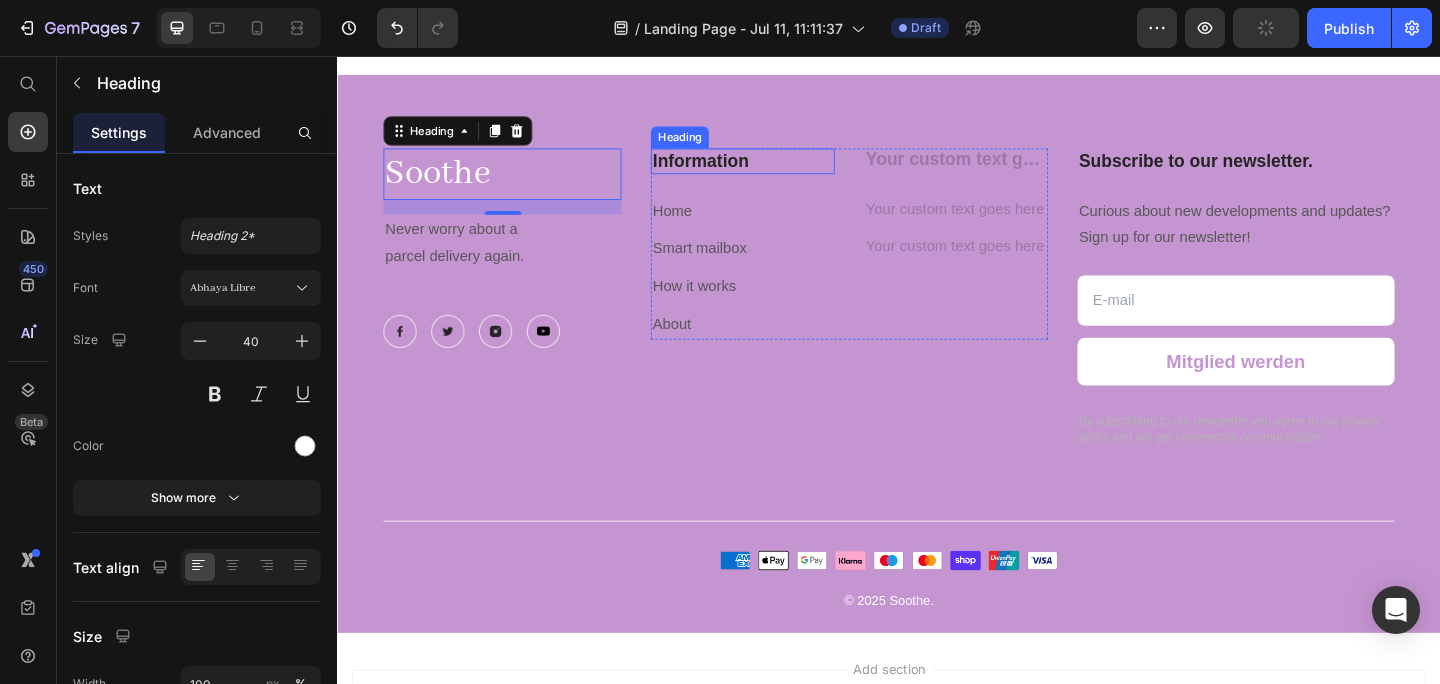click on "Information" at bounding box center [778, 171] 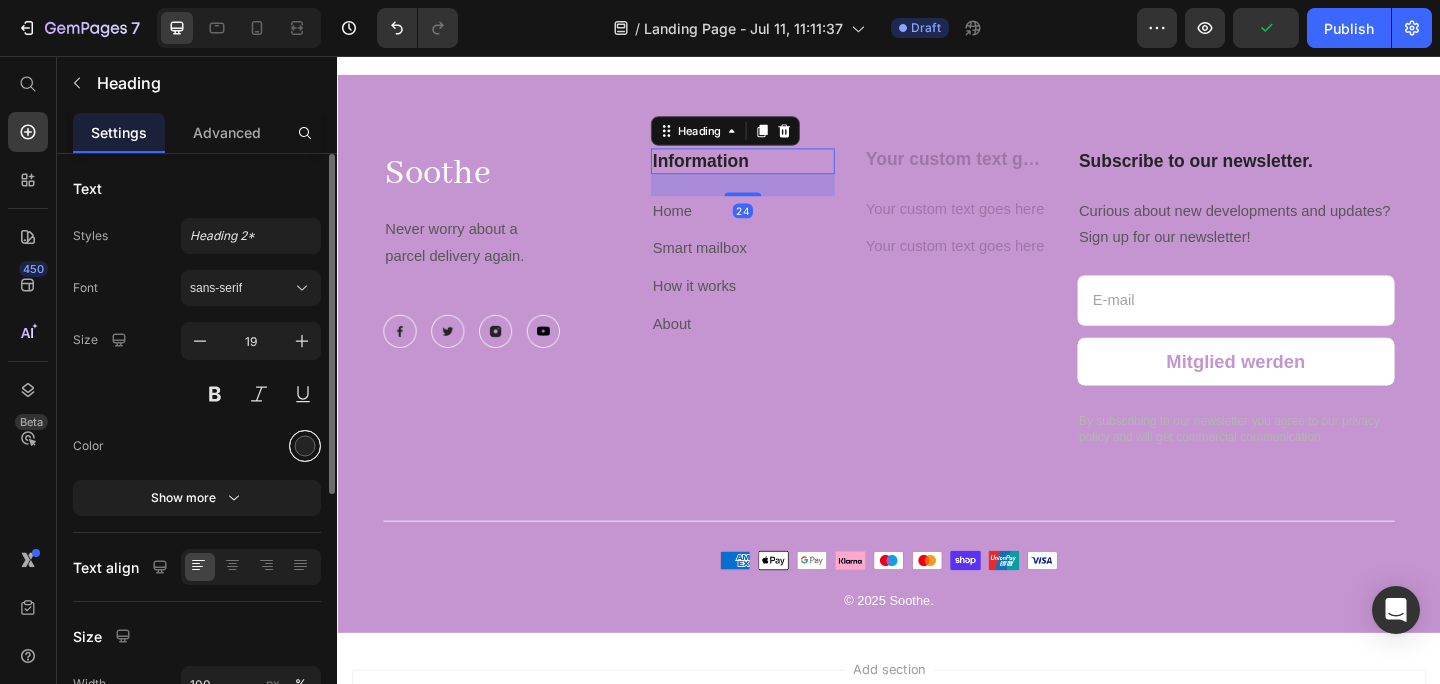 click at bounding box center (305, 446) 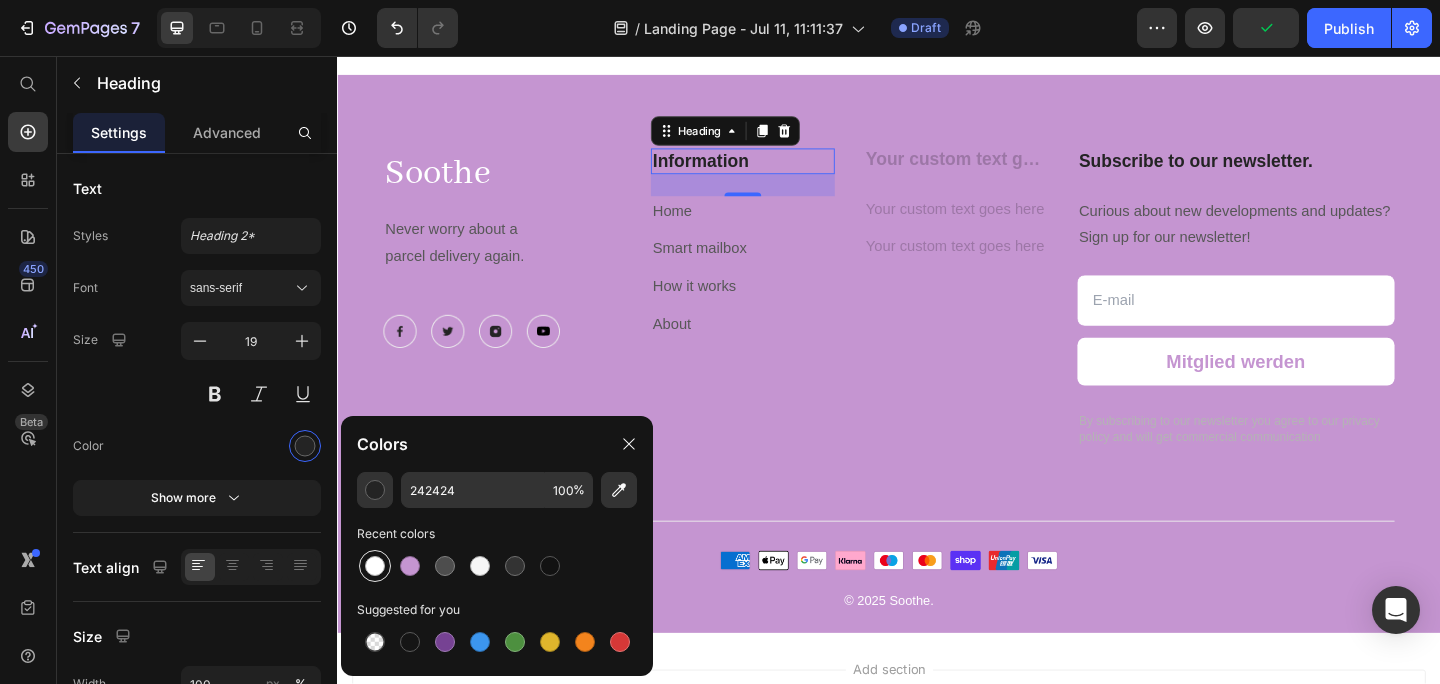 click at bounding box center (375, 566) 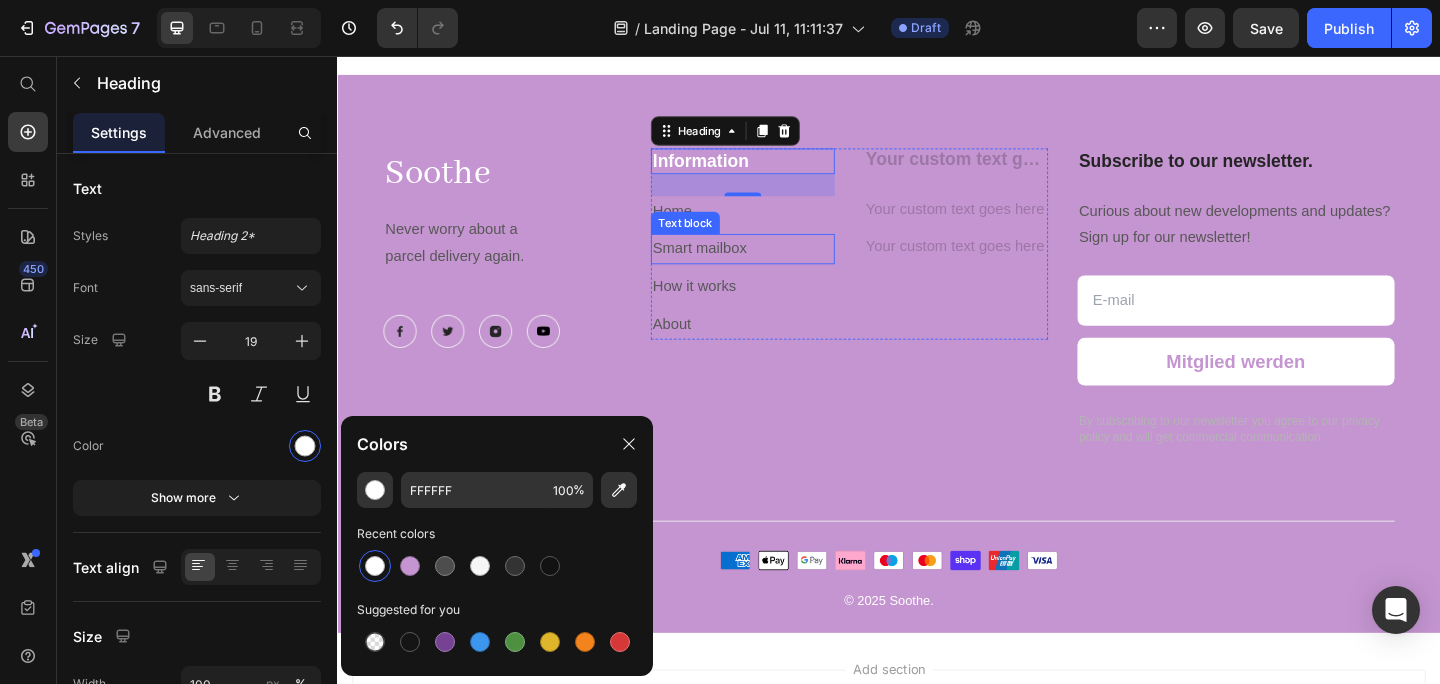 click on "Soothe Heading Never worry about a  parcel delivery again. Text block Image Image Image Image Row Information Heading   24 Home Text block Smart mailbox Text block How it works Text block About  Text block Heading Text block Text block Text block Row Subscribe to our newsletter.  Heading Curious about new developments and updates? Sign up for our newsletter! Text block Email Field Mitglied werden Submit Button Row Newsletter By subscribing to our newsletter you agree to our privacy policy and will get commercial communication Text block Row" at bounding box center [937, 319] 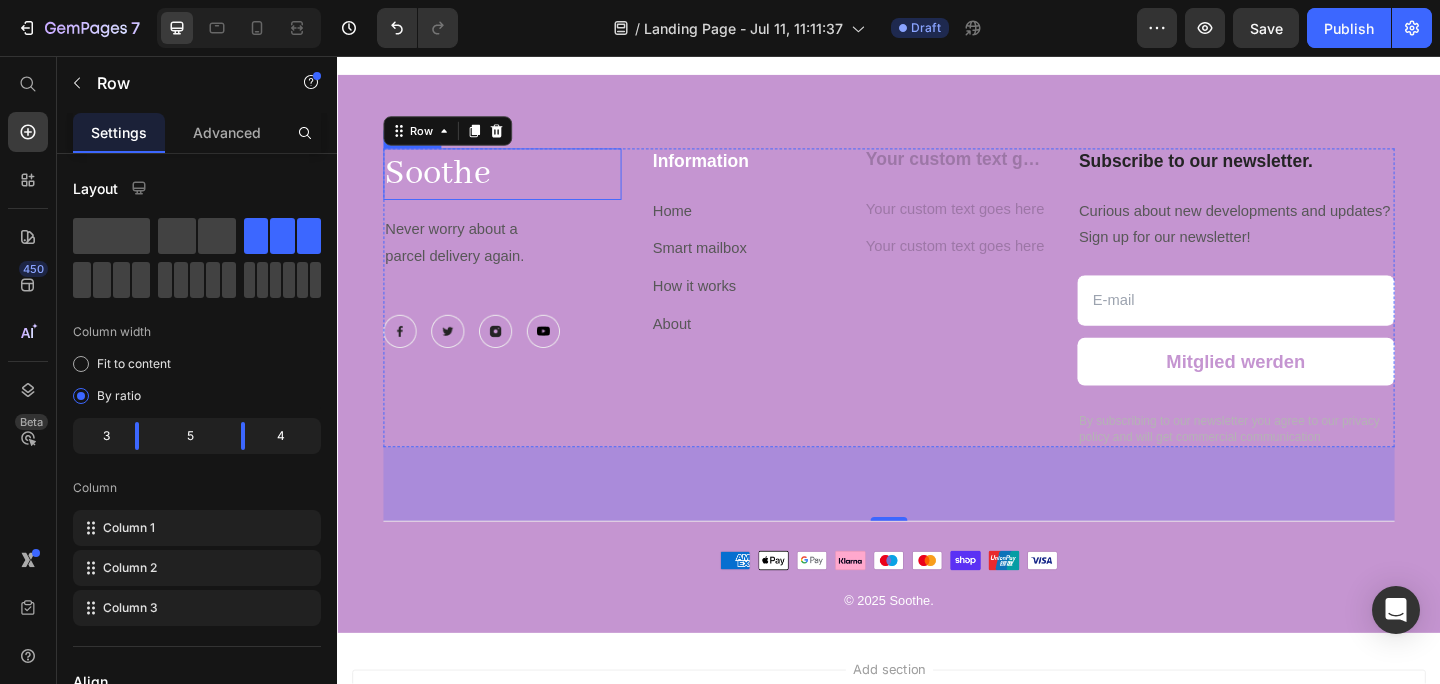 click on "Soothe Heading Never worry about a  parcel delivery again. Text block Image Image Image Image Row Information Heading Home Text block Smart mailbox Text block How it works Text block About  Text block Heading Text block Text block Text block Row Subscribe to our newsletter.  Heading Curious about new developments and updates? Sign up for our newsletter! Text block Email Field Mitglied werden Submit Button Row Newsletter By subscribing to our newsletter you agree to our privacy policy and will get commercial communication Text block Row   80 Image © 2025 Soothe. Text block Image Row Section 5" at bounding box center [937, 380] 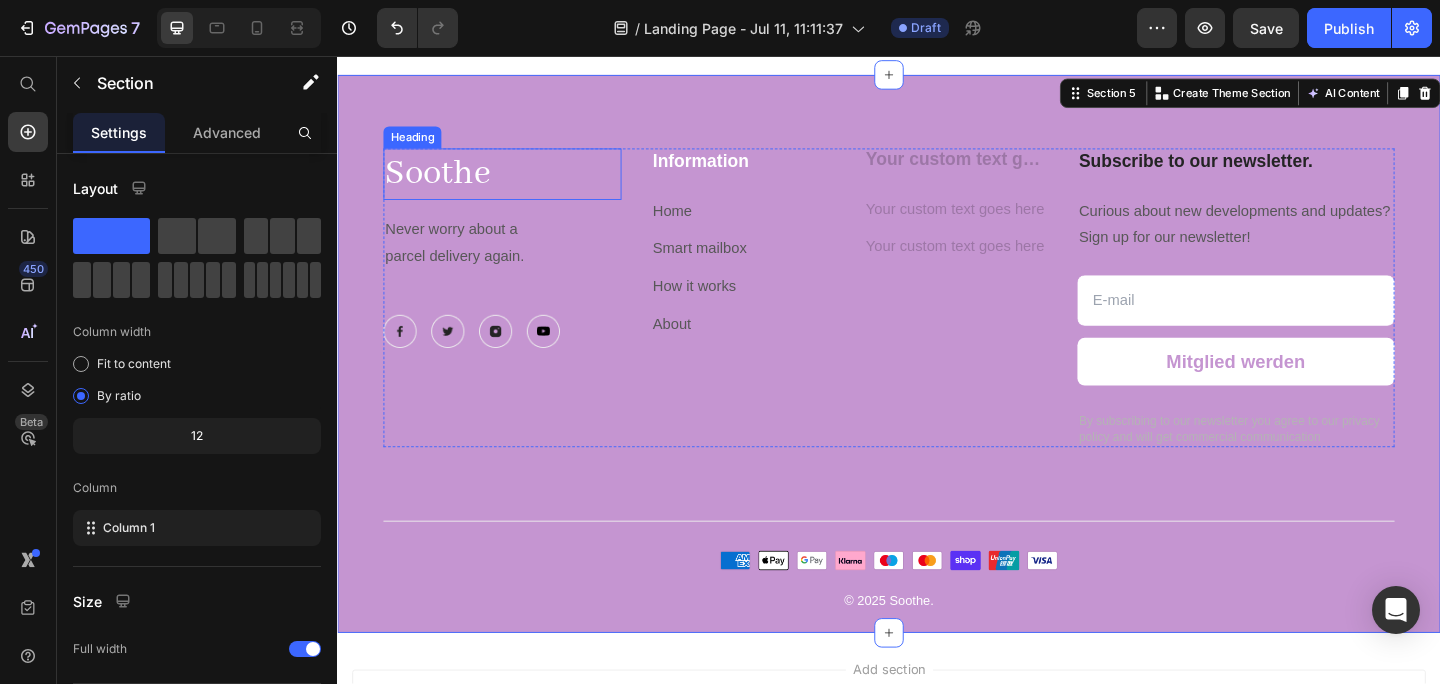 click on "Soothe" at bounding box center (516, 185) 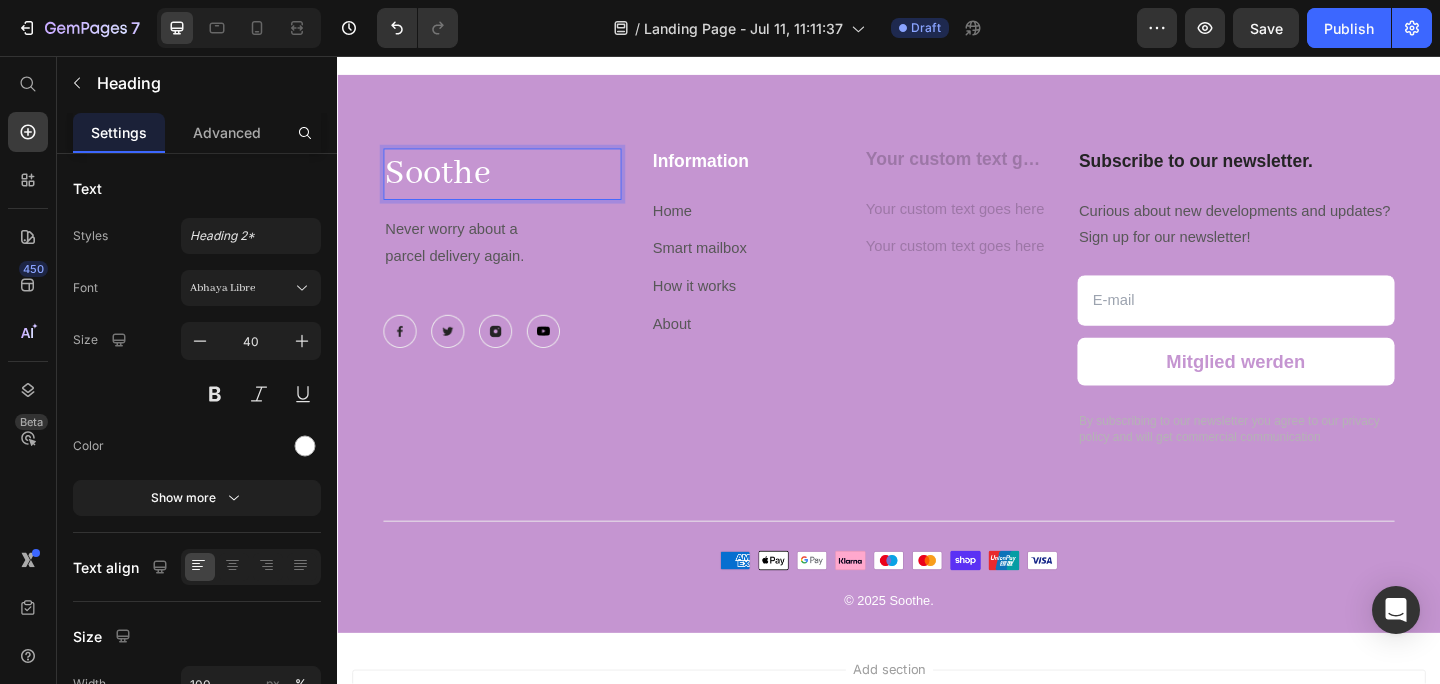 click on "Soothe" at bounding box center (516, 185) 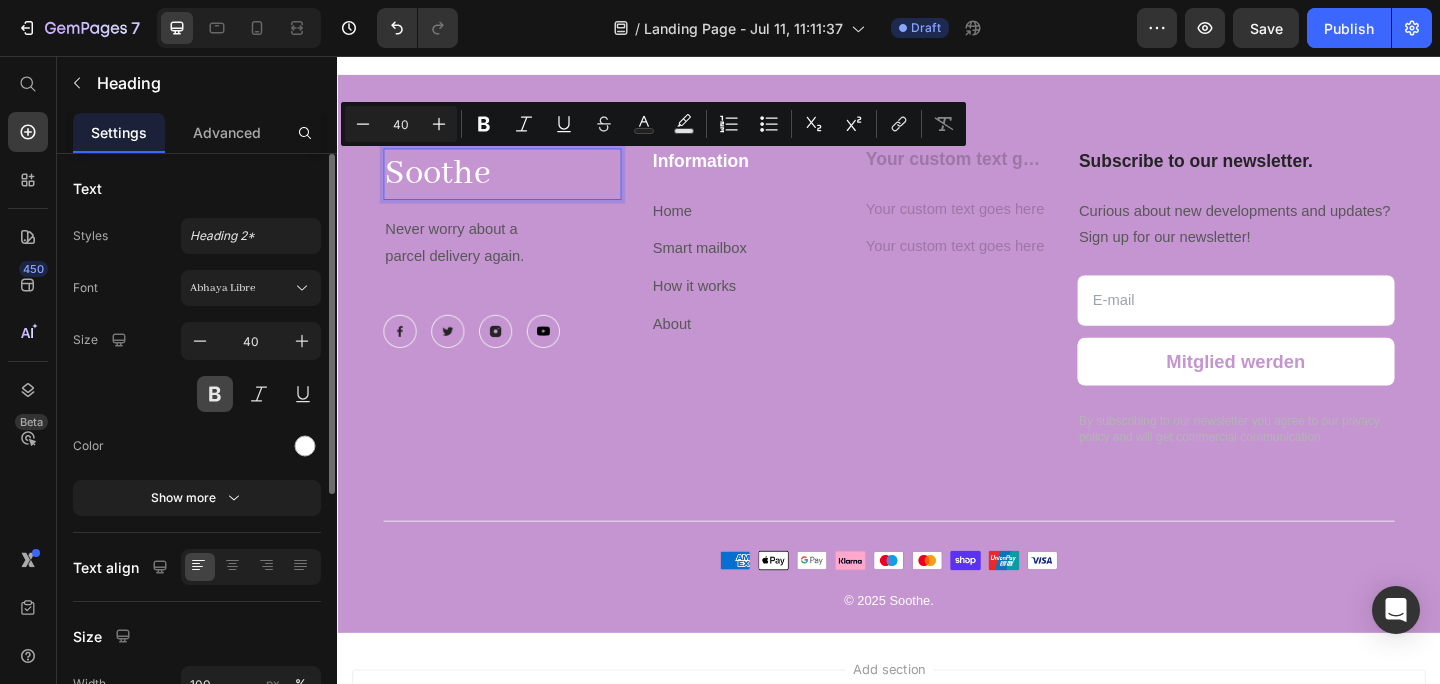 click at bounding box center (215, 394) 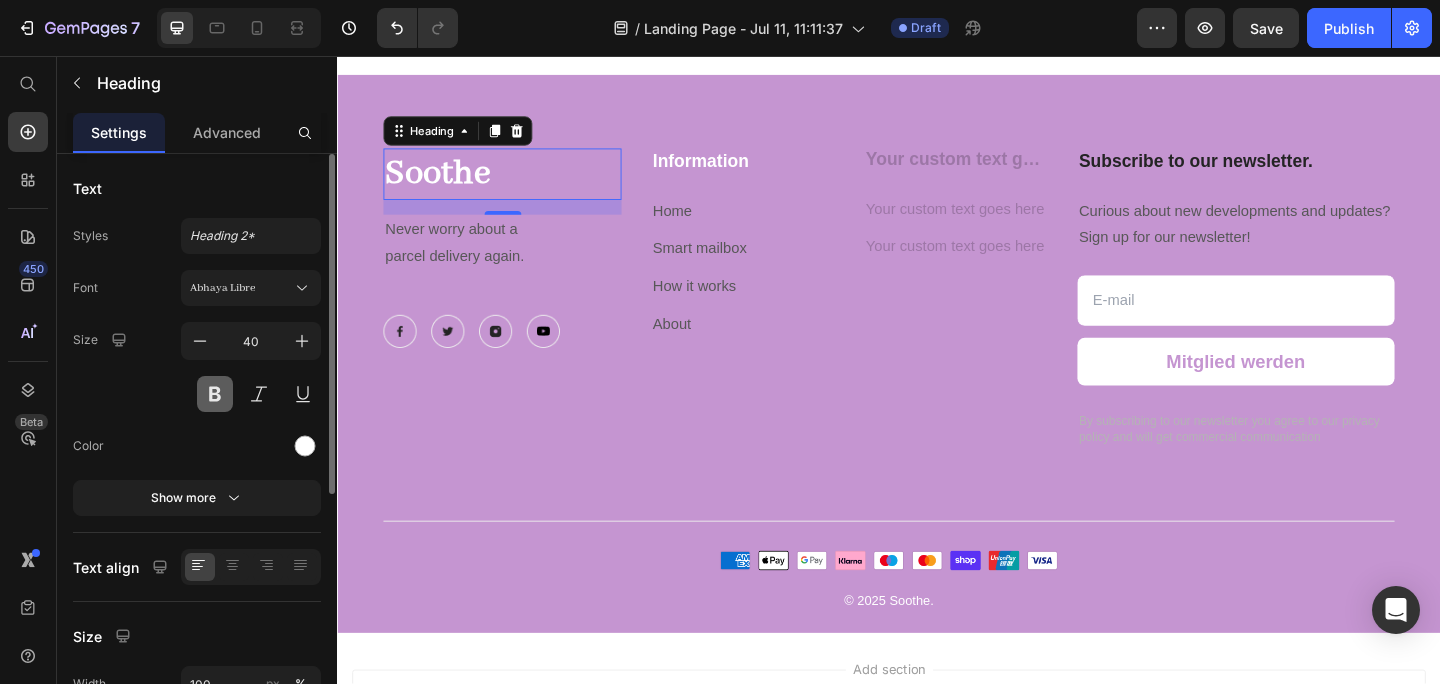 click at bounding box center [215, 394] 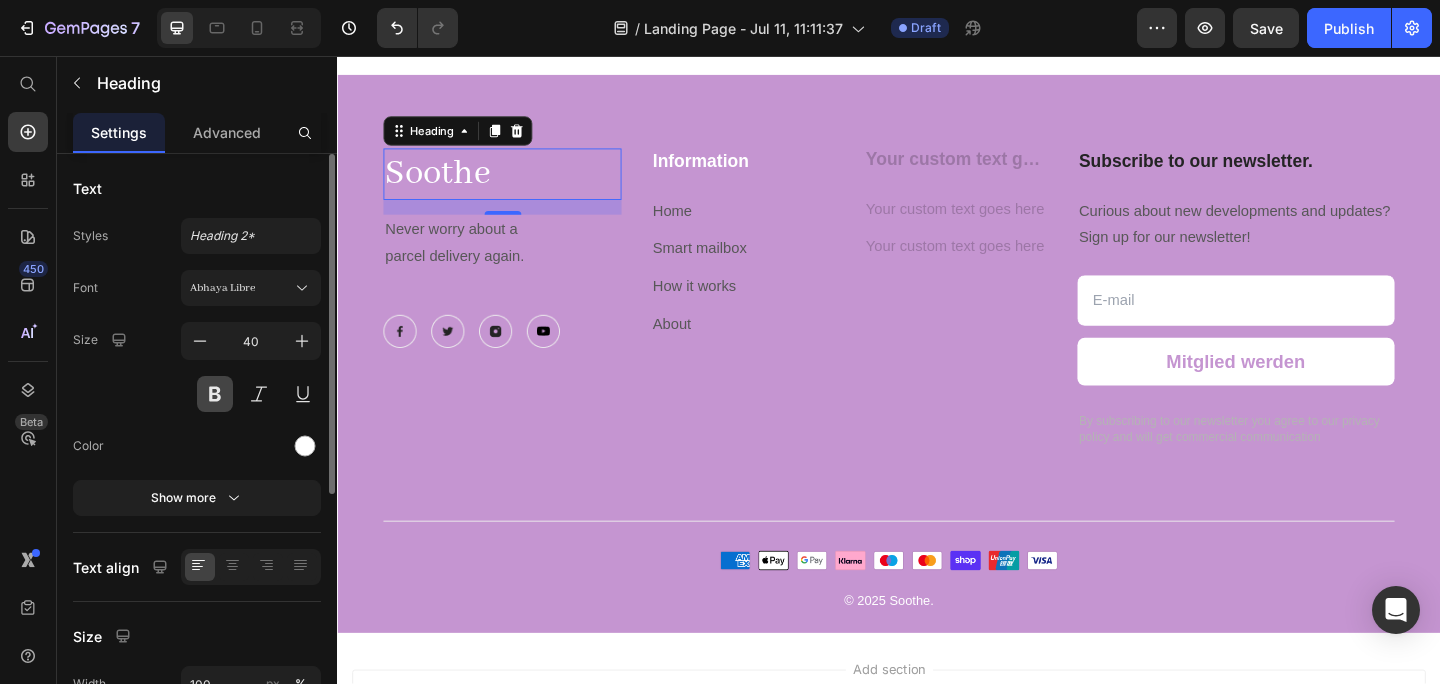 click at bounding box center [215, 394] 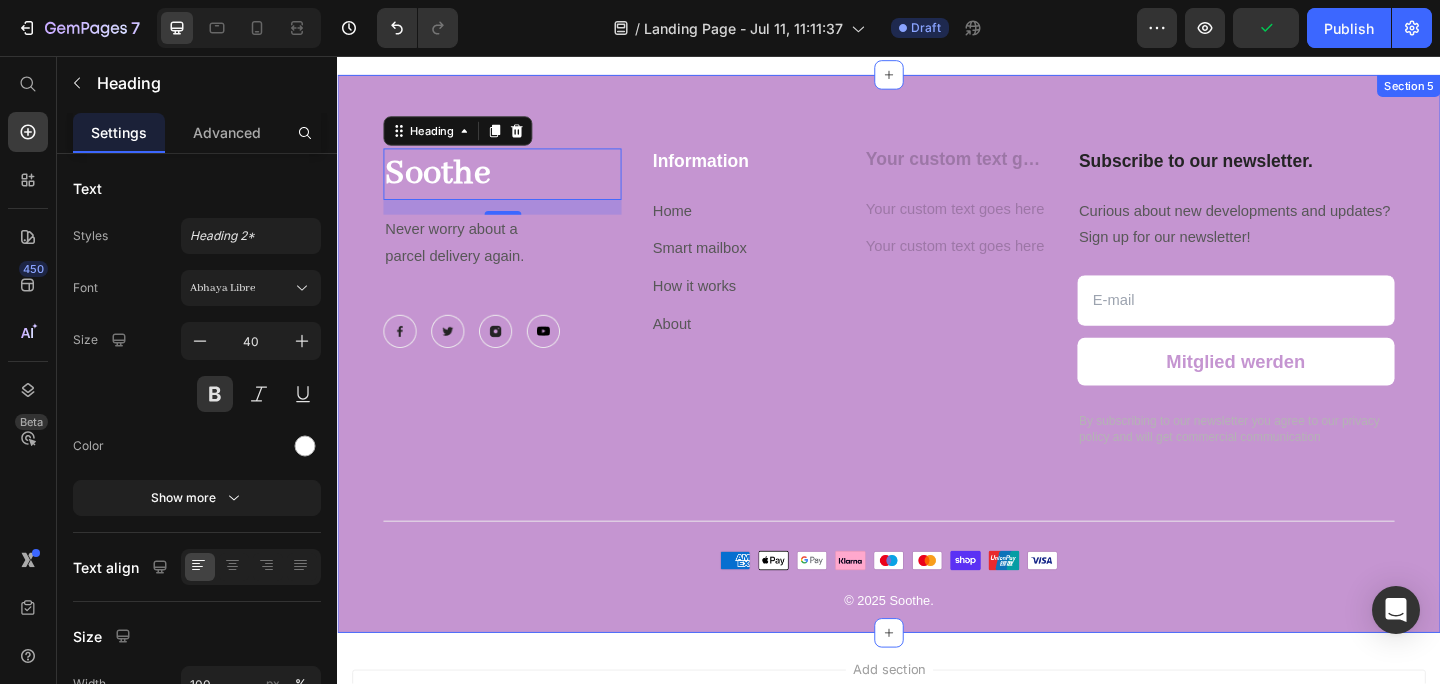 click on "Soothe Heading   16 Never worry about a  parcel delivery again. Text block Image Image Image Image Row Information Heading Home Text block Smart mailbox Text block How it works Text block About  Text block Heading Text block Text block Text block Row Subscribe to our newsletter.  Heading Curious about new developments and updates? Sign up for our newsletter! Text block Email Field Mitglied werden Submit Button Row Newsletter By subscribing to our newsletter you agree to our privacy policy and will get commercial communication Text block Row Image © 2025 Soothe. Text block Image Row Section 5" at bounding box center [937, 380] 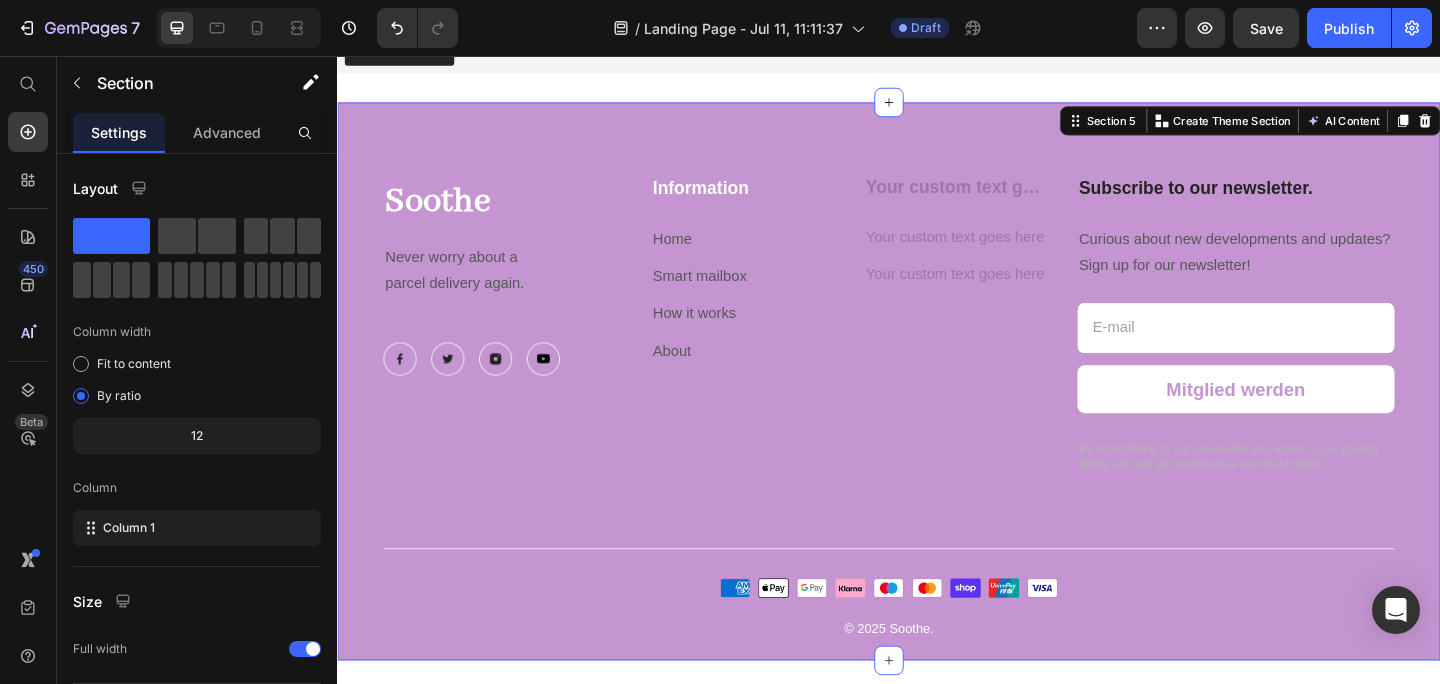scroll, scrollTop: 5115, scrollLeft: 0, axis: vertical 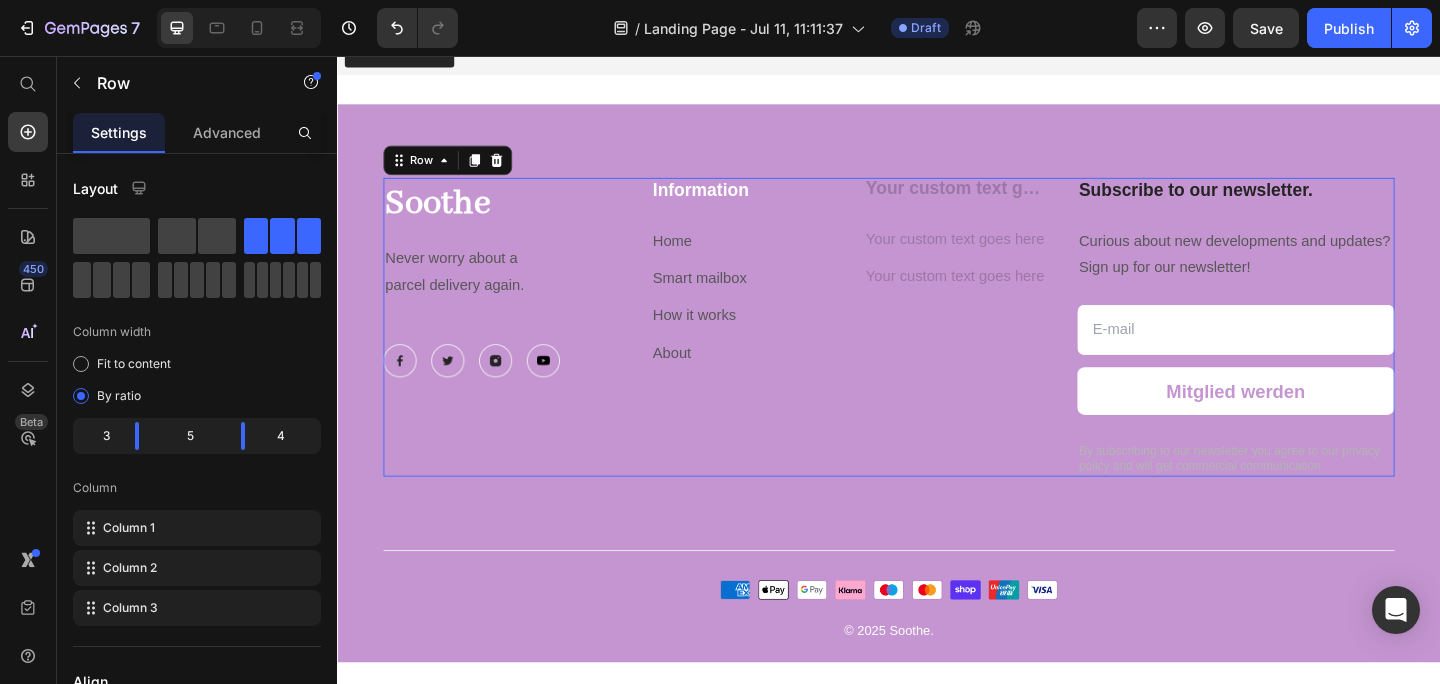 click on "Soothe Heading Never worry about a  parcel delivery again. Text block Image Image Image Image Row" at bounding box center (516, 351) 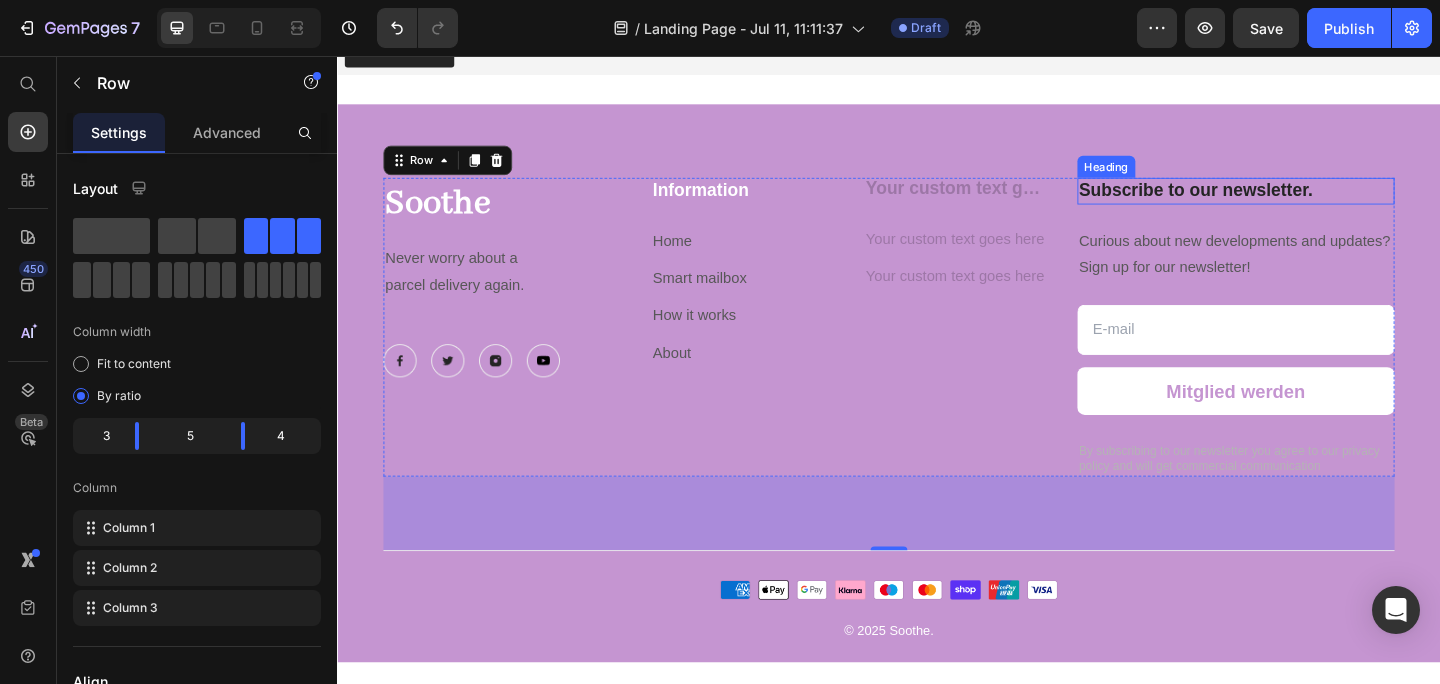 click on "Subscribe to our newsletter." at bounding box center (1314, 203) 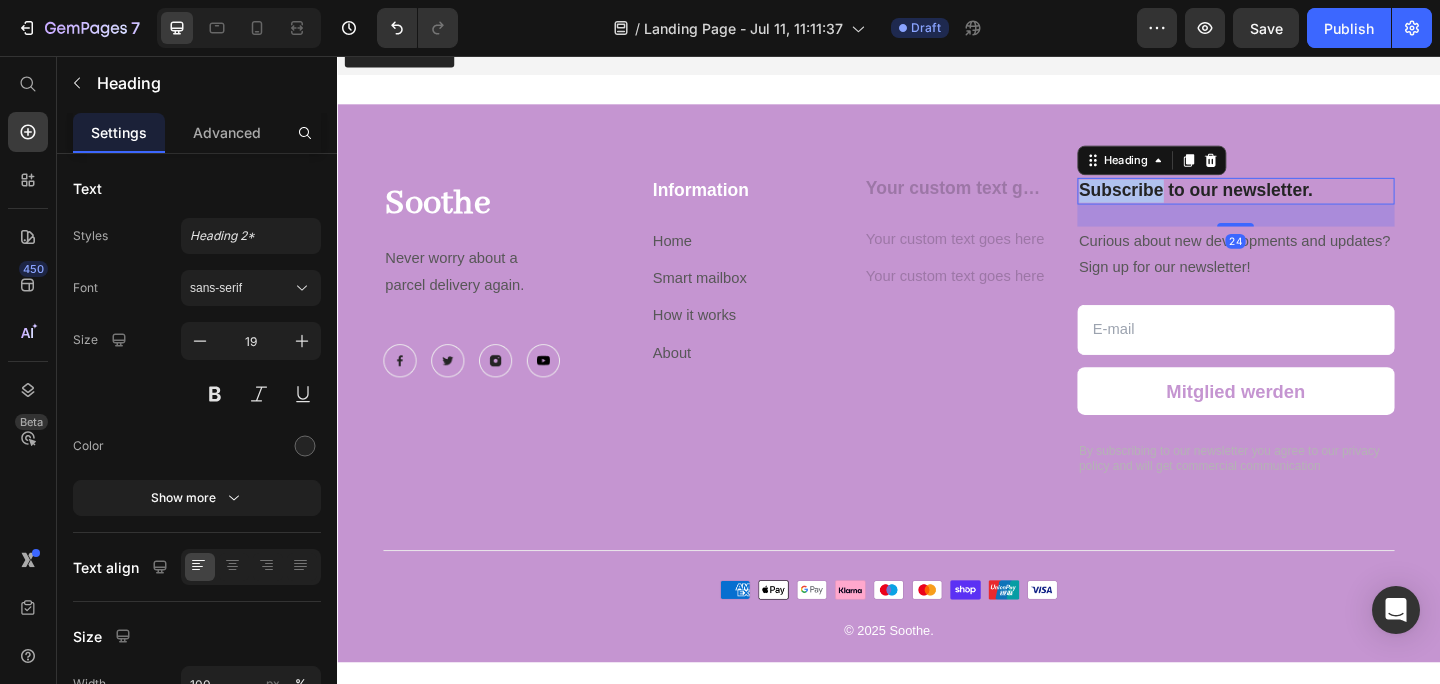 click on "Subscribe to our newsletter." at bounding box center (1314, 203) 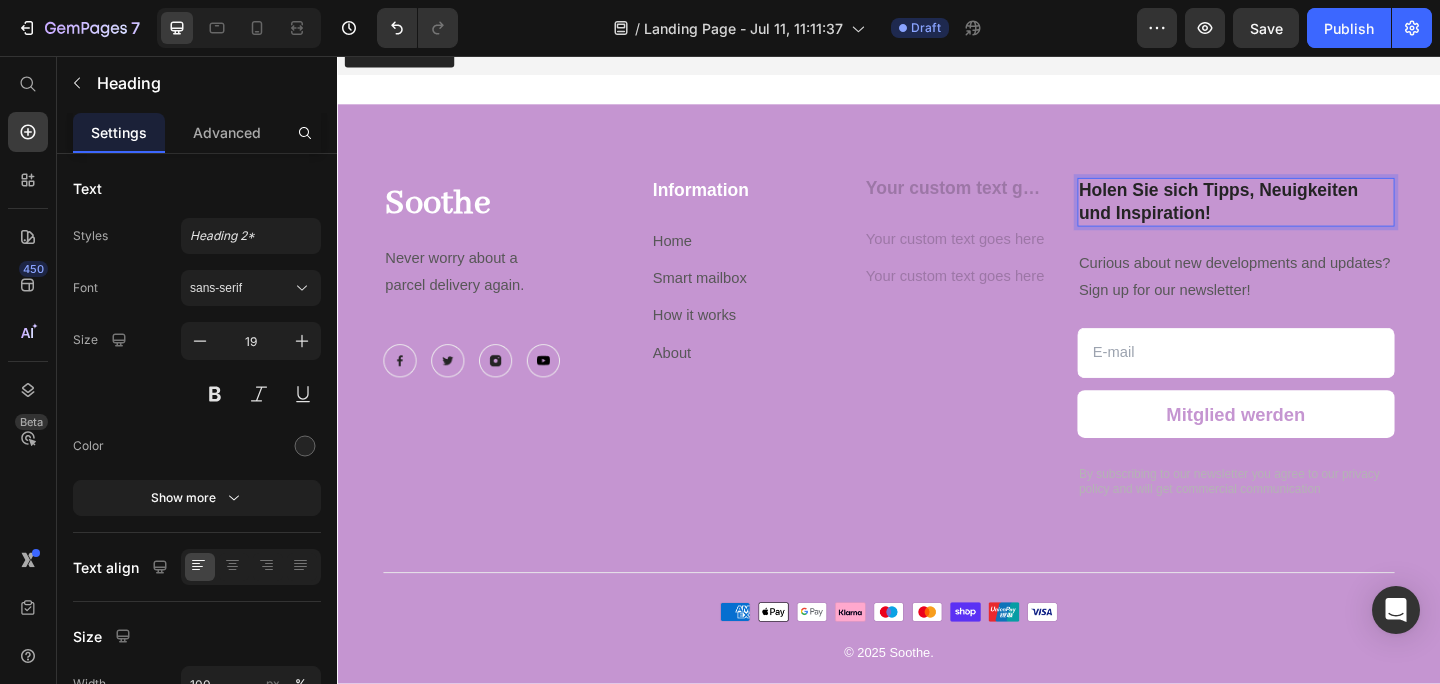 click on "Holen Sie sich Tipps, Neuigkeiten und Inspiration!" at bounding box center [1314, 215] 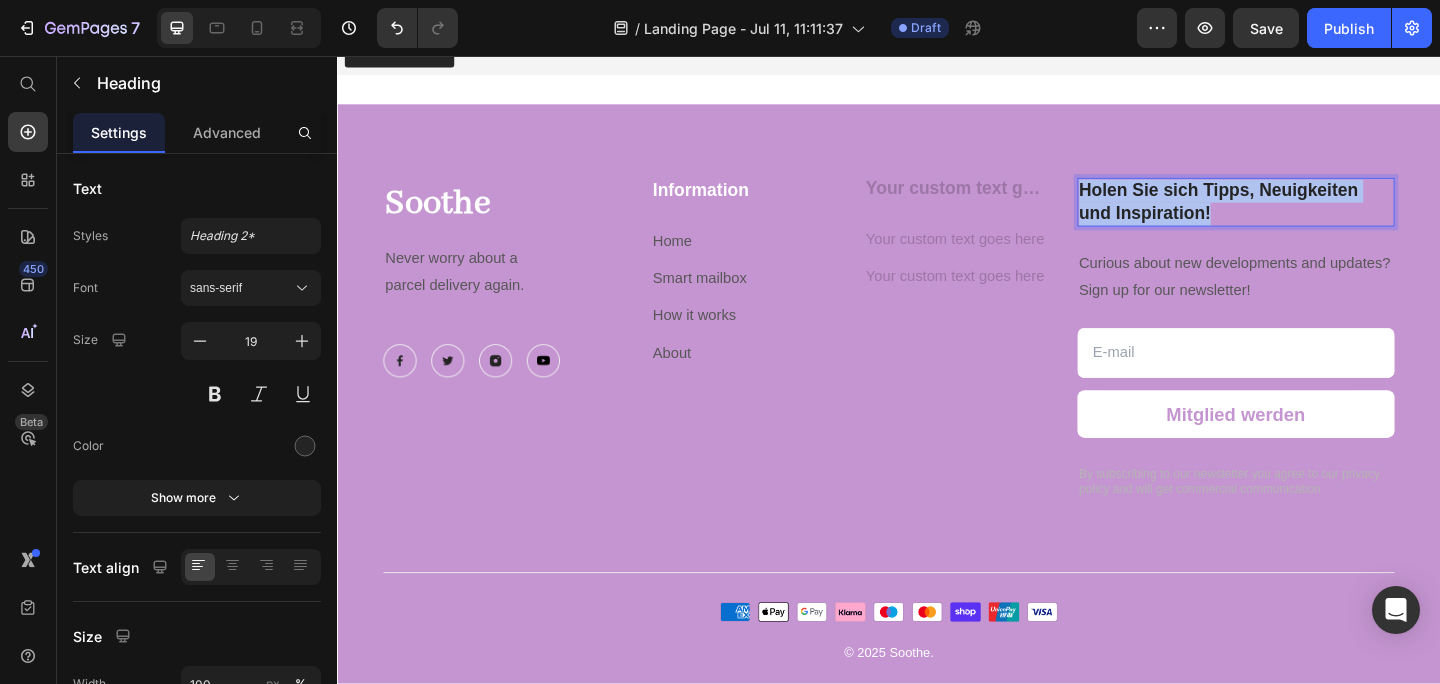 click on "Holen Sie sich Tipps, Neuigkeiten und Inspiration!" at bounding box center [1314, 215] 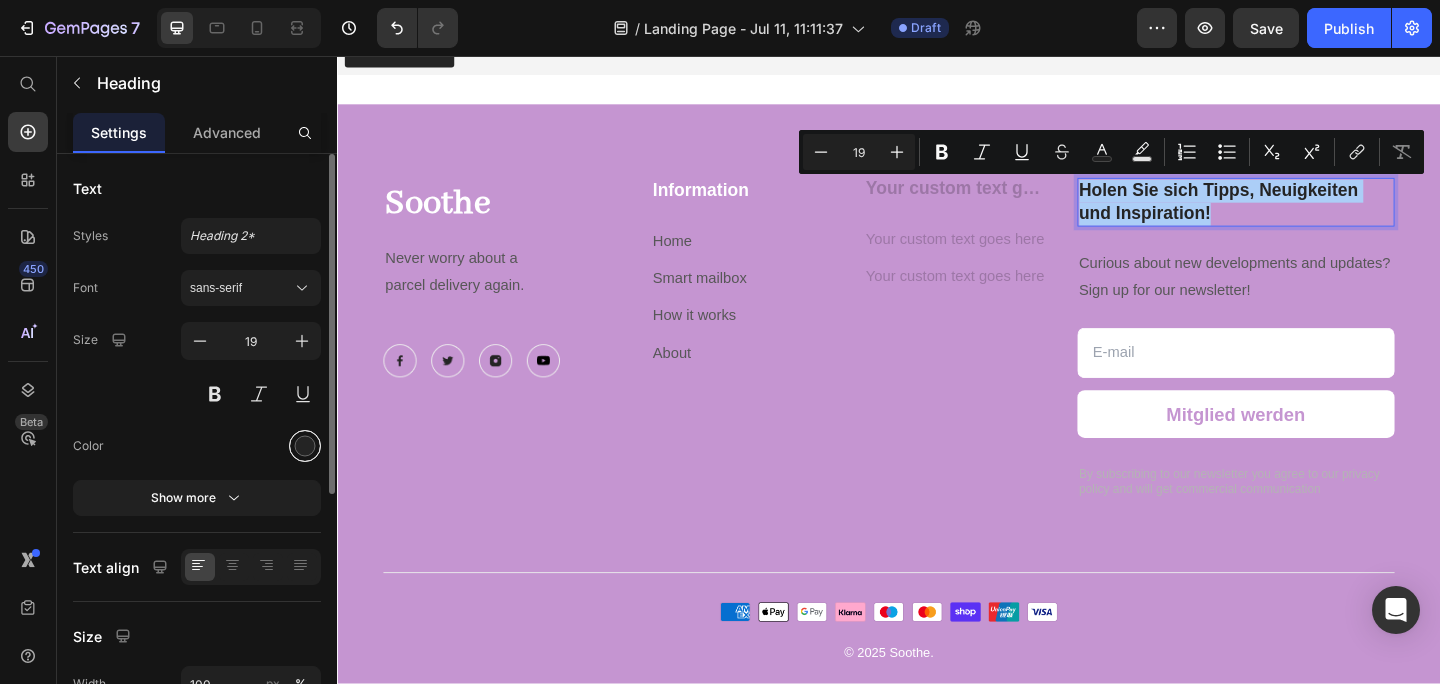 click at bounding box center (305, 446) 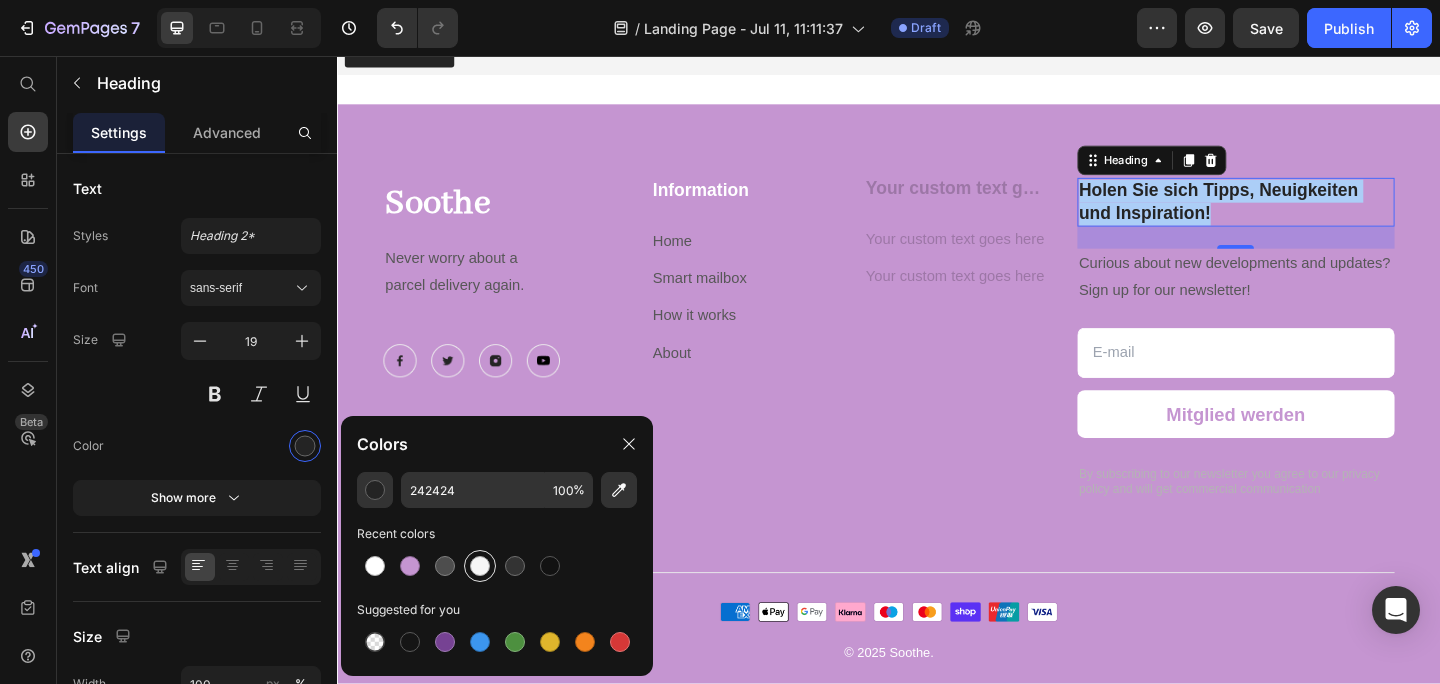 click at bounding box center (480, 566) 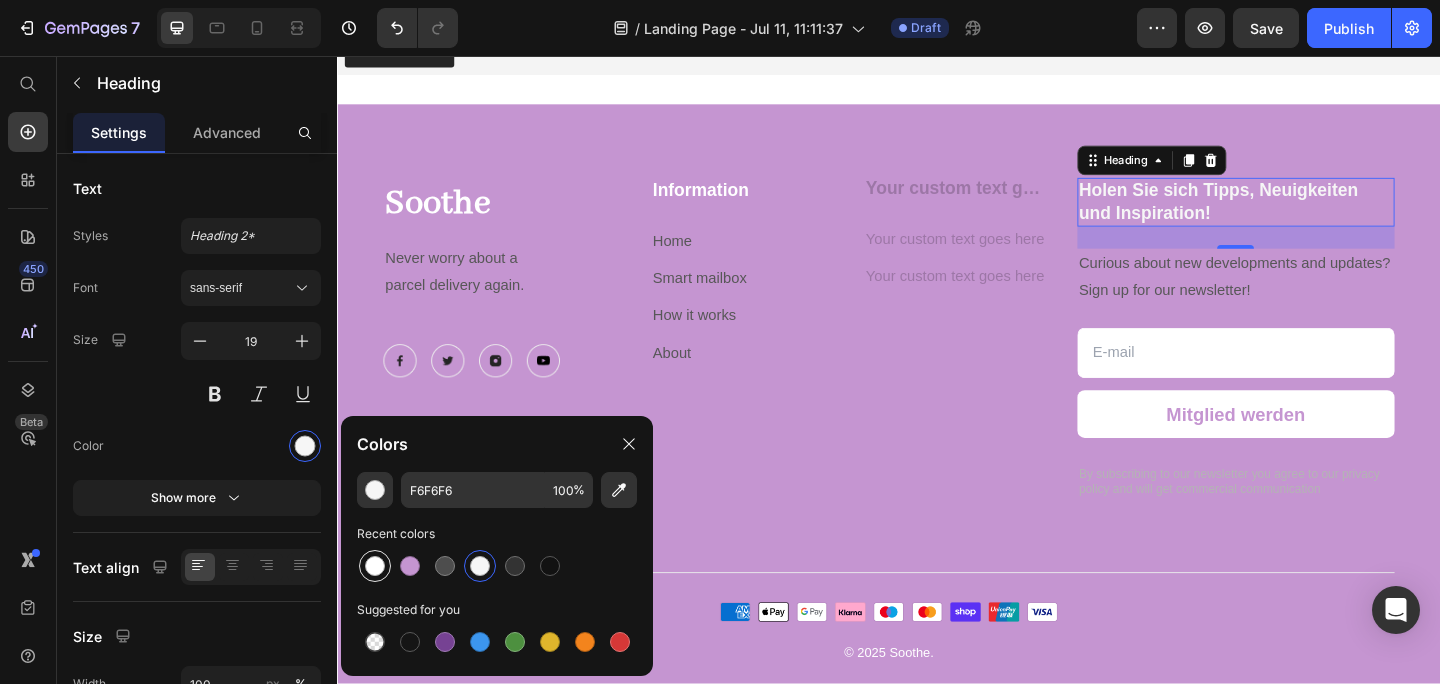 click at bounding box center [375, 566] 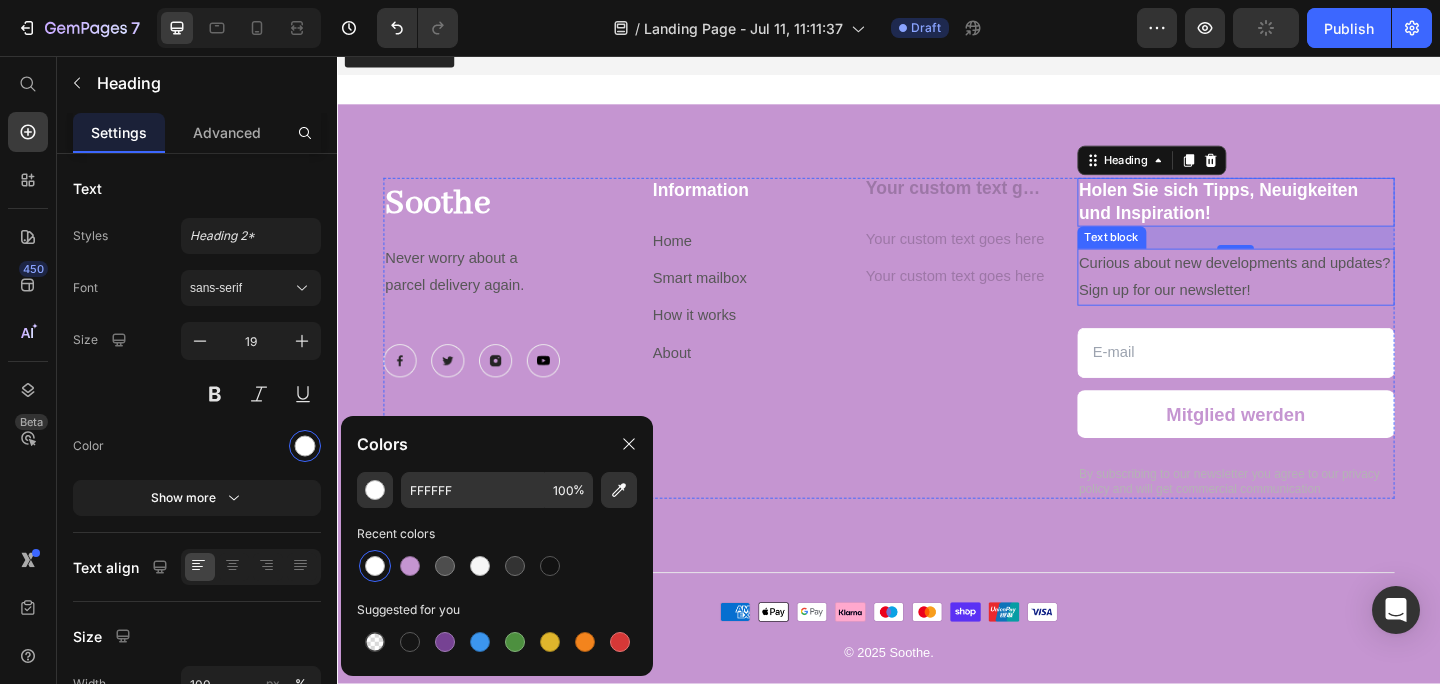 click on "Curious about new developments and updates? Sign up for our newsletter!" at bounding box center (1314, 297) 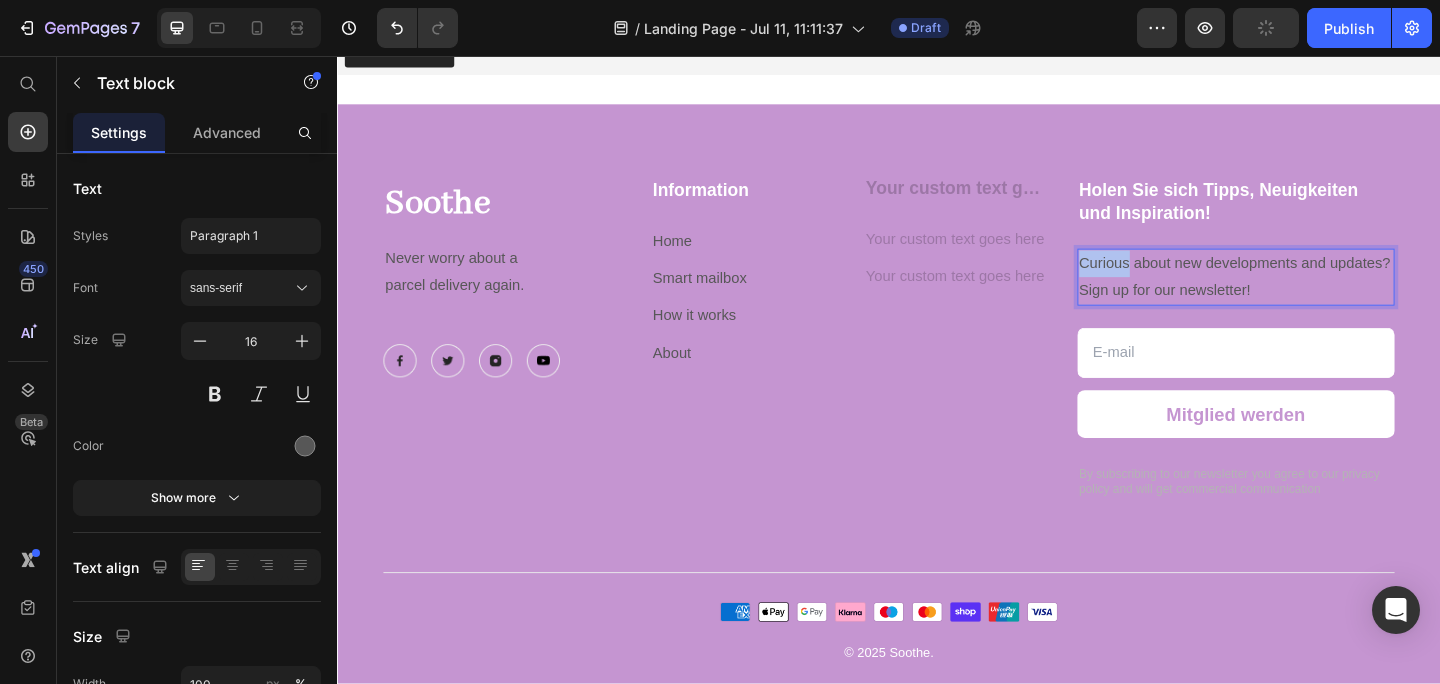 click on "Curious about new developments and updates? Sign up for our newsletter!" at bounding box center (1314, 297) 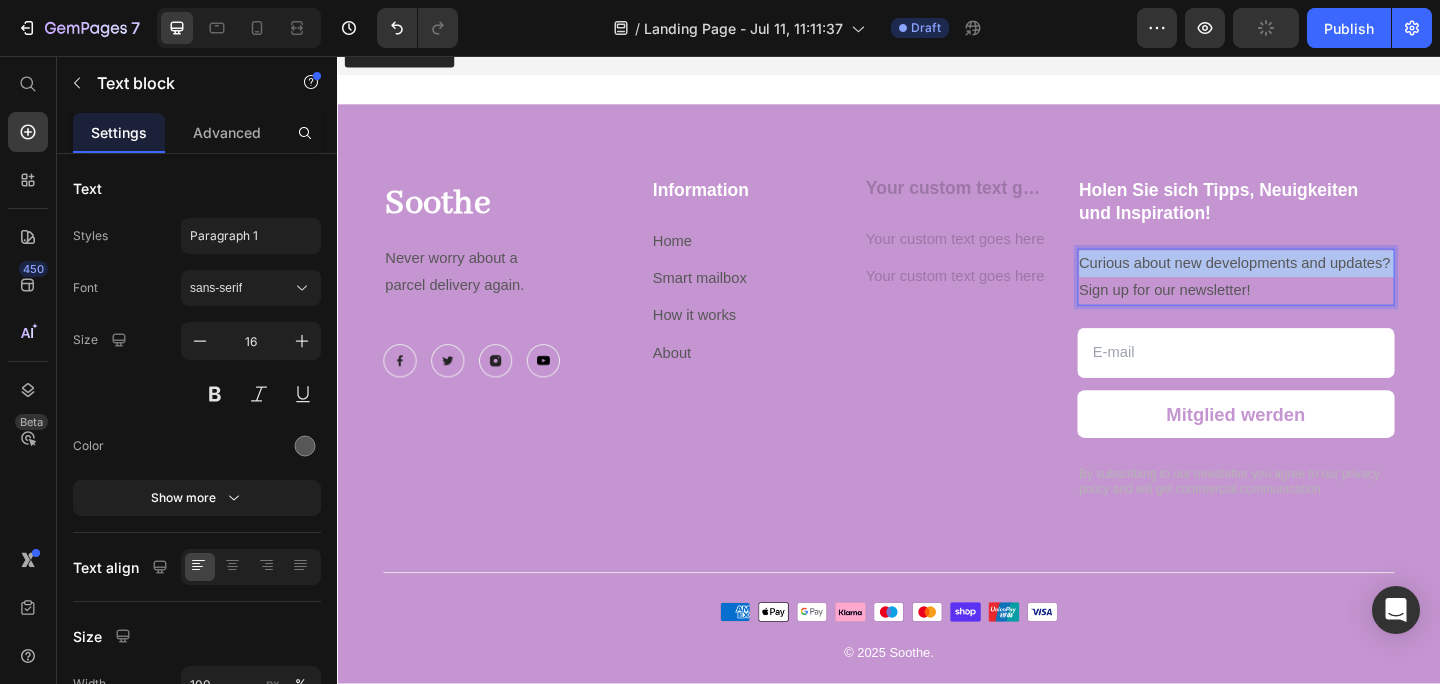 click on "Curious about new developments and updates? Sign up for our newsletter!" at bounding box center (1314, 297) 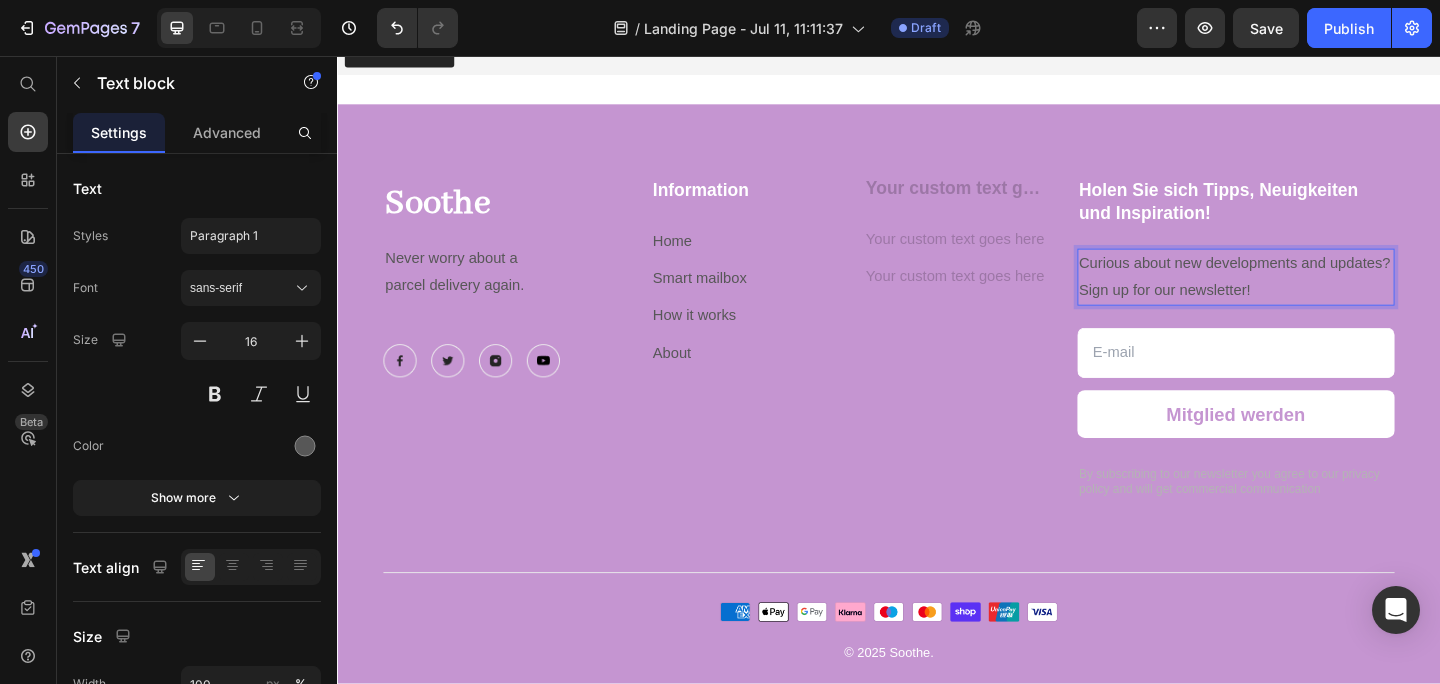 click on "Curious about new developments and updates? Sign up for our newsletter!" at bounding box center [1314, 297] 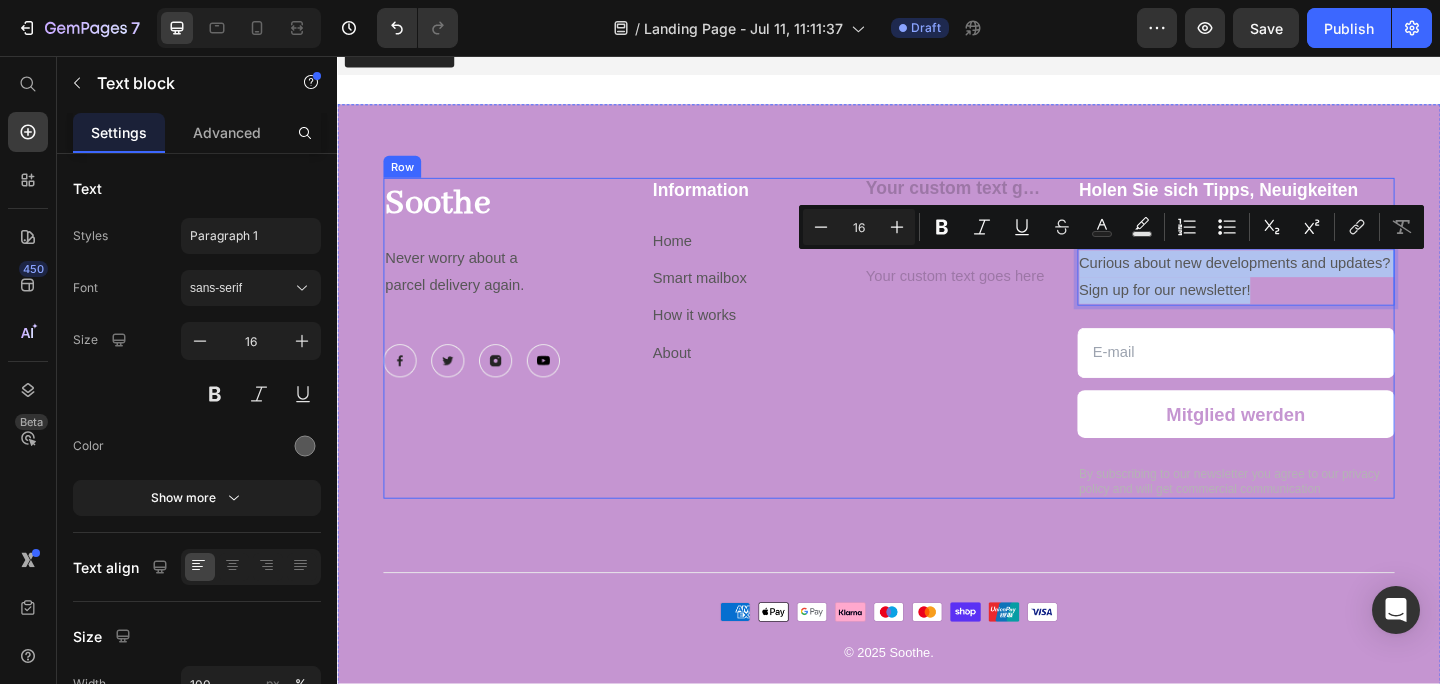 drag, startPoint x: 1340, startPoint y: 311, endPoint x: 1113, endPoint y: 240, distance: 237.84448 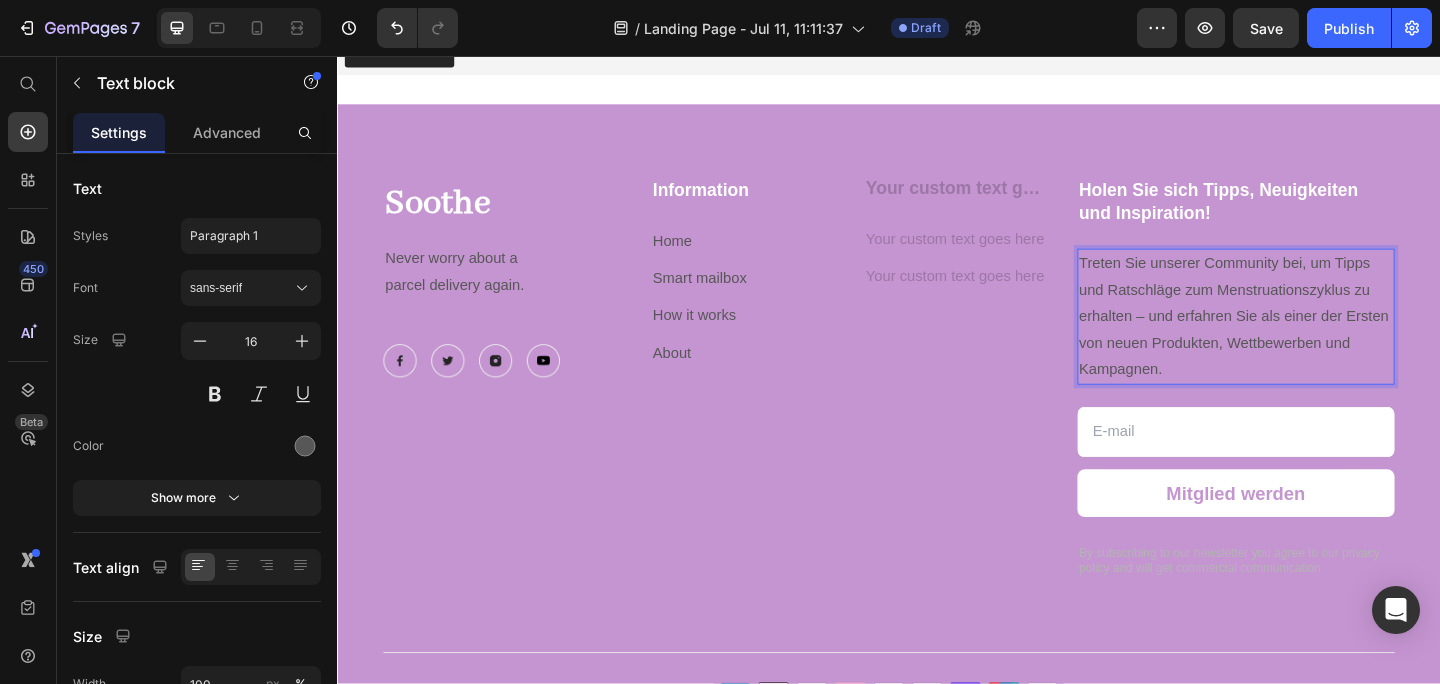 click on "Treten Sie unserer Community bei, um Tipps und Ratschläge zum Menstruationszyklus zu erhalten – und erfahren Sie als einer der Ersten von neuen Produkten, Wettbewerben und Kampagnen." at bounding box center (1314, 340) 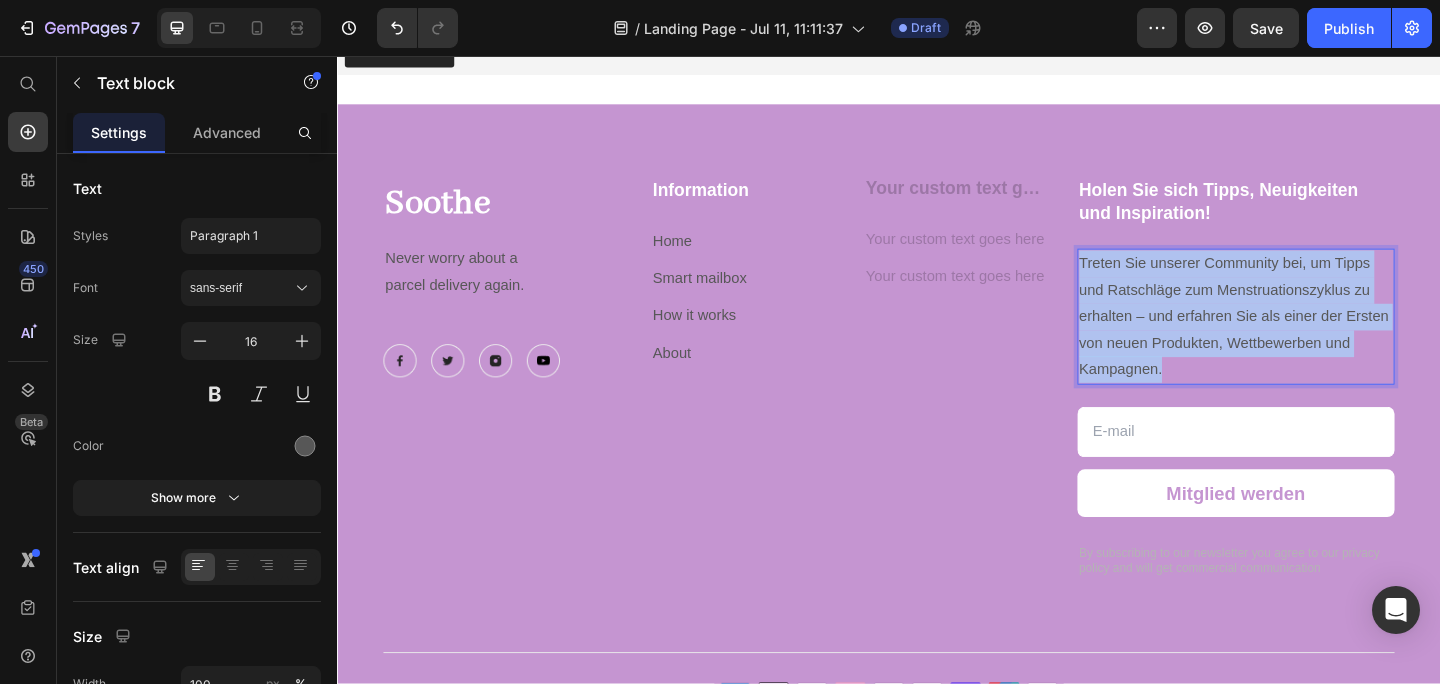 click on "Treten Sie unserer Community bei, um Tipps und Ratschläge zum Menstruationszyklus zu erhalten – und erfahren Sie als einer der Ersten von neuen Produkten, Wettbewerben und Kampagnen." at bounding box center [1314, 340] 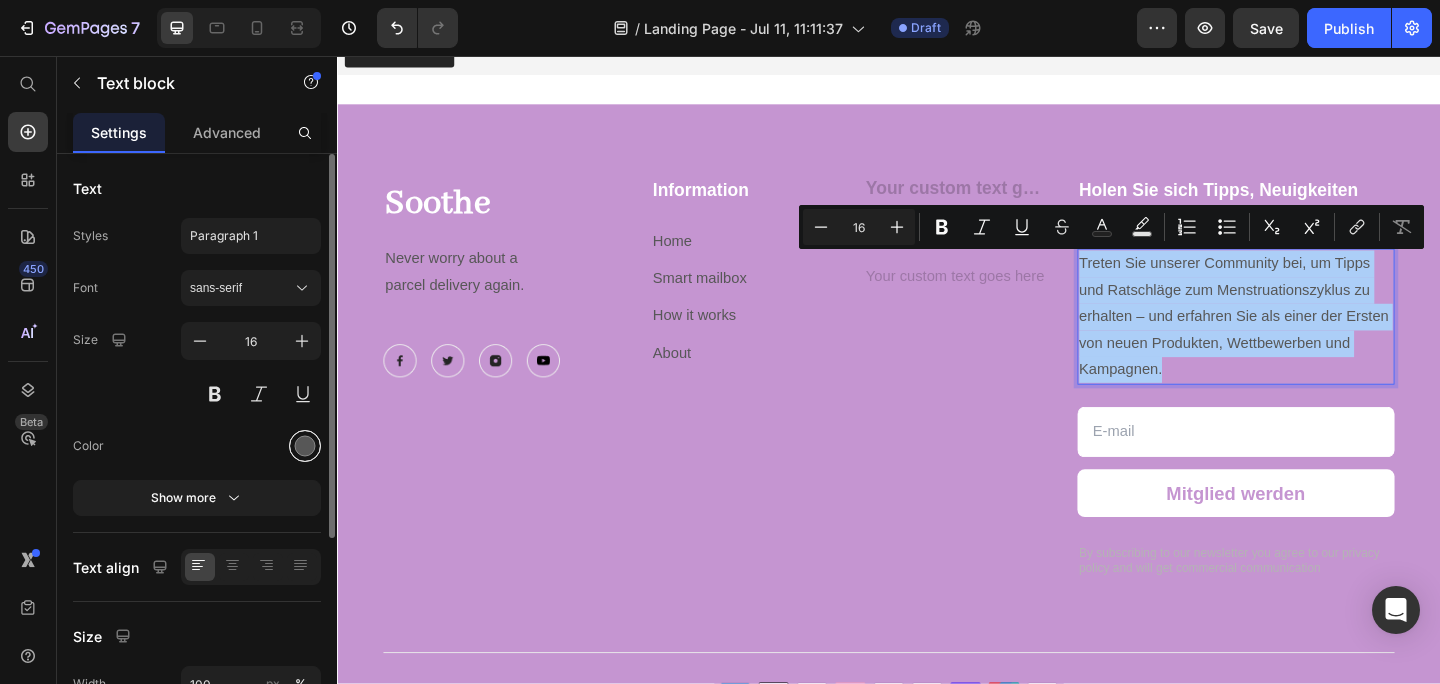 click at bounding box center [305, 446] 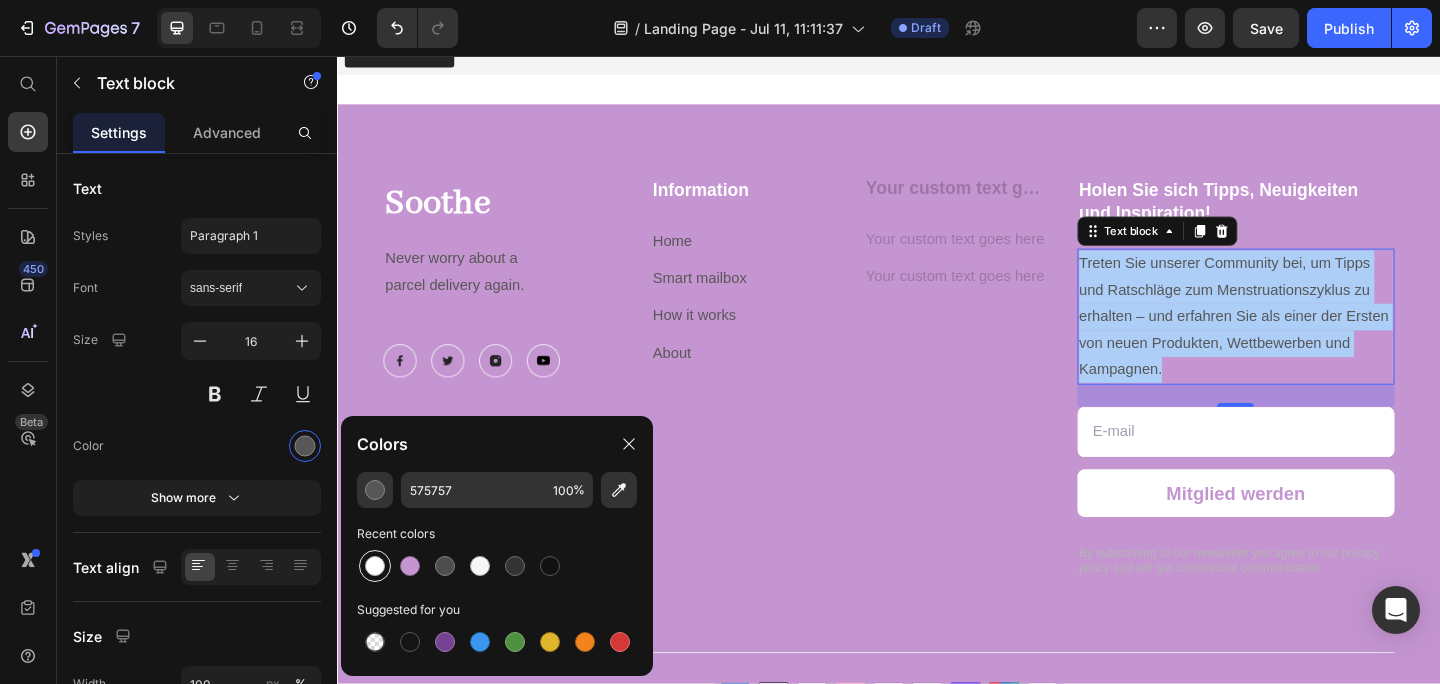 click at bounding box center [375, 566] 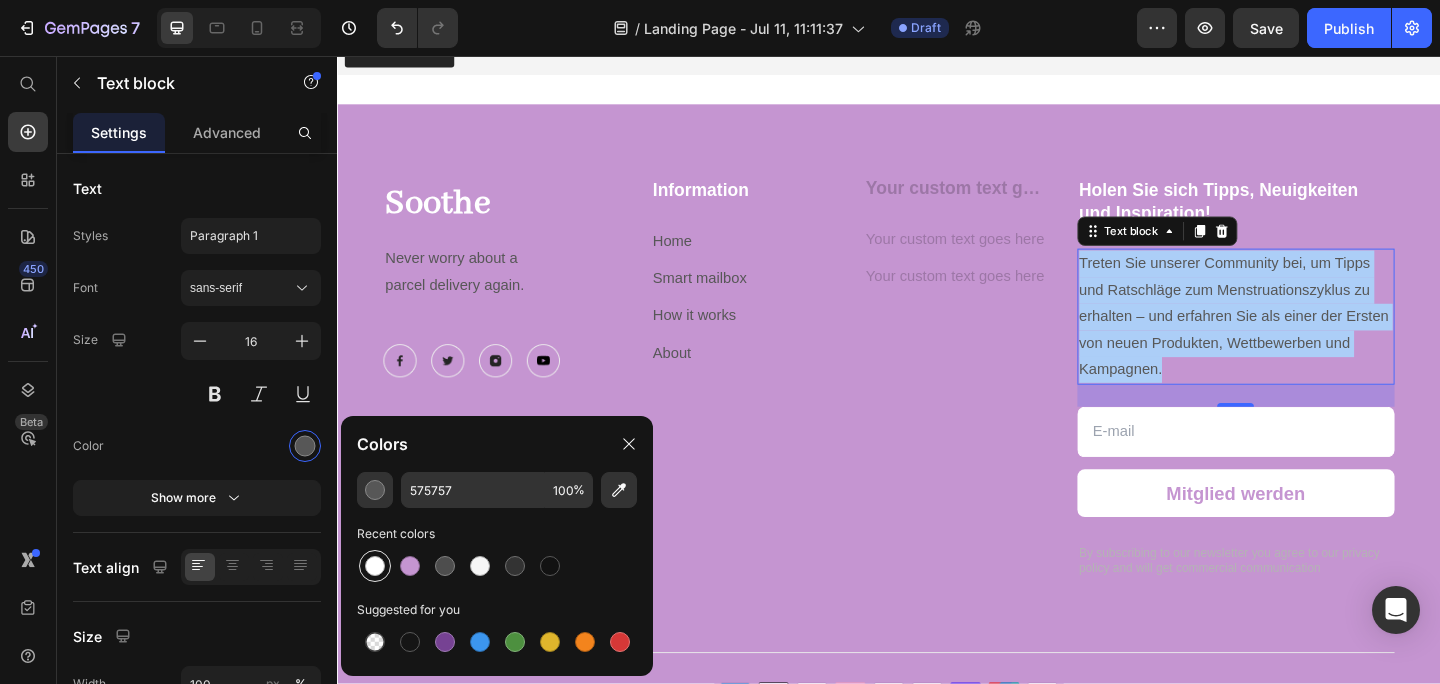 type on "FFFFFF" 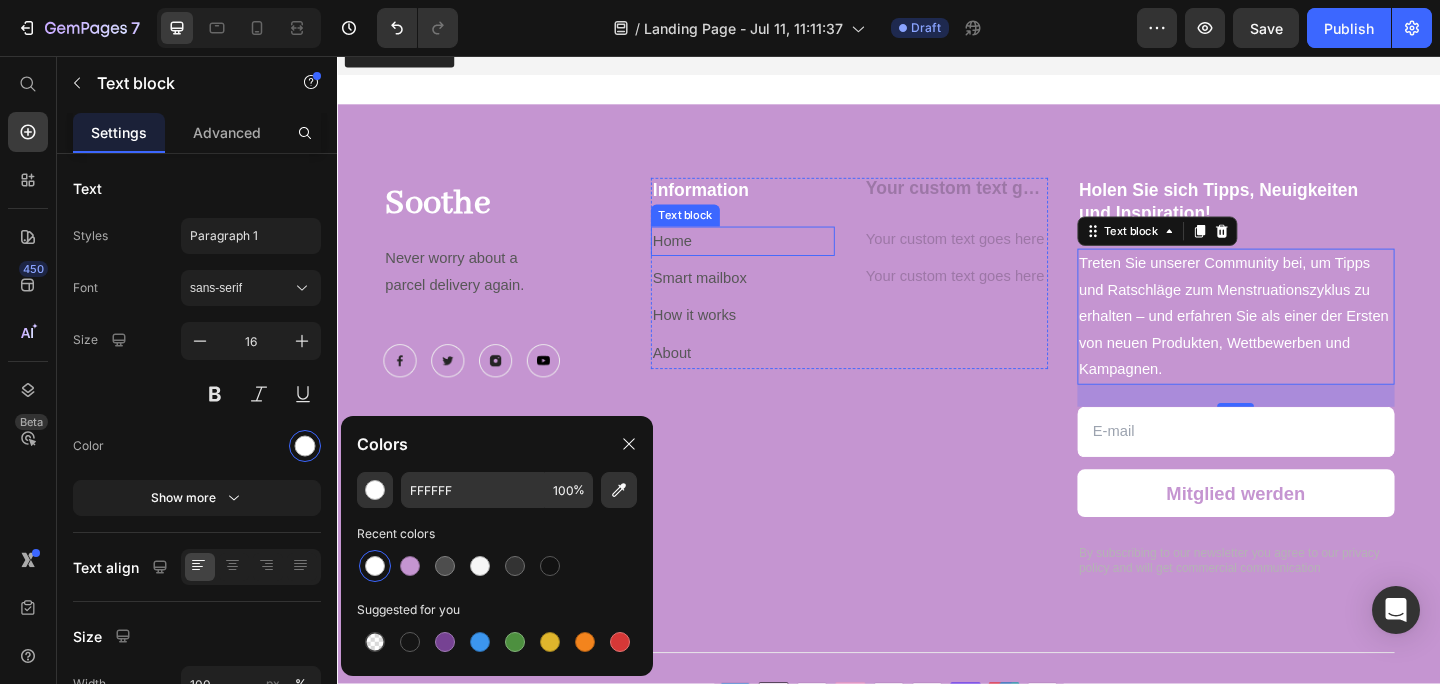 click on "Home" at bounding box center (701, 257) 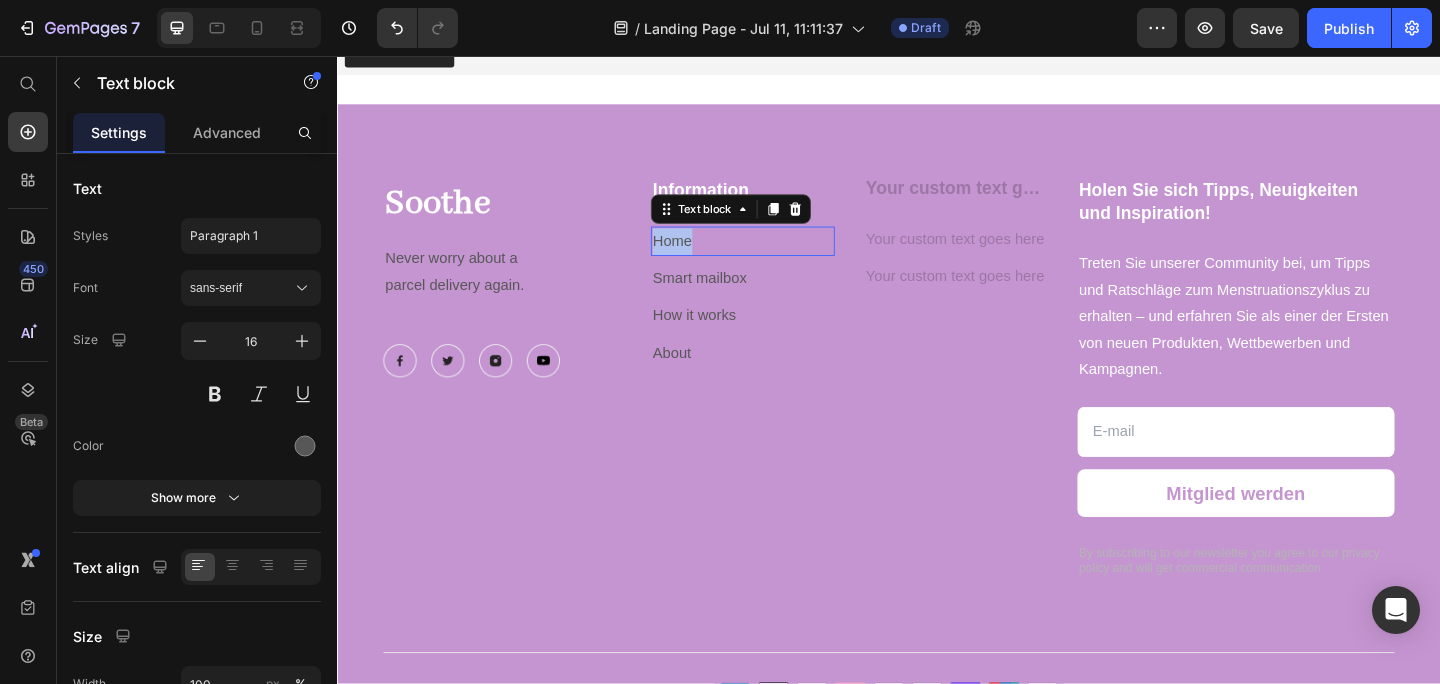 click on "Home" at bounding box center [701, 257] 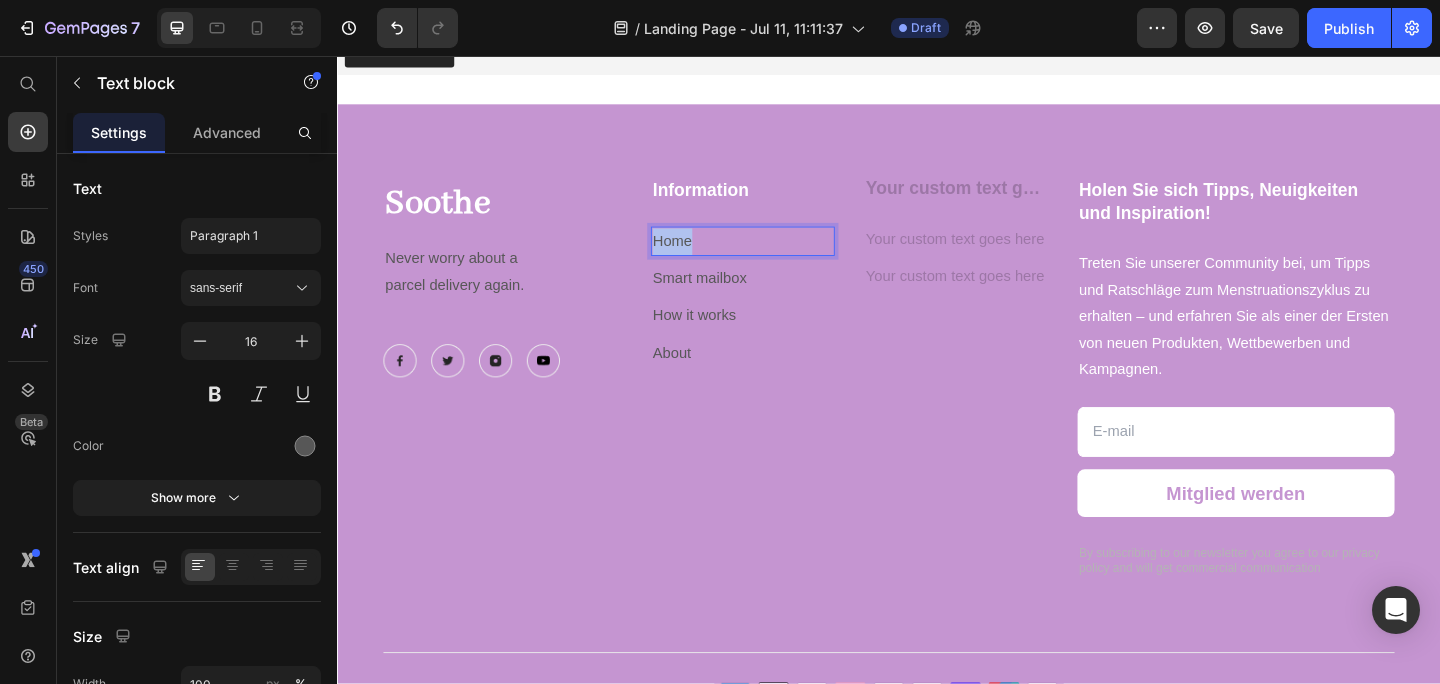 click on "Home" at bounding box center (701, 257) 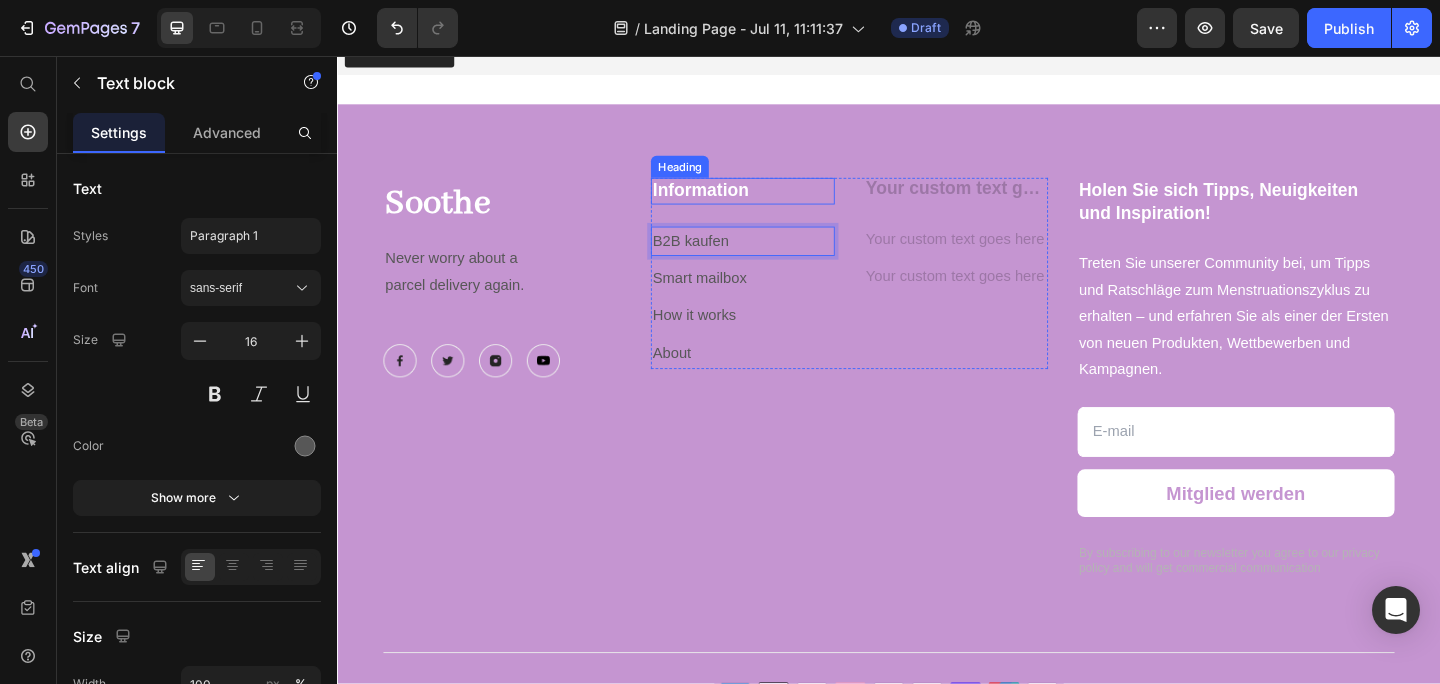 click on "Information" at bounding box center (778, 203) 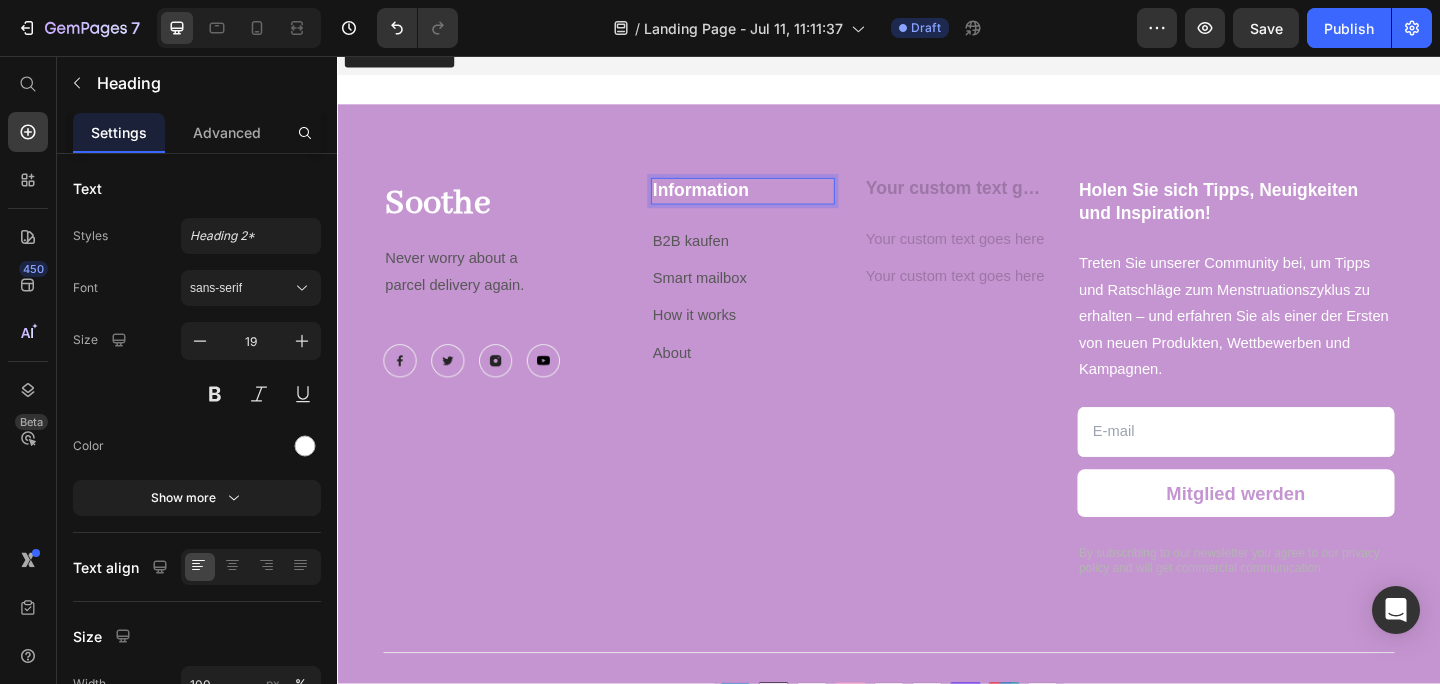click on "Information" at bounding box center [778, 203] 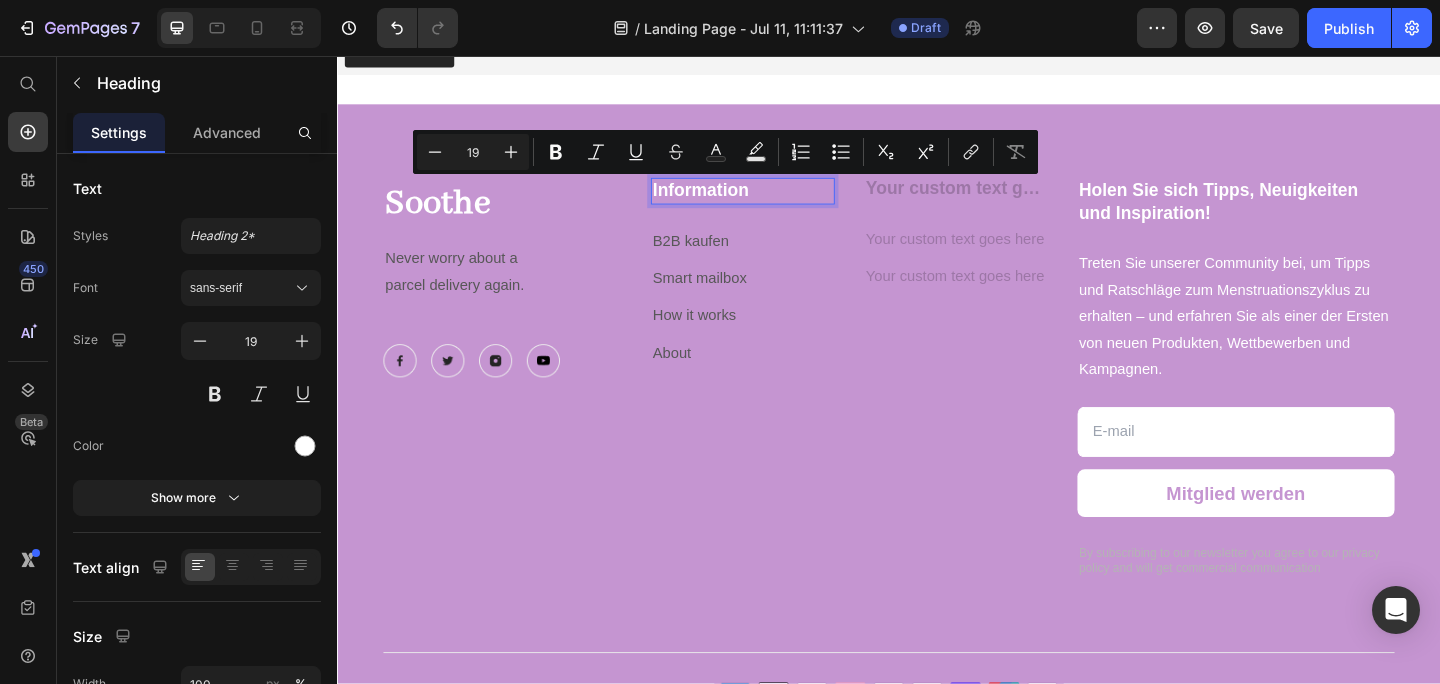 click on "Information" at bounding box center (778, 203) 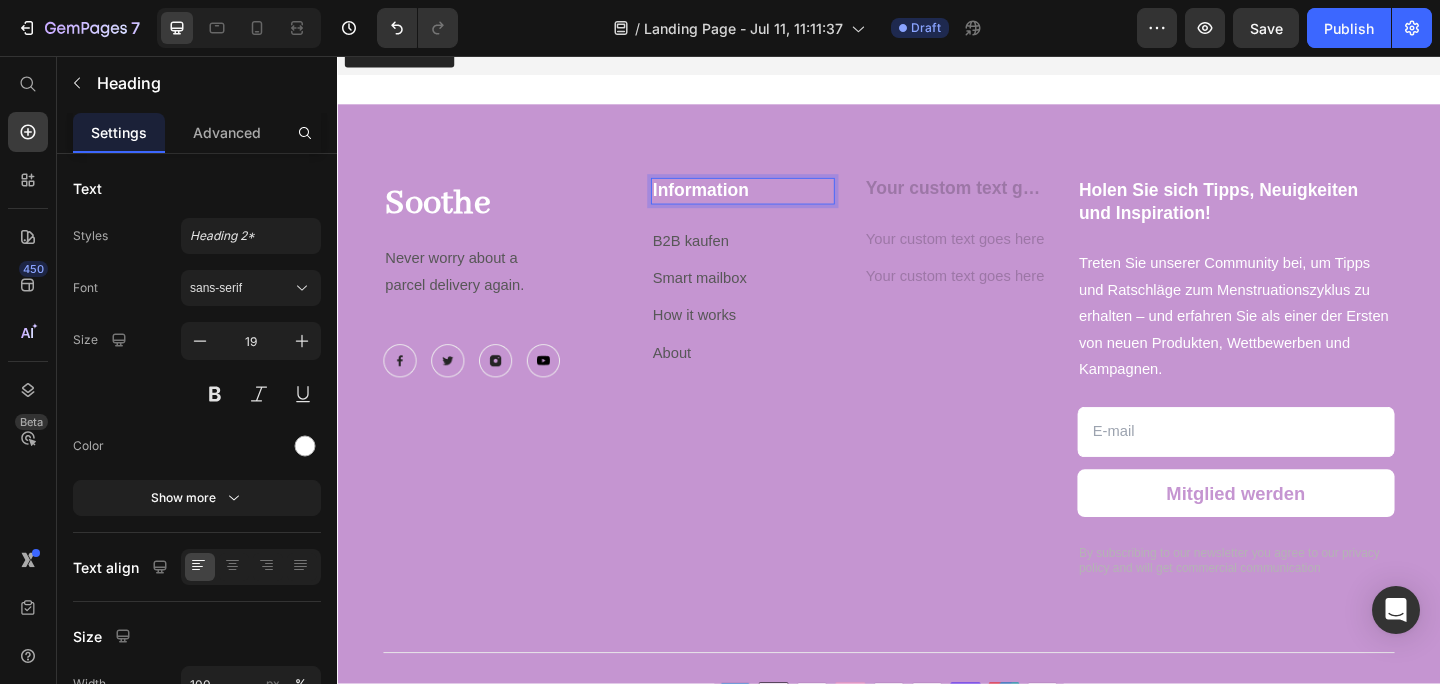 click on "Information" at bounding box center (778, 203) 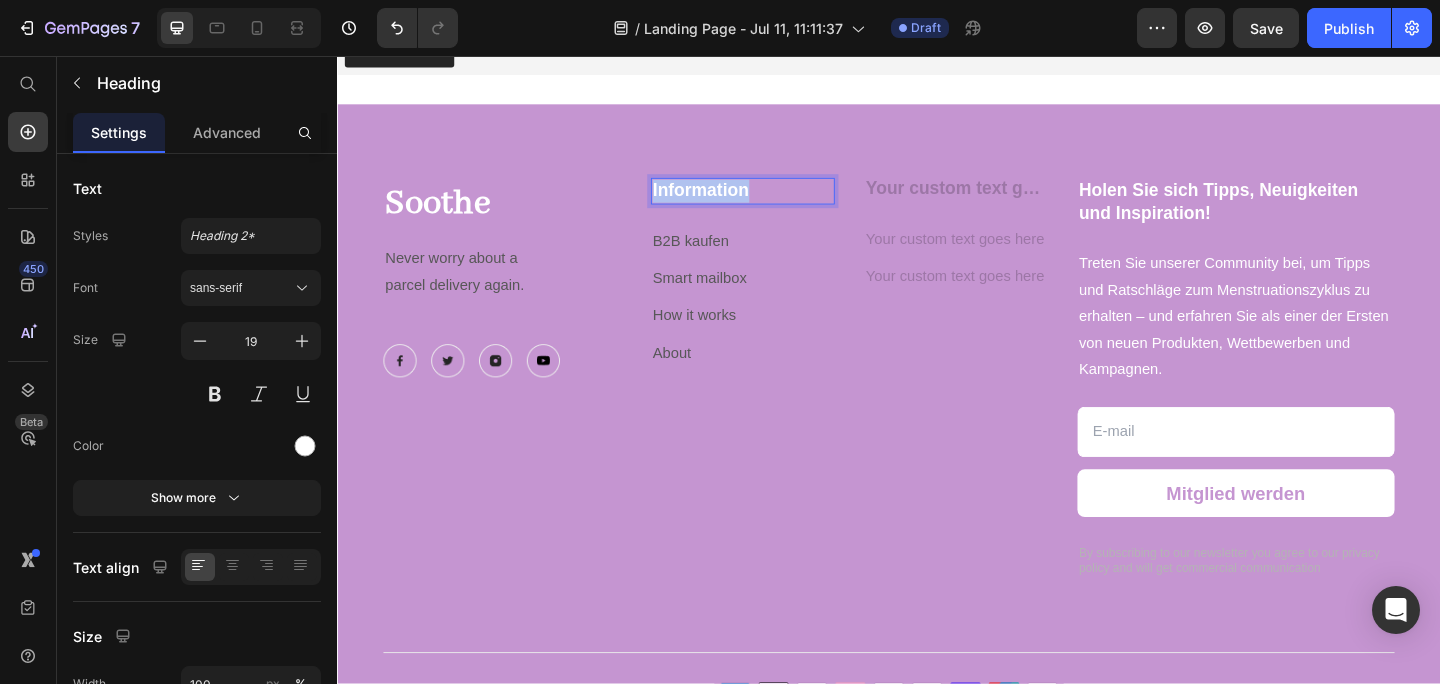 click on "Information" at bounding box center [778, 203] 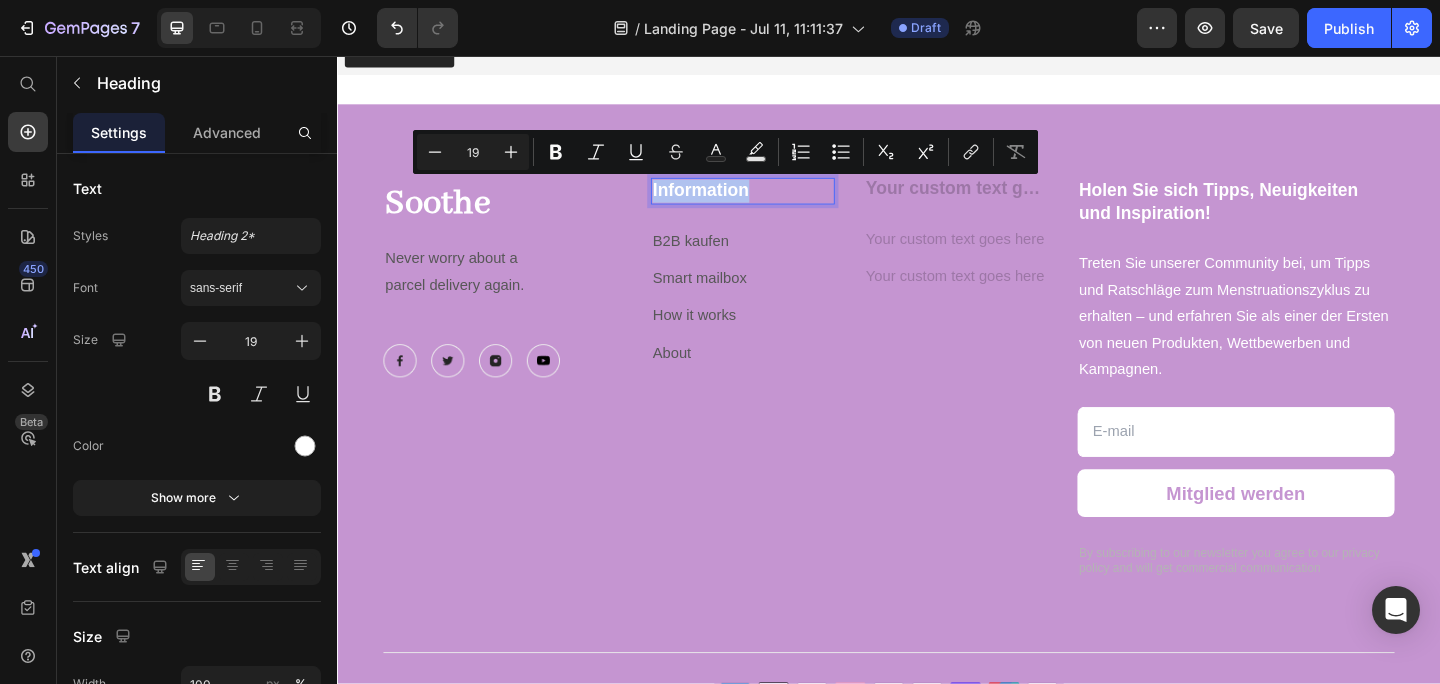 copy on "Information" 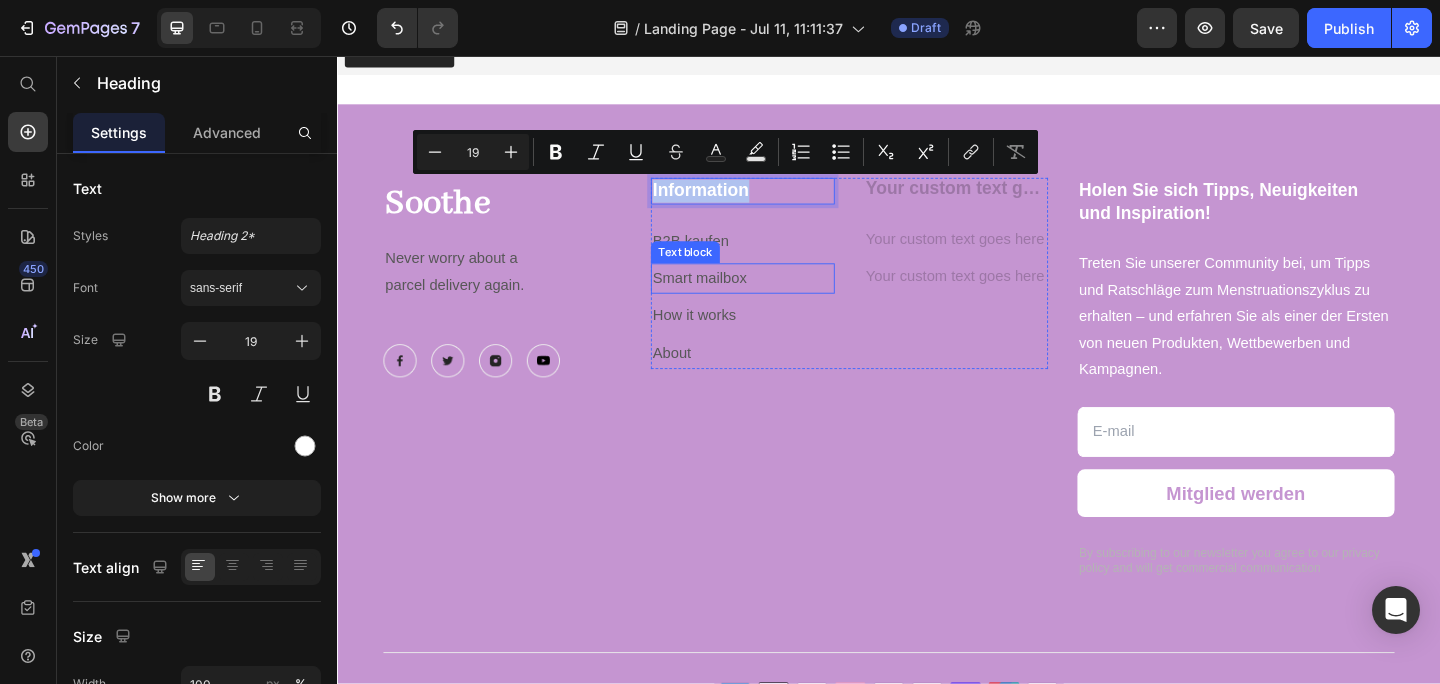 click on "Smart mailbox" at bounding box center [778, 298] 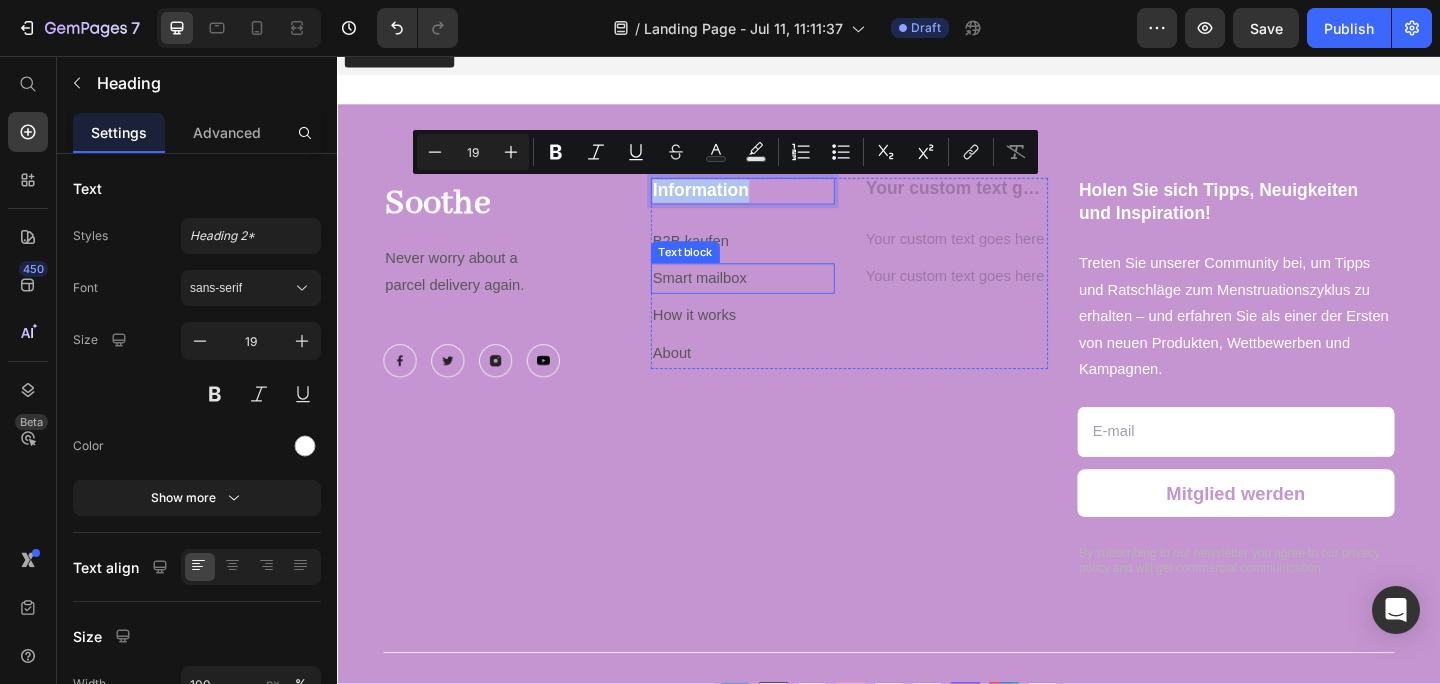 click on "Smart mailbox" at bounding box center (778, 298) 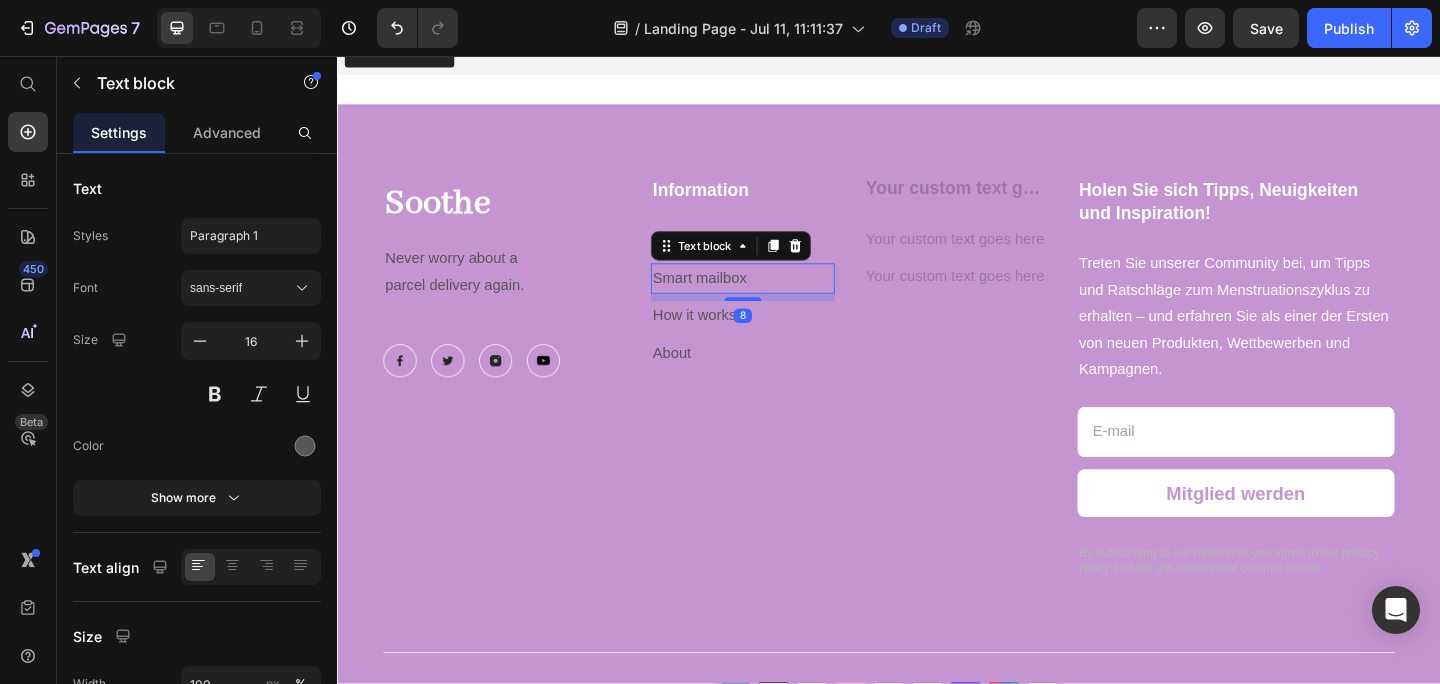 click on "Smart mailbox" at bounding box center (778, 298) 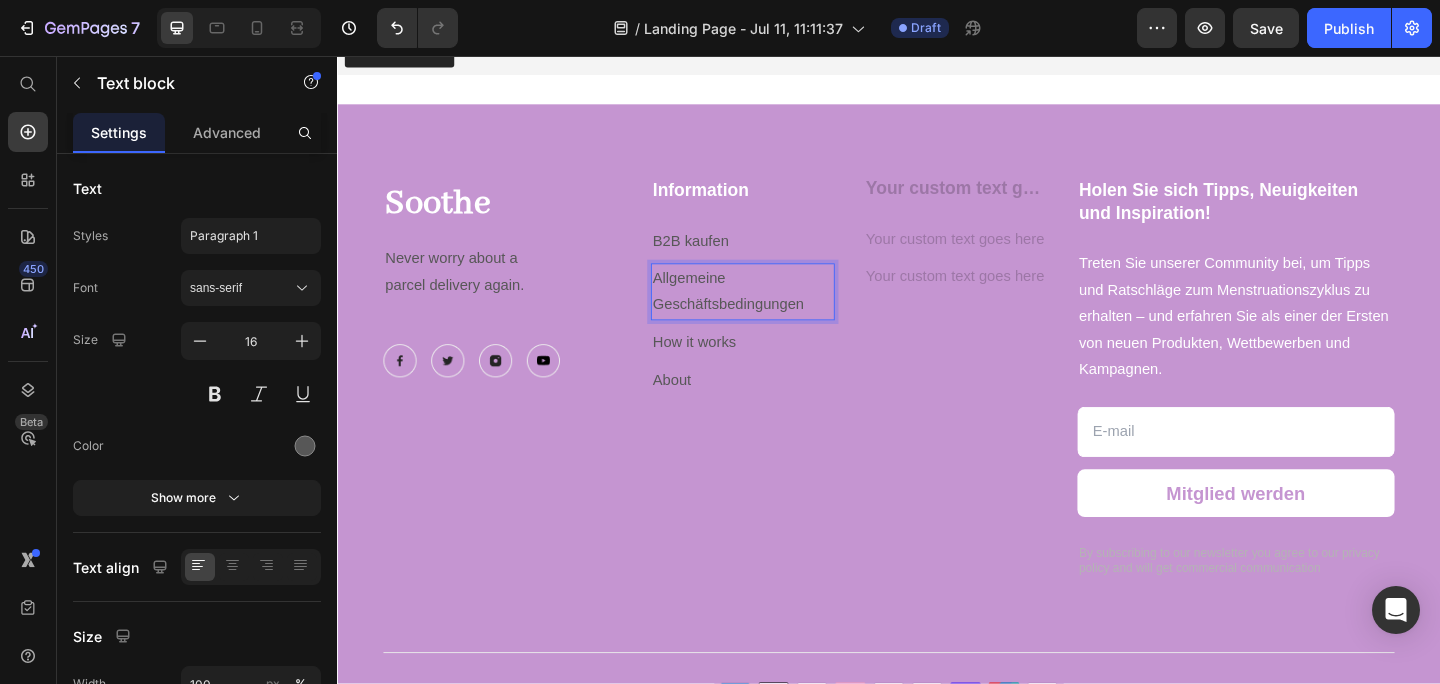 click on "Allgemeine Geschäftsbedingungen" at bounding box center [778, 313] 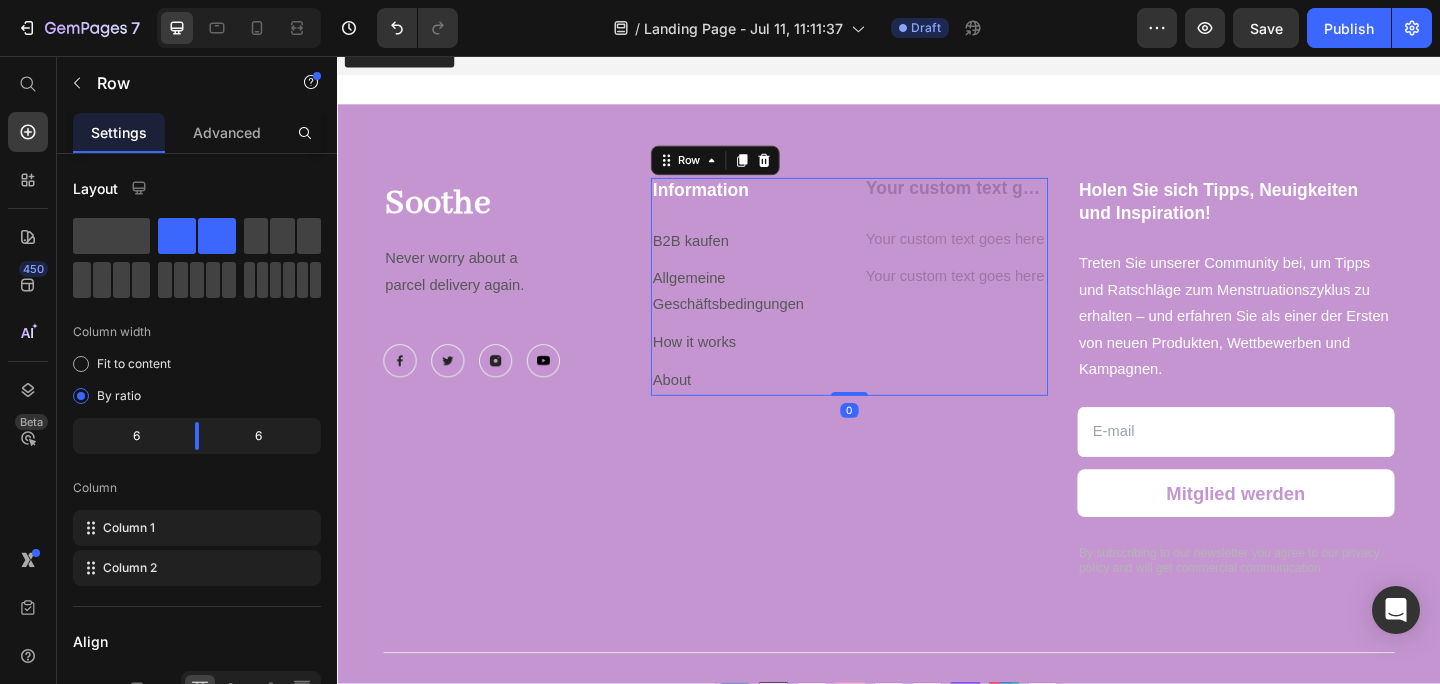 click on "Information Heading B2B kaufen Text block Allgemeine Geschäftsbedingungen Text block How it works Text block About  Text block Heading Text block Text block Text block Row   0" at bounding box center (894, 307) 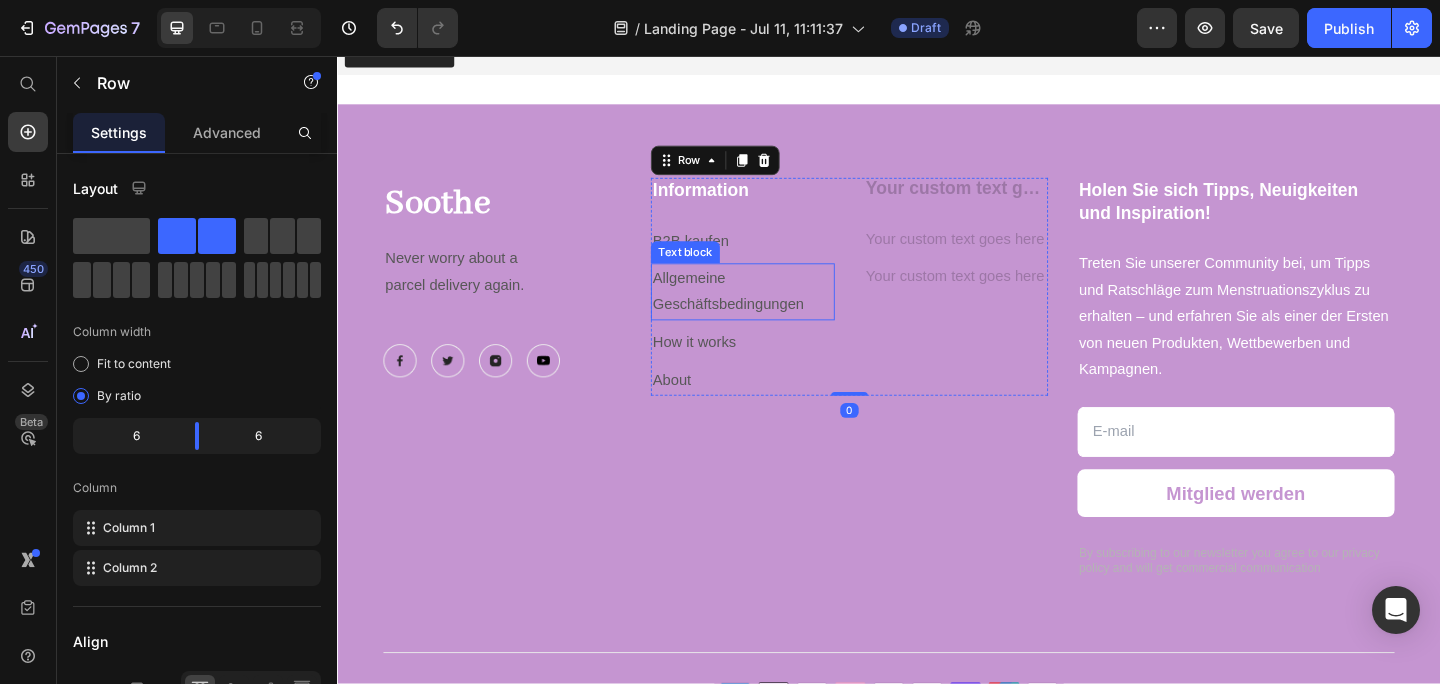 click on "Allgemeine Geschäftsbedingungen" at bounding box center [778, 313] 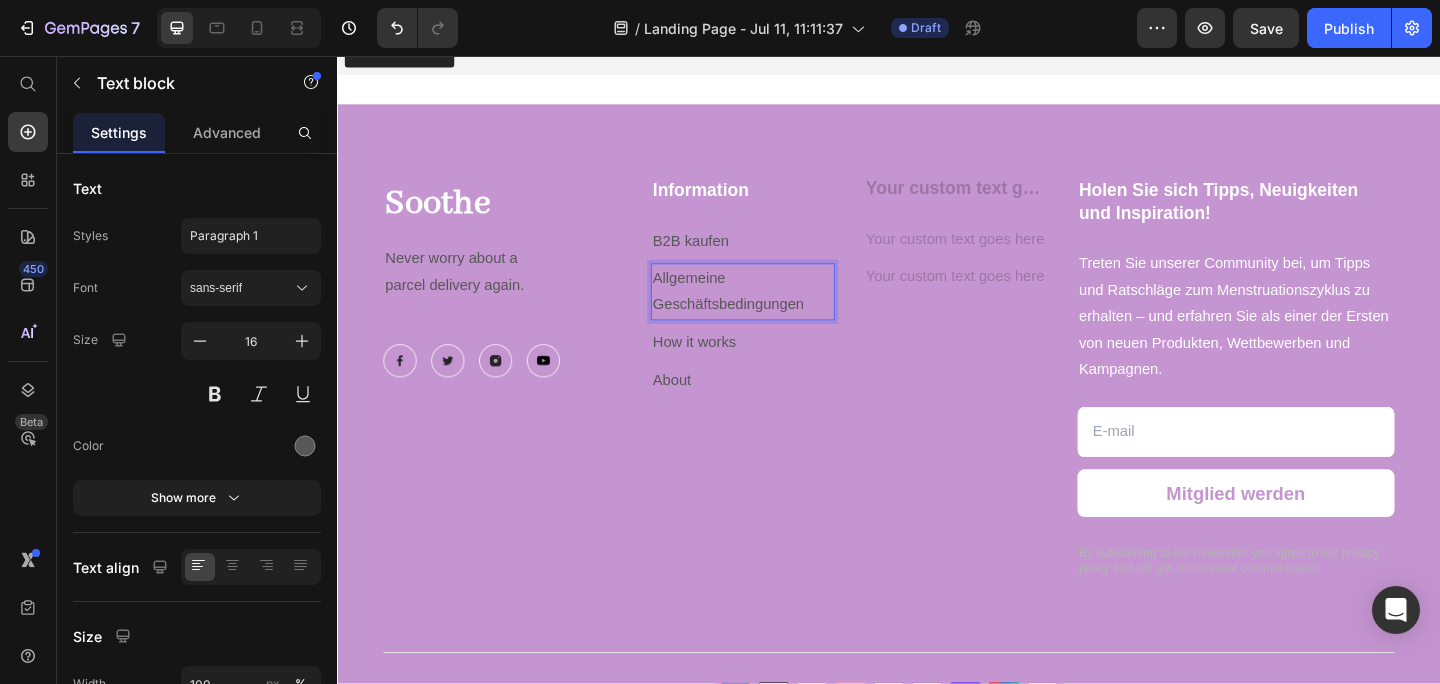 click on "Allgemeine Geschäftsbedingungen" at bounding box center [778, 313] 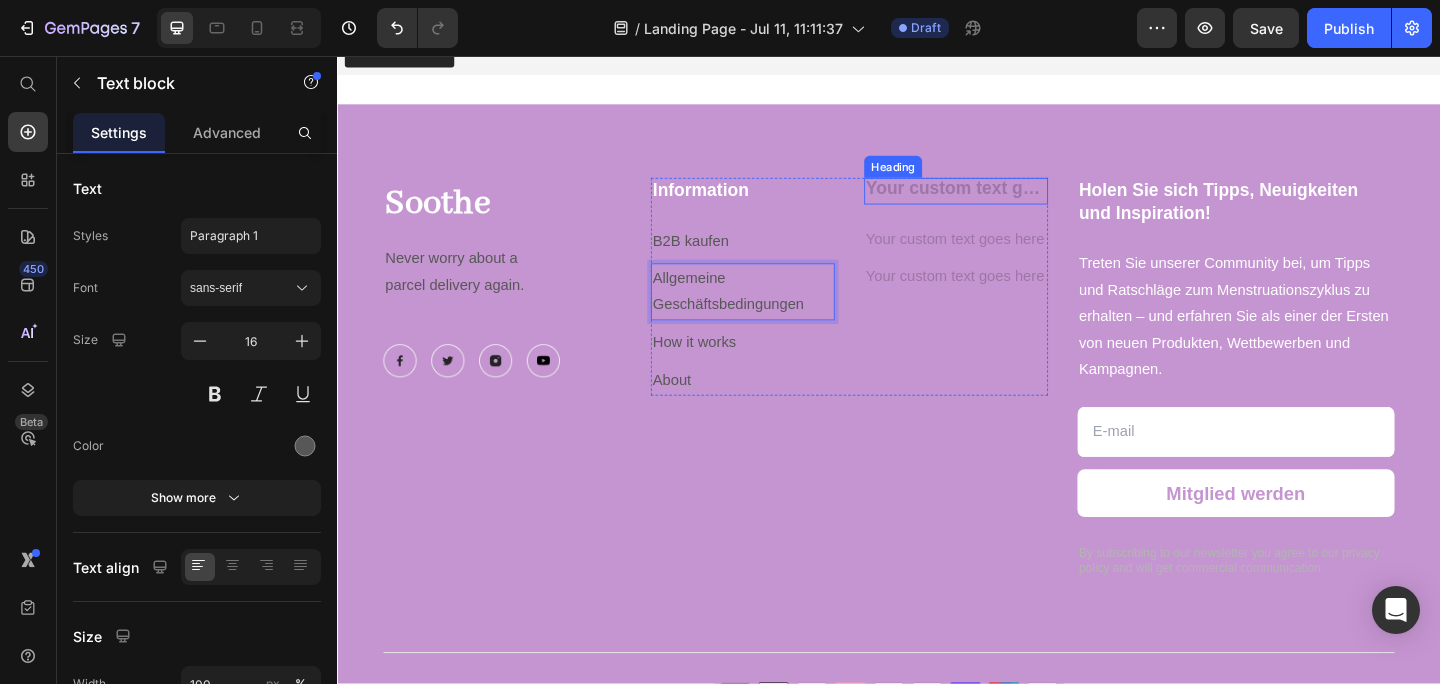 click at bounding box center (1010, 203) 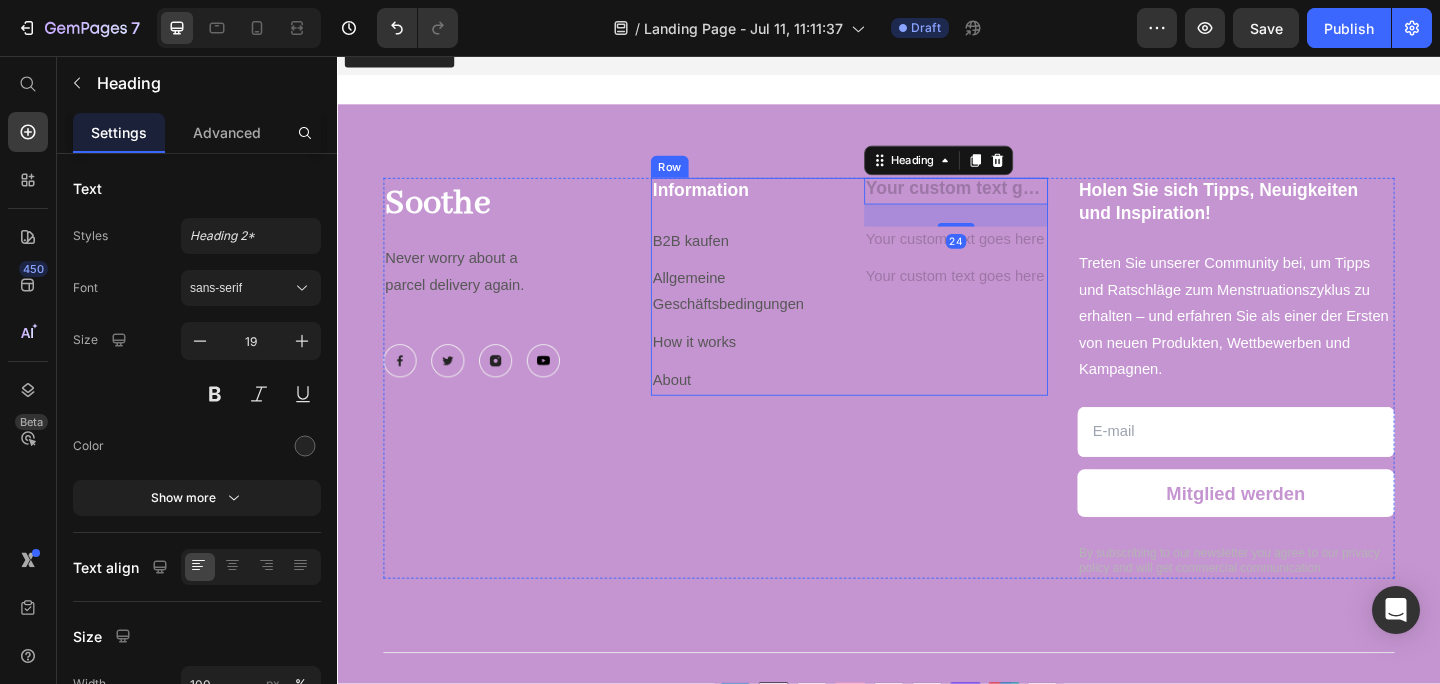 click on "Information Heading B2B kaufen Text block Allgemeine Geschäftsbedingungen Text block How it works Text block About  Text block Heading   24 Text block Text block Text block Row" at bounding box center [894, 307] 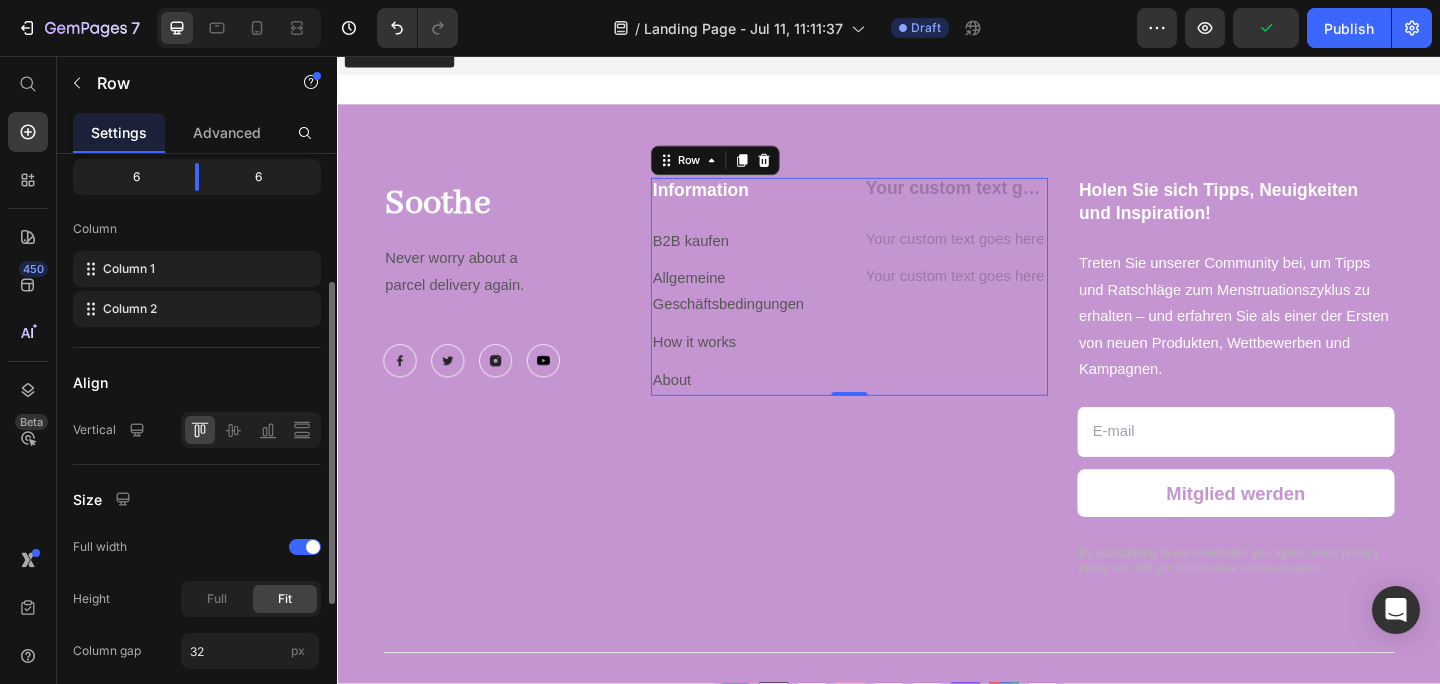 scroll, scrollTop: 250, scrollLeft: 0, axis: vertical 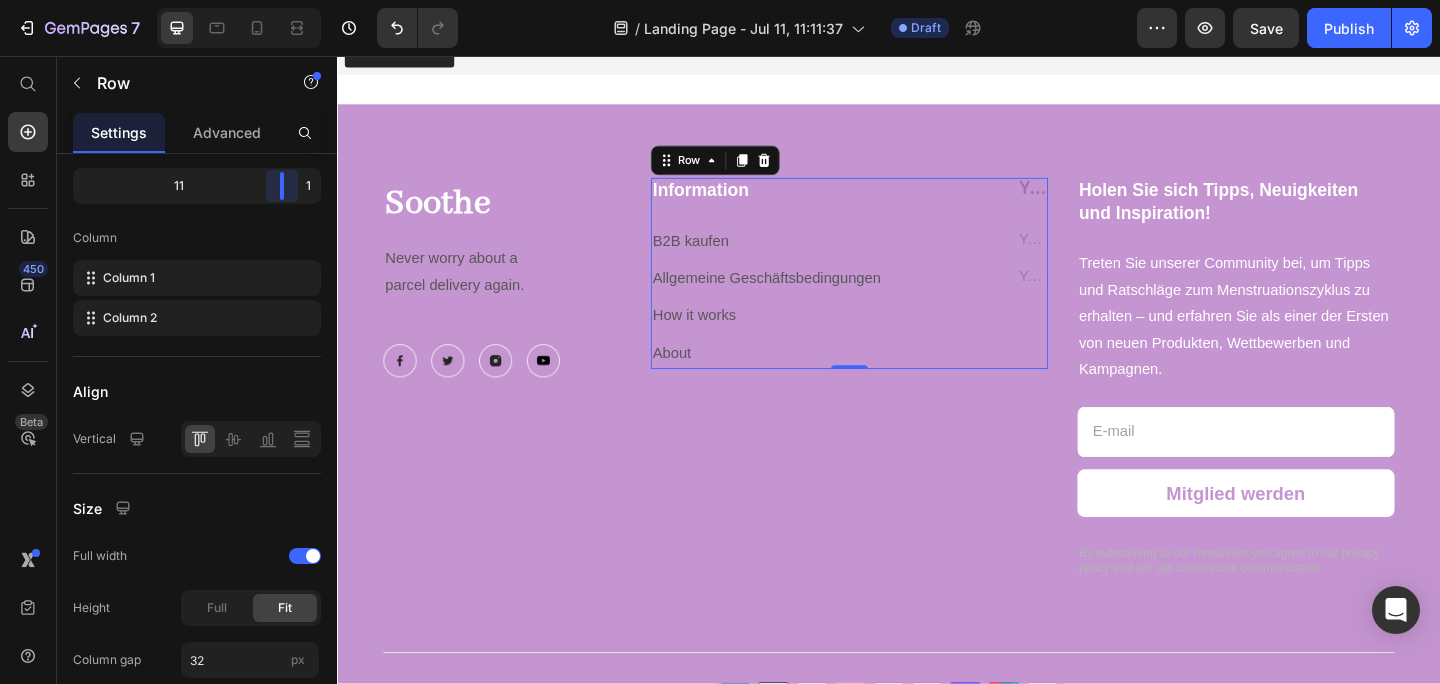 drag, startPoint x: 196, startPoint y: 193, endPoint x: 331, endPoint y: 197, distance: 135.05925 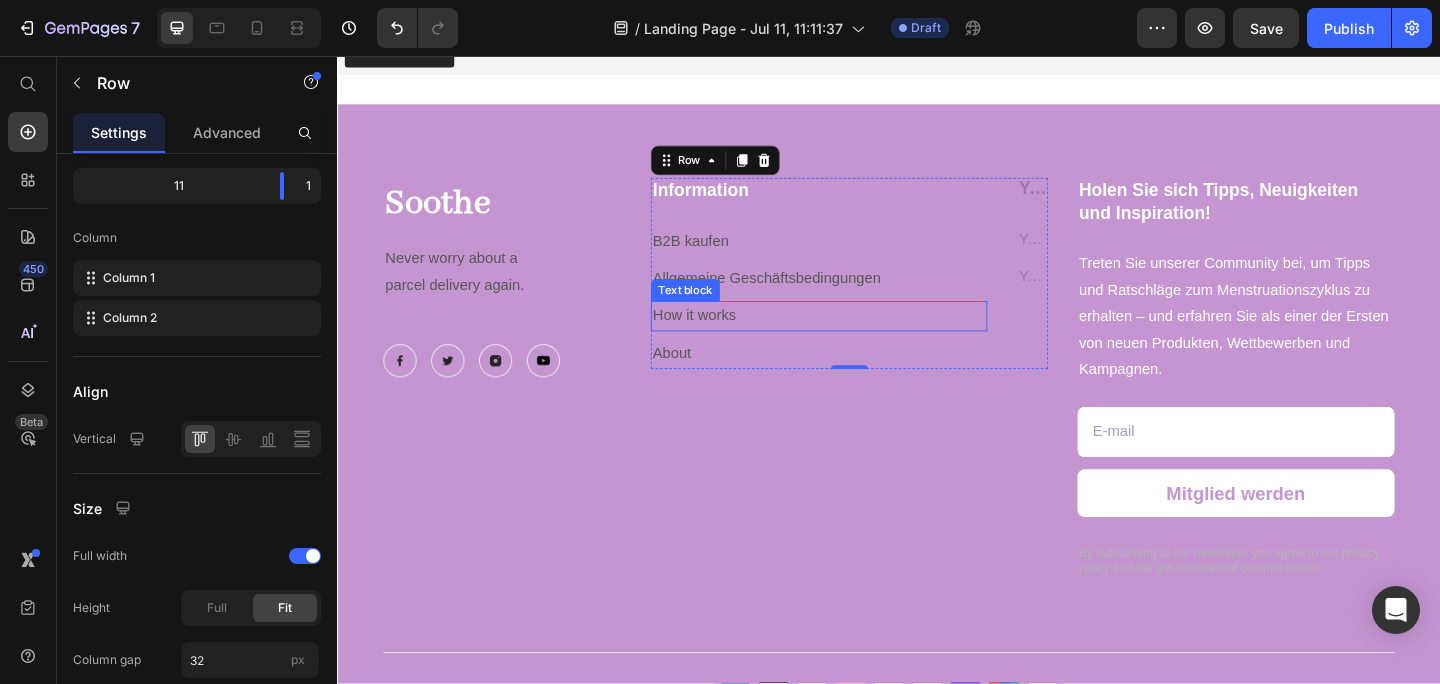 click on "How it works" at bounding box center [861, 339] 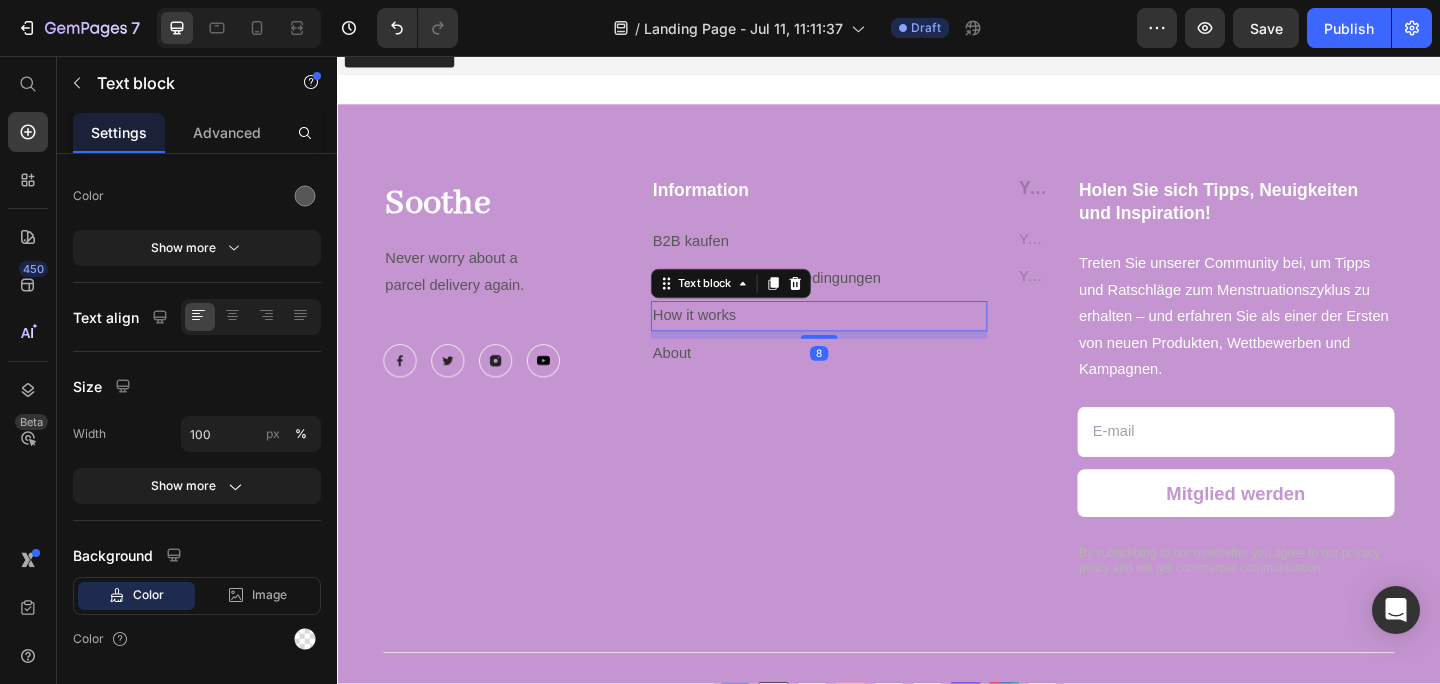 scroll, scrollTop: 0, scrollLeft: 0, axis: both 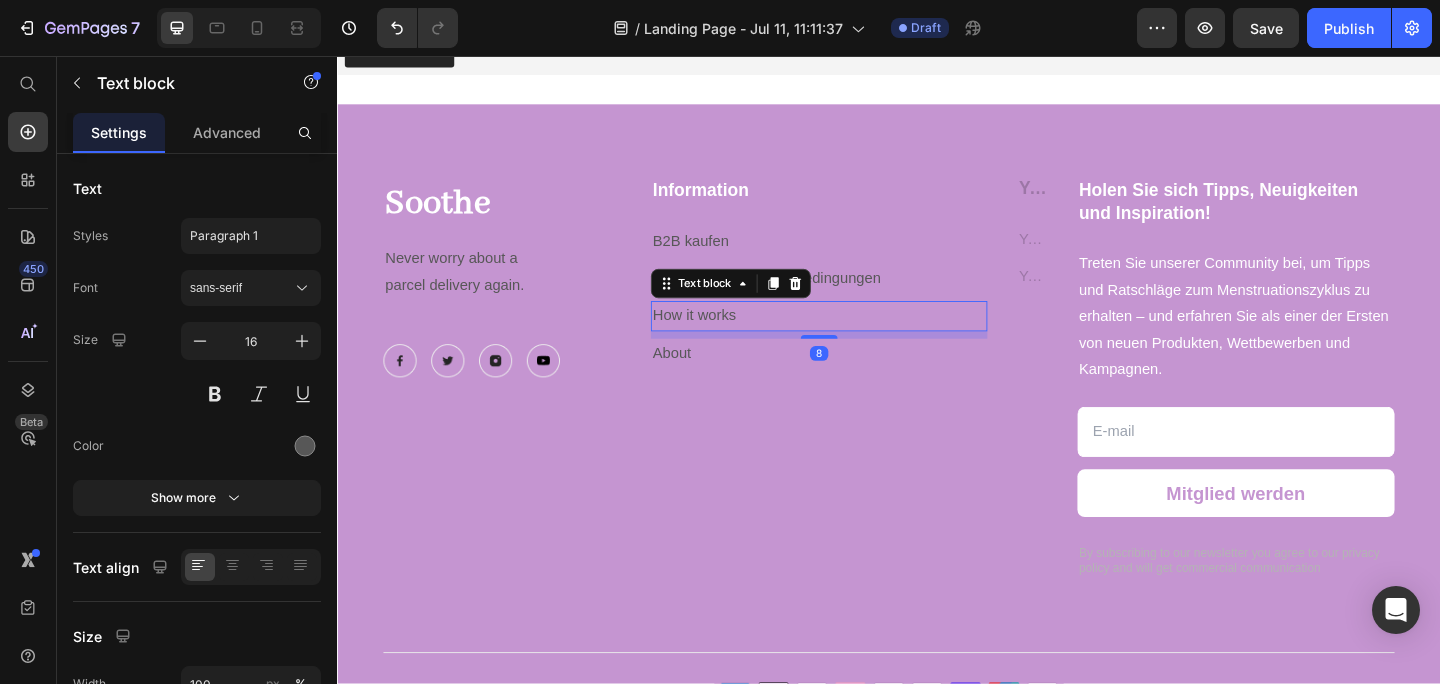 click on "How it works" at bounding box center (861, 339) 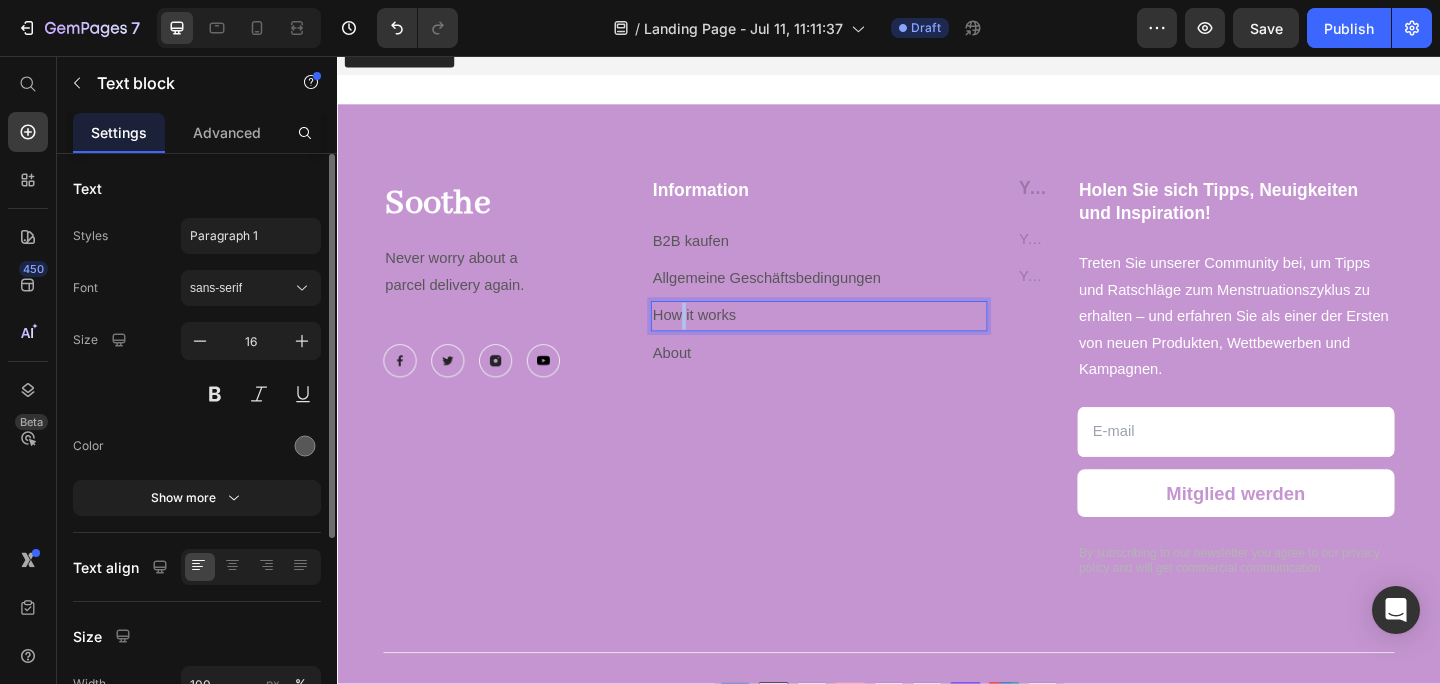 click on "How it works" at bounding box center [861, 339] 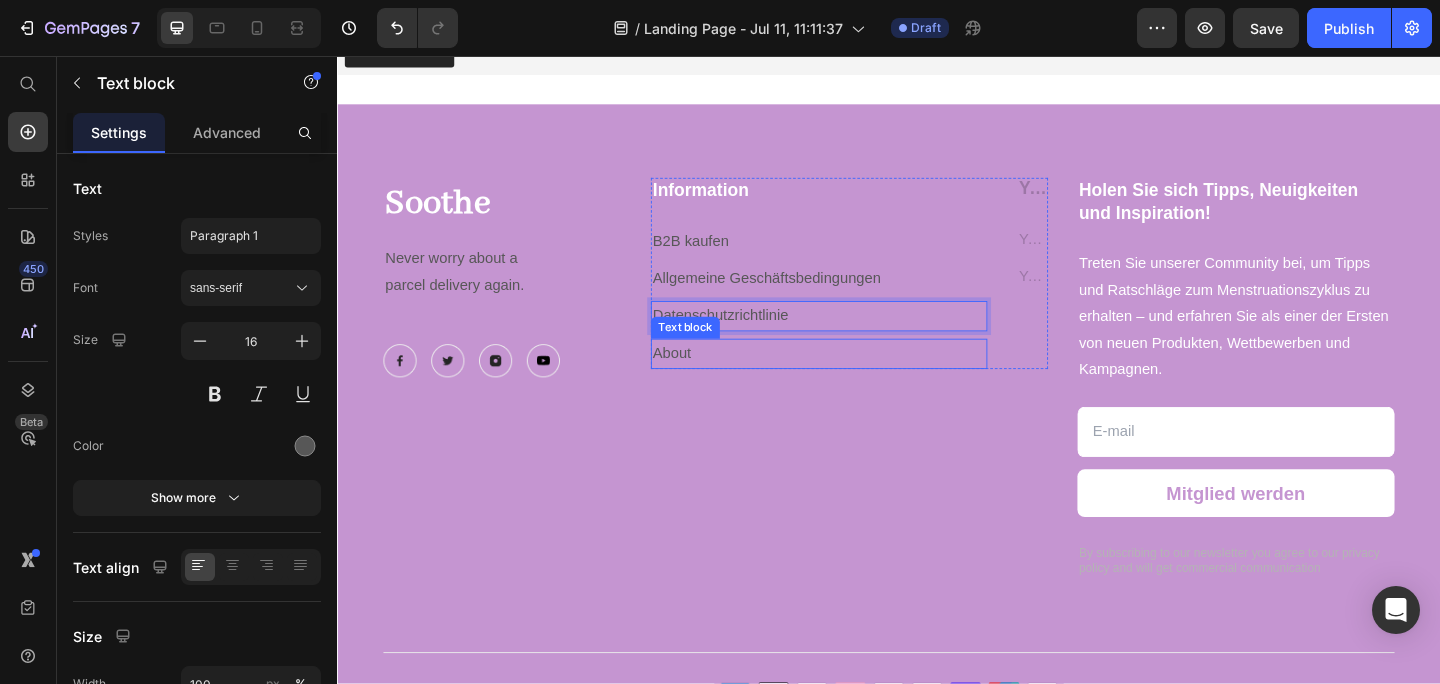 click on "About" at bounding box center [861, 380] 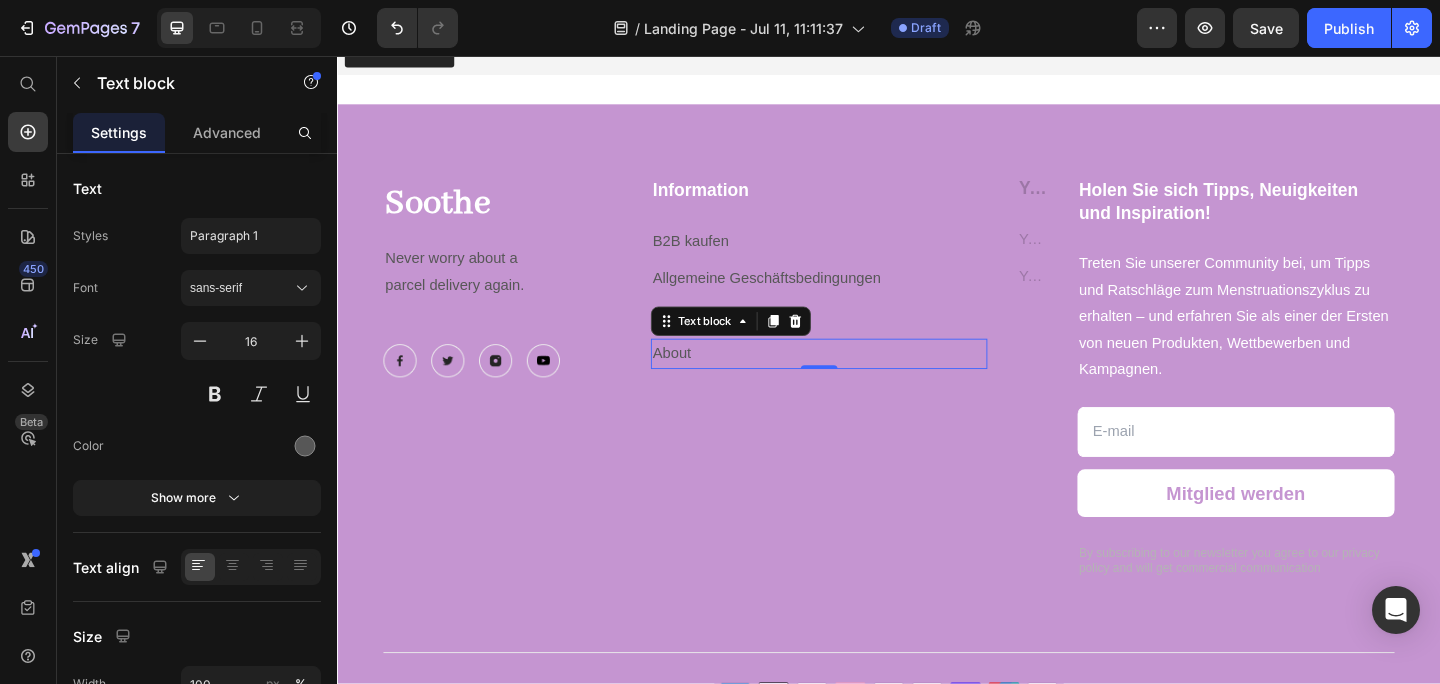click on "About" at bounding box center [861, 380] 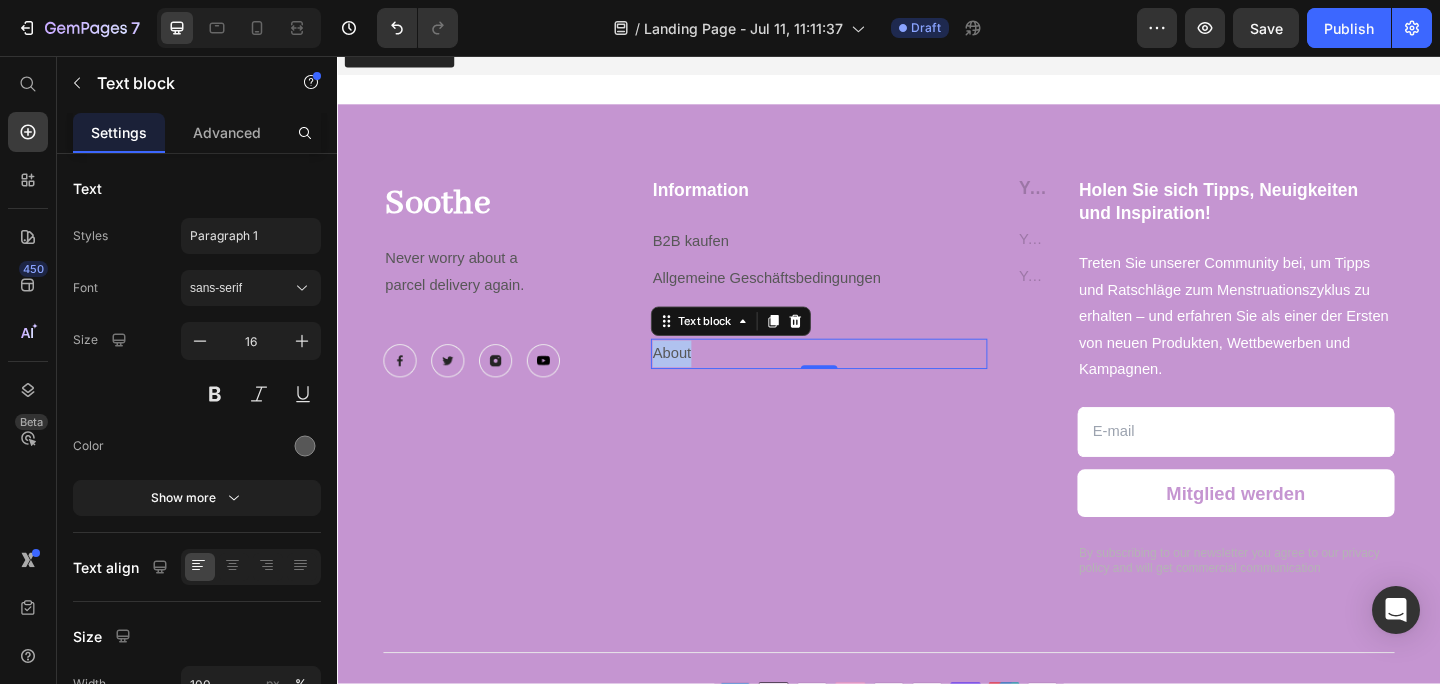click on "About" at bounding box center [861, 380] 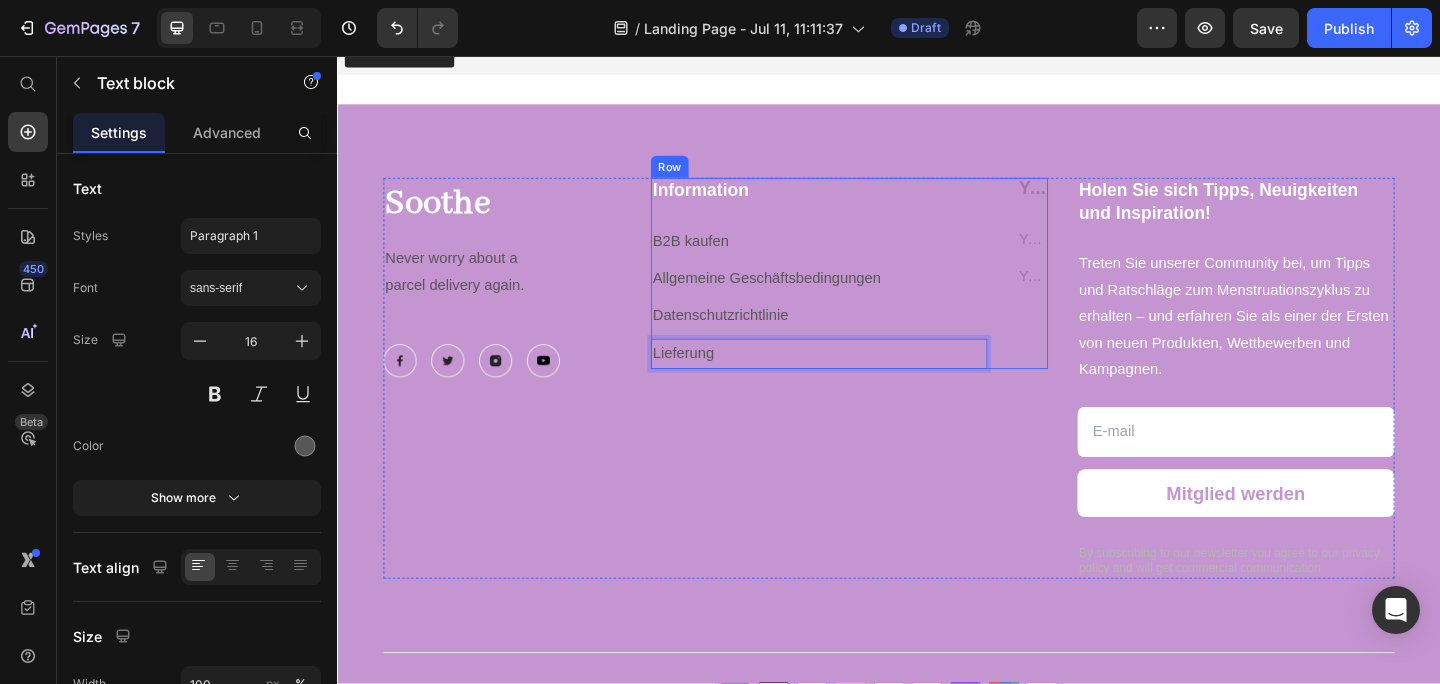 click on "Information Heading B2B kaufen Text block Allgemeine Geschäftsbedingungen Text block Datenschutzrichtlinie Text block Lieferung  Text block   0" at bounding box center [861, 293] 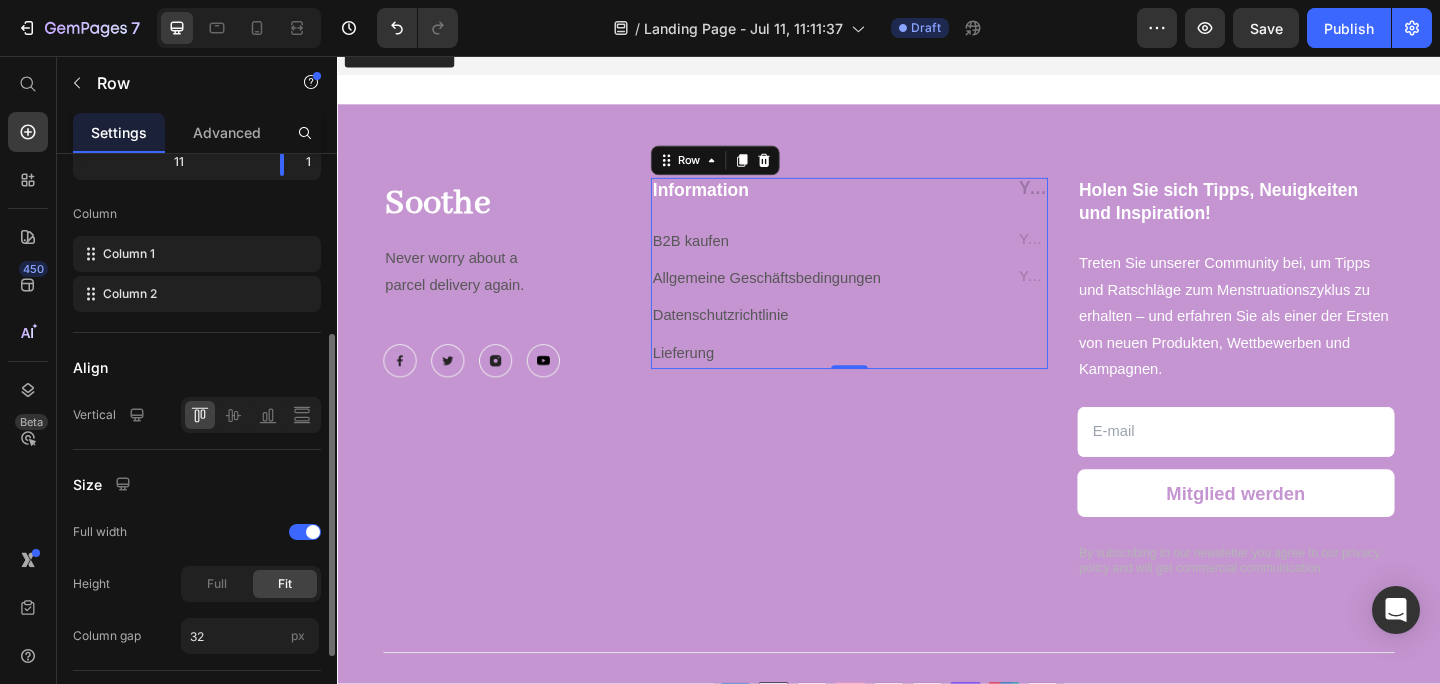 scroll, scrollTop: 258, scrollLeft: 0, axis: vertical 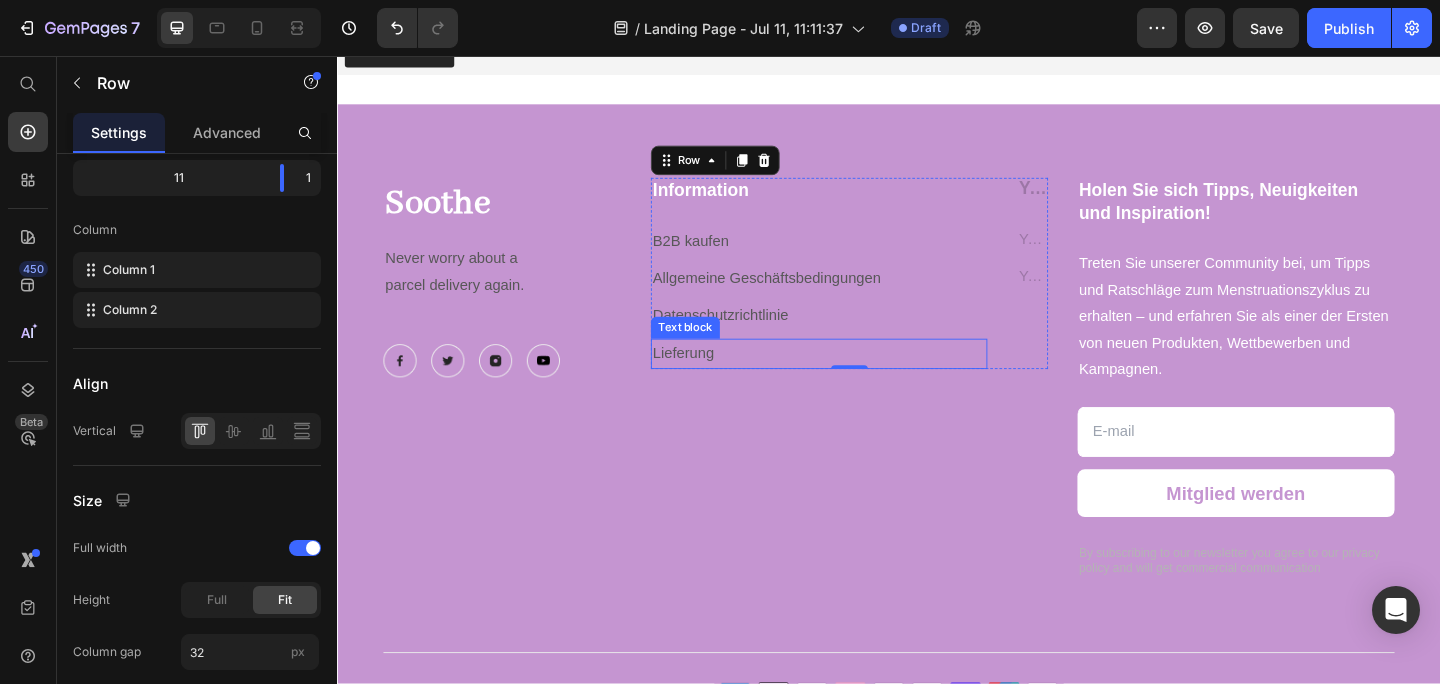 click on "Lieferung" at bounding box center (861, 380) 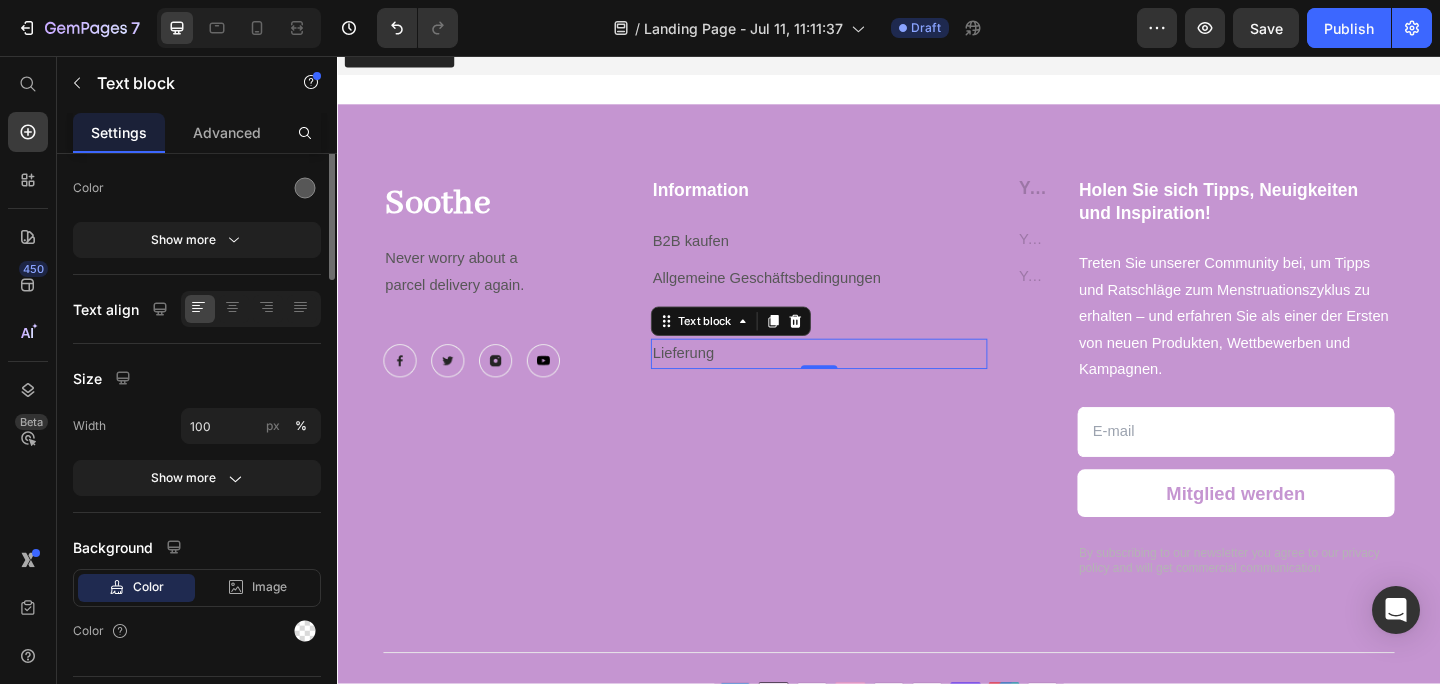 scroll, scrollTop: 0, scrollLeft: 0, axis: both 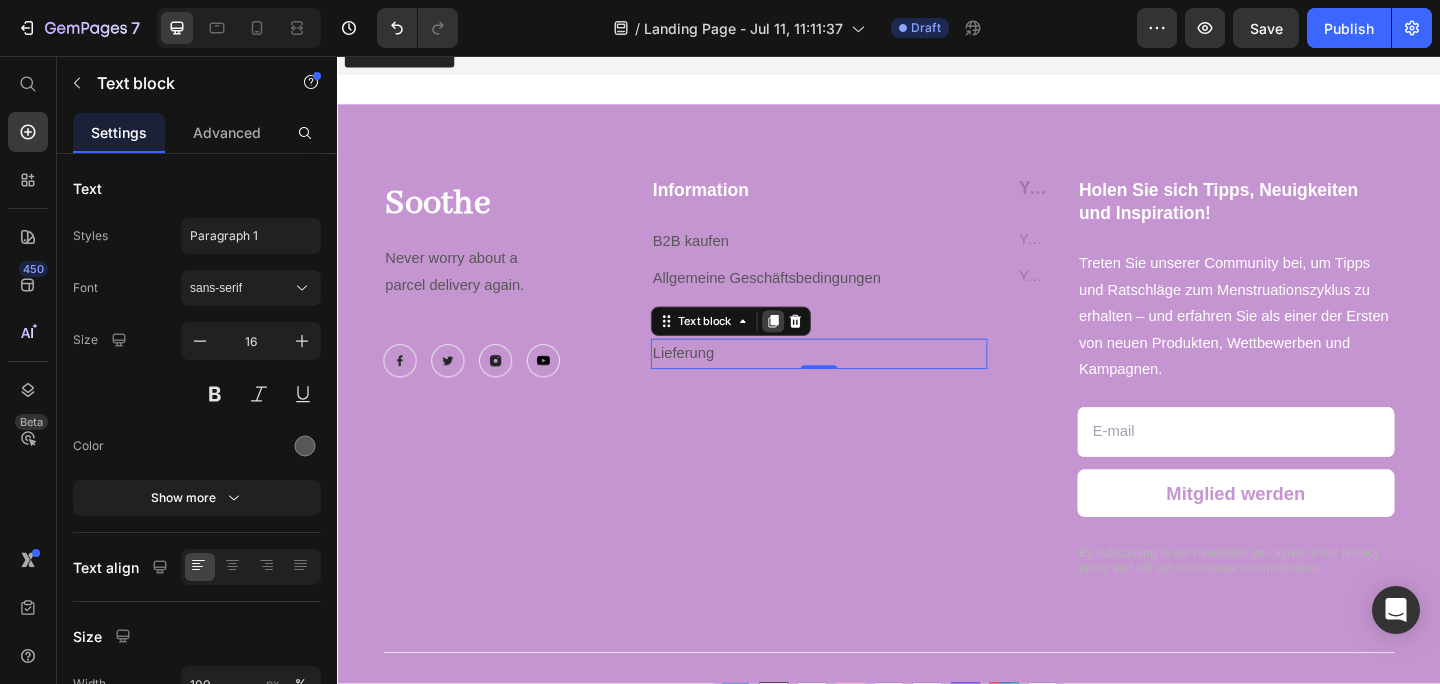 click 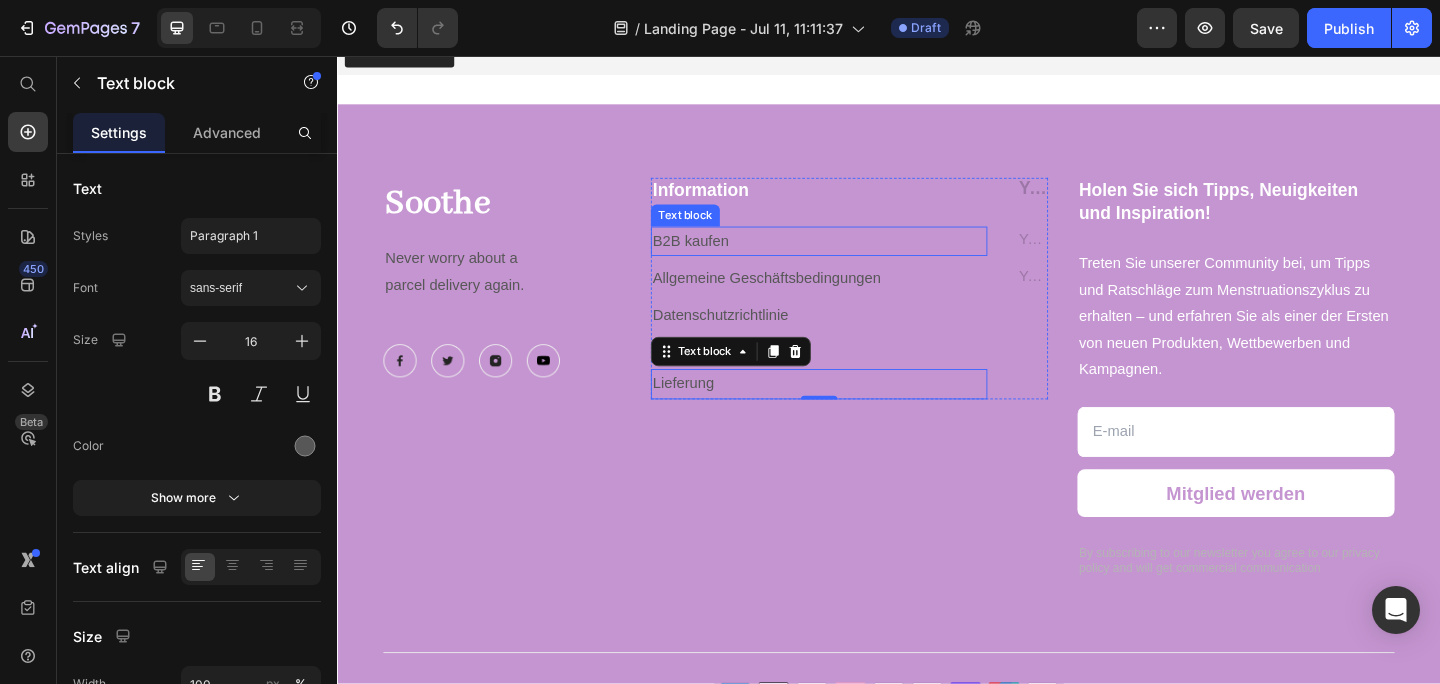 click on "B2B kaufen" at bounding box center (861, 258) 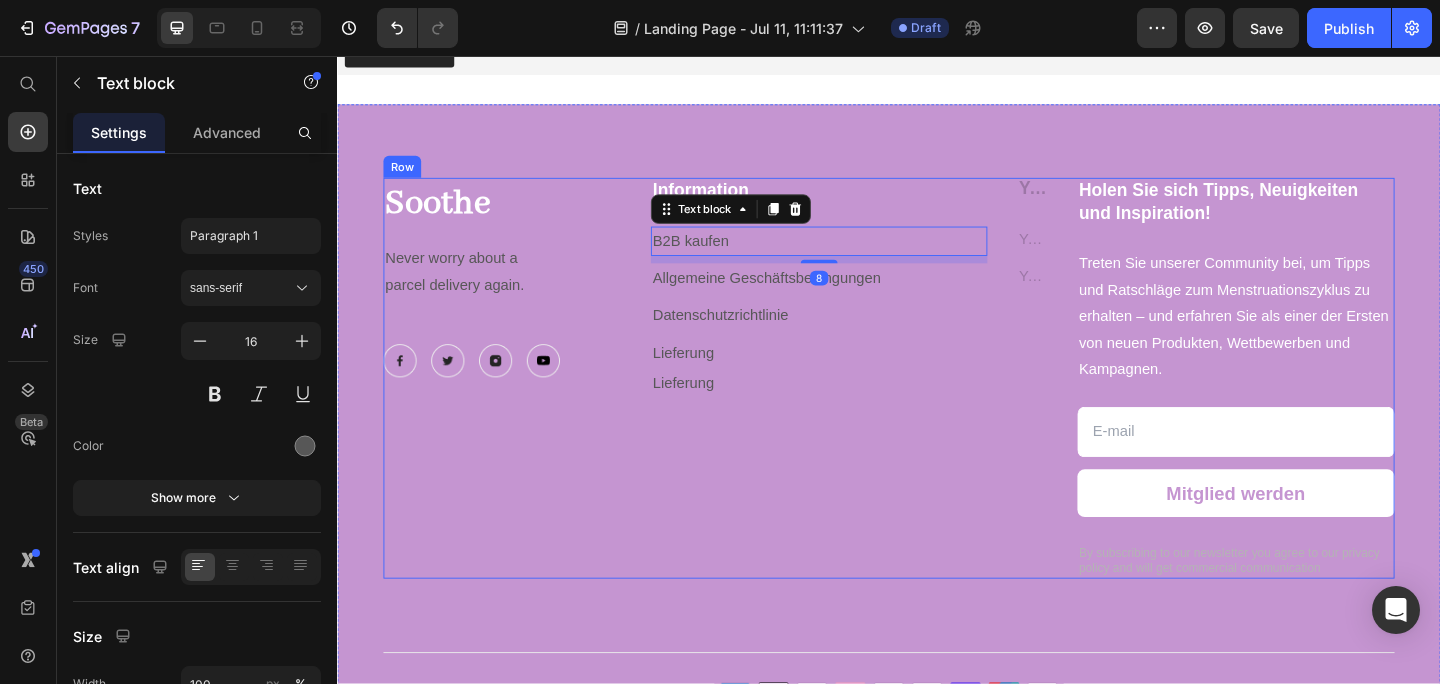 click on "Never worry about a" at bounding box center [516, 277] 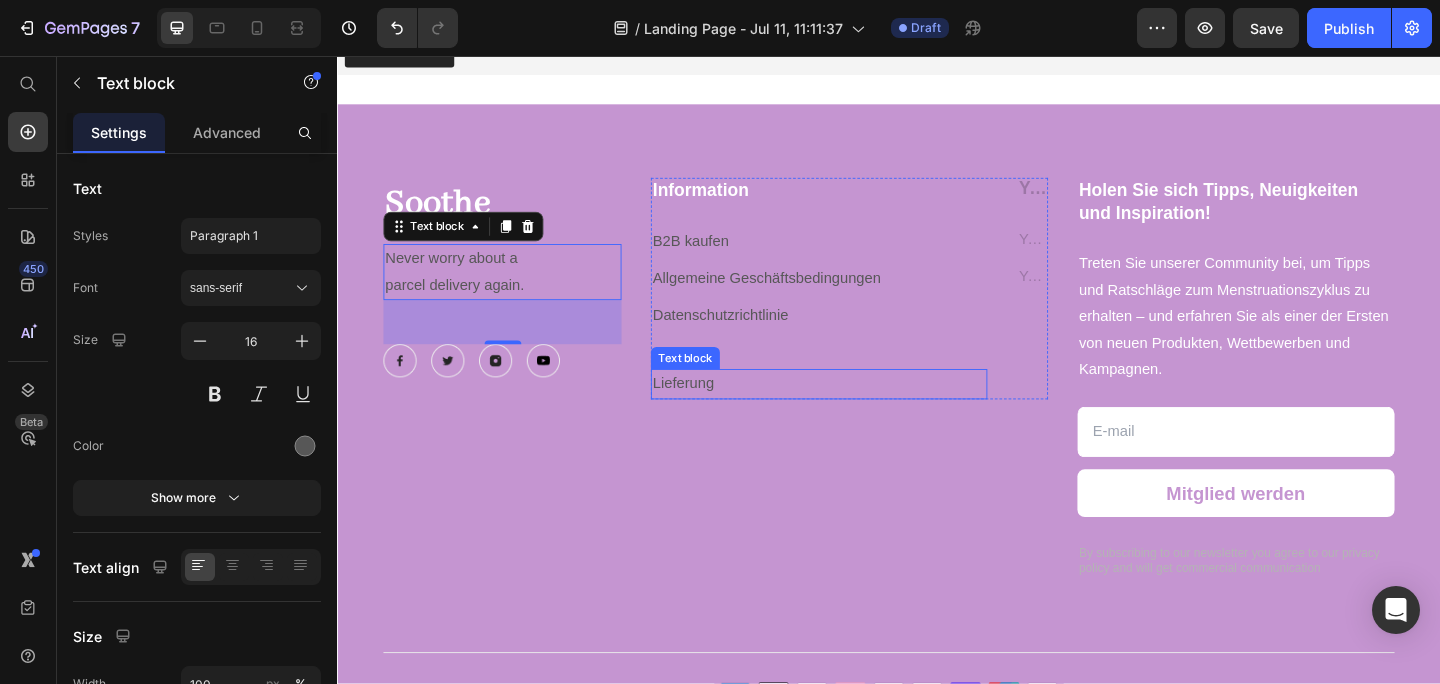 click on "Lieferung" at bounding box center [861, 413] 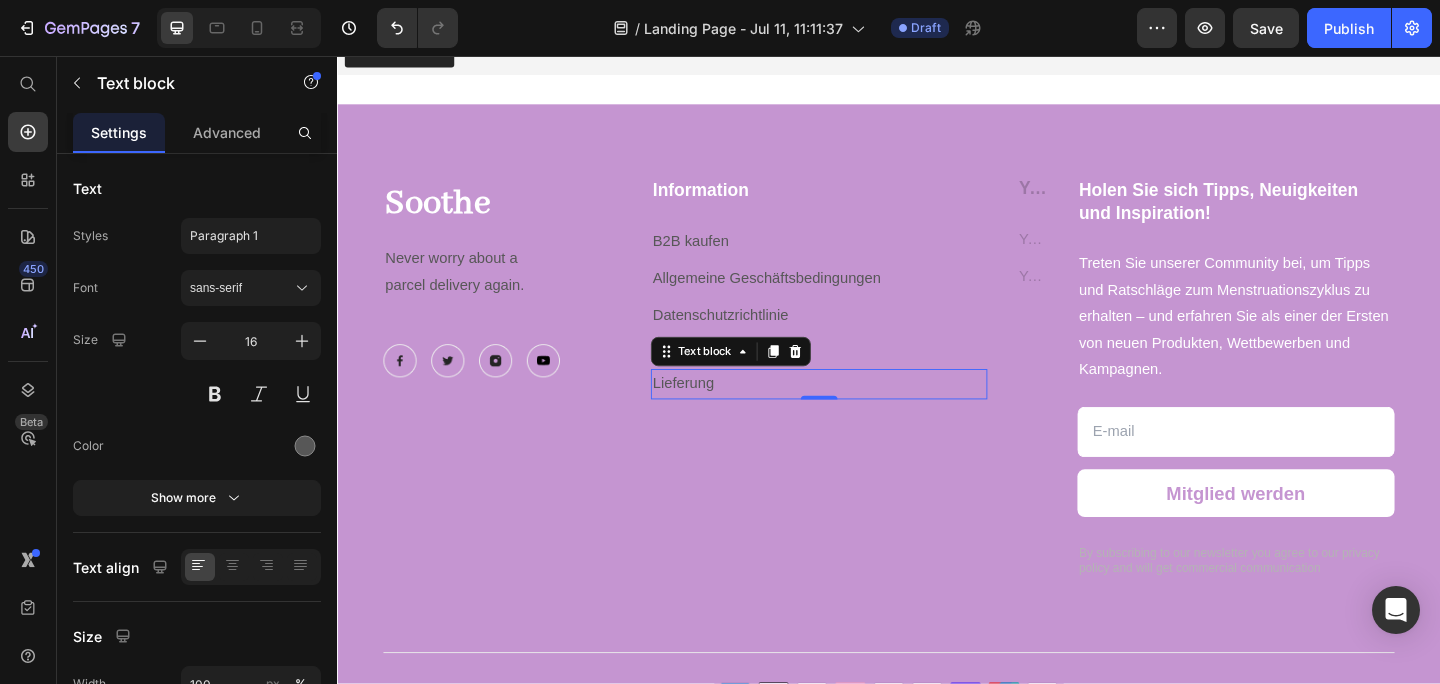 click on "Lieferung" at bounding box center (861, 413) 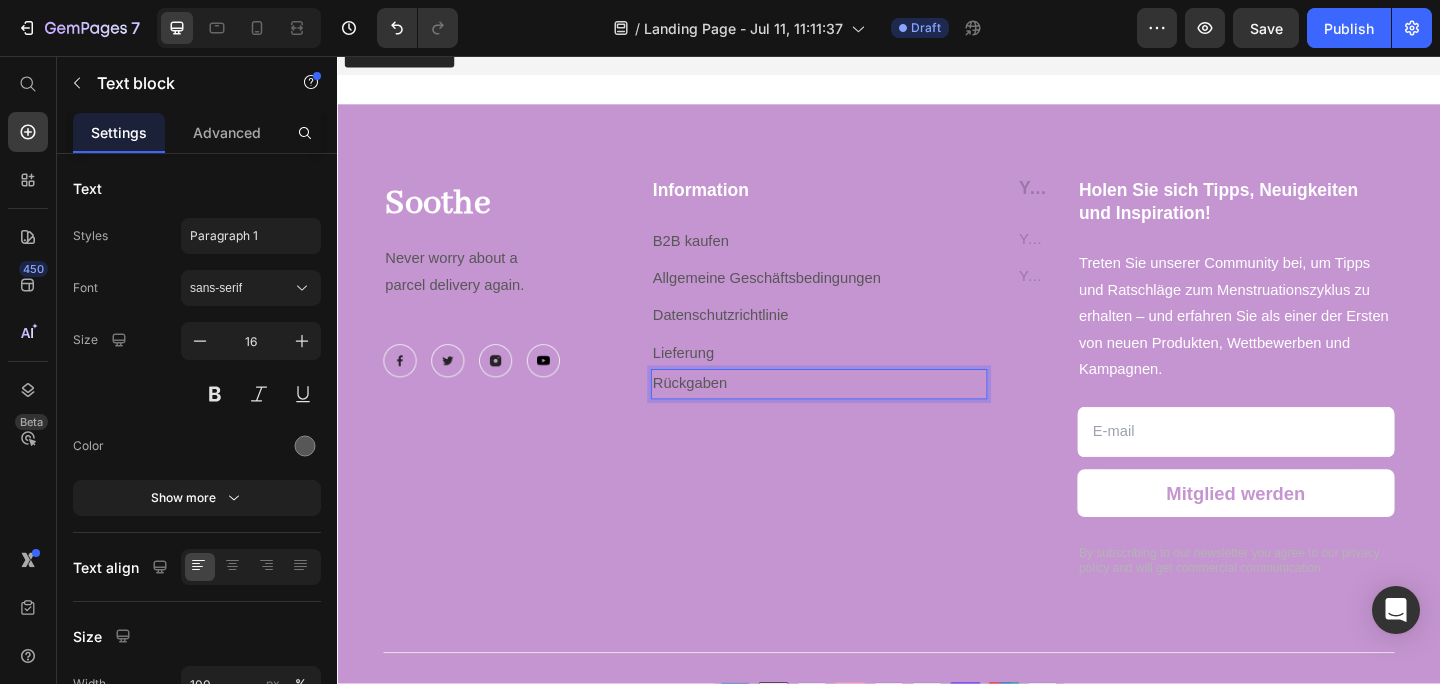 click on "Rückgaben" at bounding box center [861, 413] 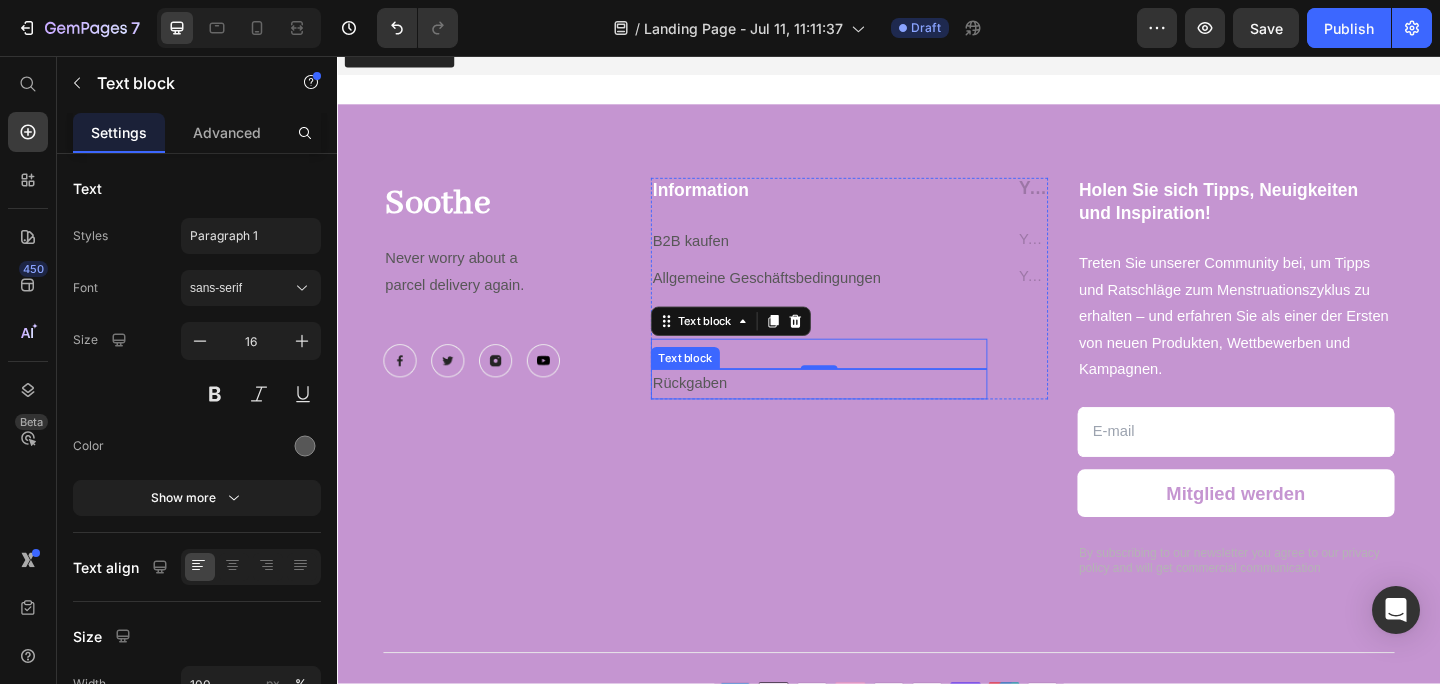 click on "Rückgaben" at bounding box center [861, 413] 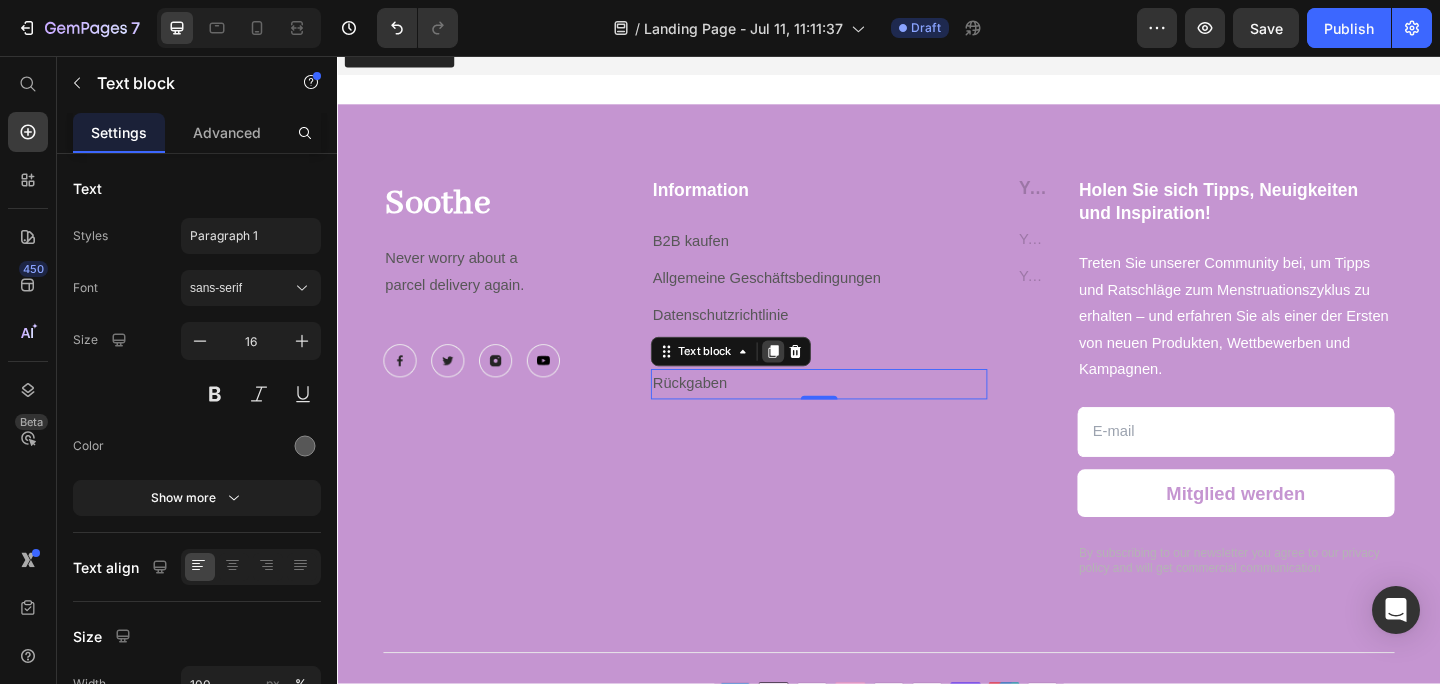 click 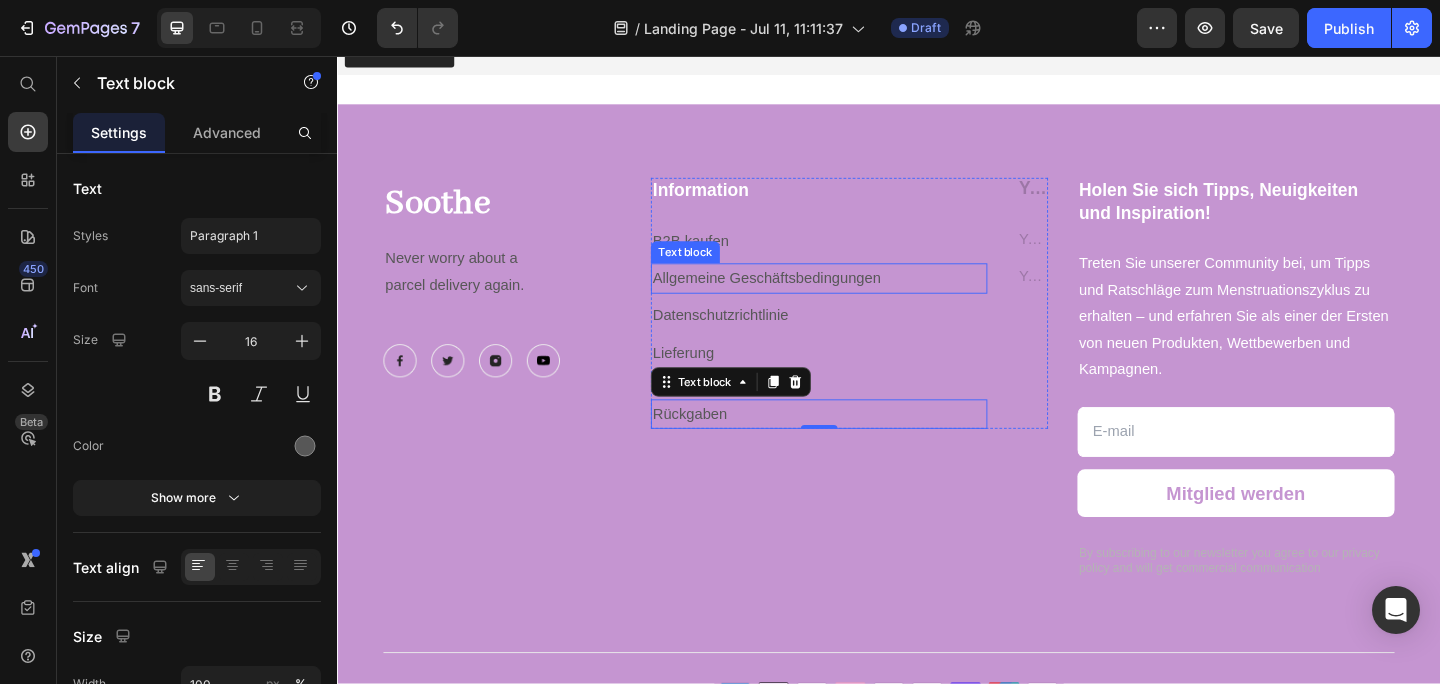 click on "Allgemeine Geschäftsbedingungen" at bounding box center (861, 298) 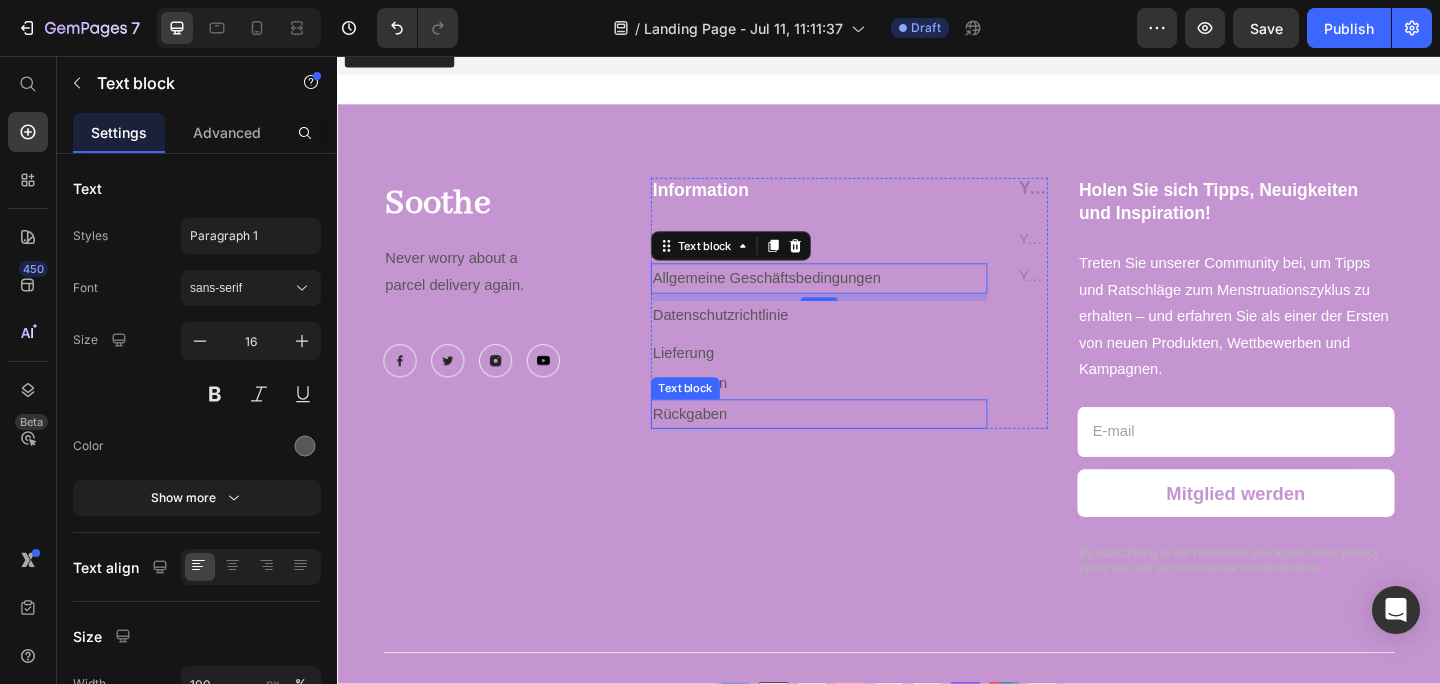 click on "Rückgaben" at bounding box center (861, 446) 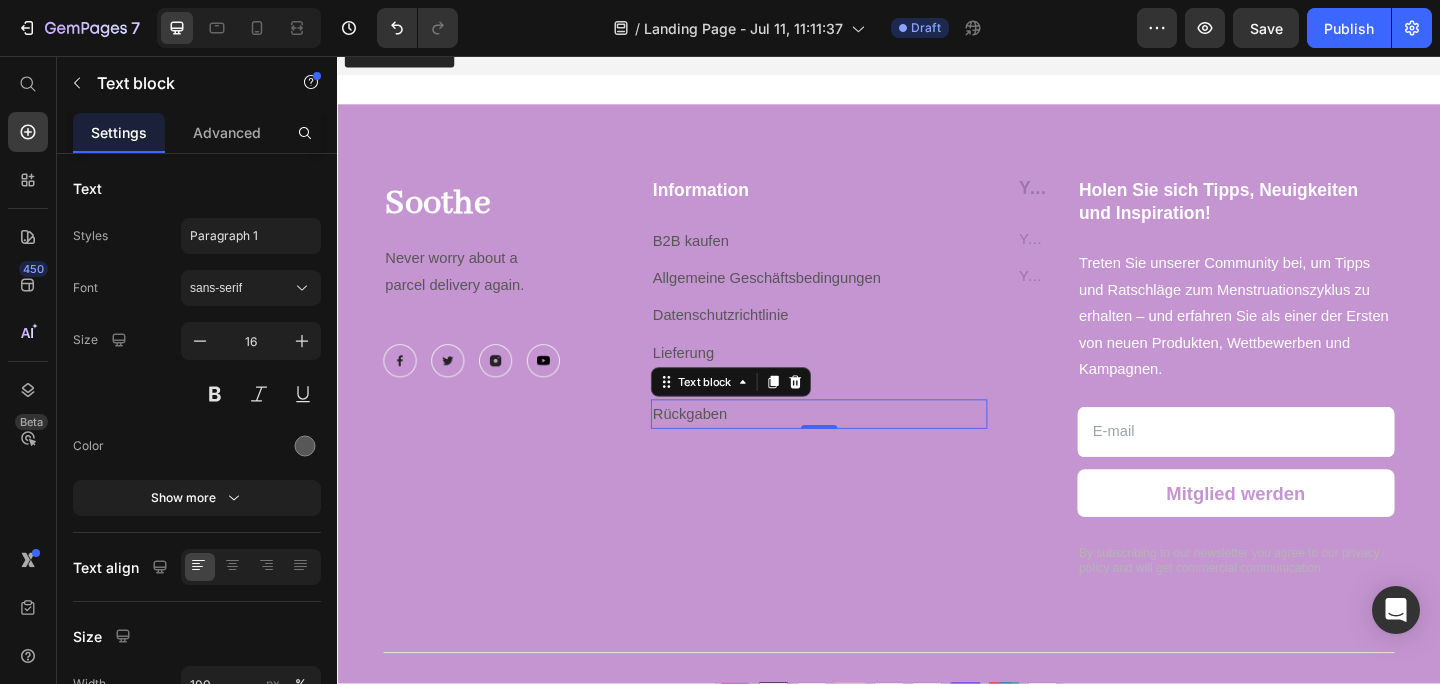 click on "Rückgaben" at bounding box center [861, 446] 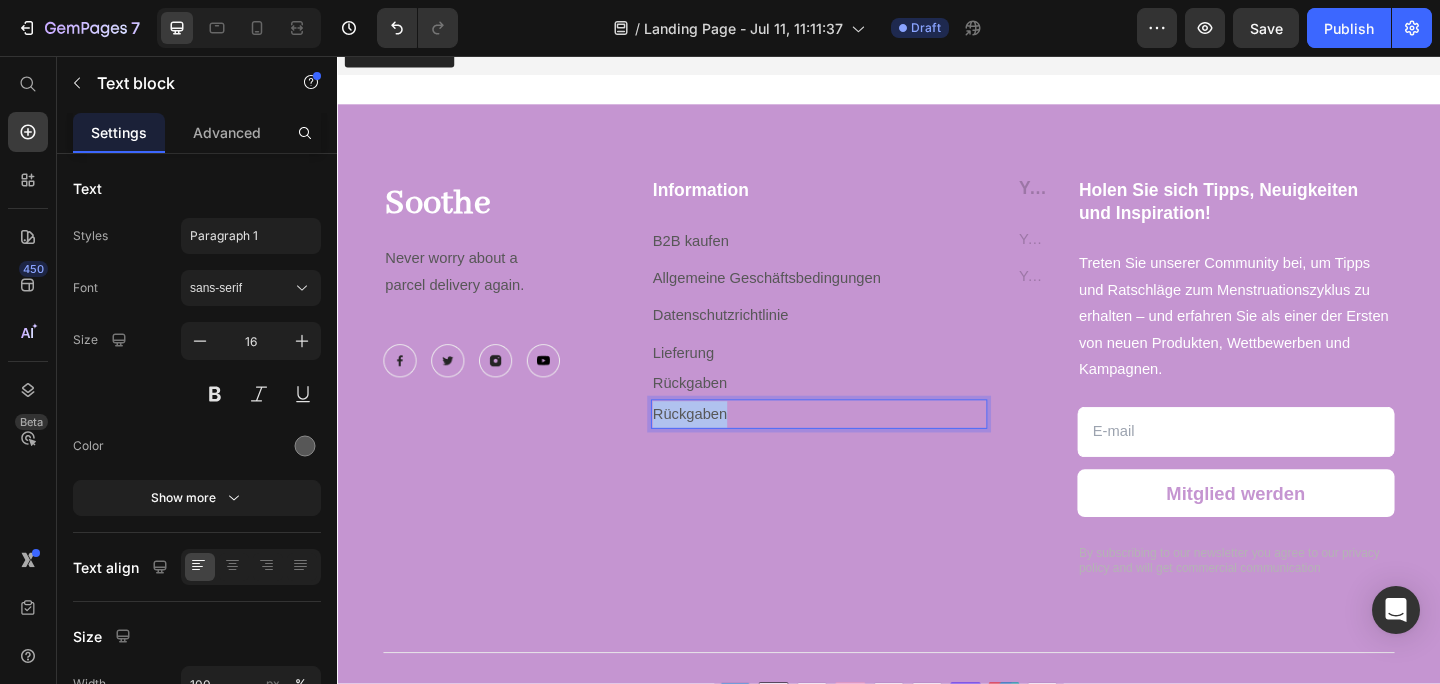 click on "Rückgaben" at bounding box center [861, 446] 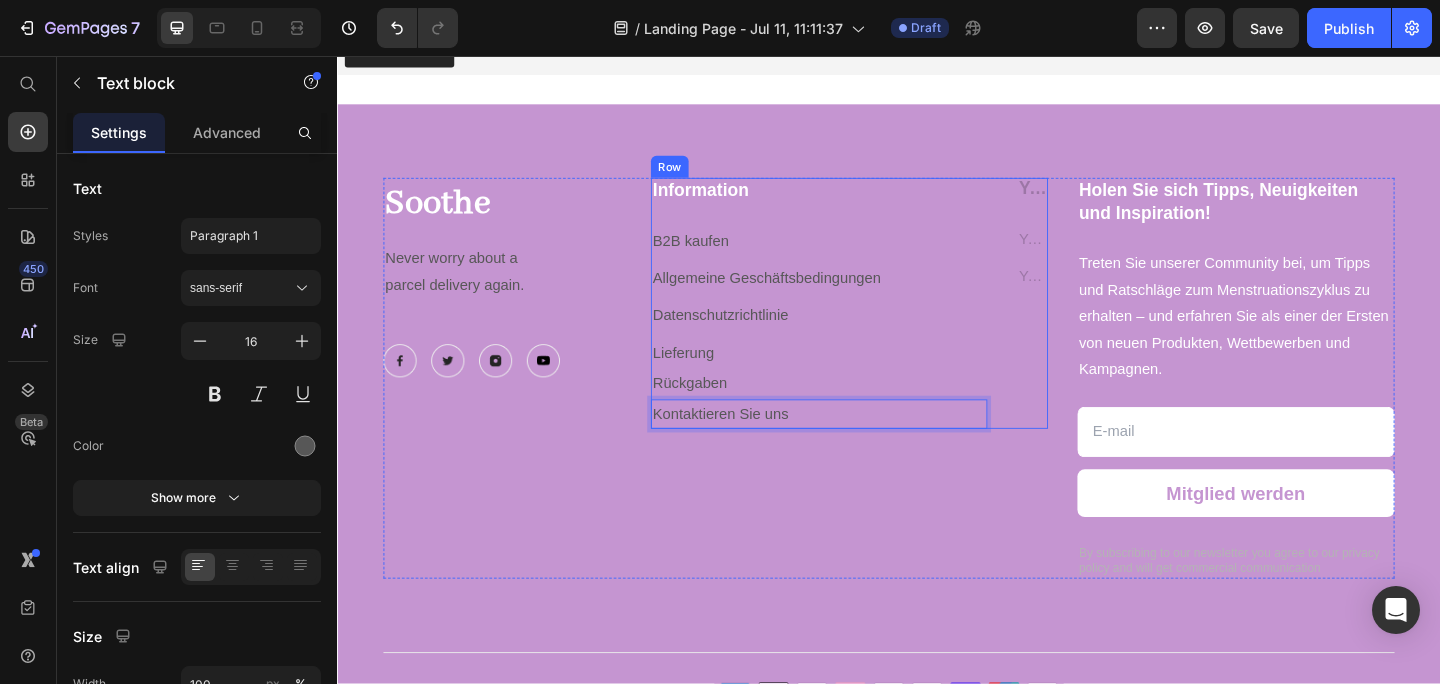 click on "B2B kaufen" at bounding box center (861, 258) 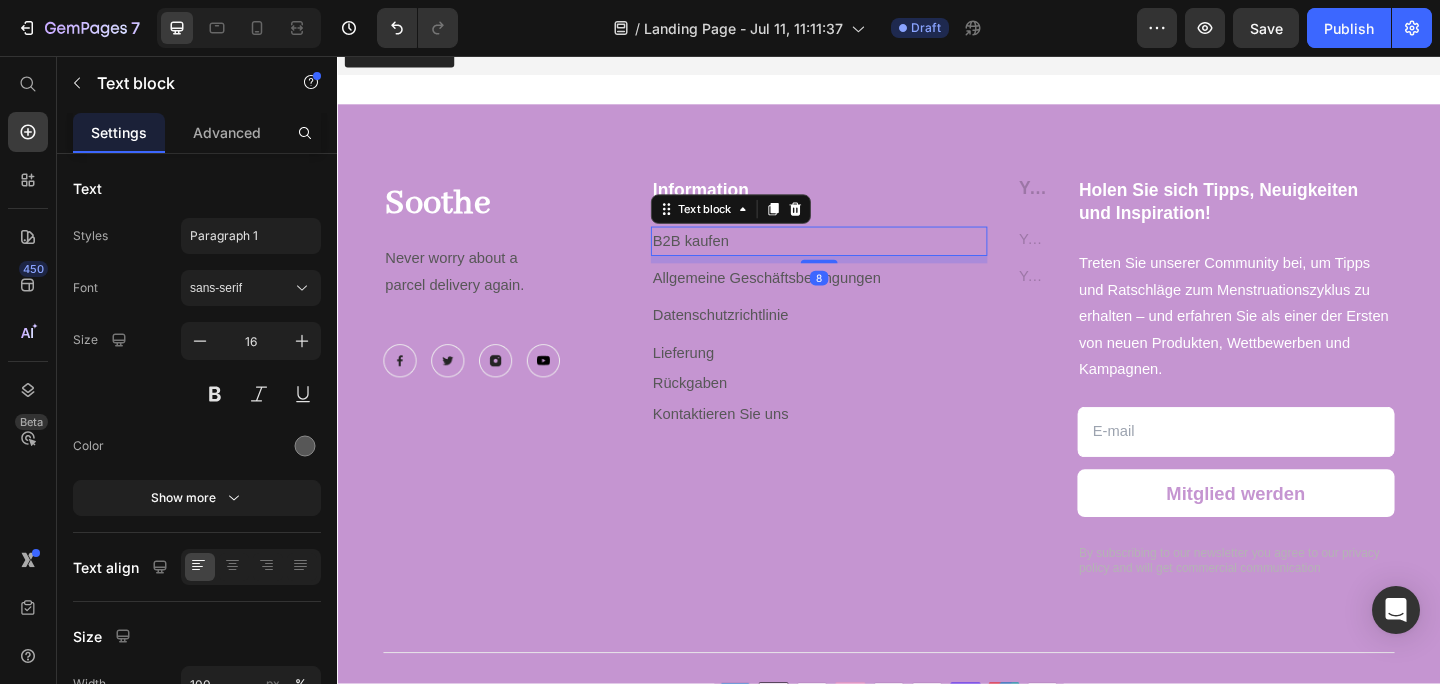 click on "Information Heading B2B kaufen Text block   8 Allgemeine Geschäftsbedingungen Text block Datenschutzrichtlinie Text block Lieferung  Text block Rückgaben  Text block Kontaktieren Sie uns Text block" at bounding box center (861, 325) 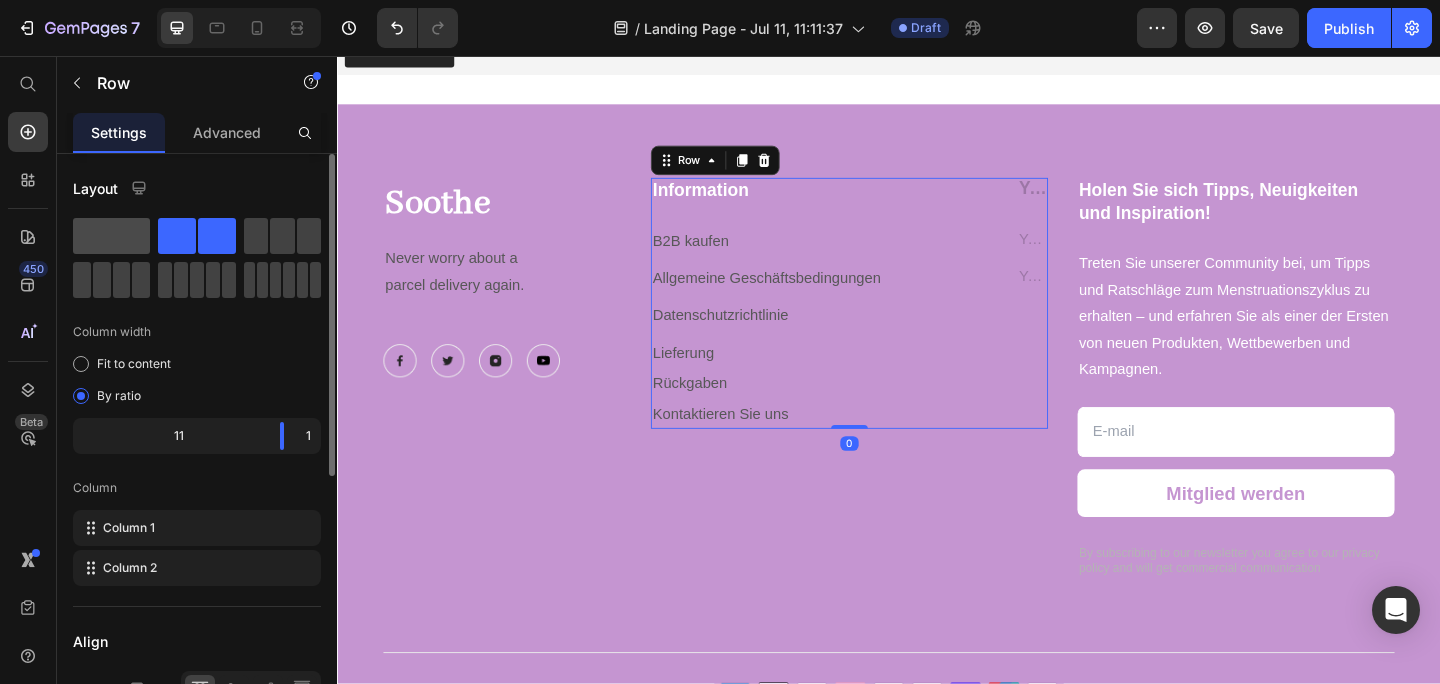click 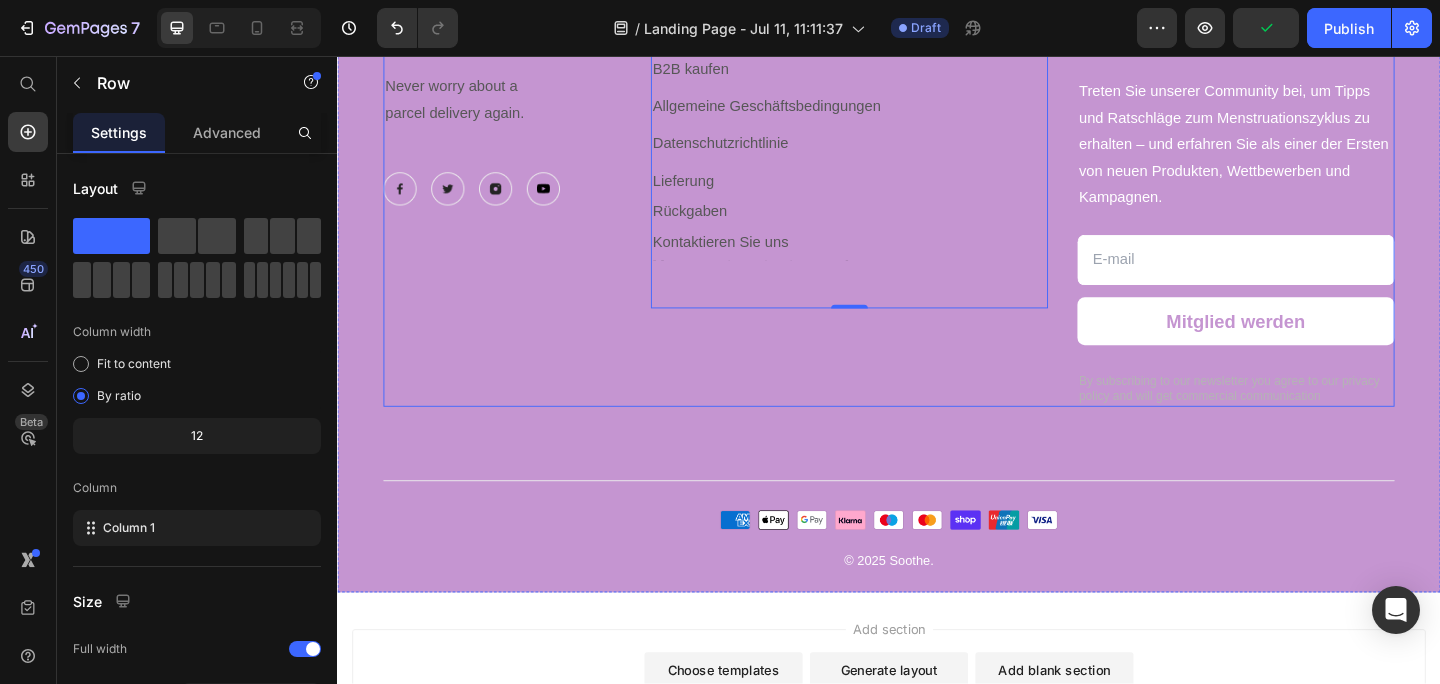 scroll, scrollTop: 5307, scrollLeft: 0, axis: vertical 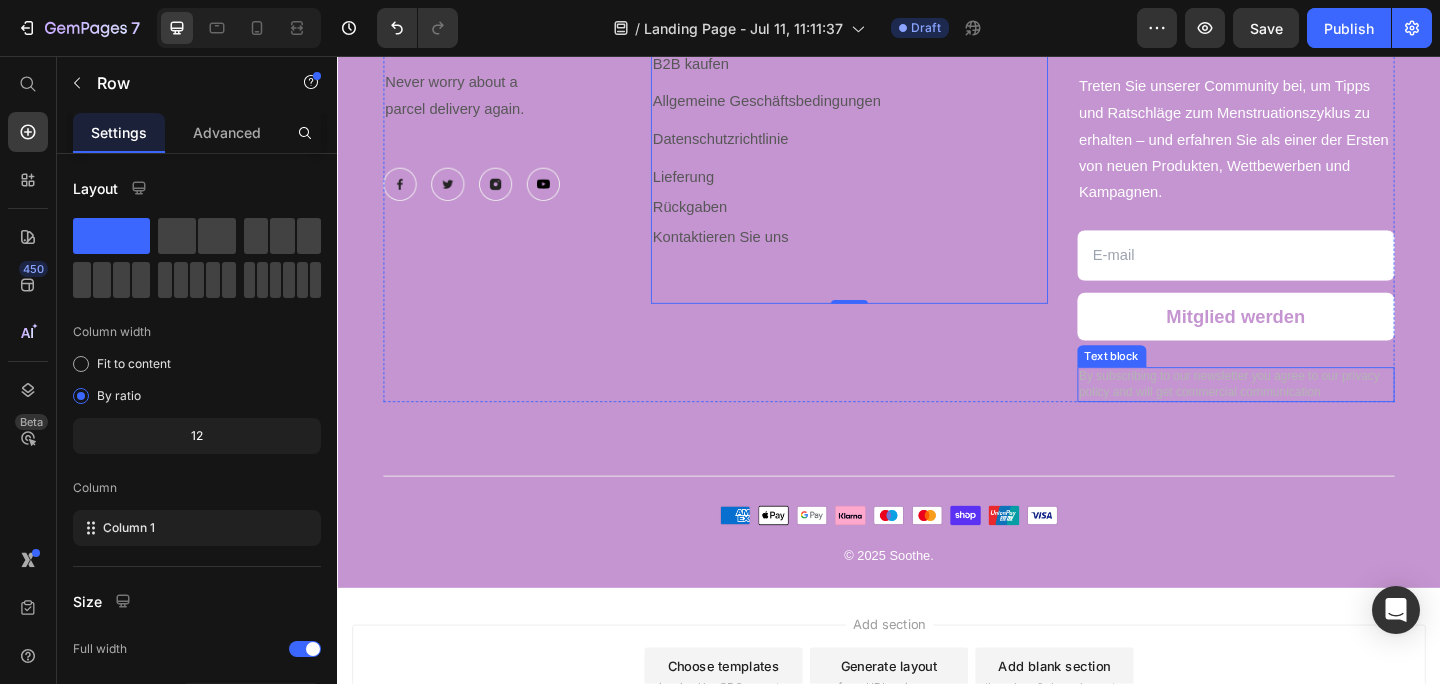 click on "By subscribing to our newsletter you agree to our privacy policy and will get commercial communication" at bounding box center [1314, 414] 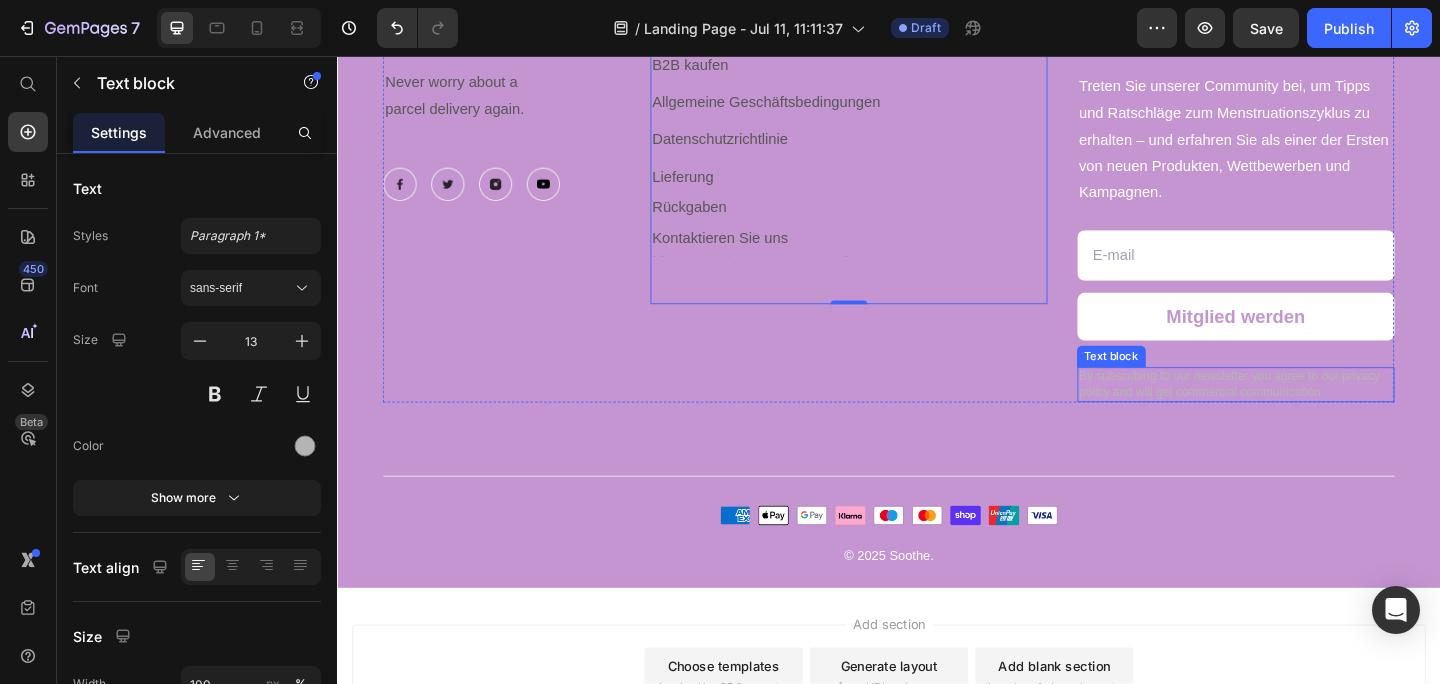 click on "By subscribing to our newsletter you agree to our privacy policy and will get commercial communication" at bounding box center [1314, 414] 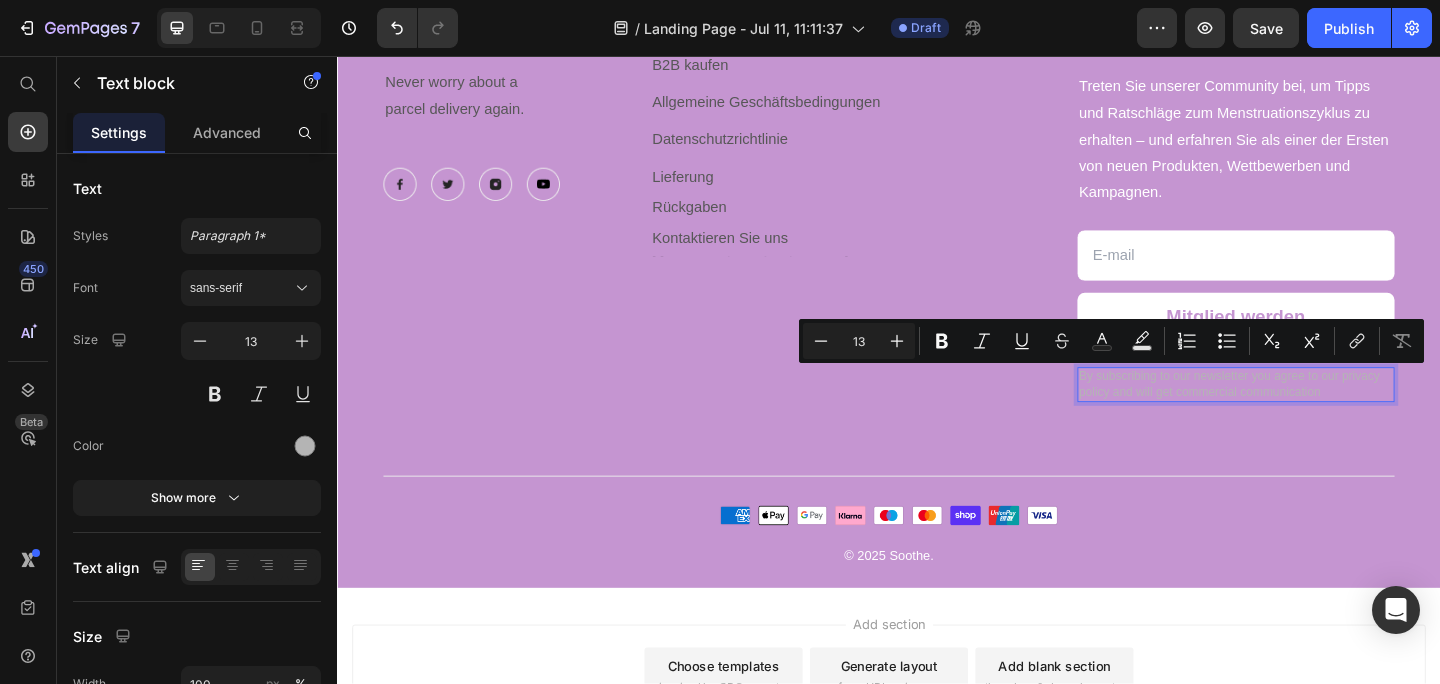 click on "By subscribing to our newsletter you agree to our privacy policy and will get commercial communication" at bounding box center [1314, 414] 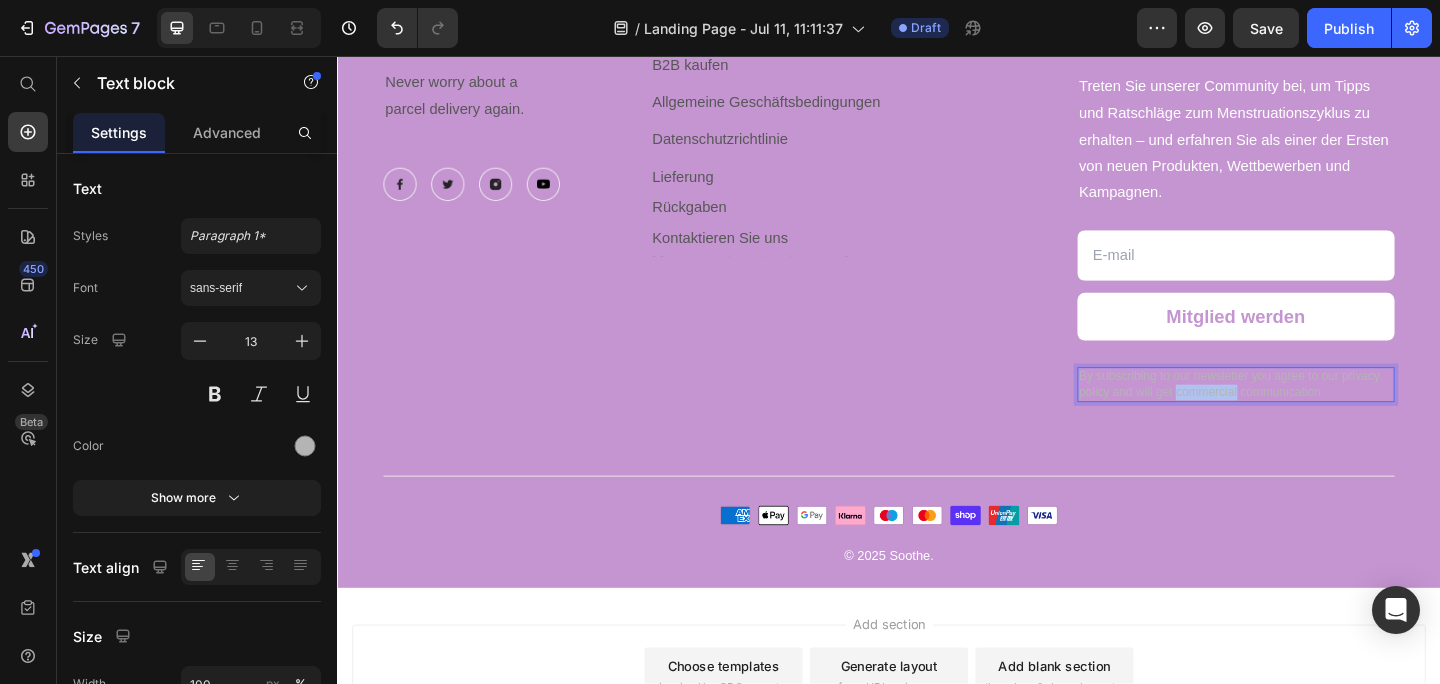 click on "By subscribing to our newsletter you agree to our privacy policy and will get commercial communication" at bounding box center (1314, 414) 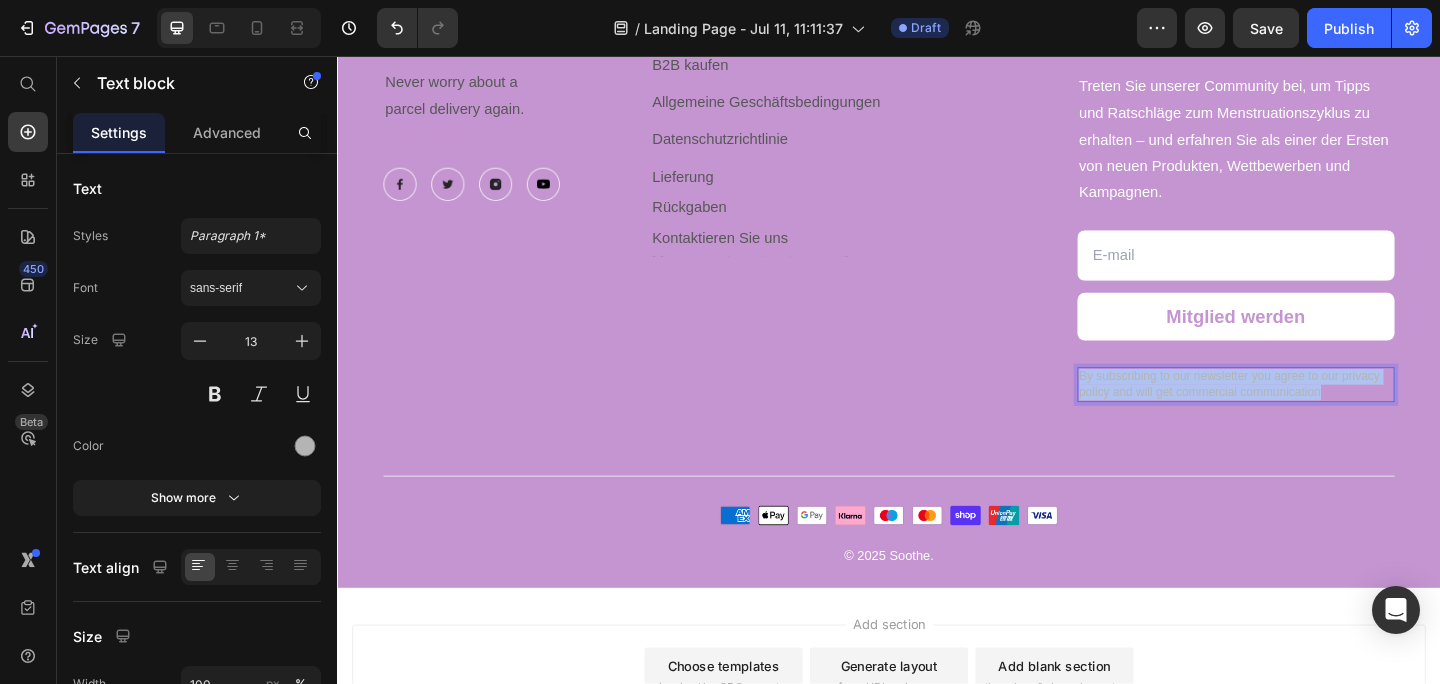 click on "By subscribing to our newsletter you agree to our privacy policy and will get commercial communication" at bounding box center (1314, 414) 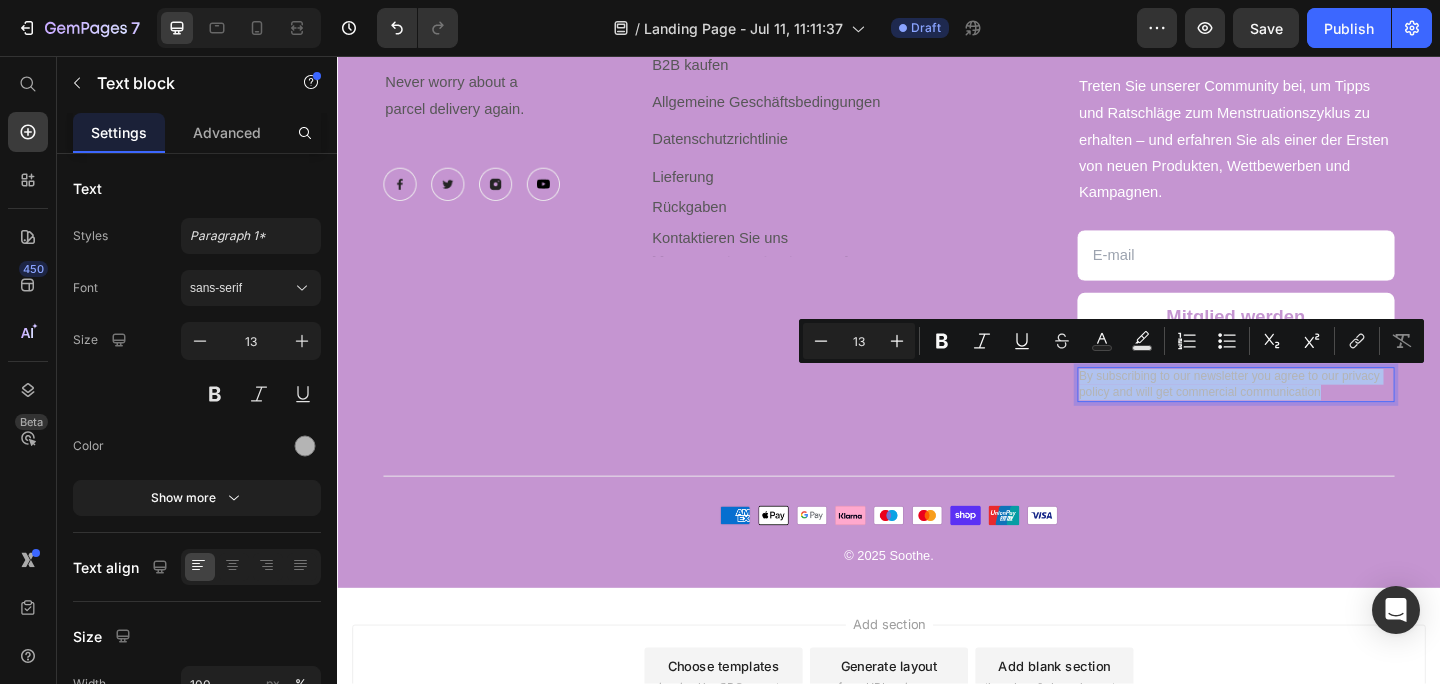 click on "By subscribing to our newsletter you agree to our privacy policy and will get commercial communication" at bounding box center (1314, 414) 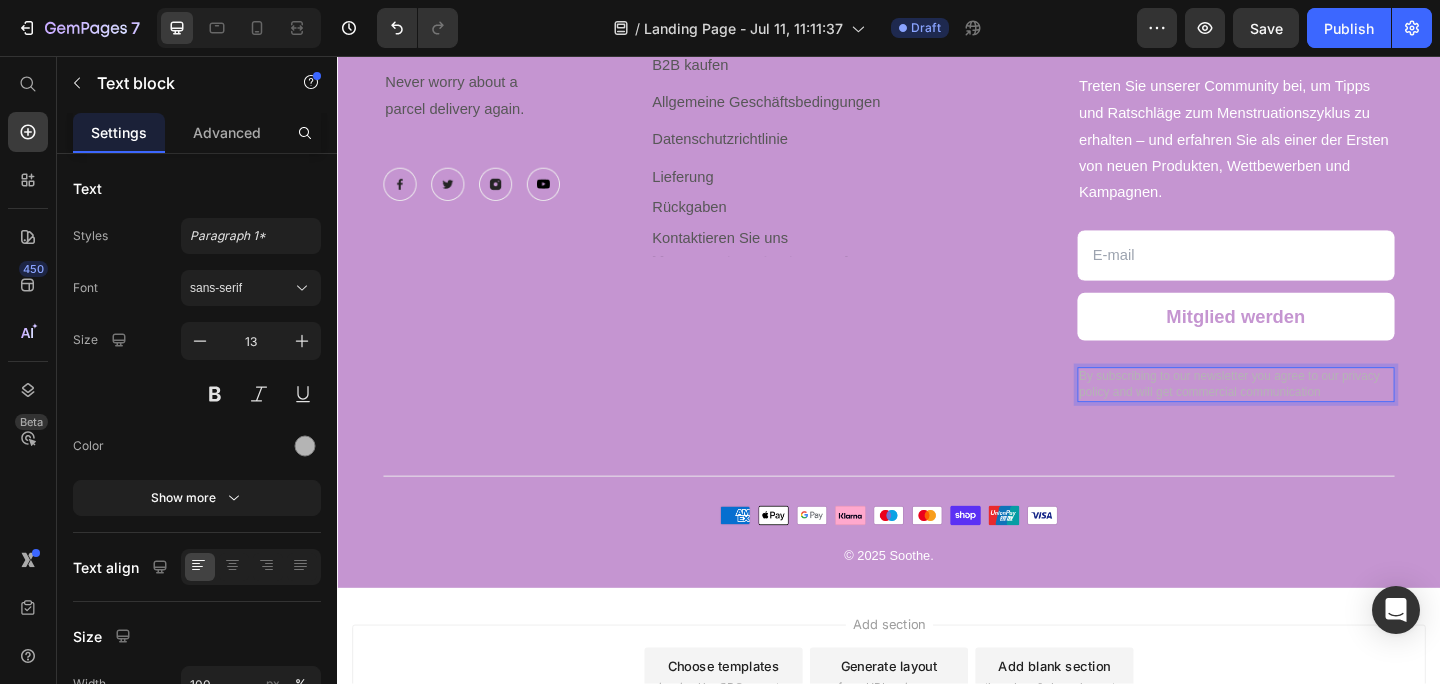 click on "By subscribing to our newsletter you agree to our privacy policy and will get commercial communication Text block   0" at bounding box center (1314, 215) 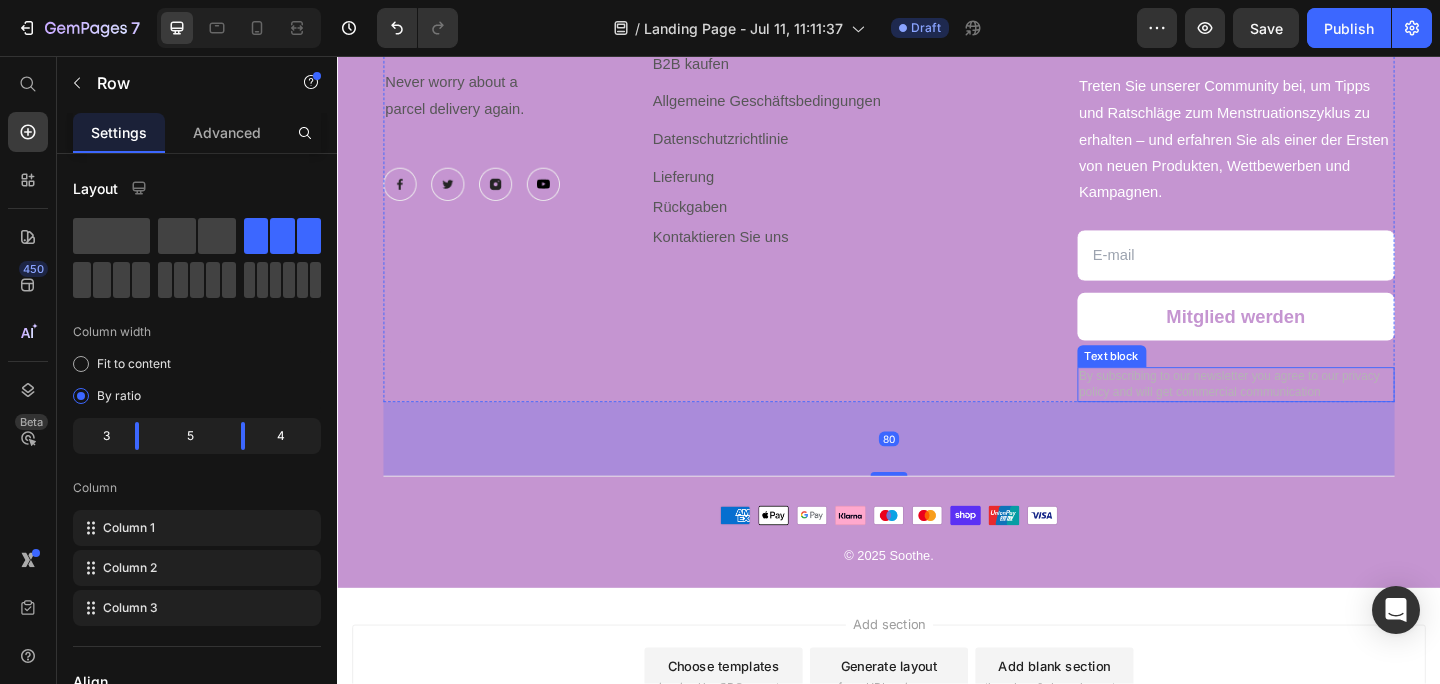 click on "By subscribing to our newsletter you agree to our privacy policy and will get commercial communication" at bounding box center [1314, 414] 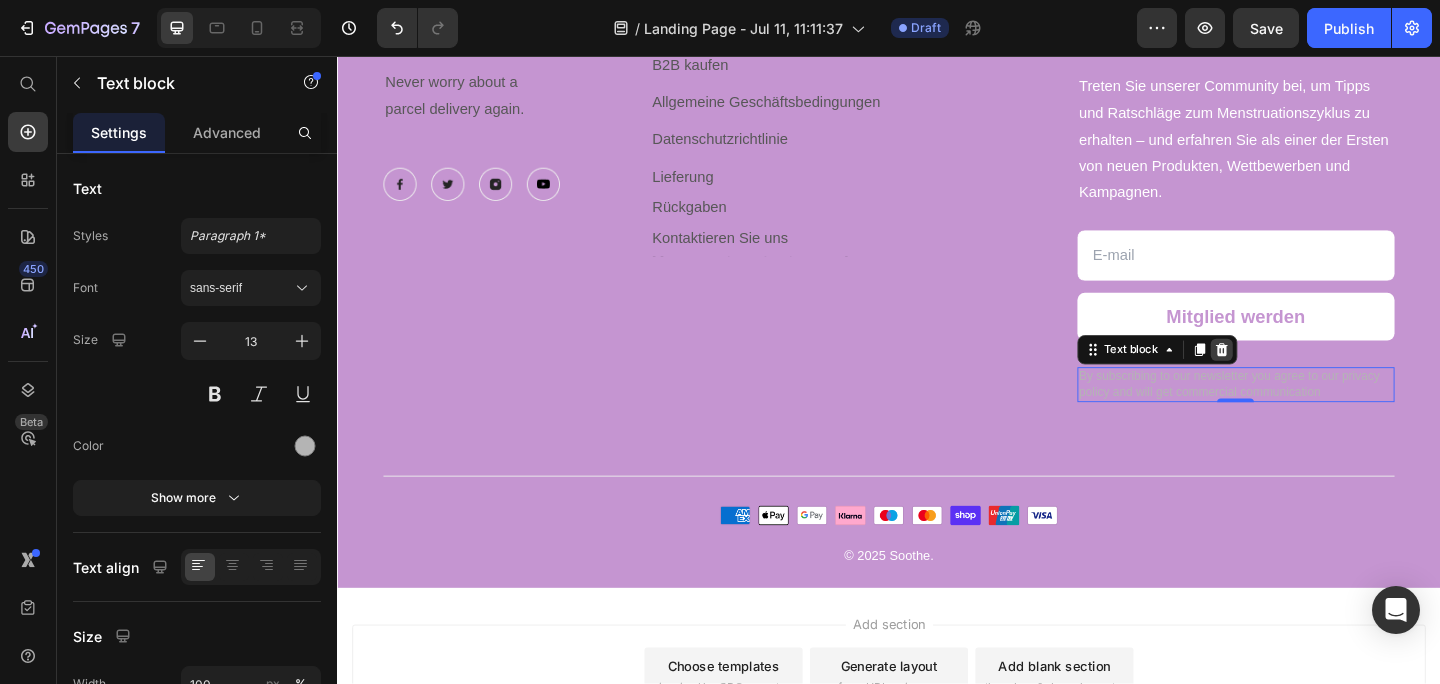 click 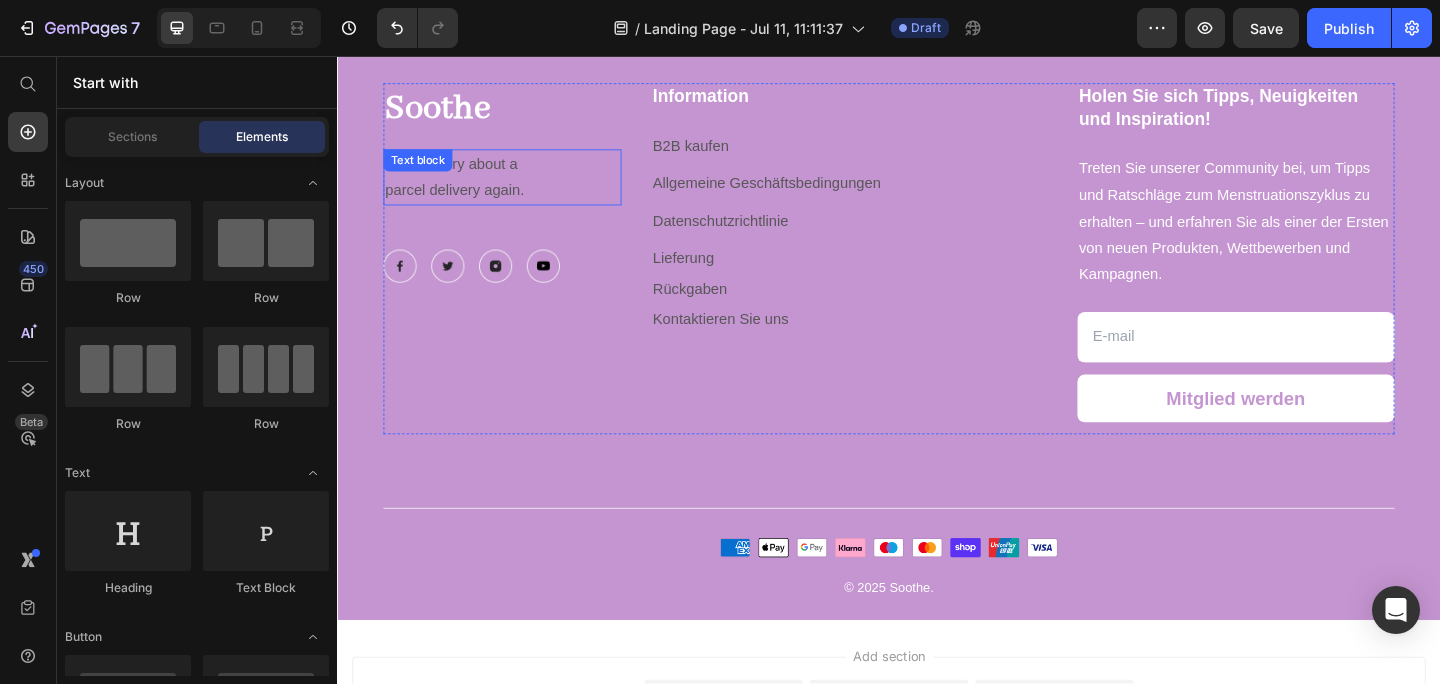 scroll, scrollTop: 5101, scrollLeft: 0, axis: vertical 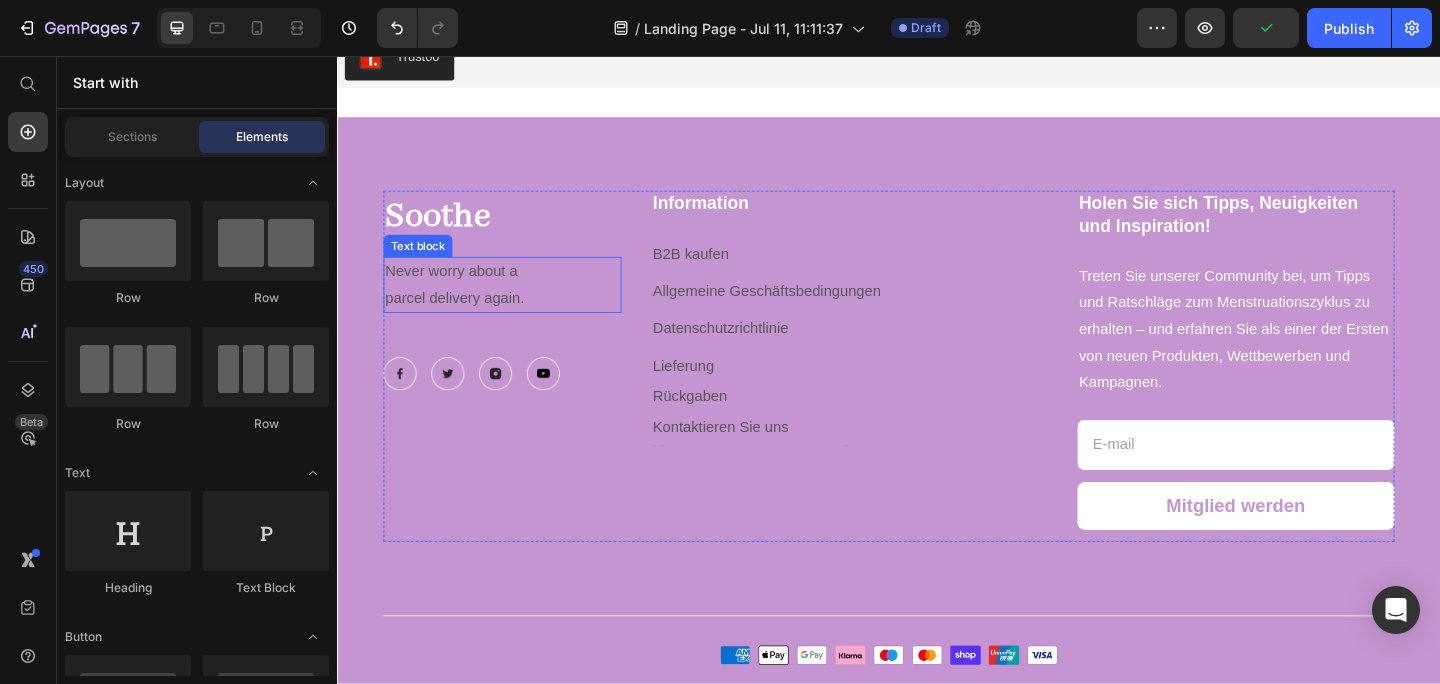 click on "Text block" at bounding box center [424, 263] 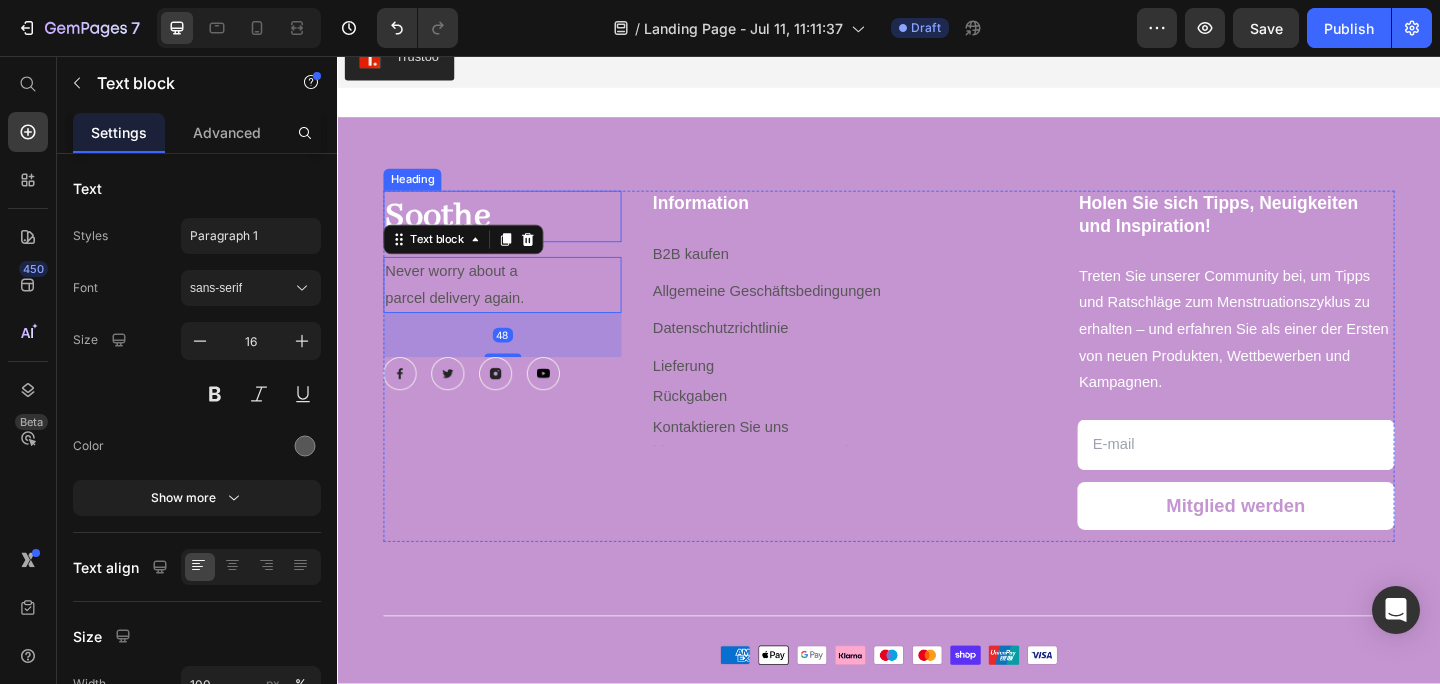 click on "Soothe" at bounding box center (516, 231) 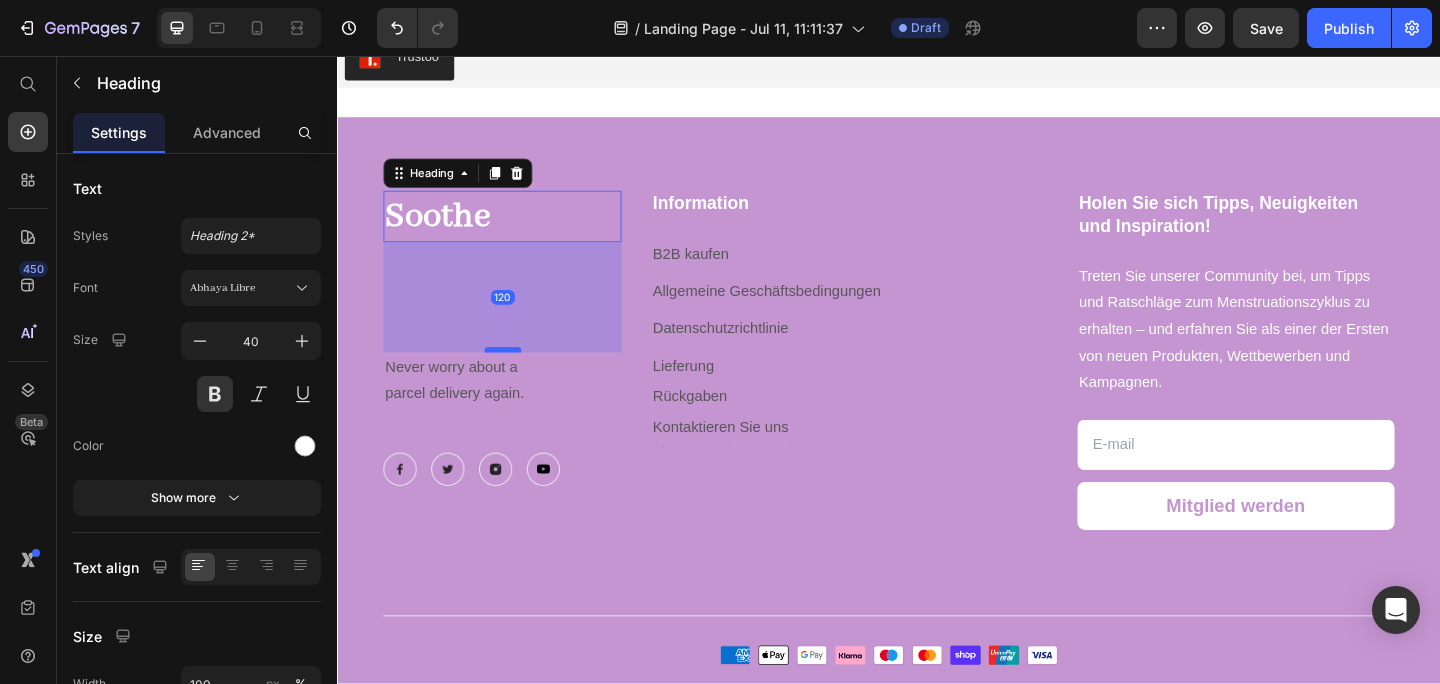 drag, startPoint x: 508, startPoint y: 270, endPoint x: 501, endPoint y: 374, distance: 104.23531 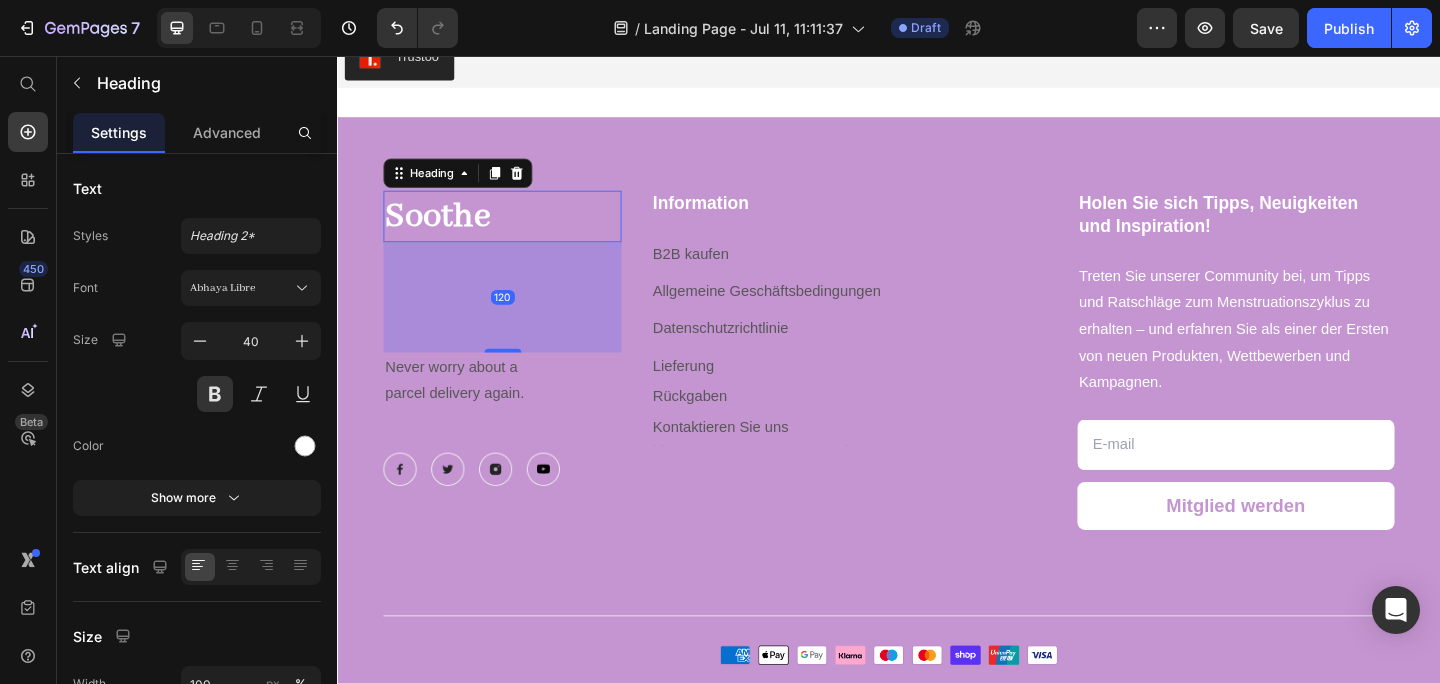 click on "Soothe" at bounding box center [516, 231] 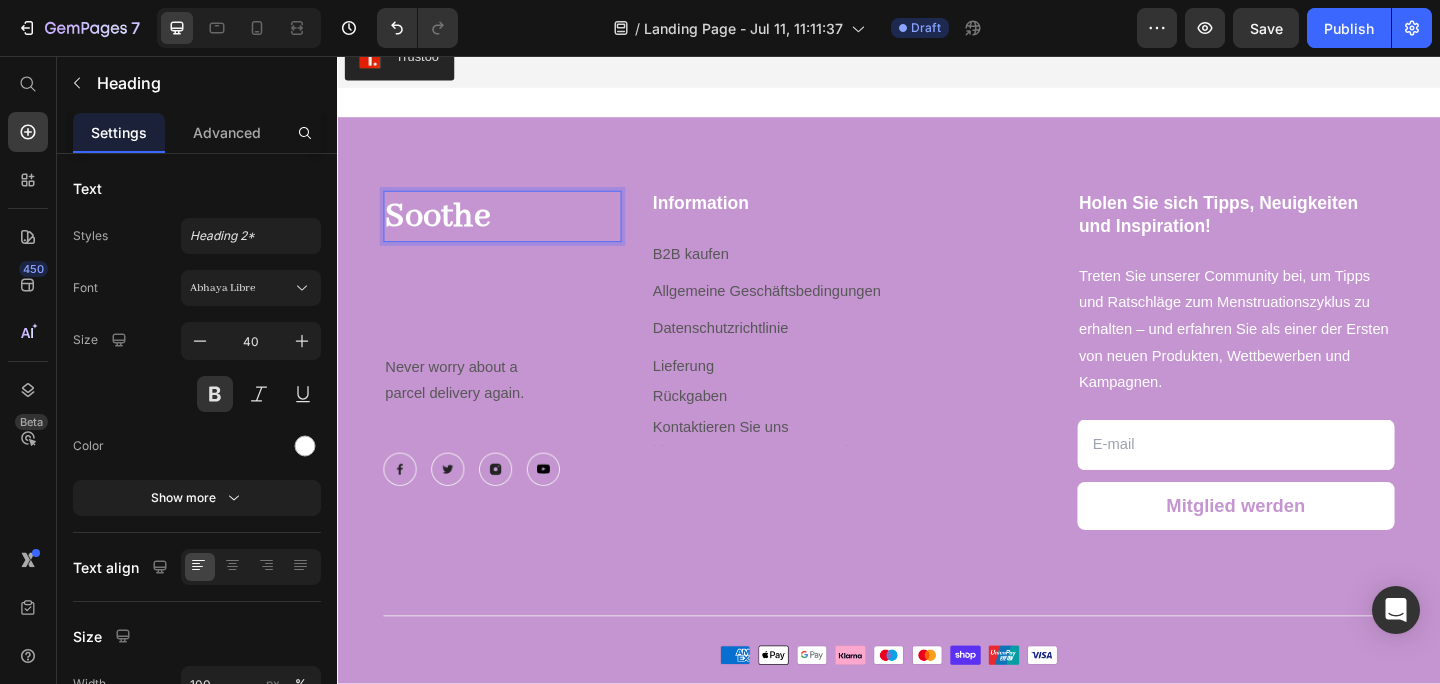 click on "Soothe" at bounding box center [516, 231] 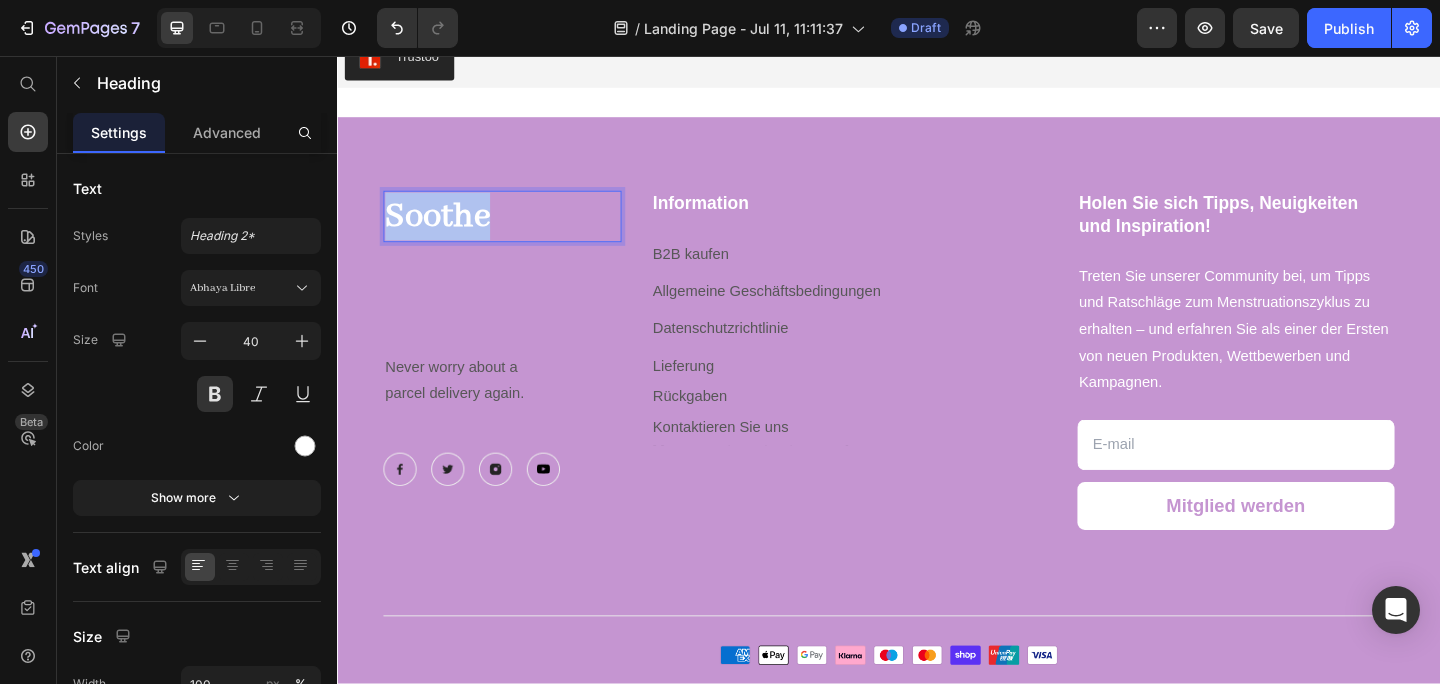 click on "Soothe" at bounding box center [516, 231] 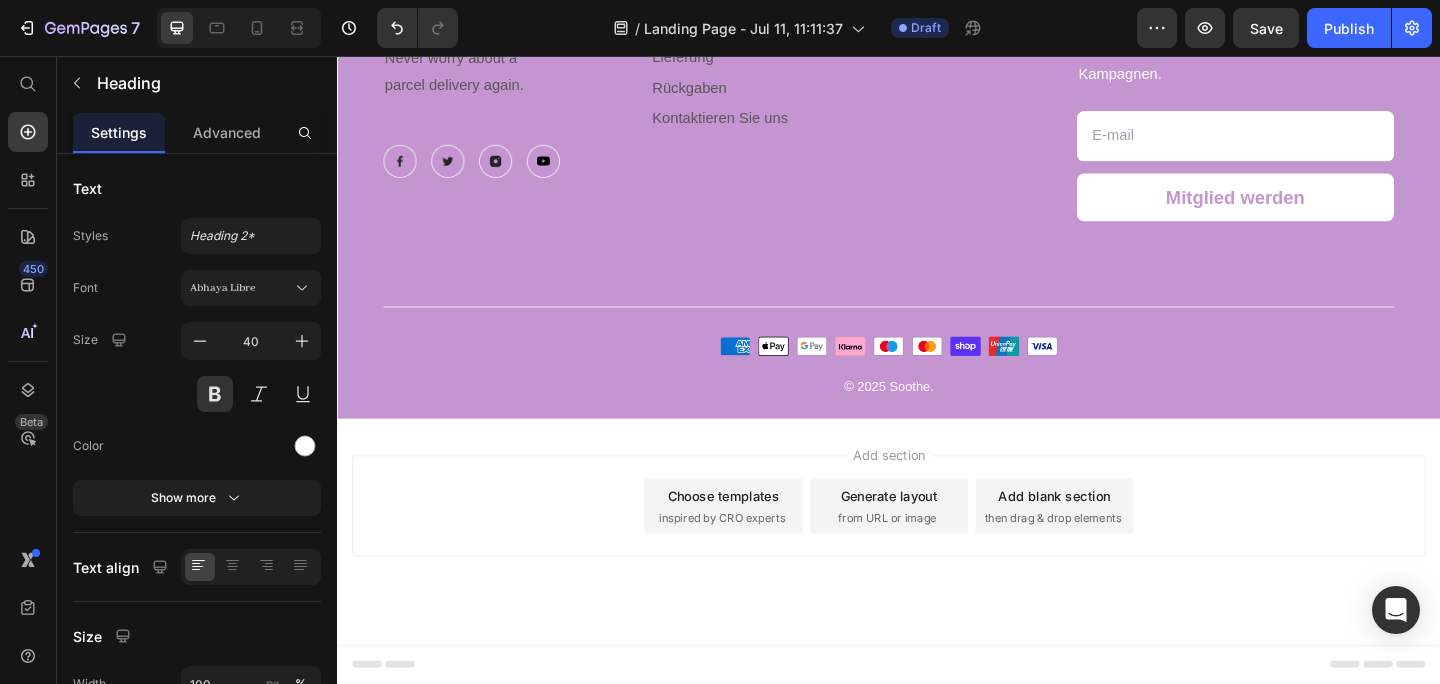 type on "16" 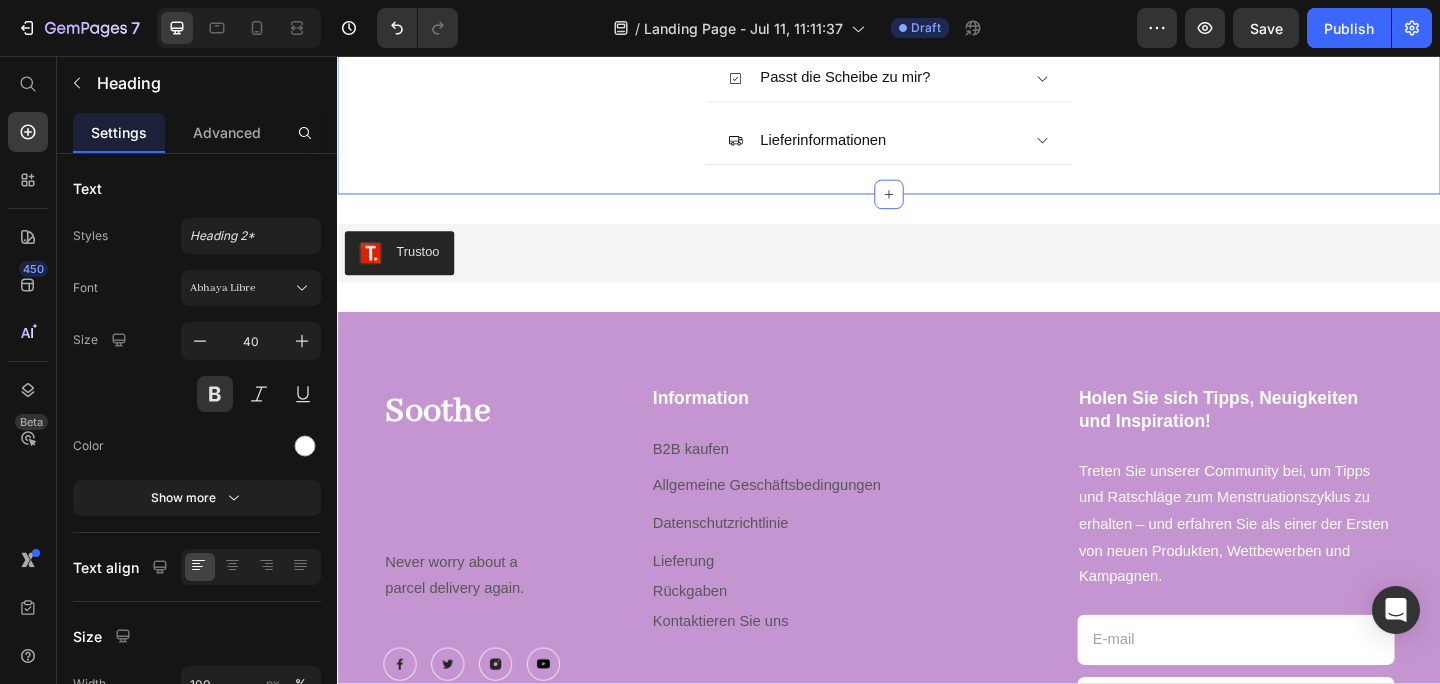 scroll, scrollTop: 4916, scrollLeft: 0, axis: vertical 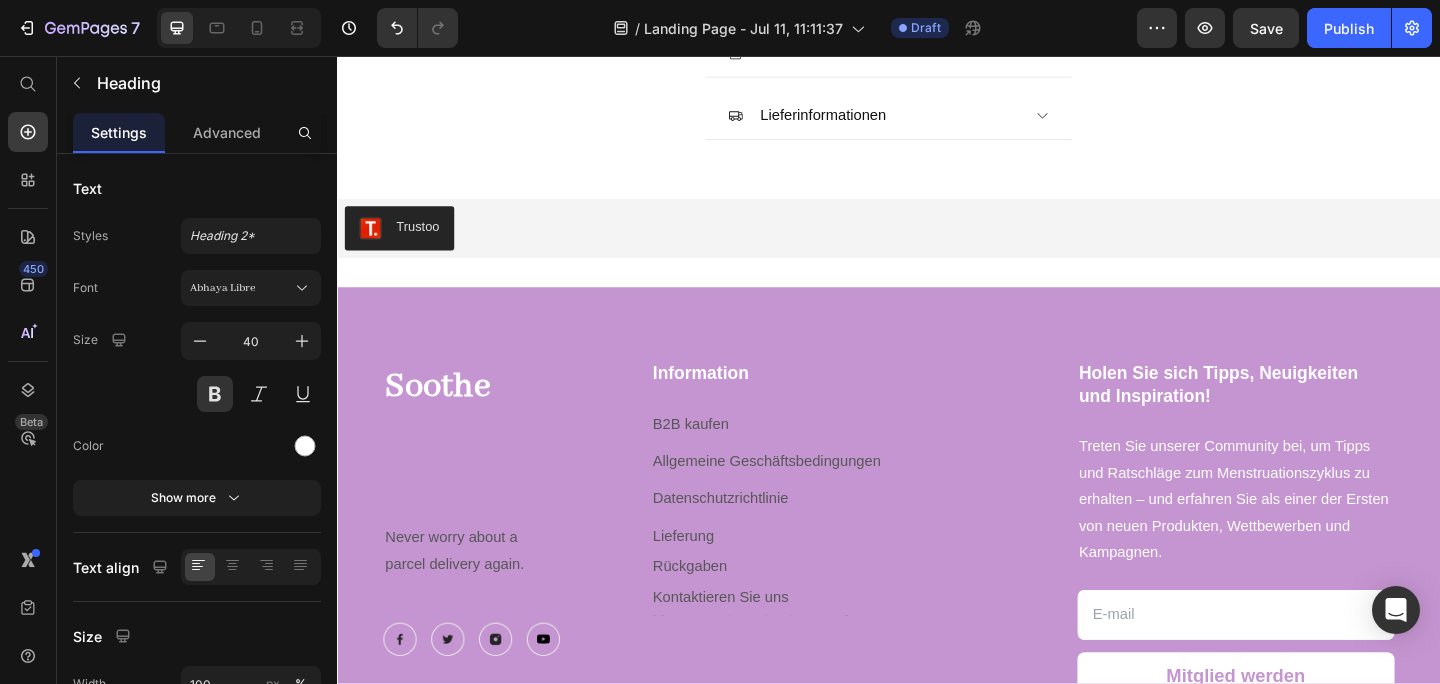 click on "Soothe" at bounding box center [516, 416] 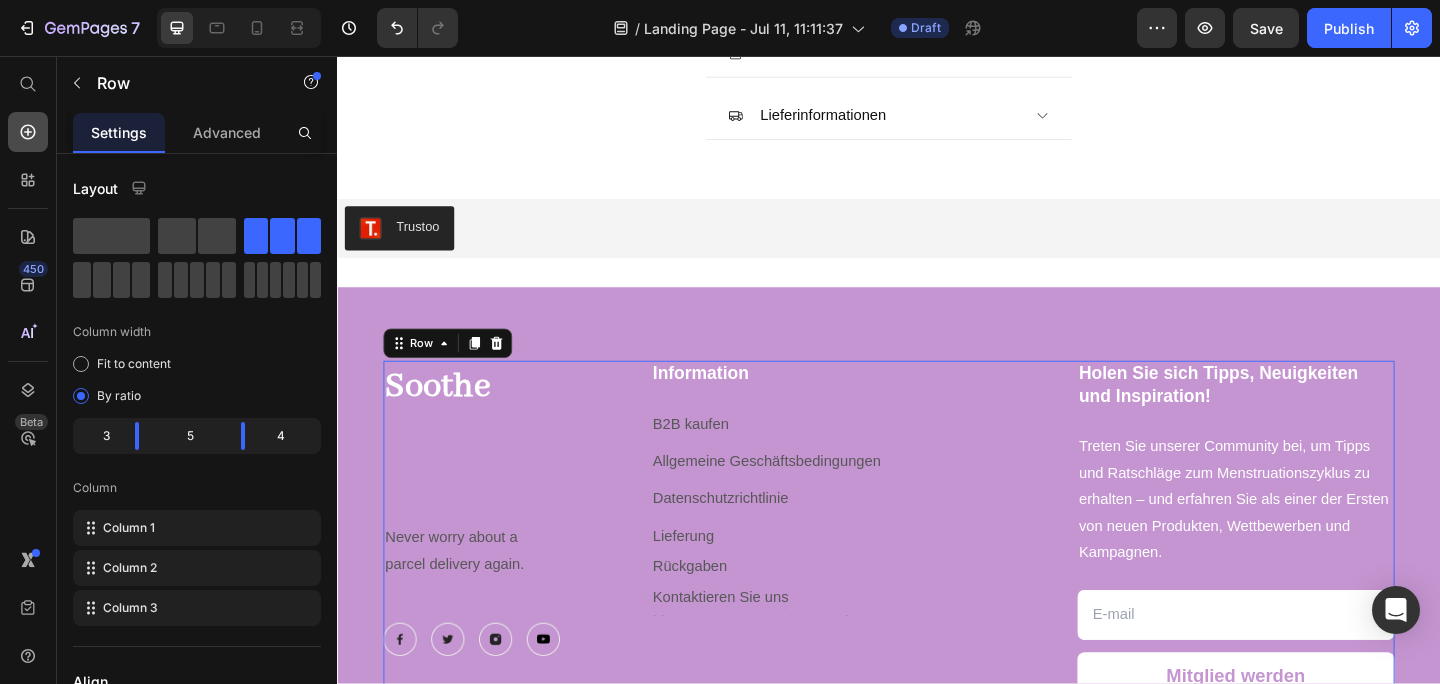 click 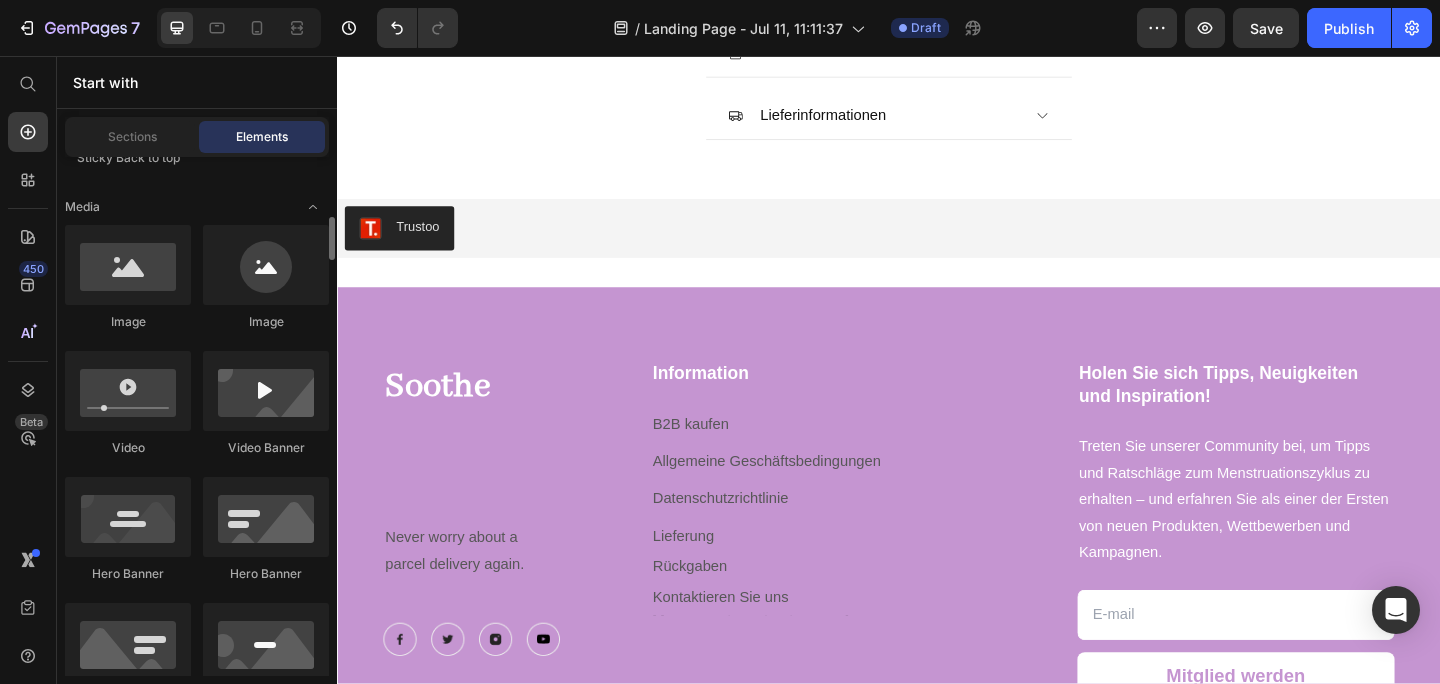 scroll, scrollTop: 717, scrollLeft: 0, axis: vertical 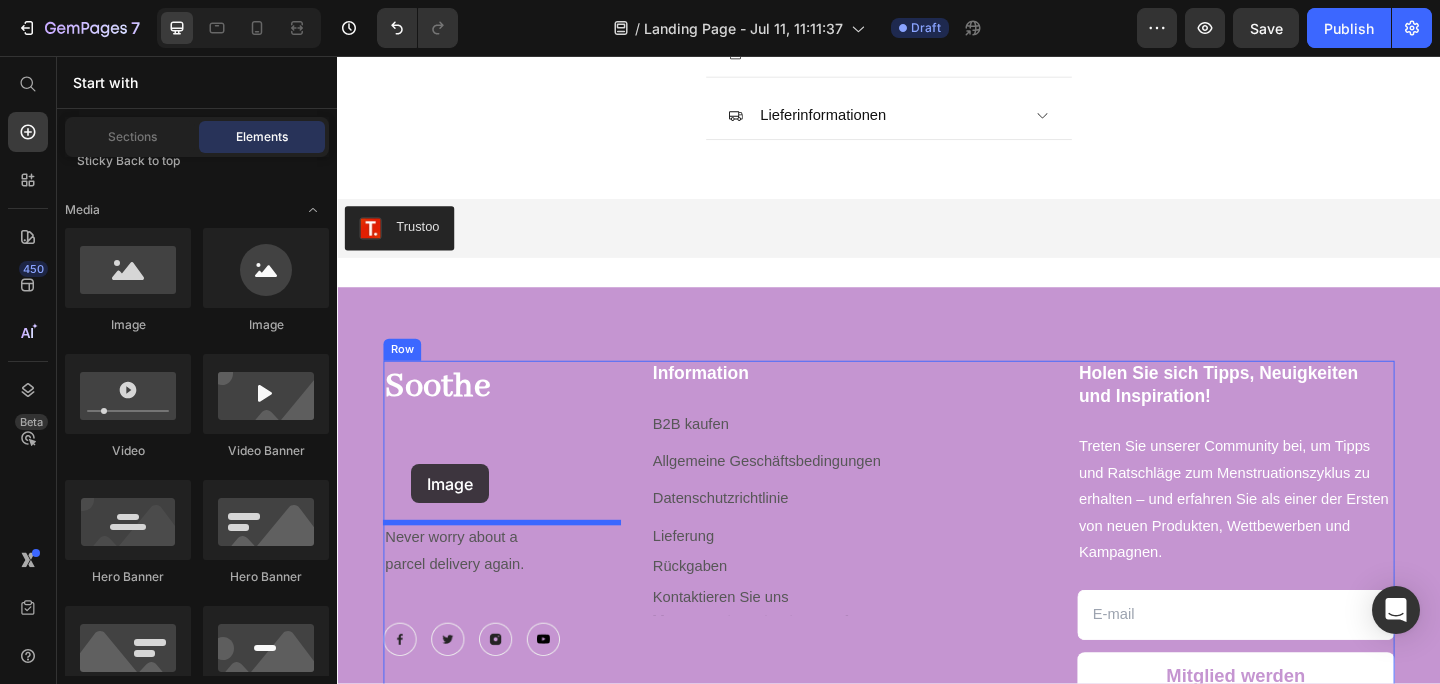 drag, startPoint x: 453, startPoint y: 349, endPoint x: 417, endPoint y: 500, distance: 155.23209 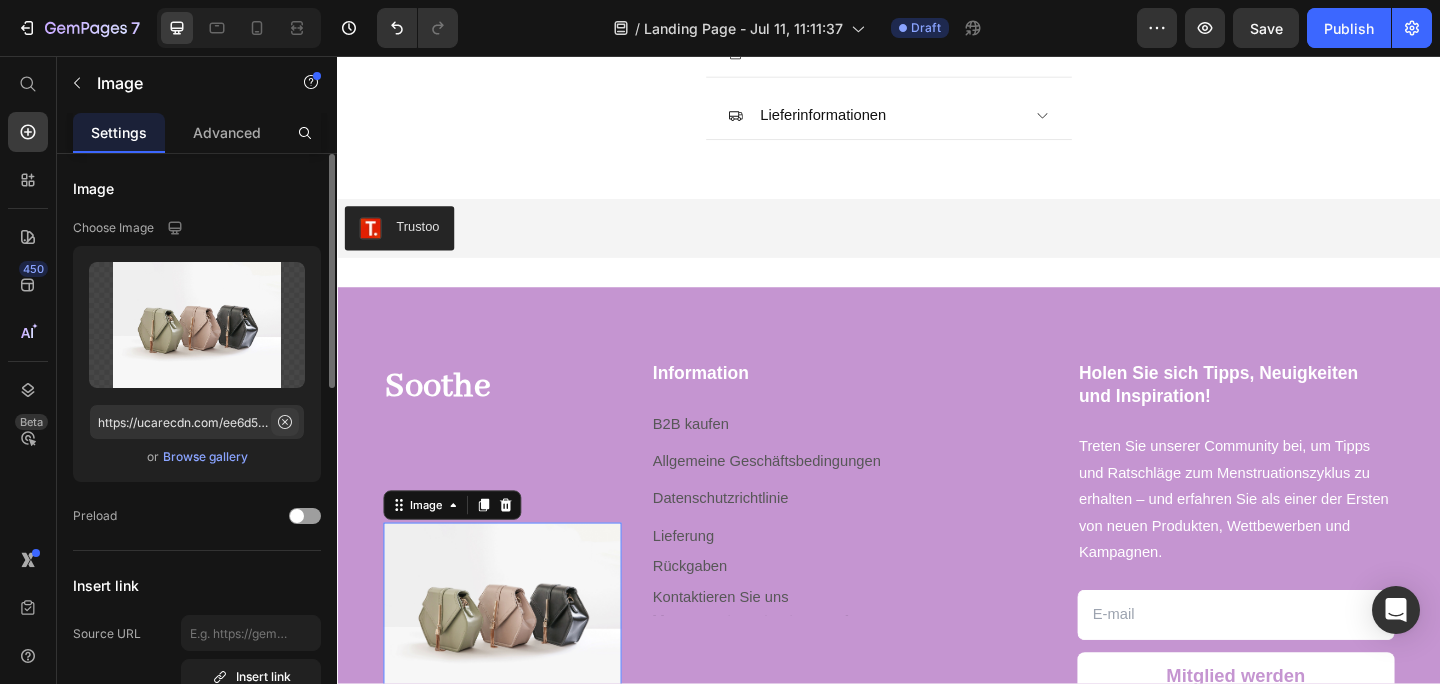 click 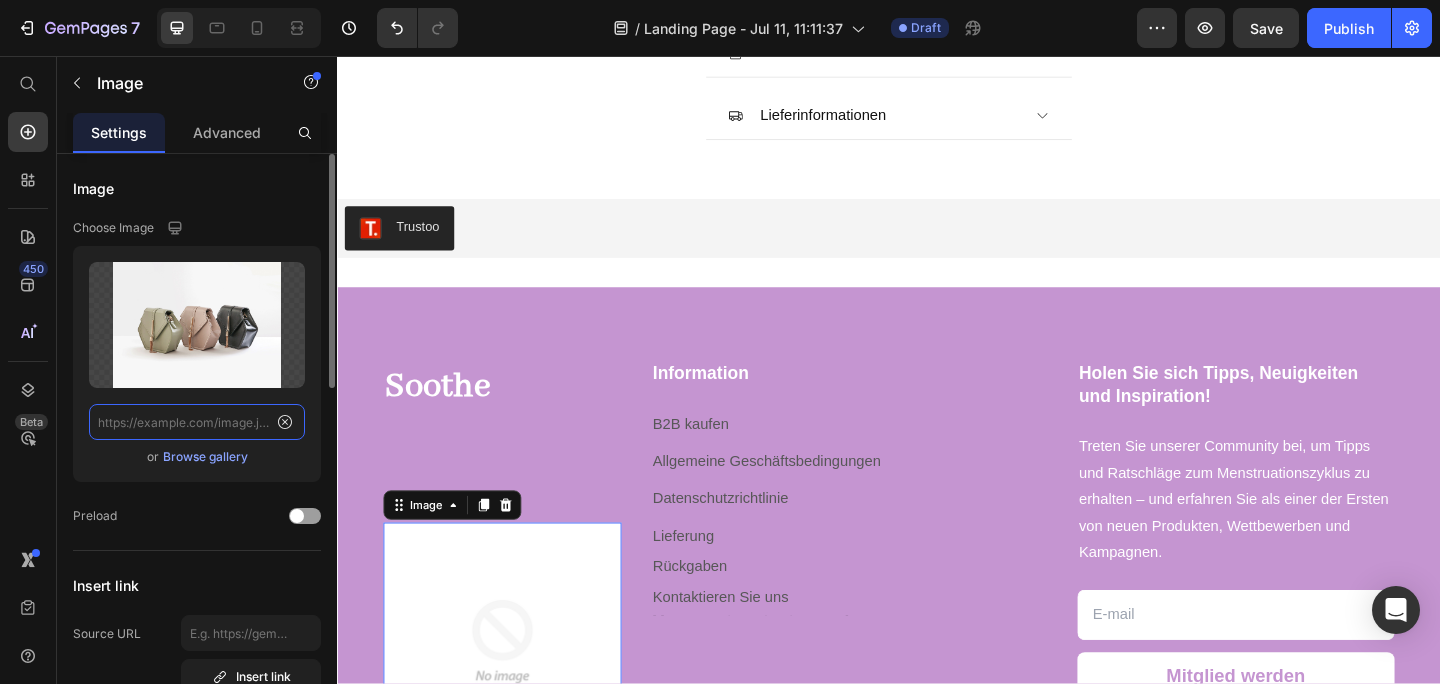 scroll, scrollTop: 0, scrollLeft: 0, axis: both 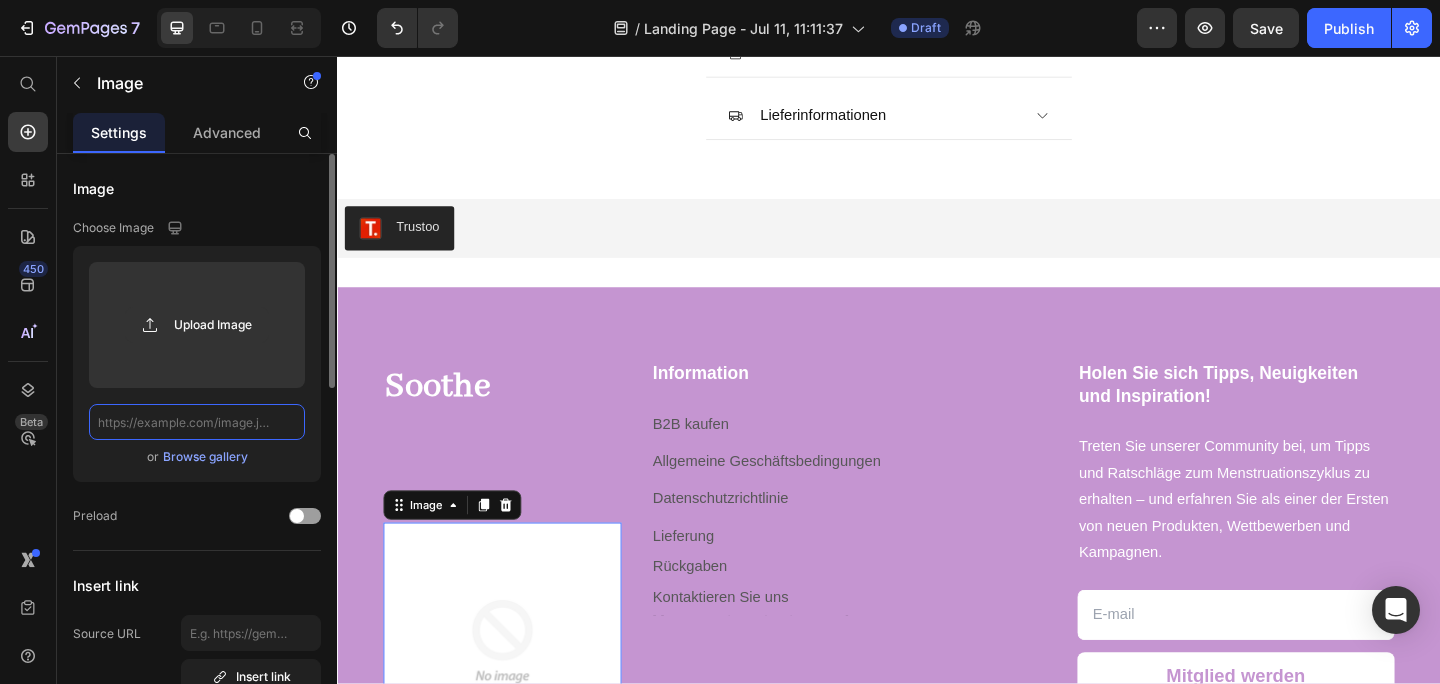 click 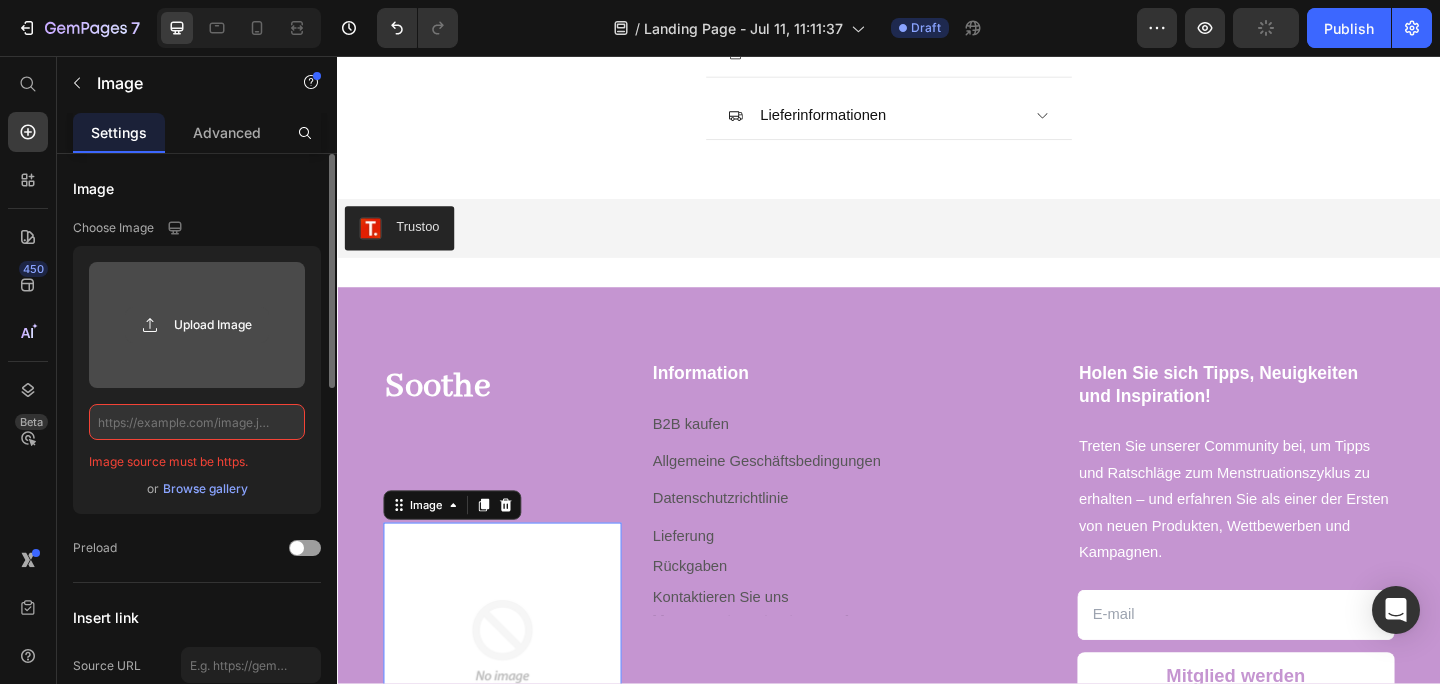 click 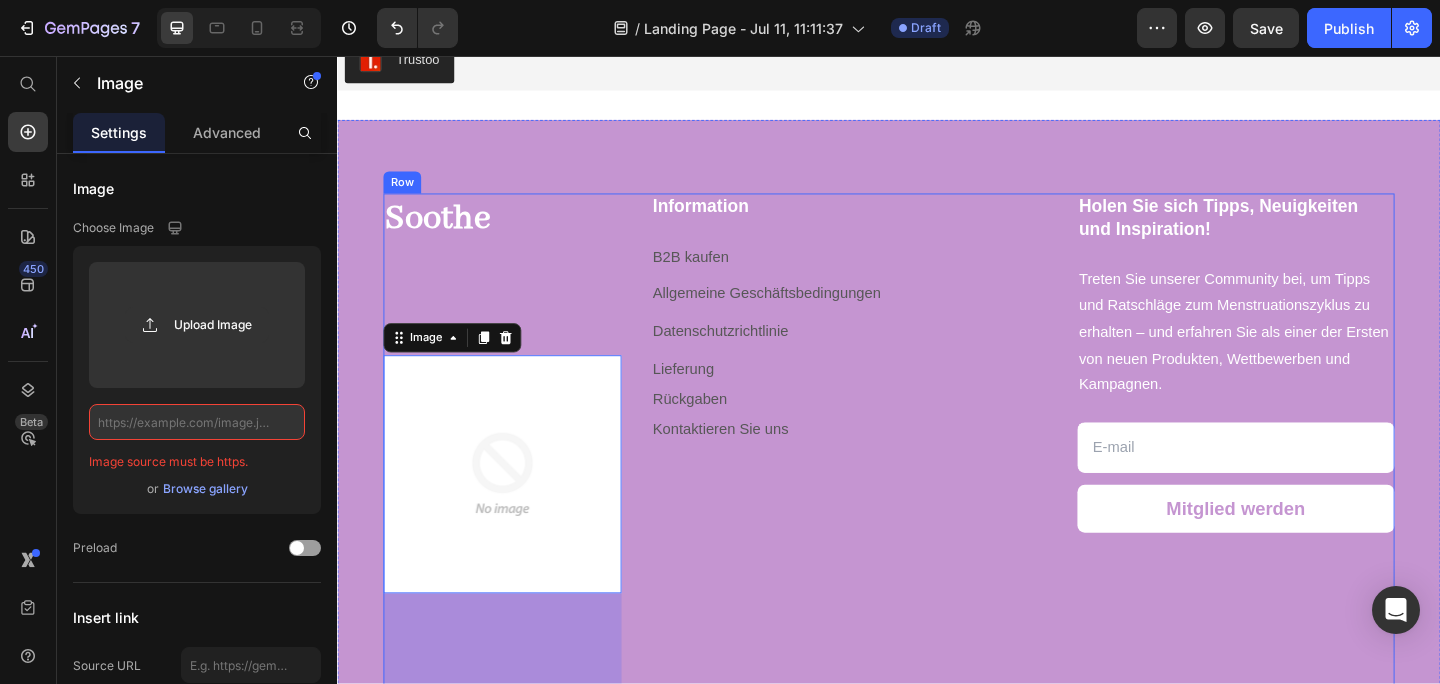 scroll, scrollTop: 5106, scrollLeft: 0, axis: vertical 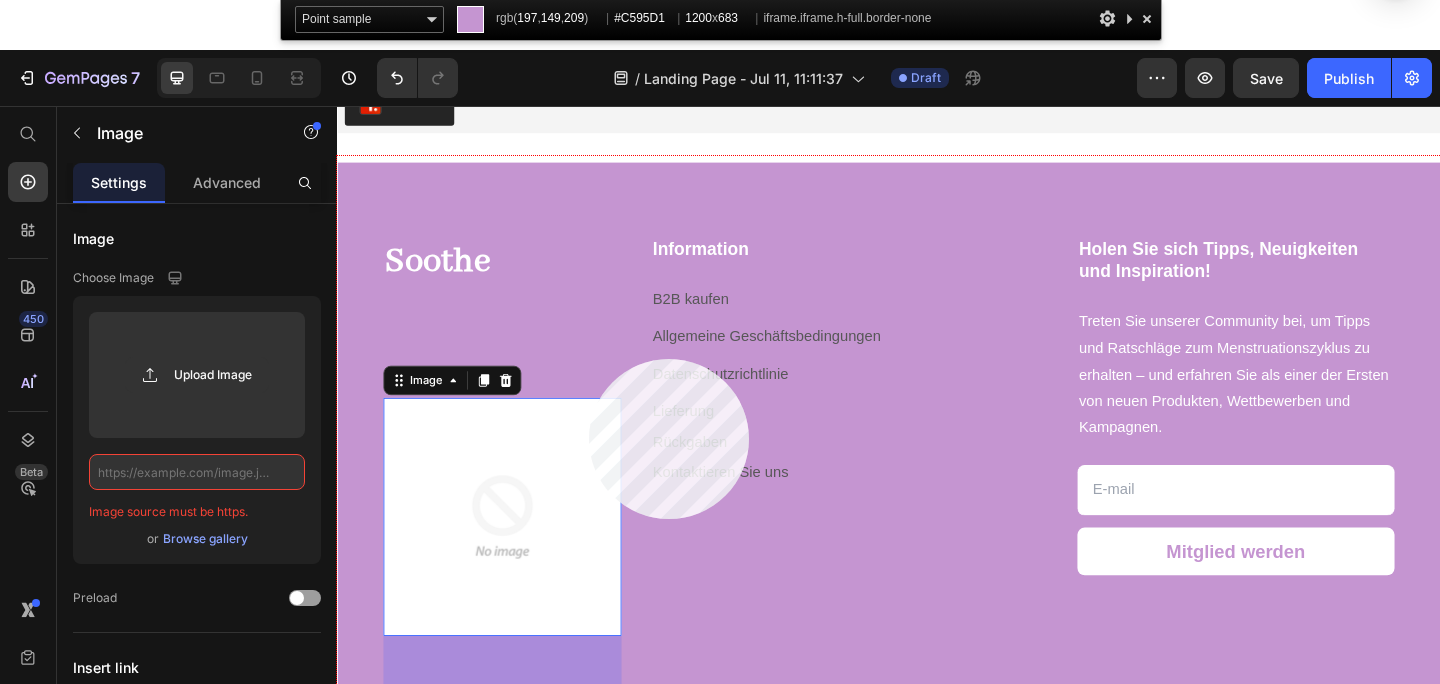 click 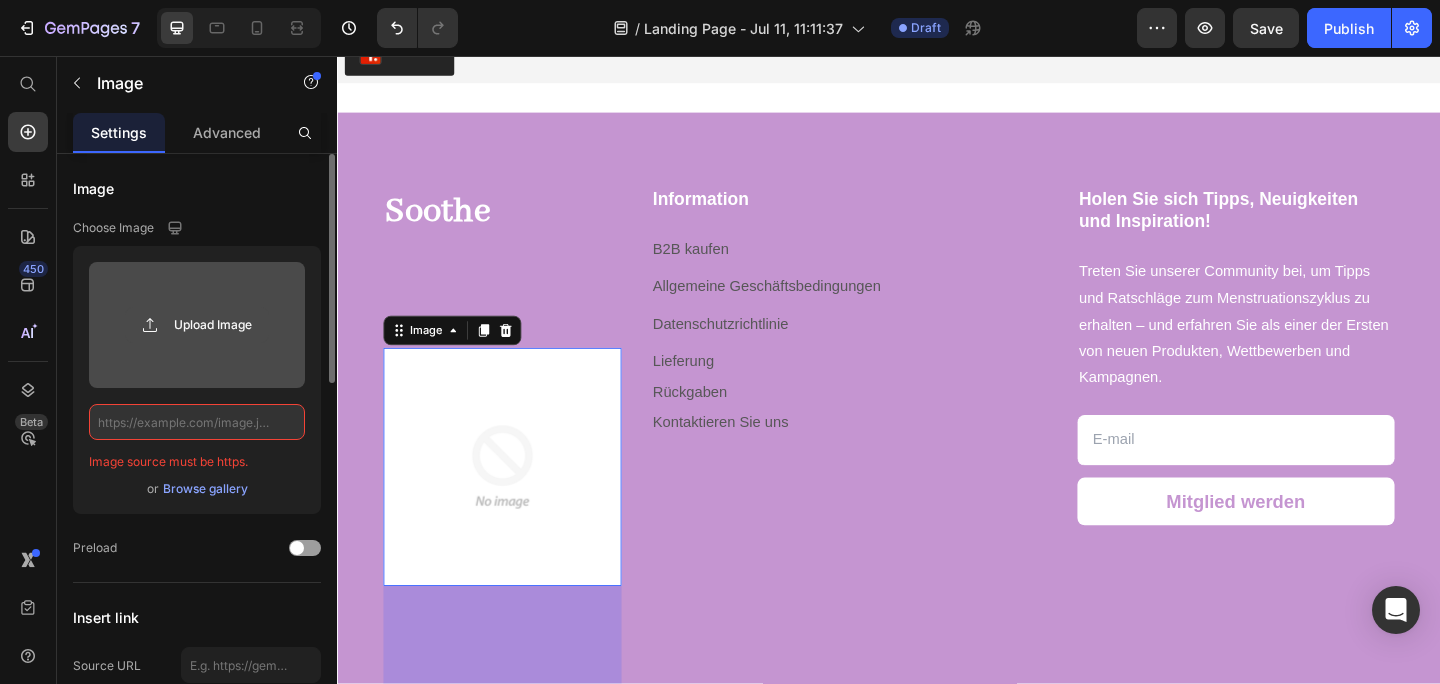 click 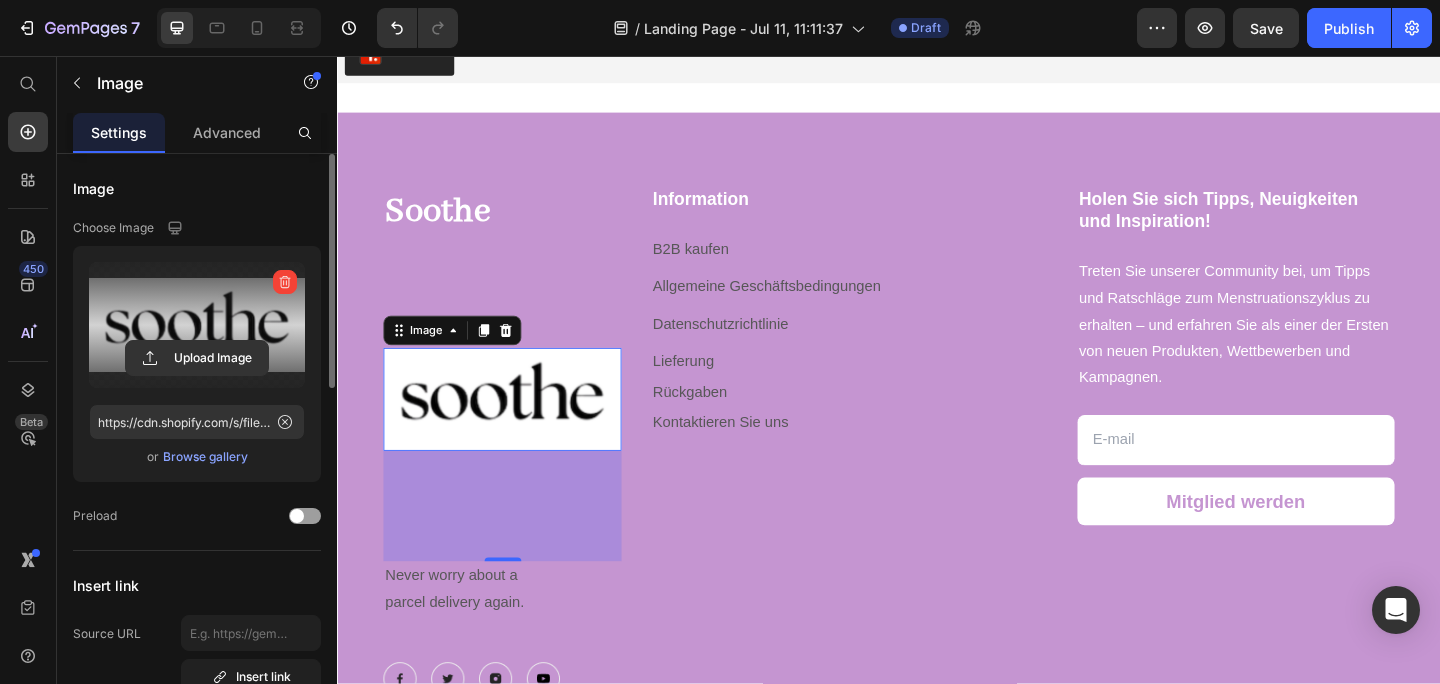 click at bounding box center [516, 430] 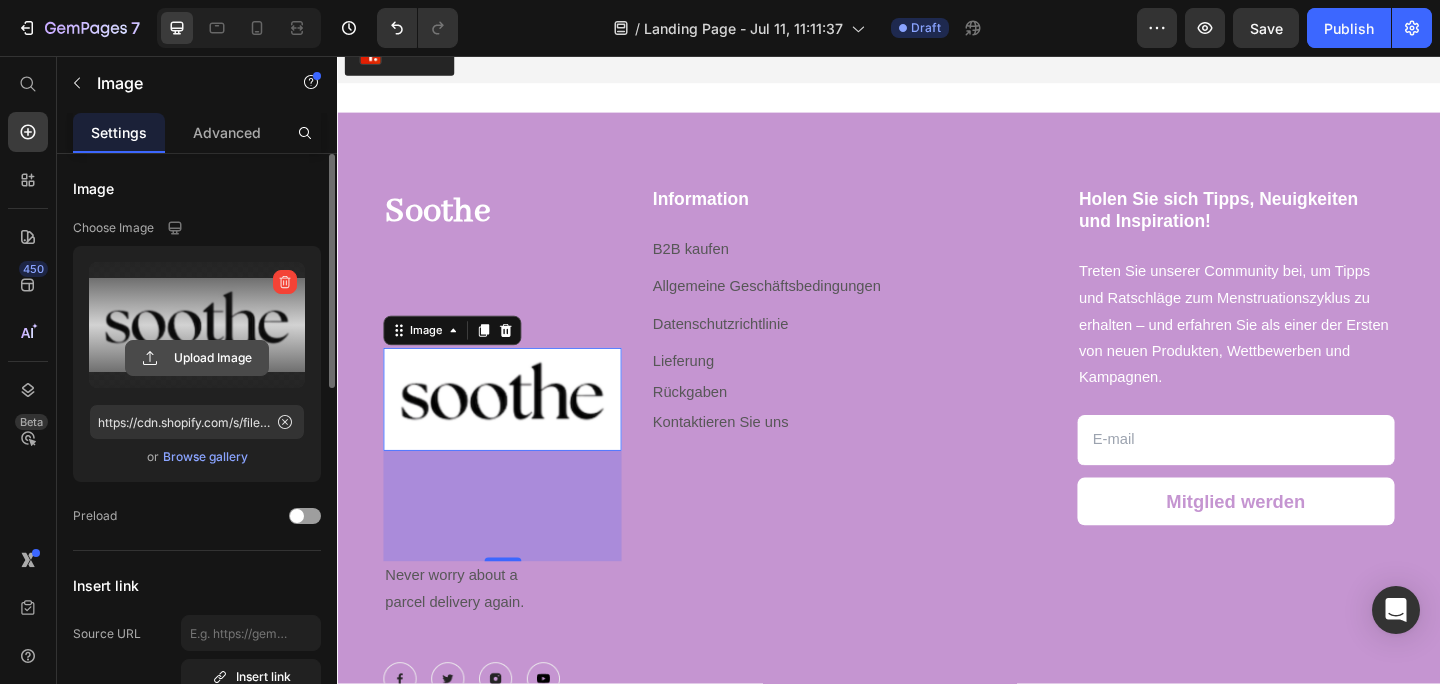 click 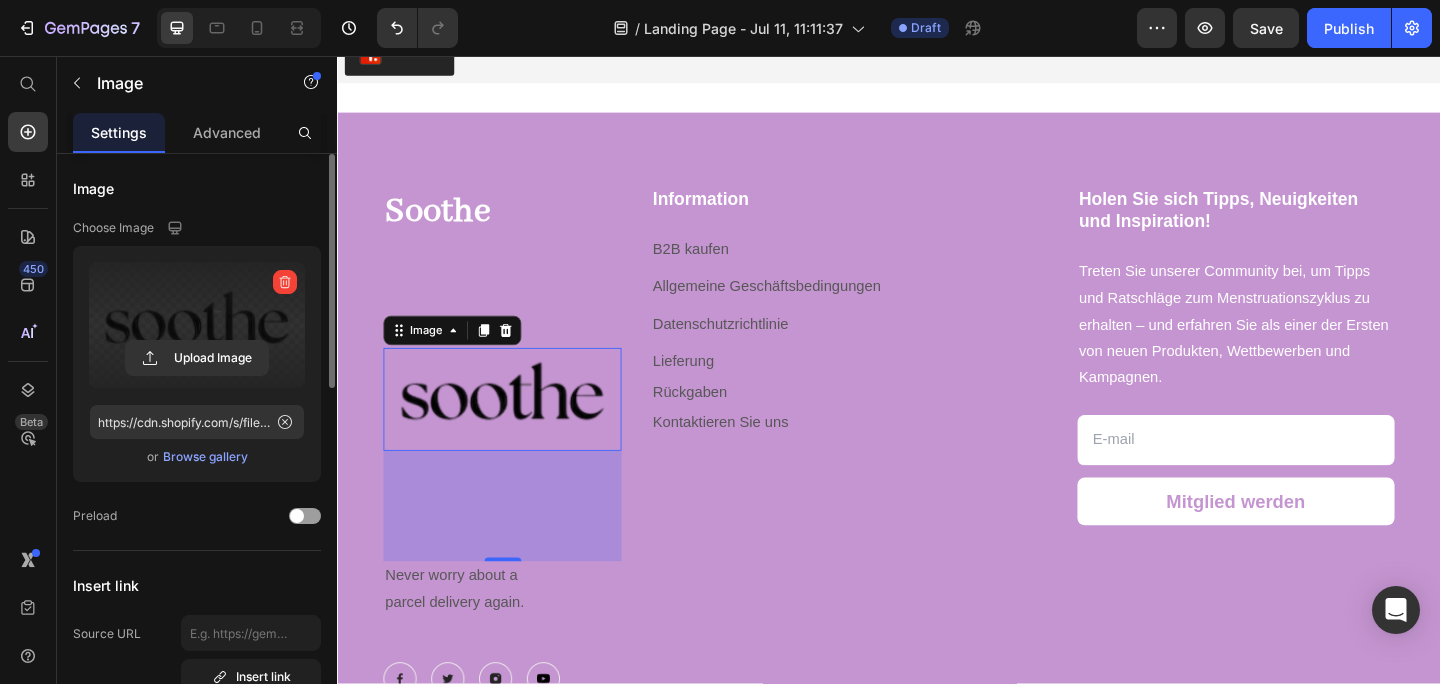 click at bounding box center (516, 430) 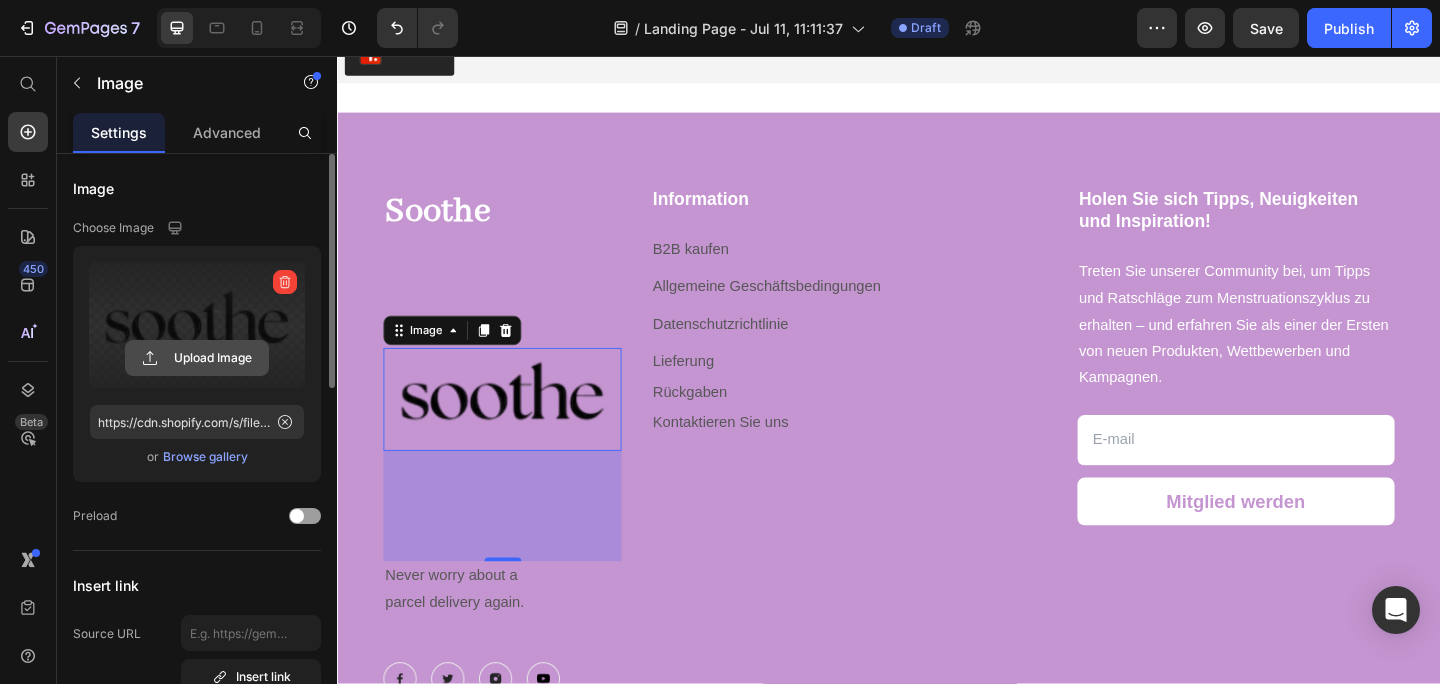 click 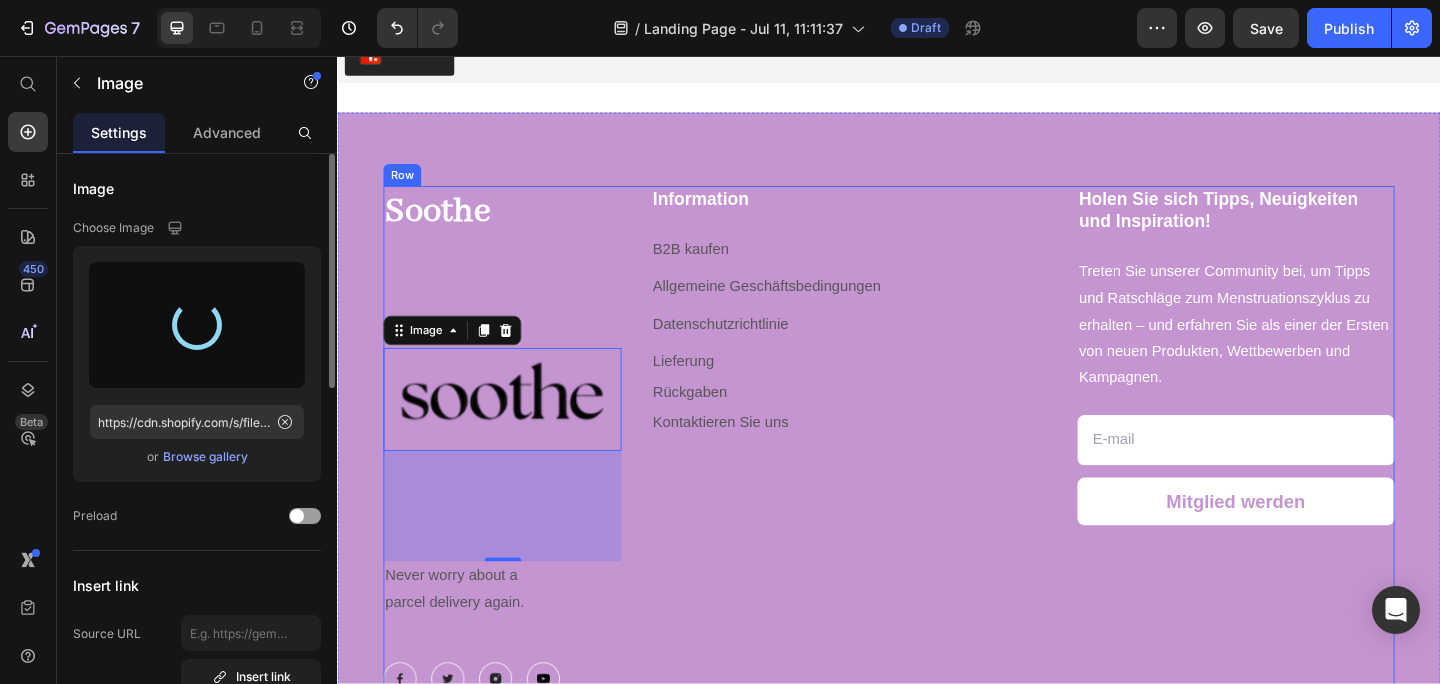 type on "https://cdn.shopify.com/s/files/1/0648/9433/7103/files/gempages_574828240988799775-0b6c5457-652c-4cfe-bb2c-ffb2a858024e.png" 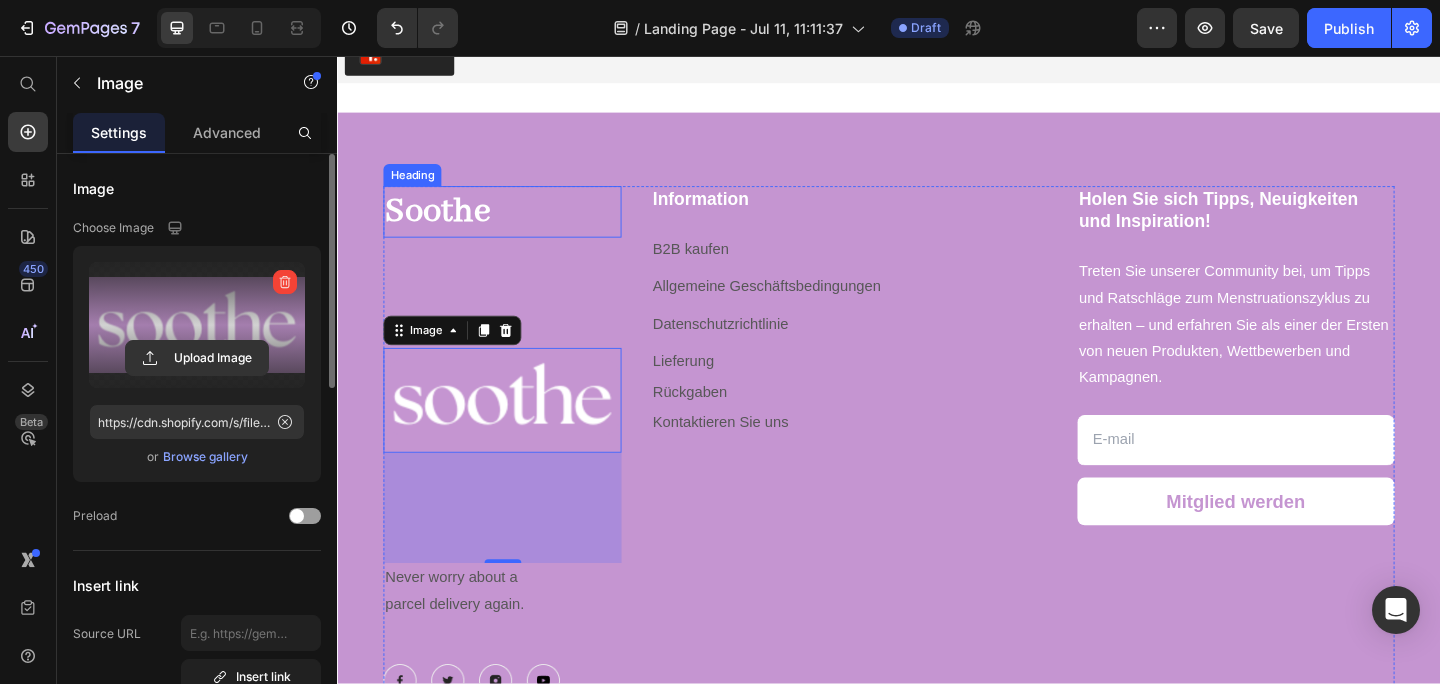 click on "Soothe" at bounding box center (516, 226) 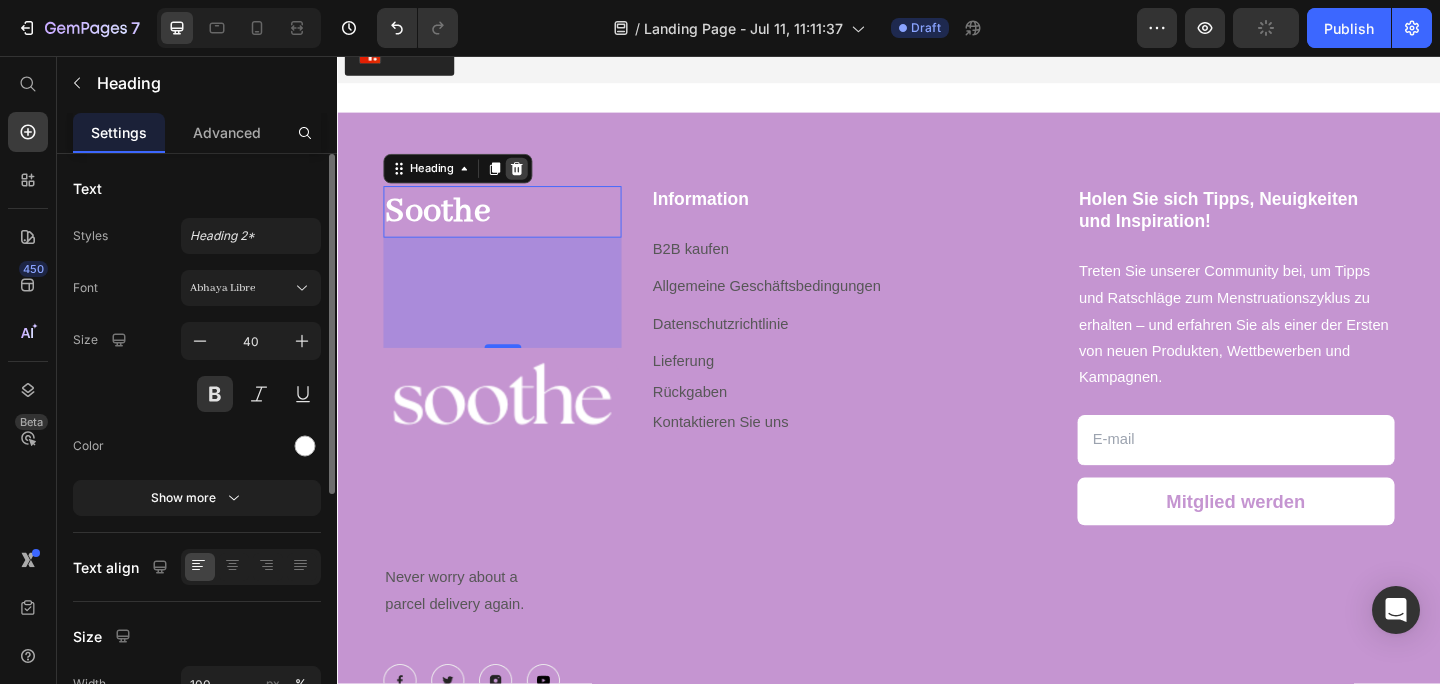 click 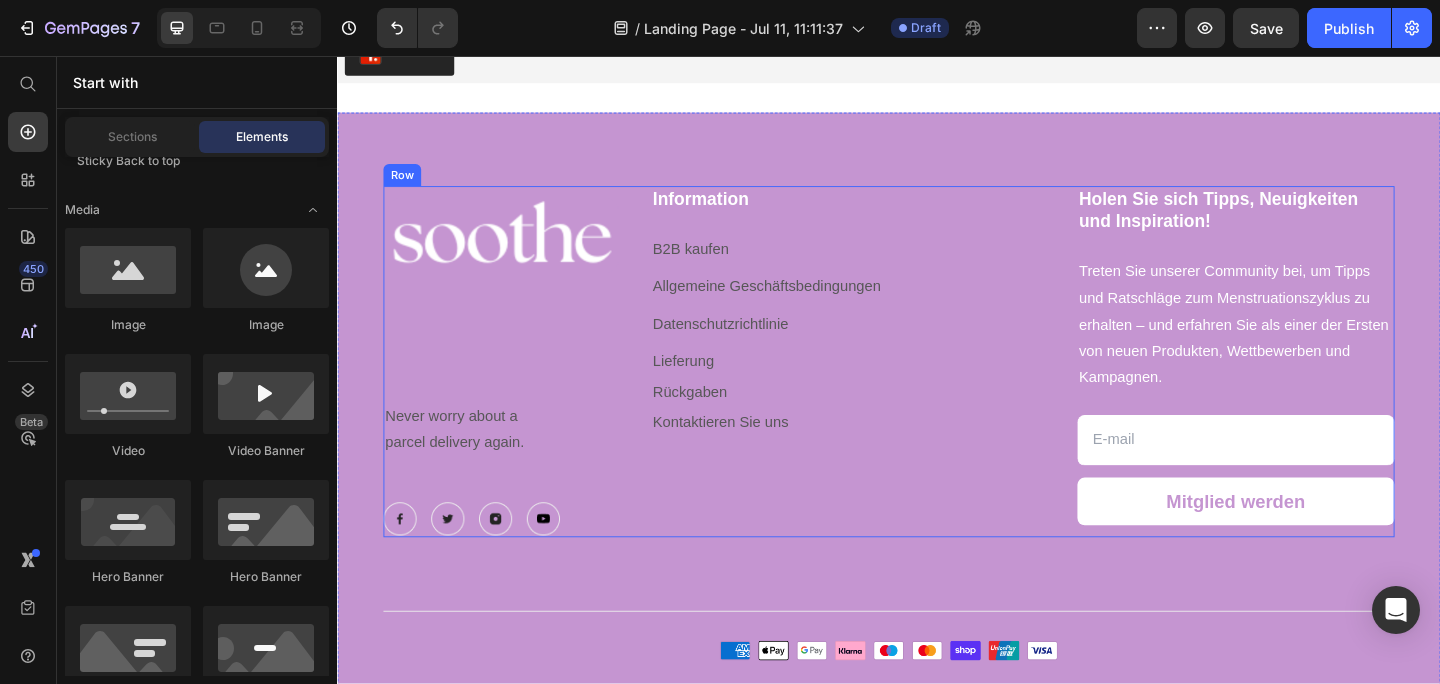 click on "Image Never worry about a  parcel delivery again. Text block Image Image Image Image Row" at bounding box center (516, 389) 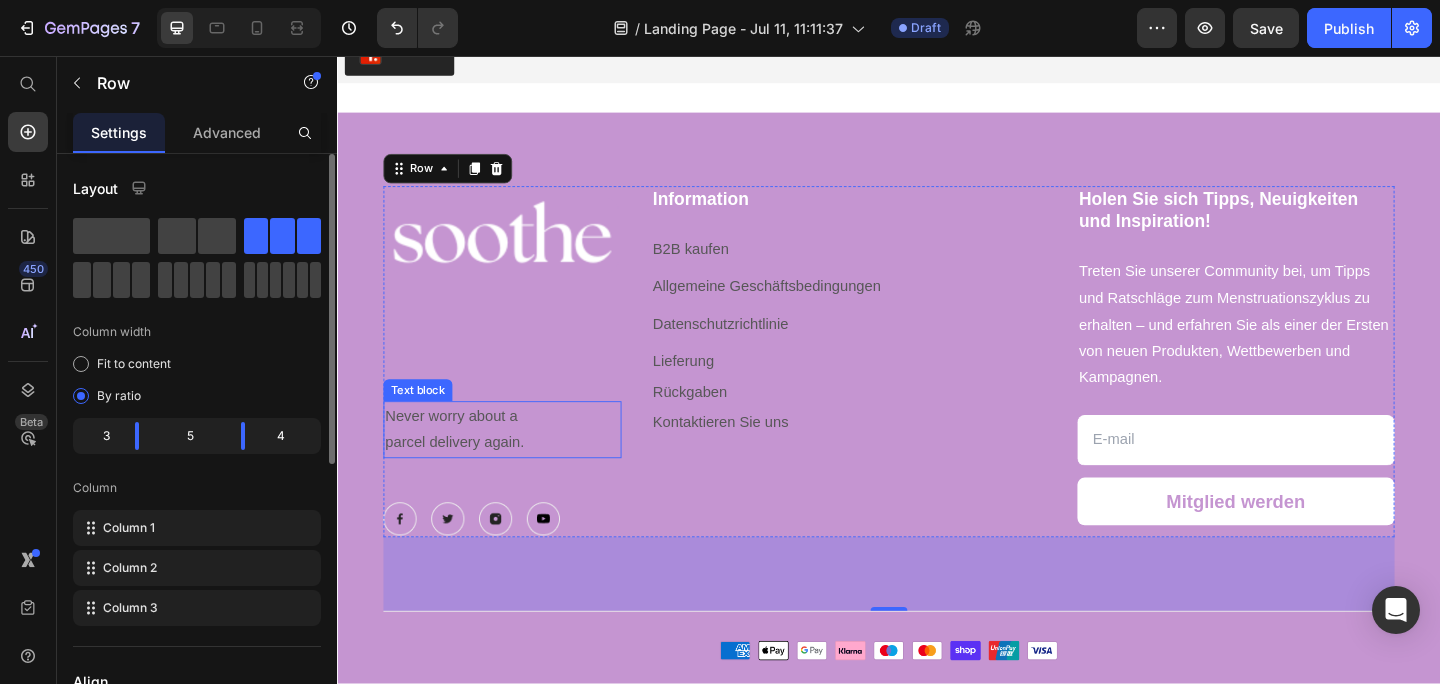 click on "Never worry about a" at bounding box center [516, 448] 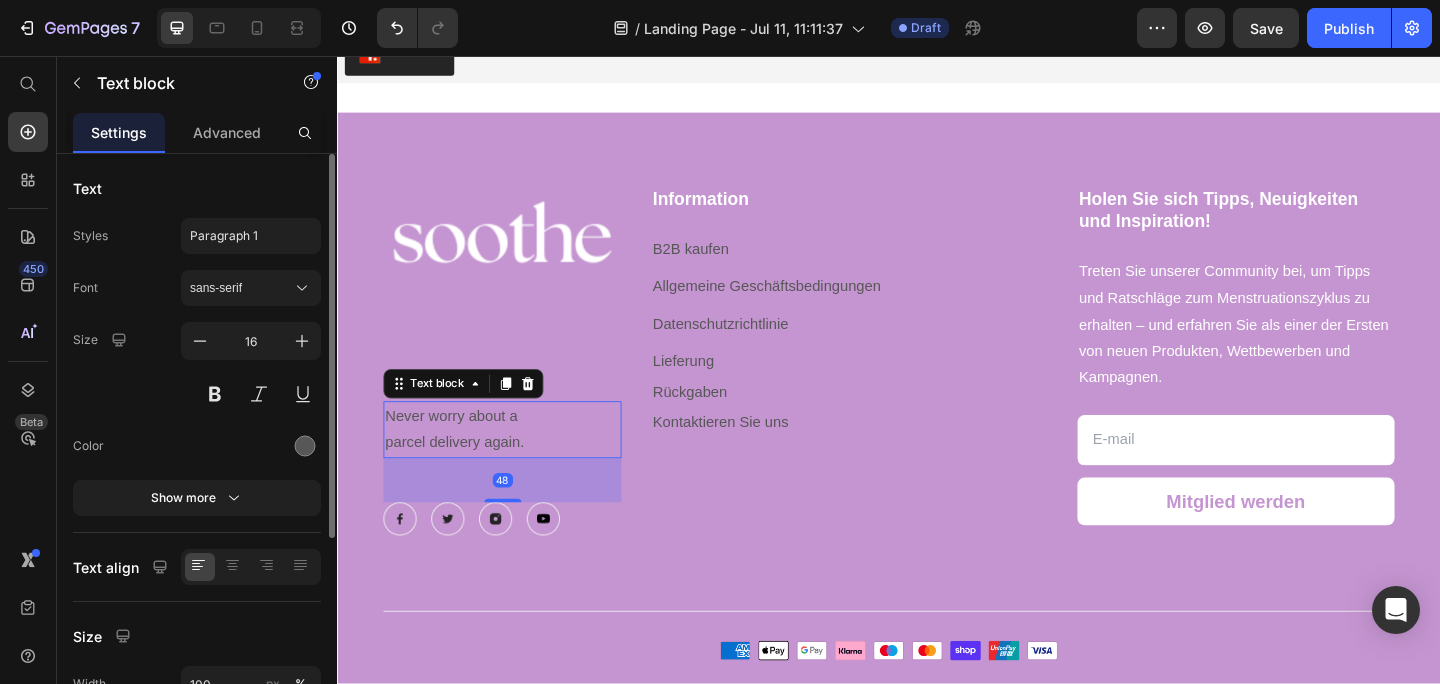 click on "Never worry about a" at bounding box center (516, 448) 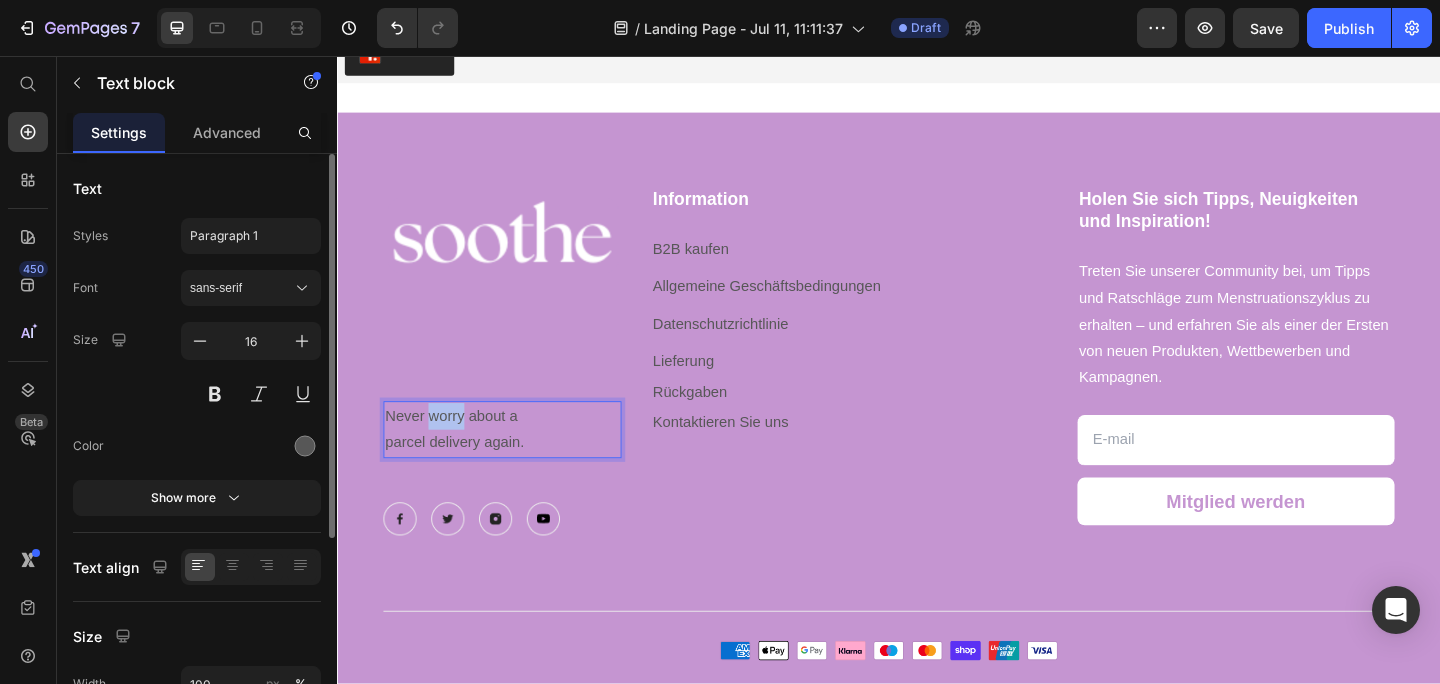 click on "Never worry about a" at bounding box center (516, 448) 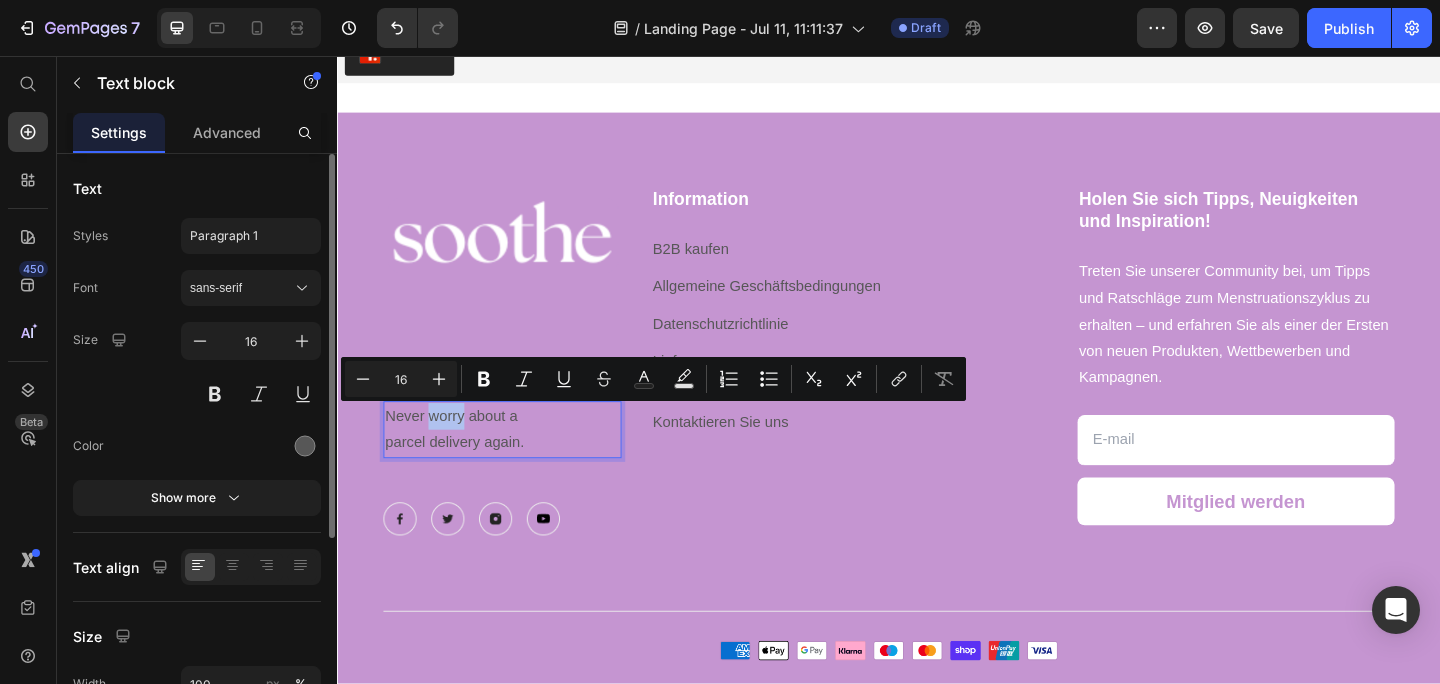click on "Never worry about a" at bounding box center [516, 448] 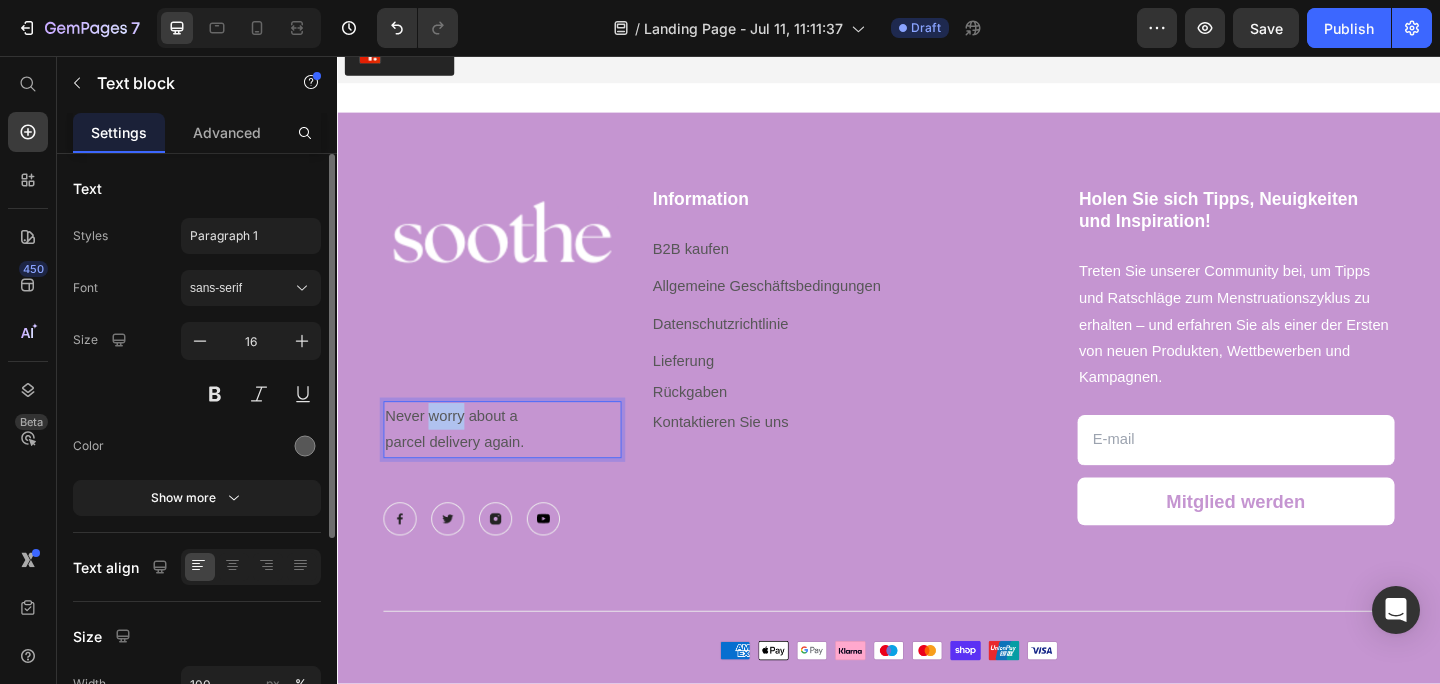 click on "Never worry about a" at bounding box center [516, 448] 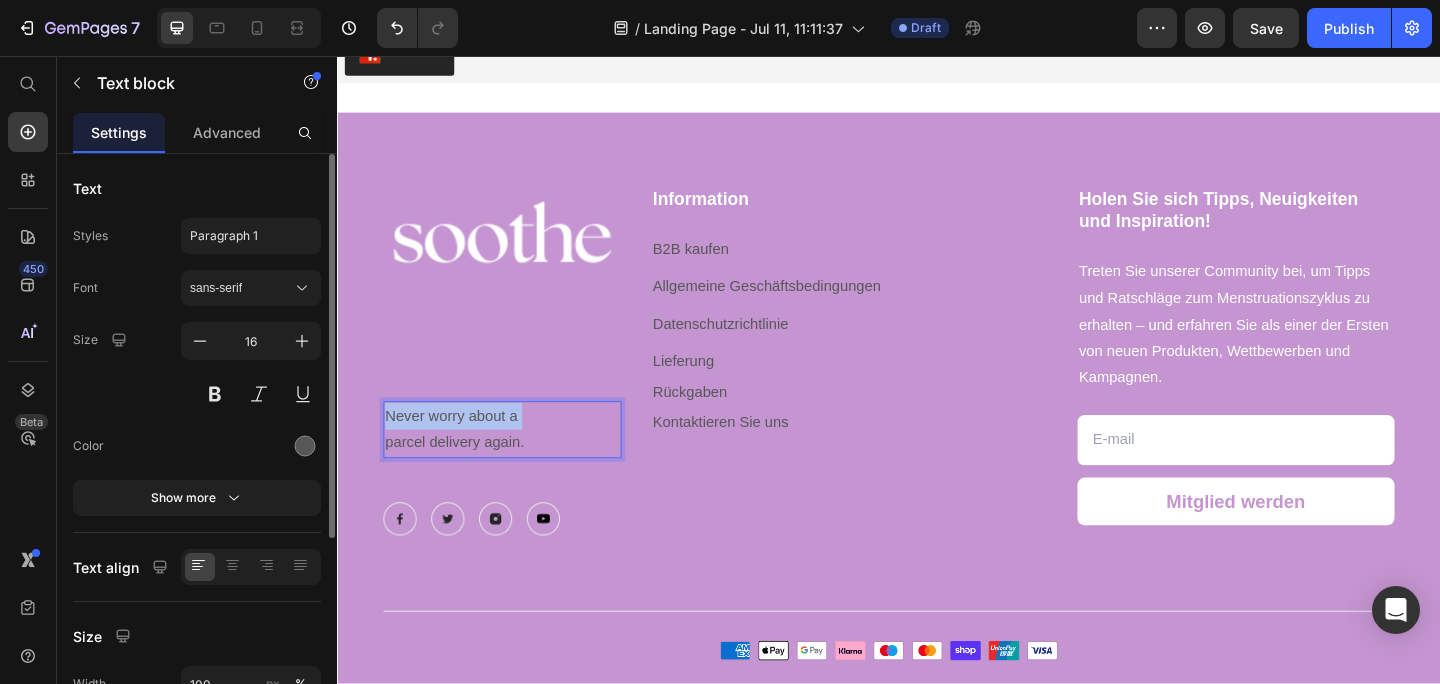 click on "Never worry about a" at bounding box center [516, 448] 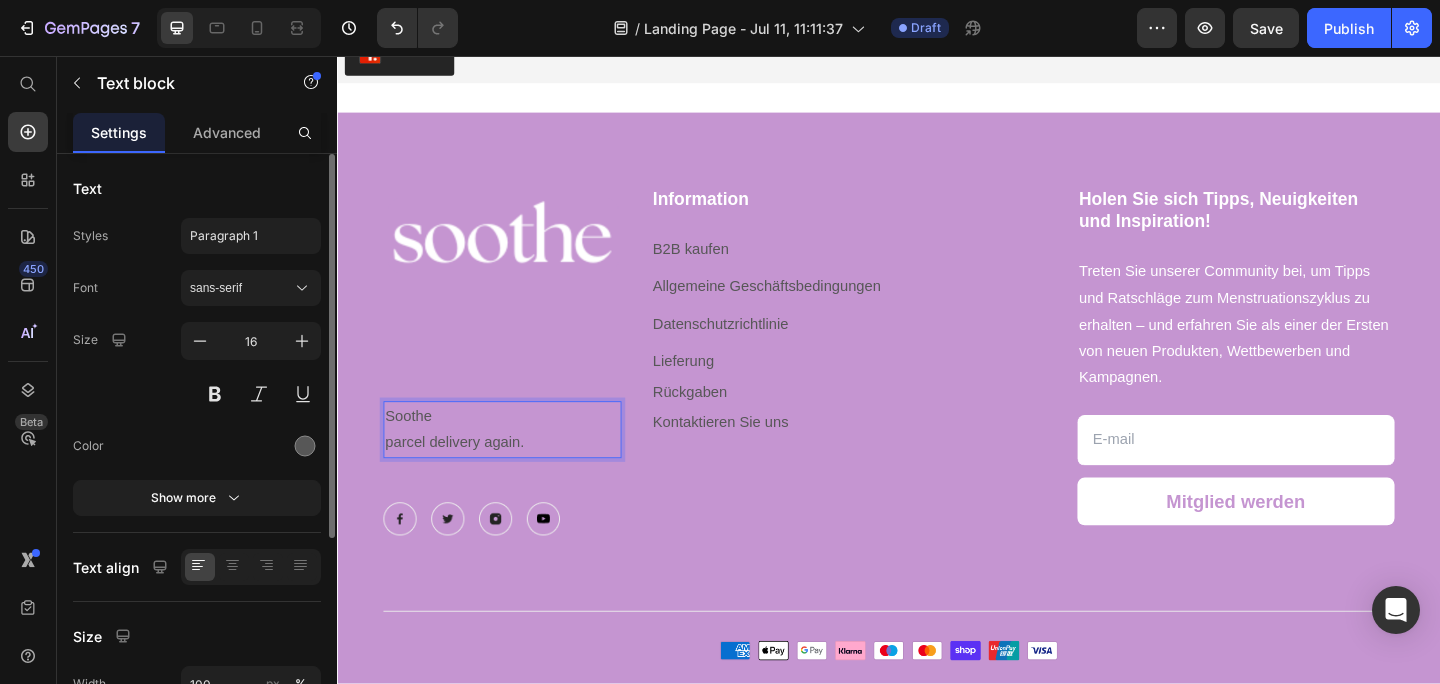 click on "Soothe" at bounding box center (516, 448) 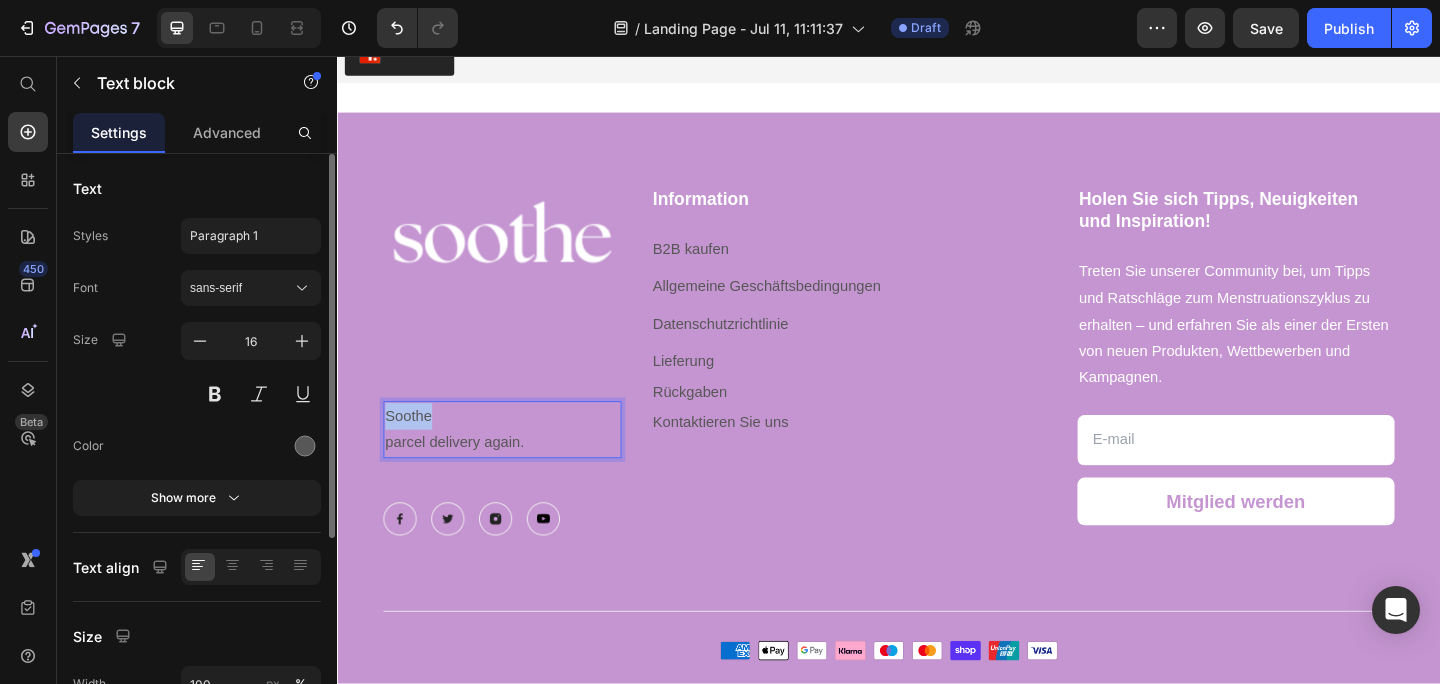 click on "Soothe" at bounding box center (516, 448) 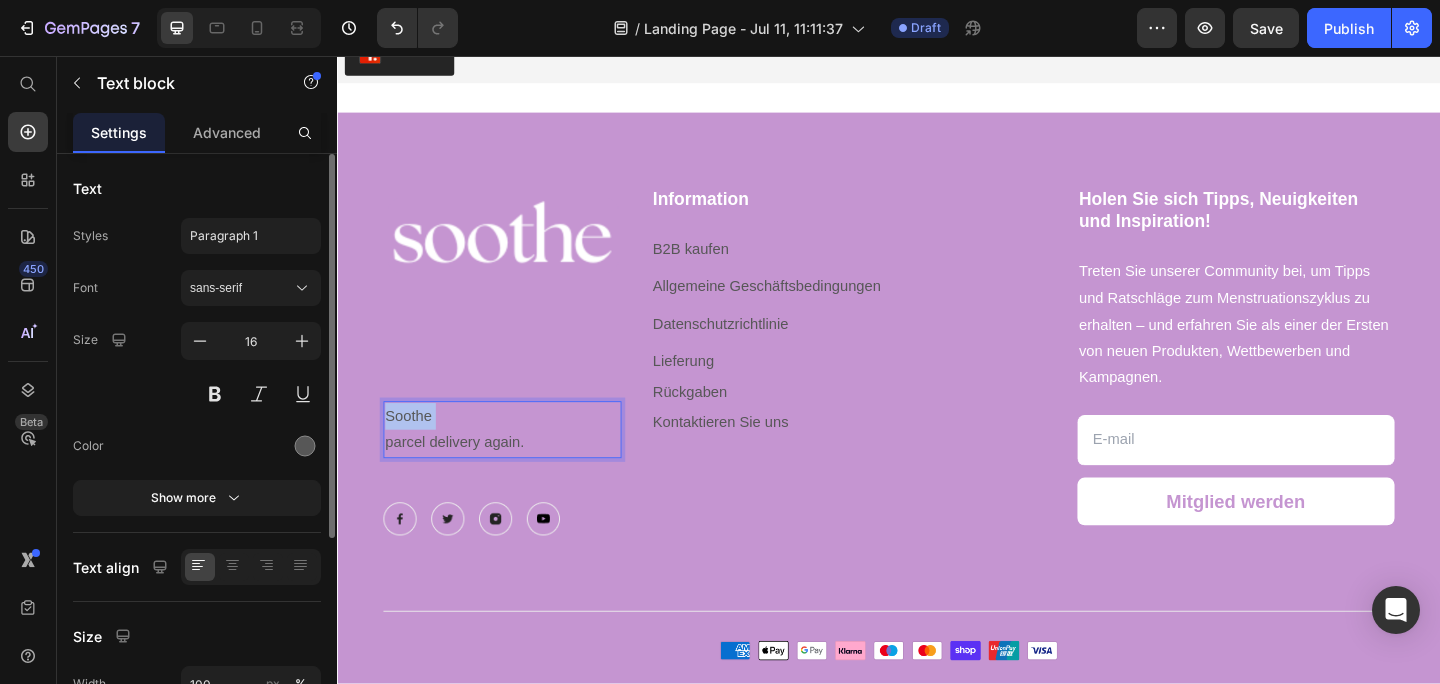 click on "Soothe" at bounding box center [516, 448] 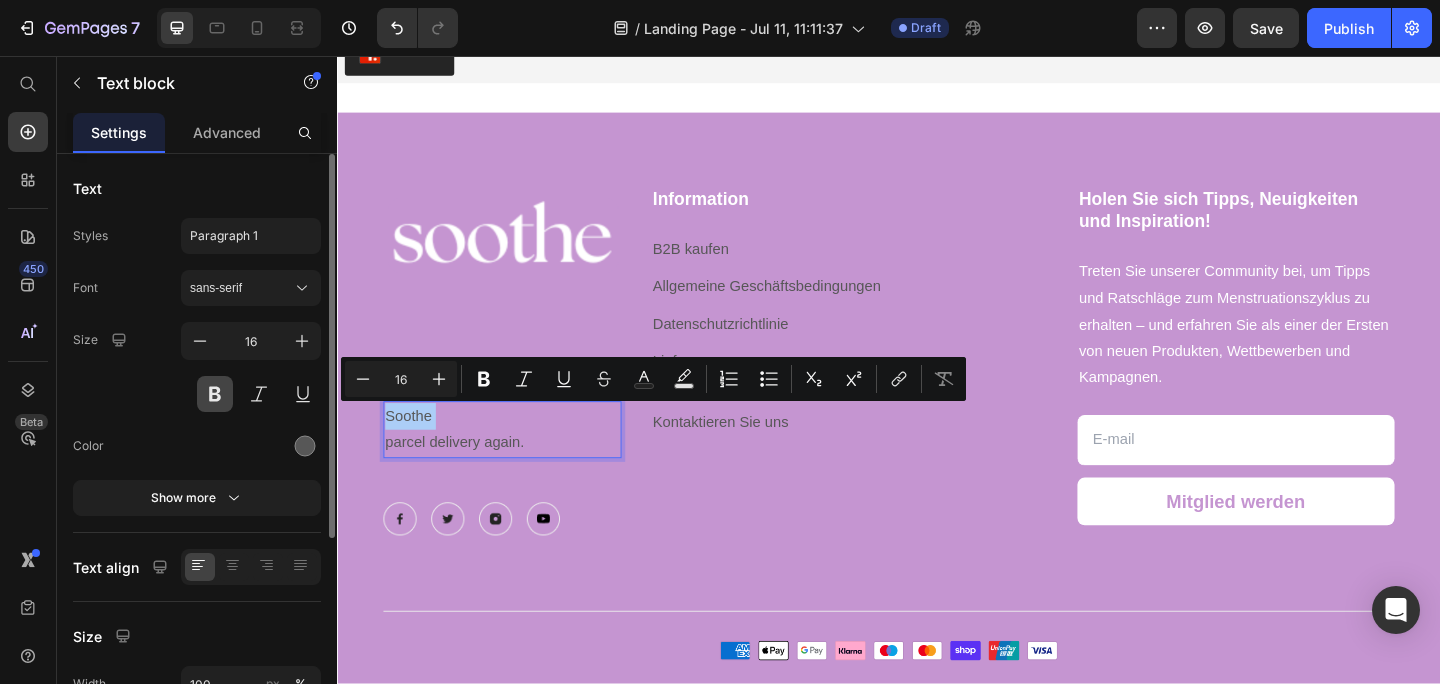 click at bounding box center [215, 394] 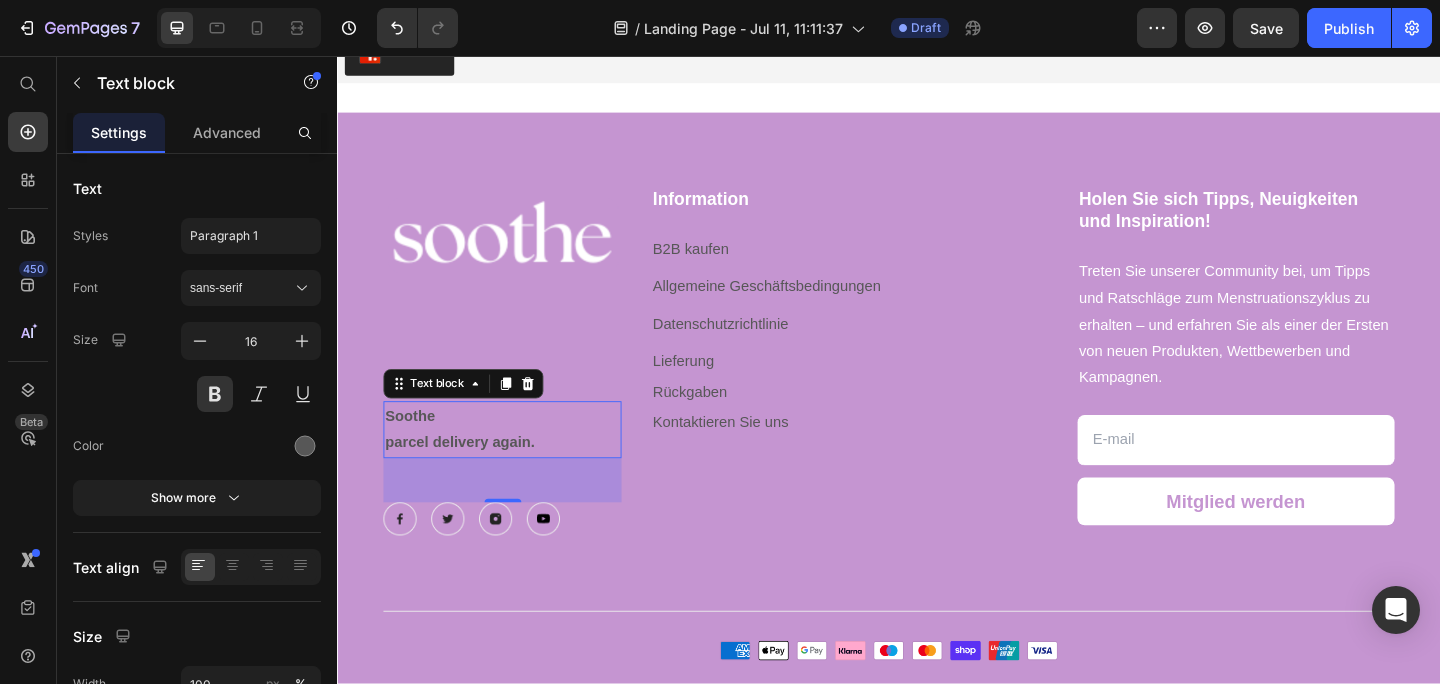 click on "parcel delivery again." at bounding box center (516, 477) 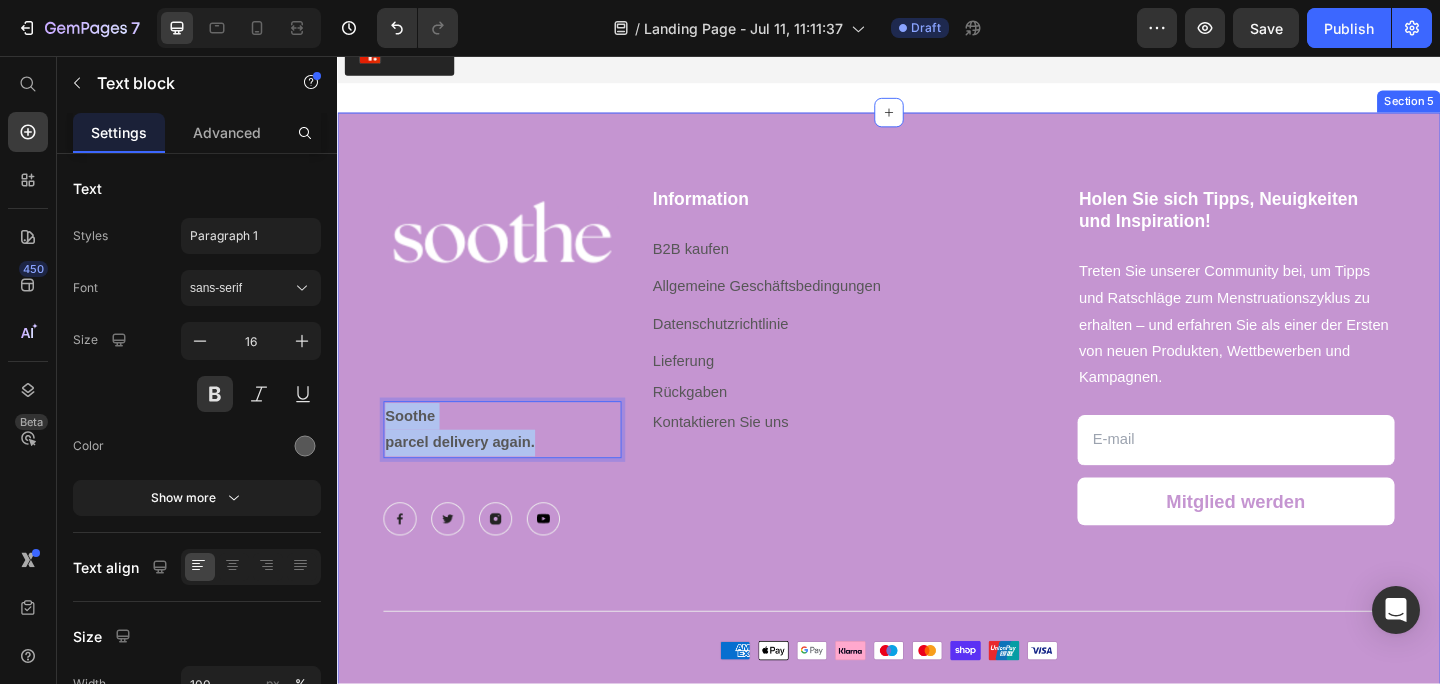 drag, startPoint x: 573, startPoint y: 476, endPoint x: 370, endPoint y: 445, distance: 205.35335 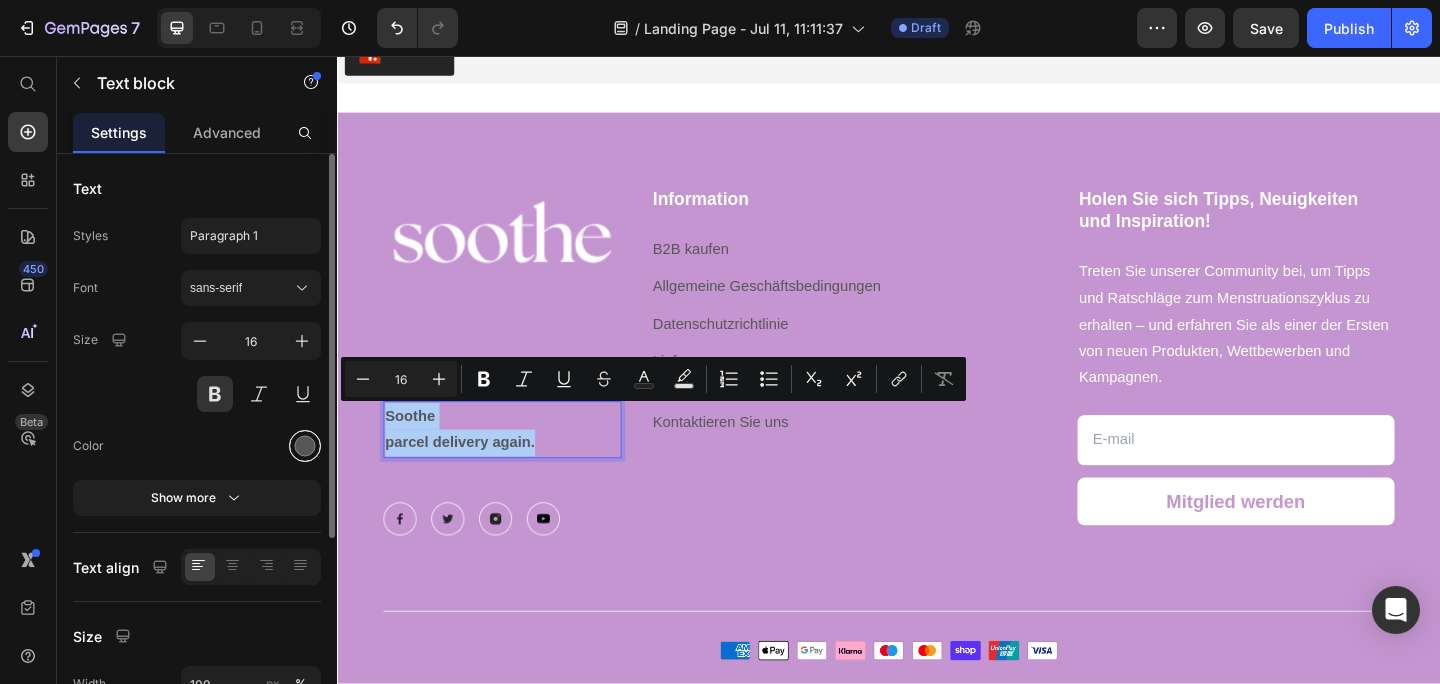 click at bounding box center (305, 446) 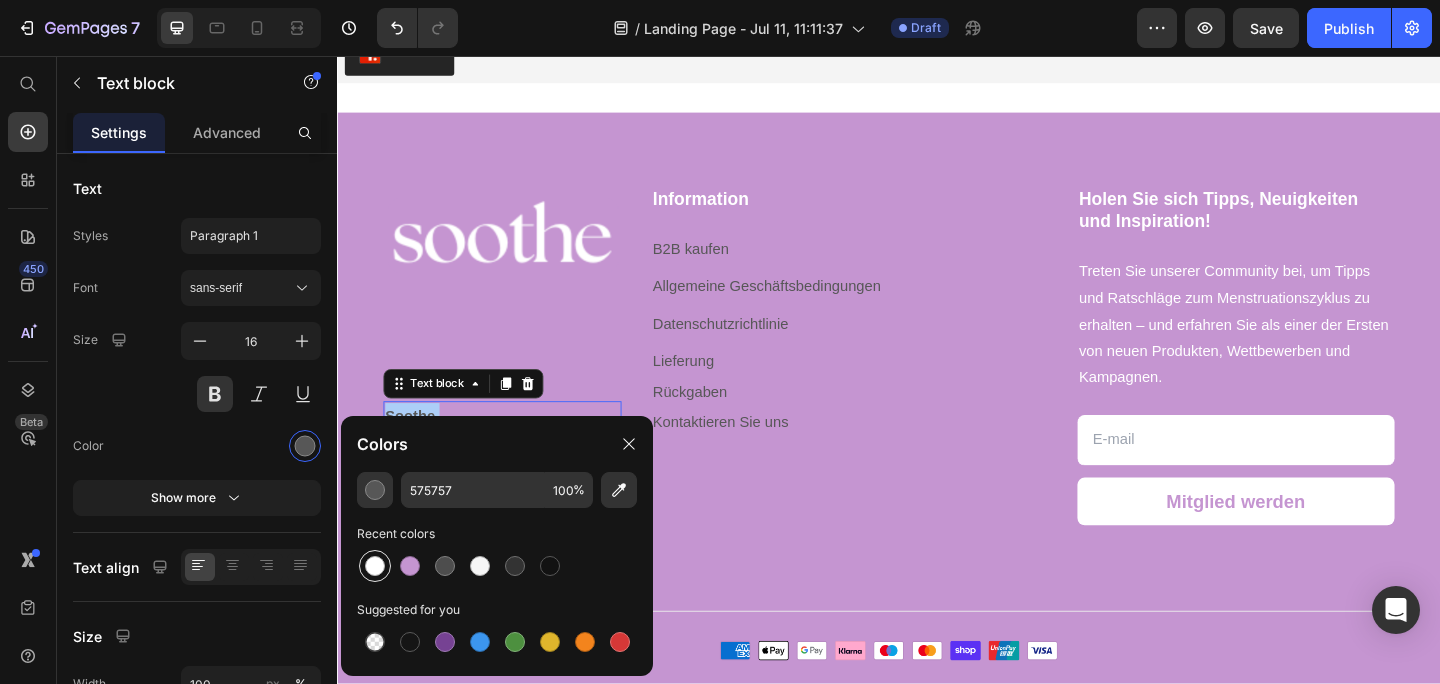 click at bounding box center [375, 566] 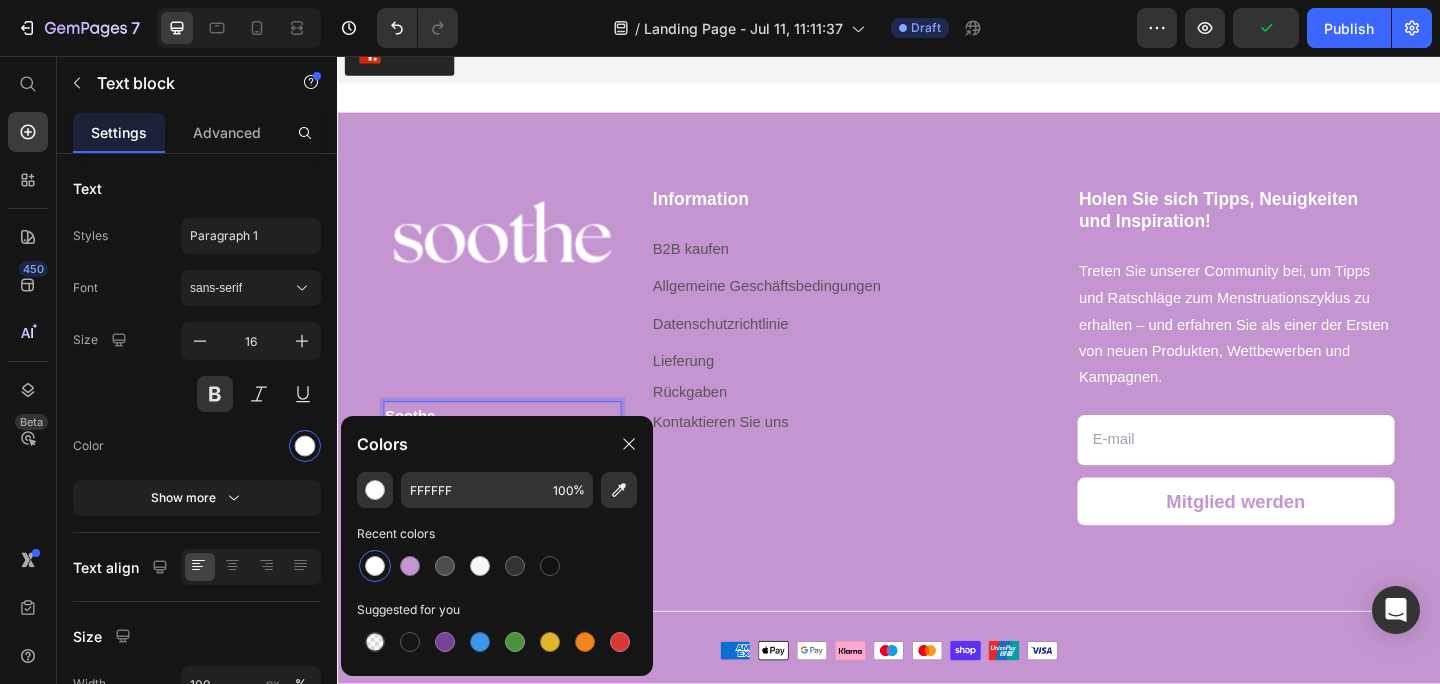 click on "Soothe" at bounding box center [516, 448] 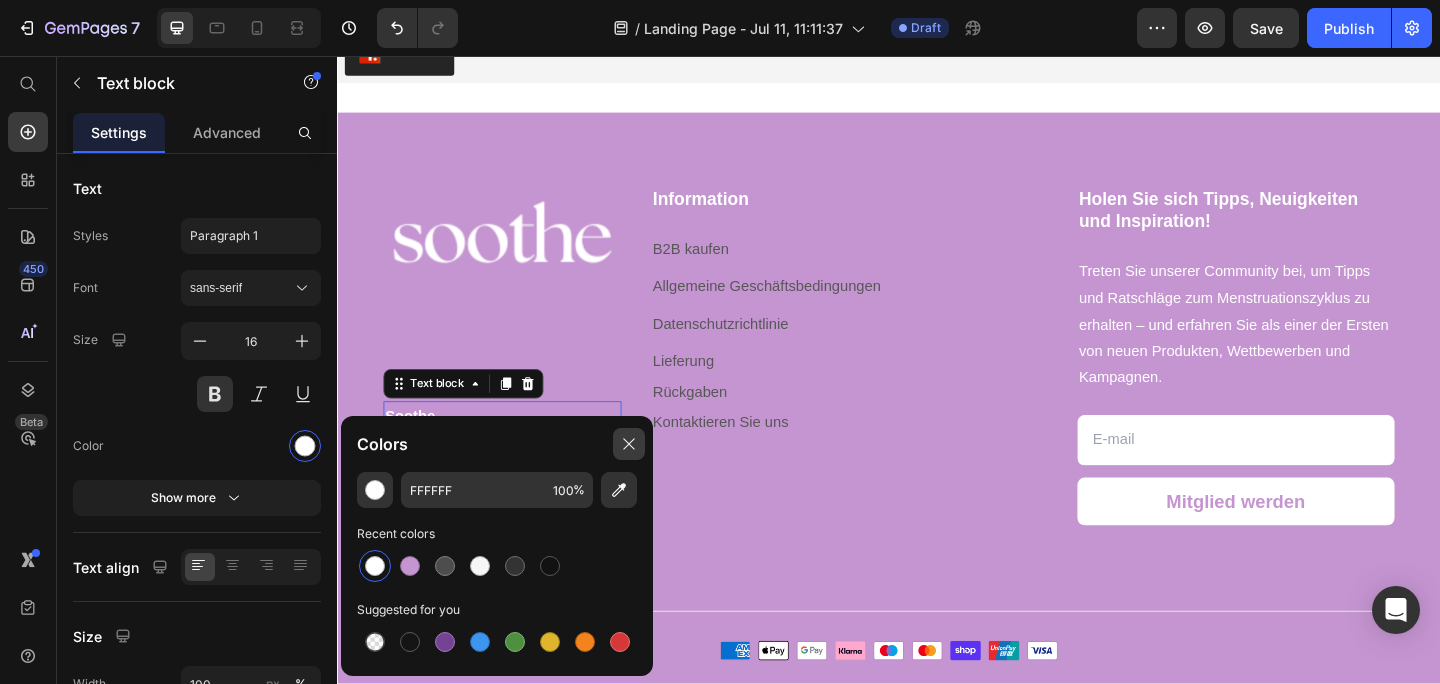click 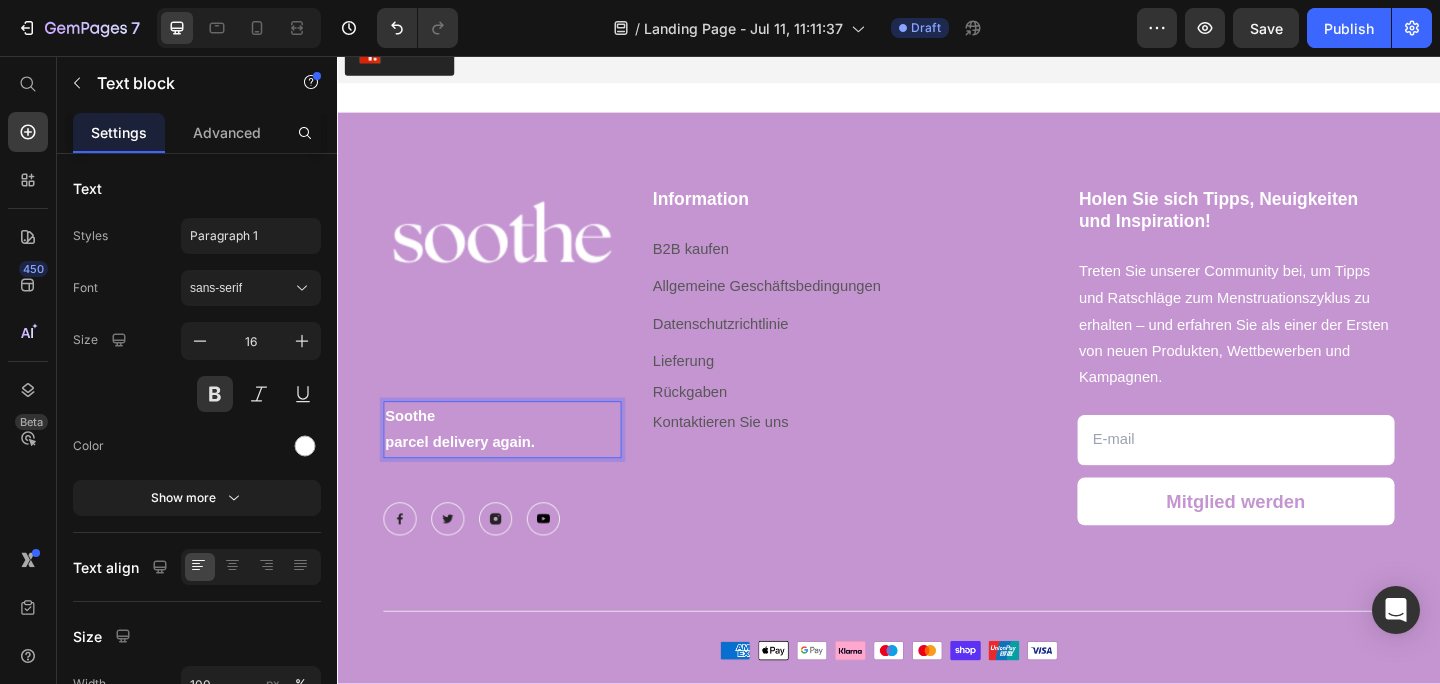 click on "Soothe" at bounding box center (516, 448) 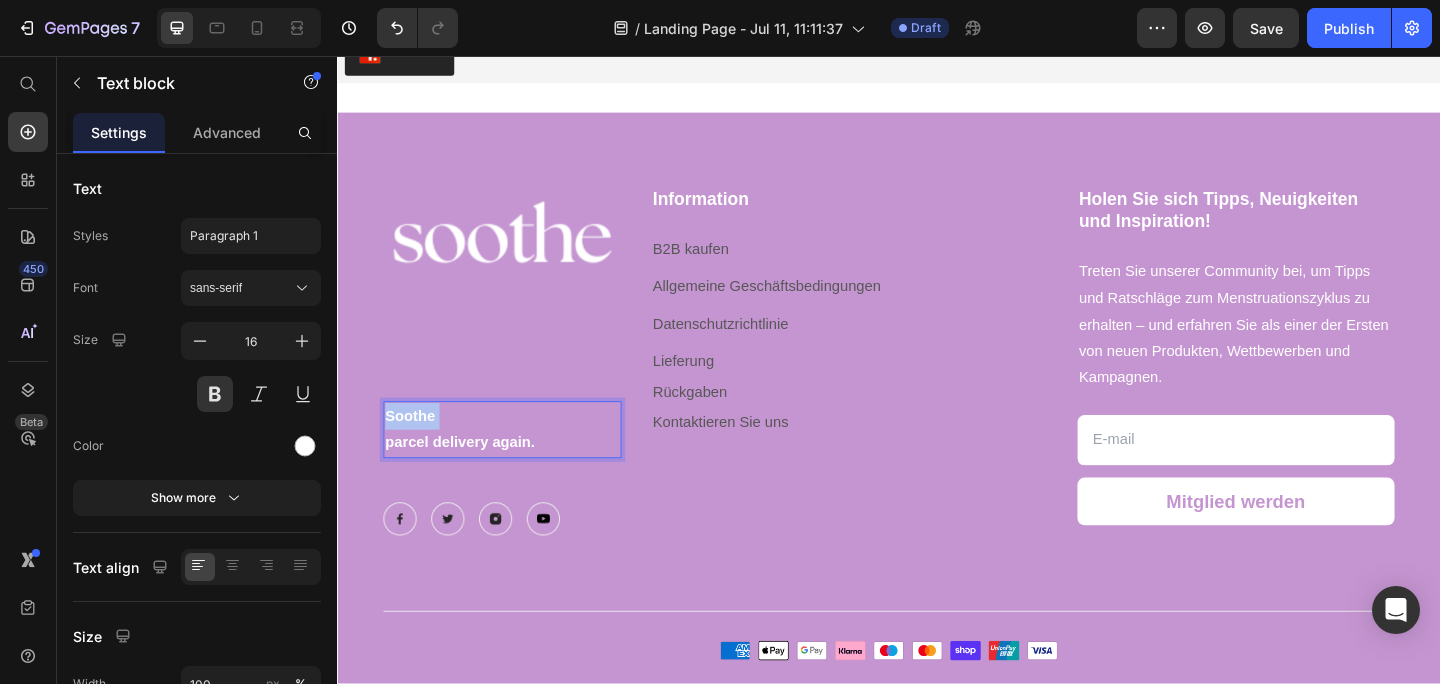 click on "Soothe" at bounding box center [516, 448] 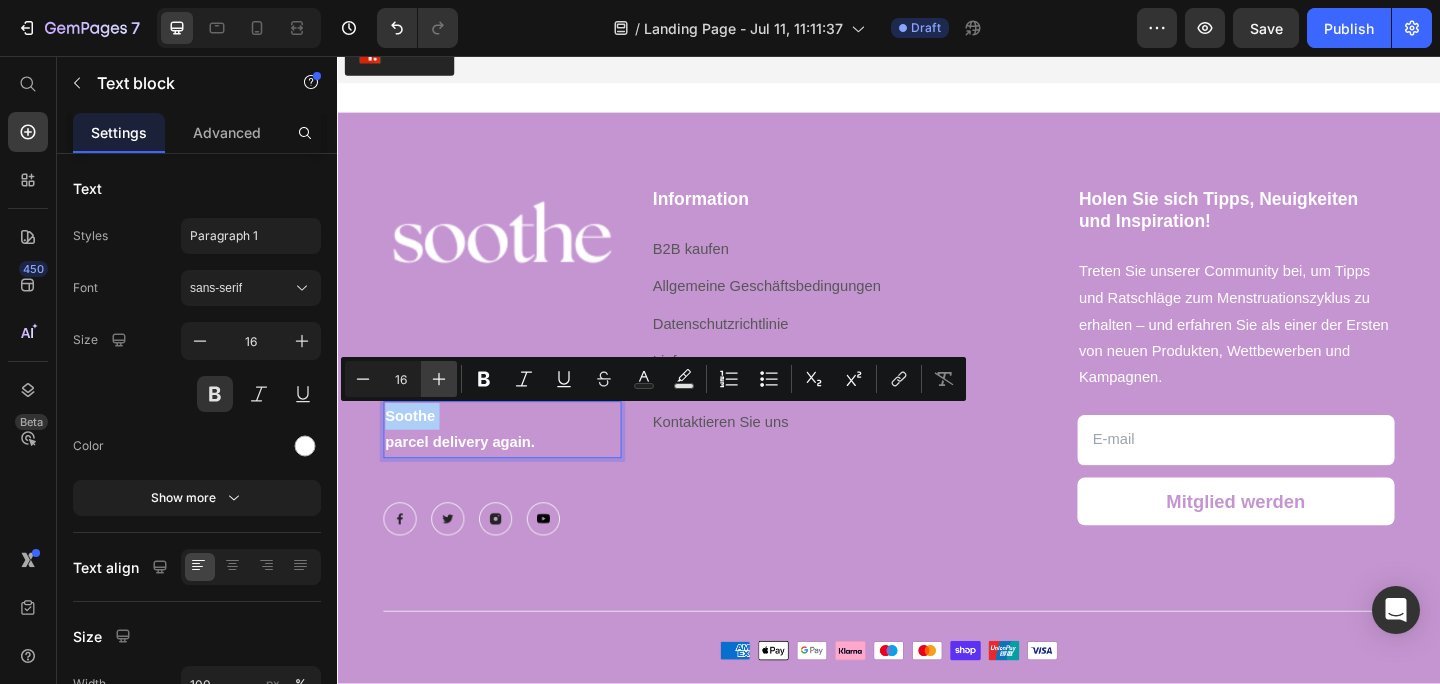 click 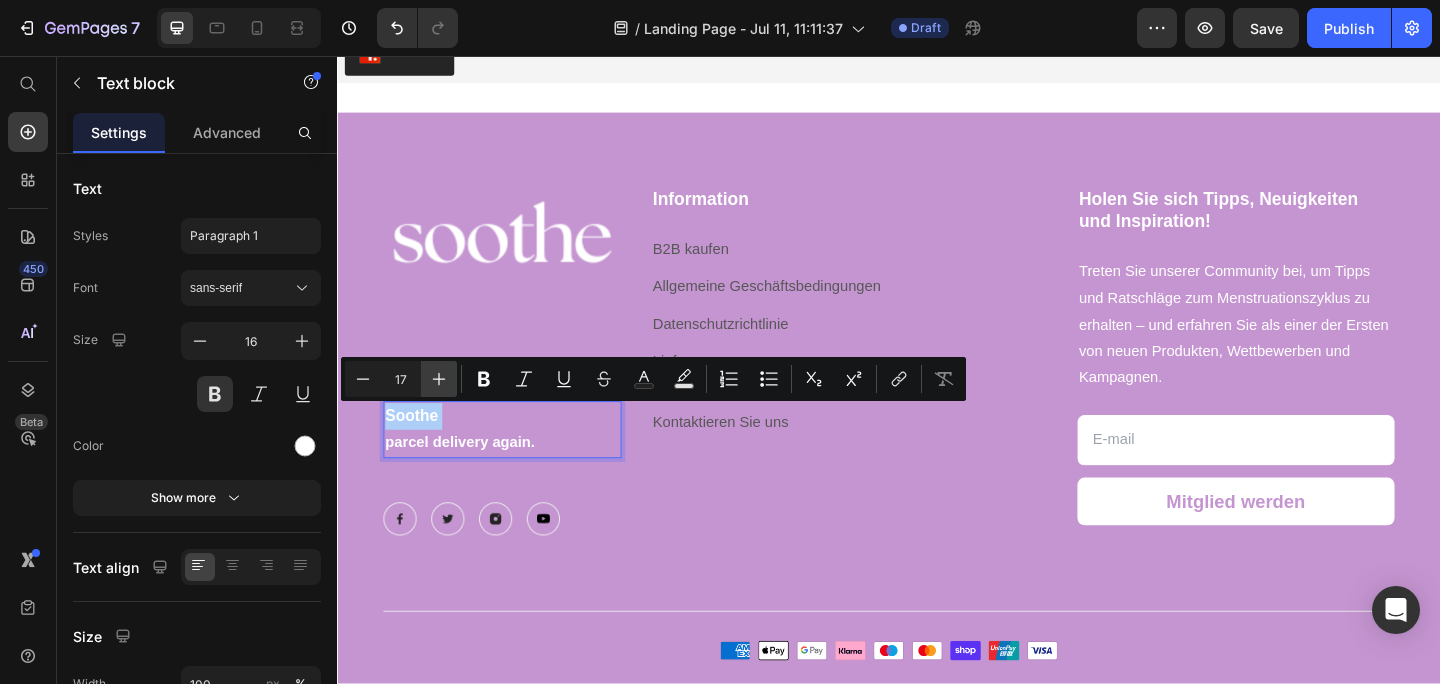 click 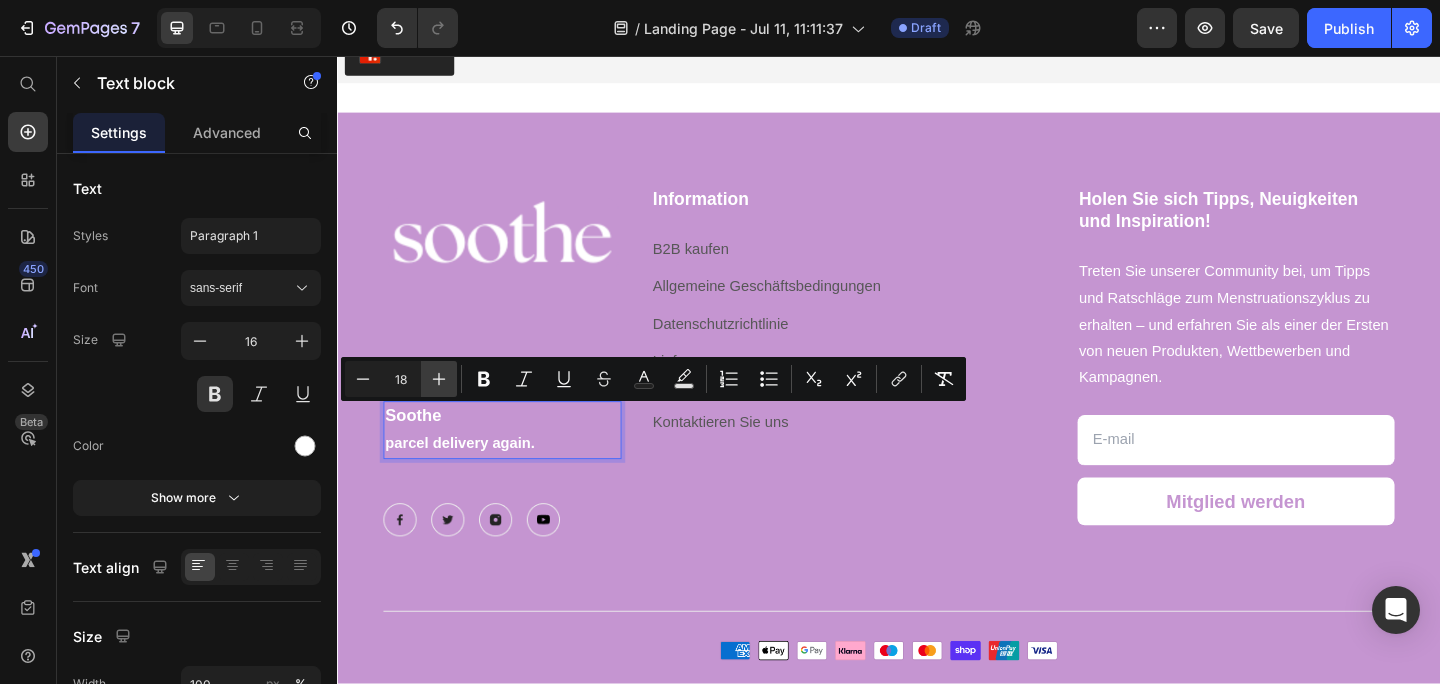 click 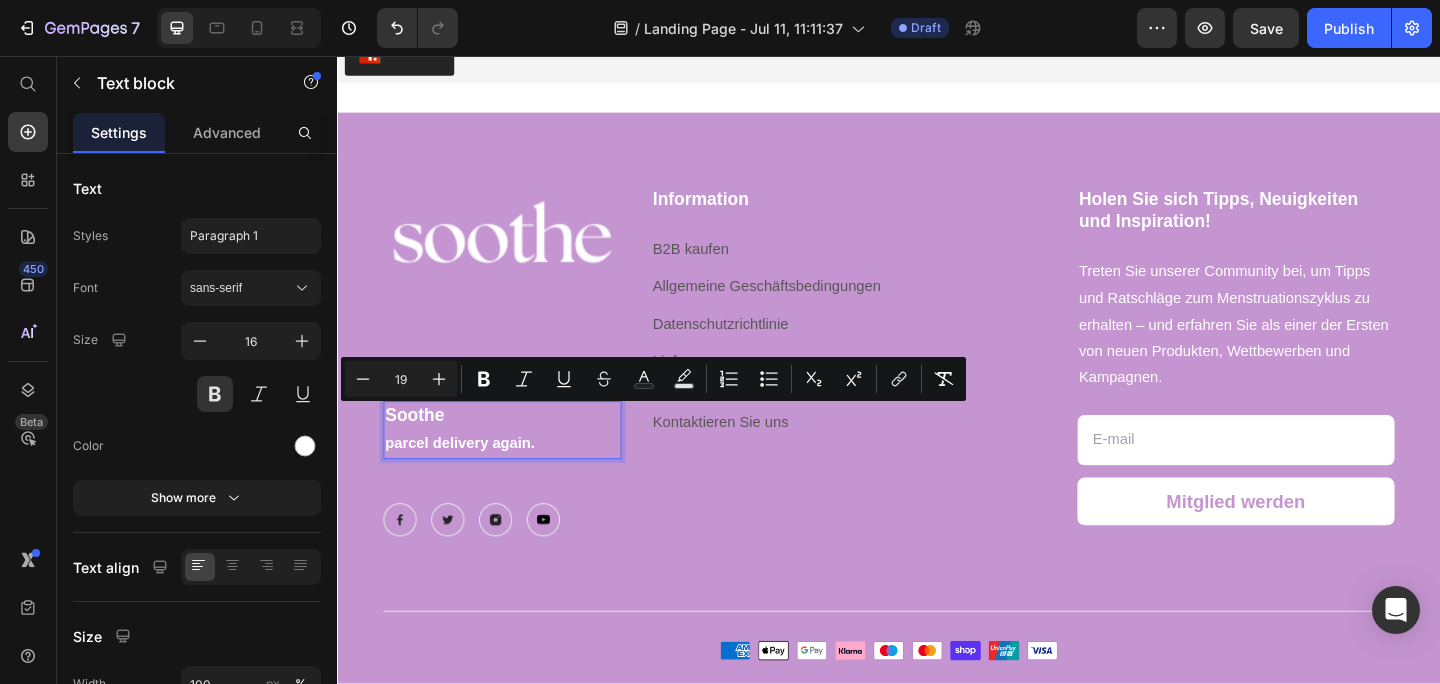 type on "16" 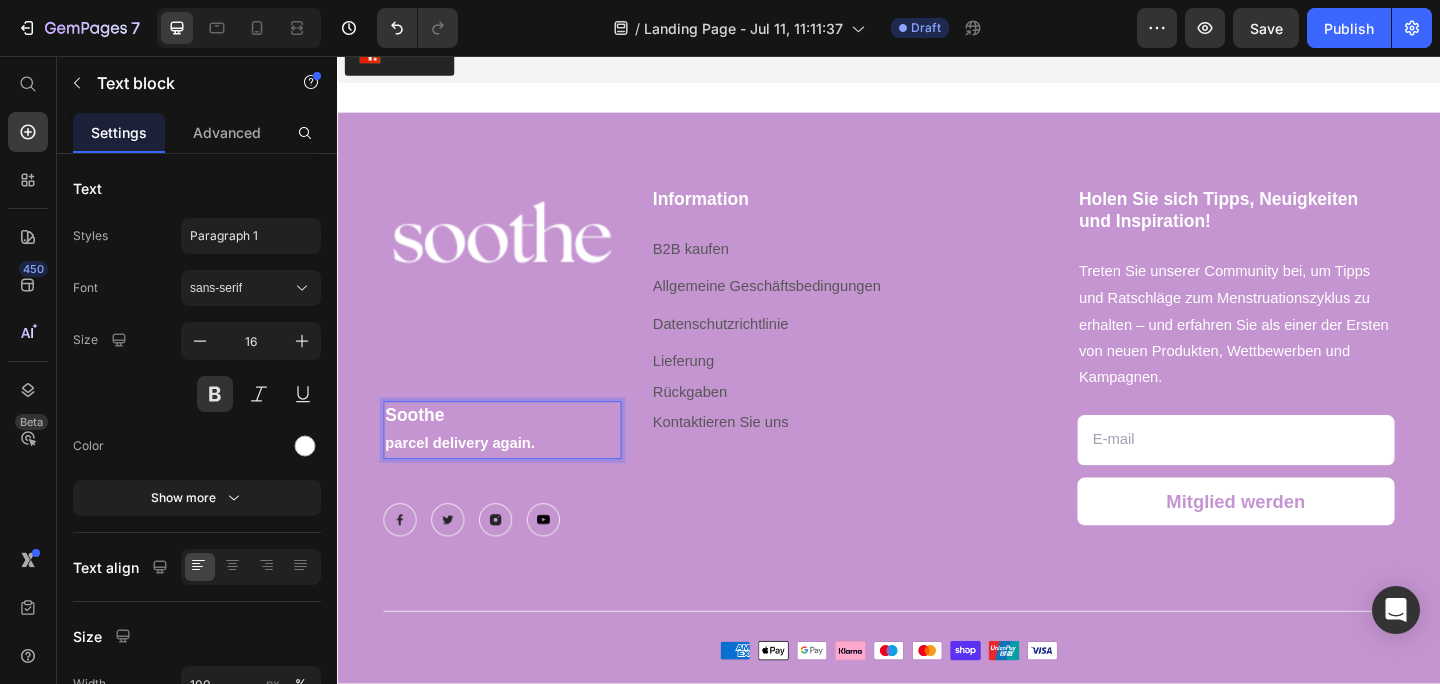 click on "parcel delivery again." at bounding box center [516, 478] 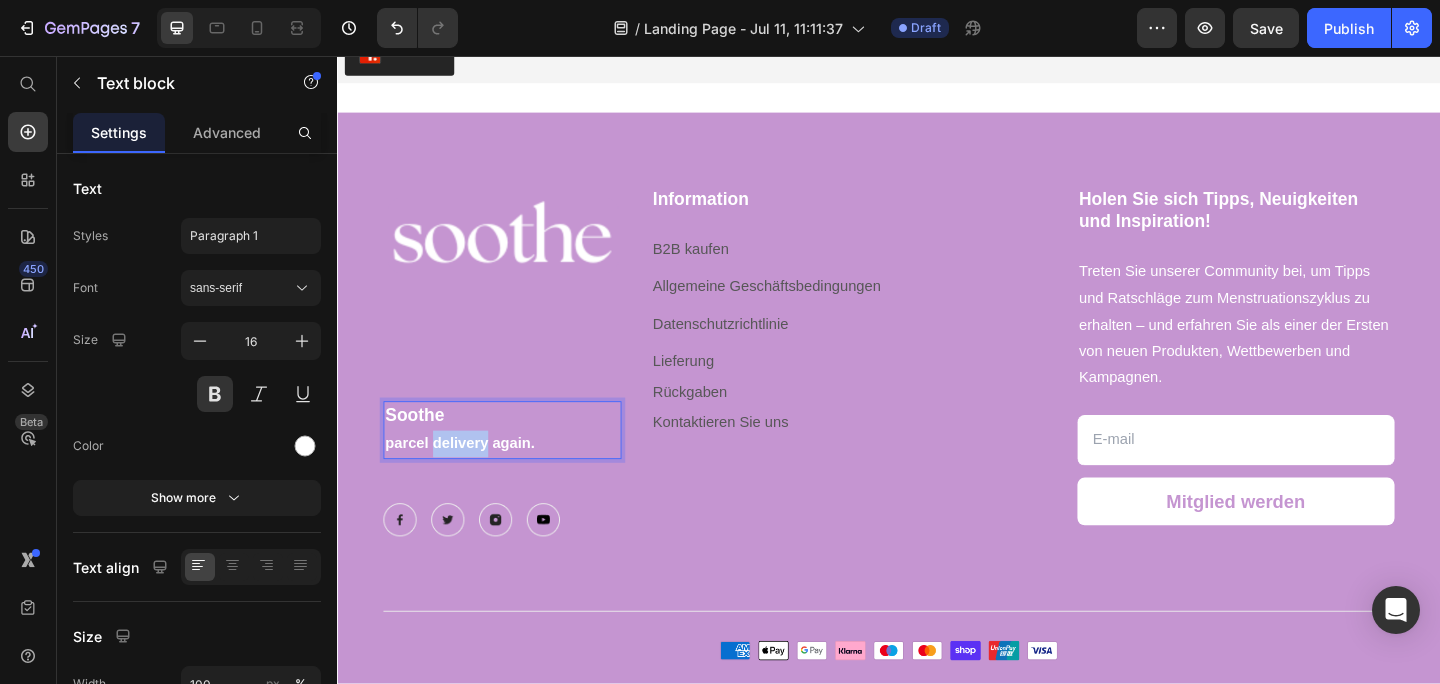 click on "parcel delivery again." at bounding box center [516, 478] 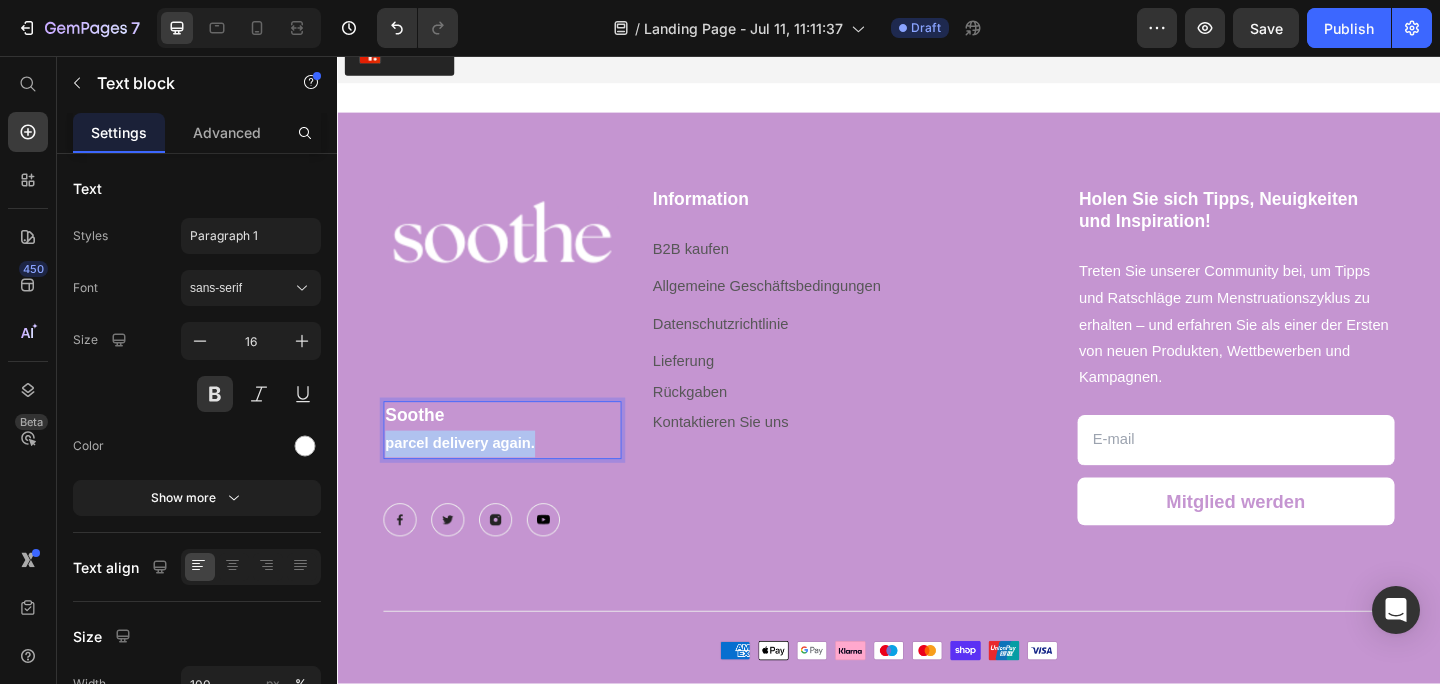 click on "parcel delivery again." at bounding box center [516, 478] 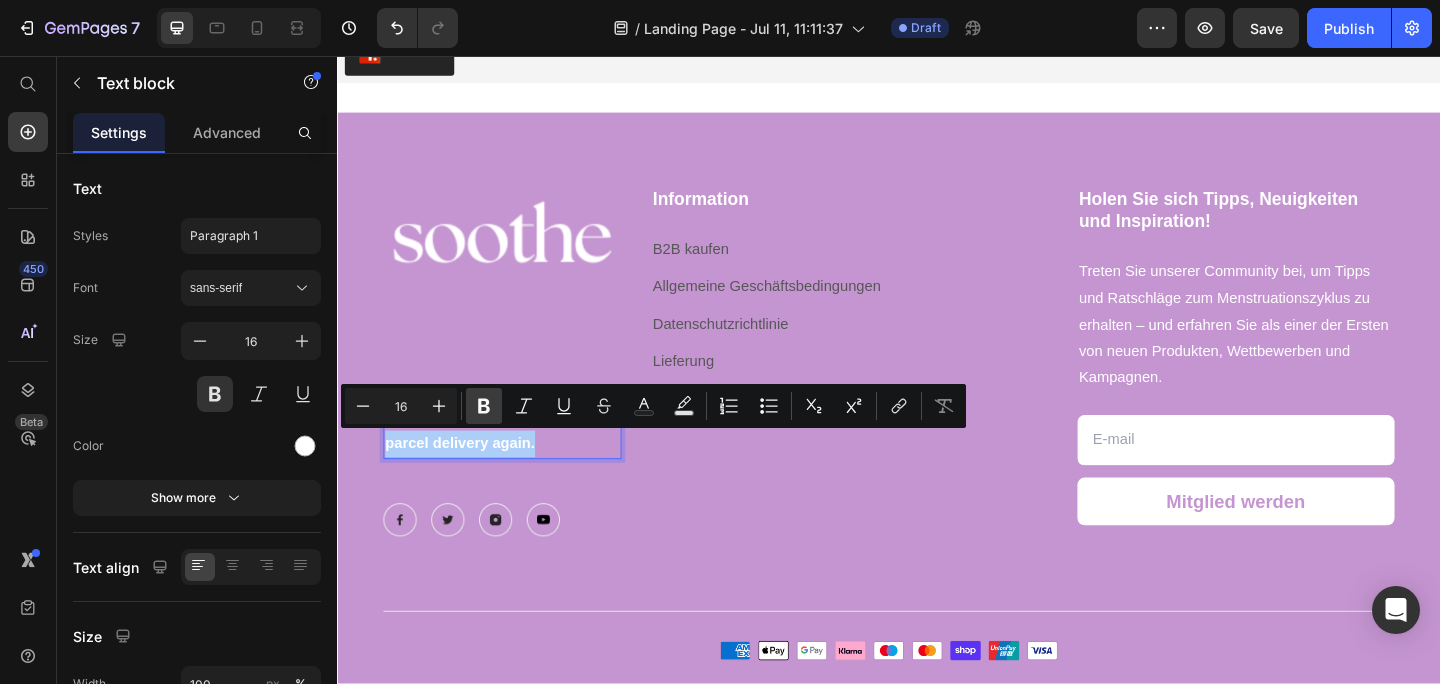 click 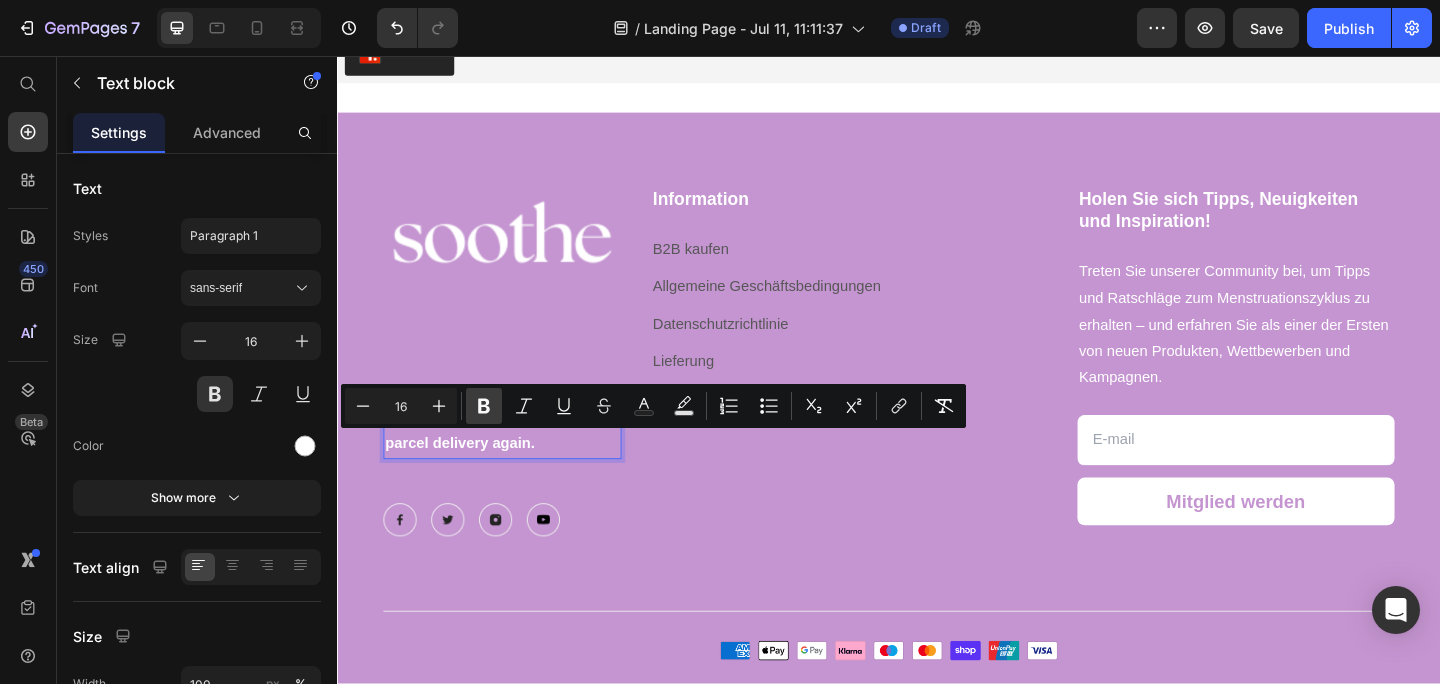 click 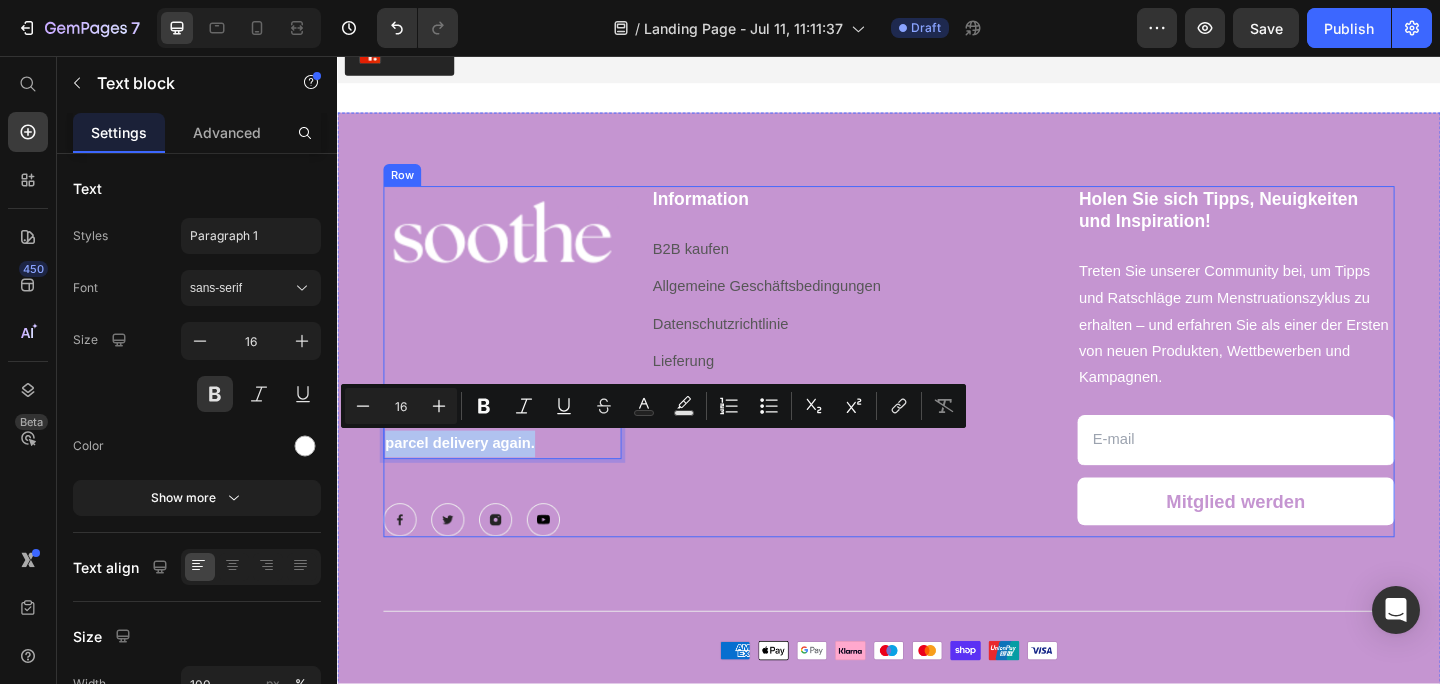 click on "Image Soothe parcel delivery again. Text block   48 Image Image Image Image Row" at bounding box center [516, 389] 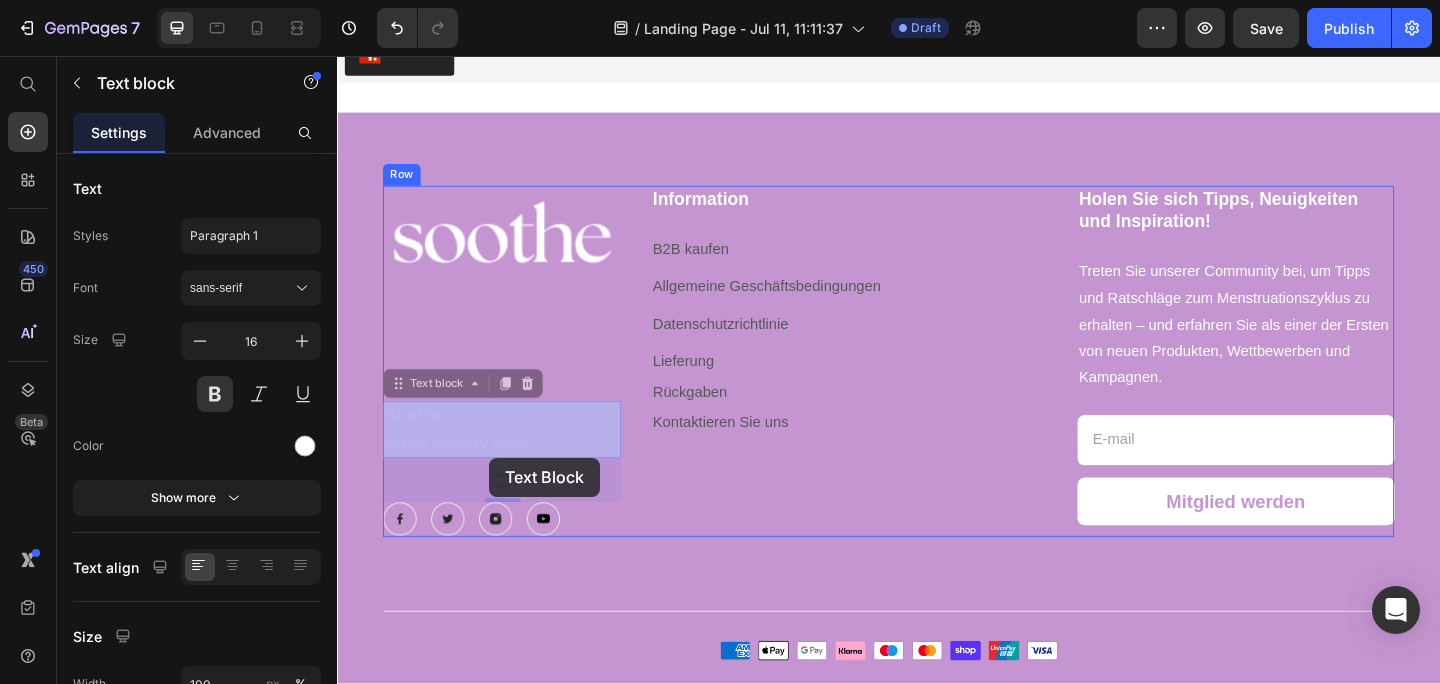 drag, startPoint x: 566, startPoint y: 480, endPoint x: 515, endPoint y: 485, distance: 51.24451 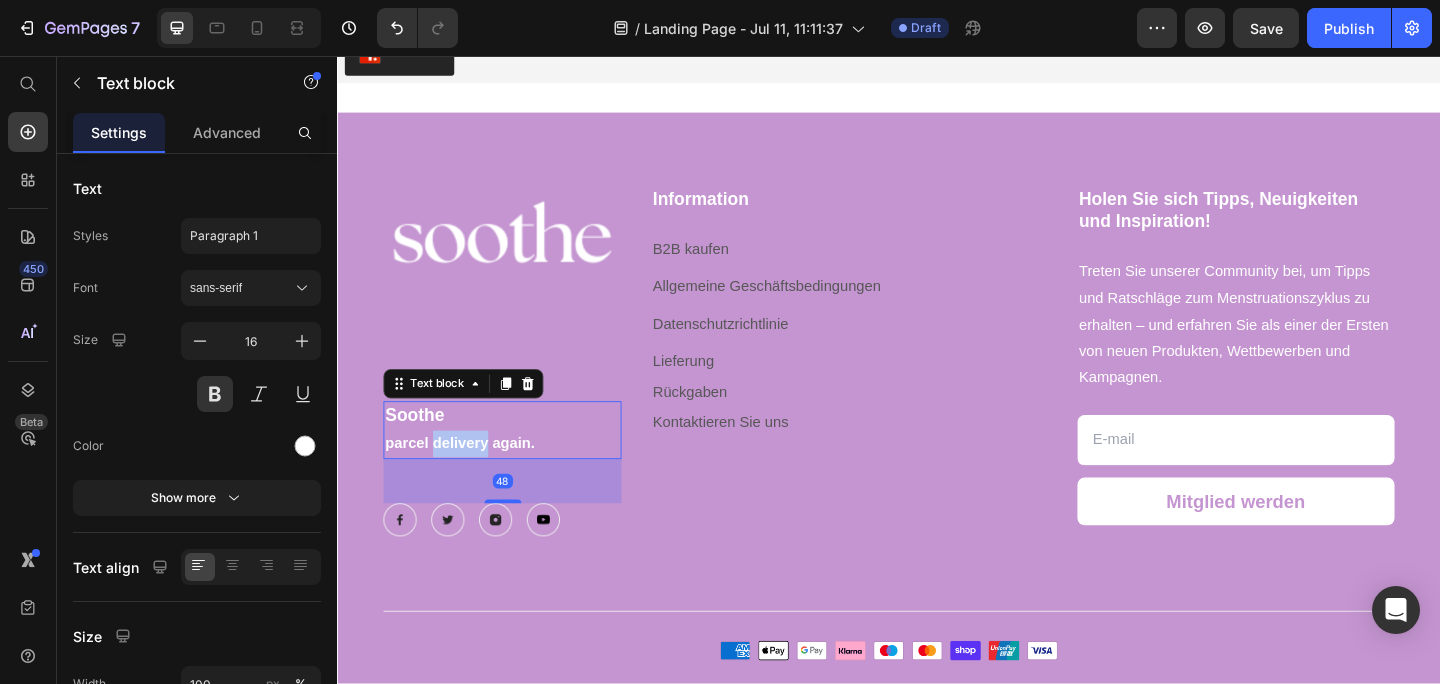click on "parcel delivery again." at bounding box center [516, 478] 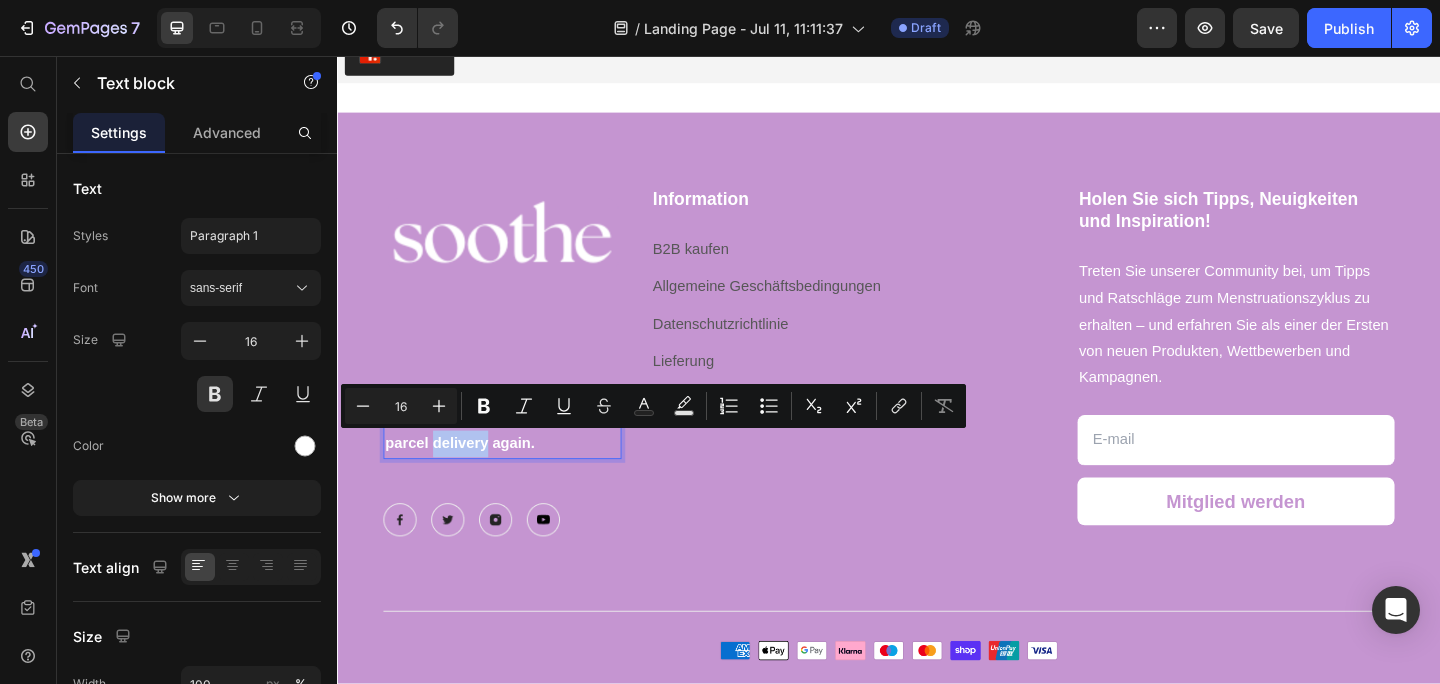 click on "parcel delivery again." at bounding box center [516, 478] 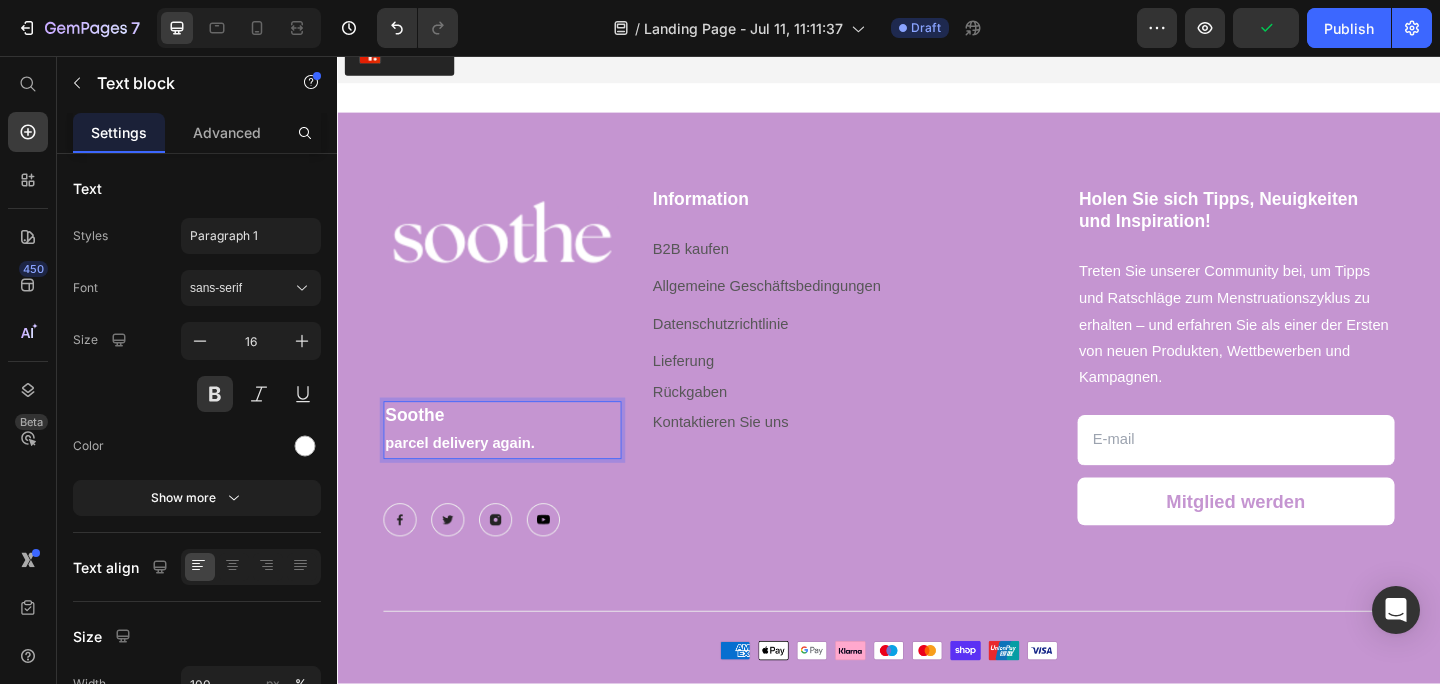 click on "parcel delivery again." at bounding box center [516, 478] 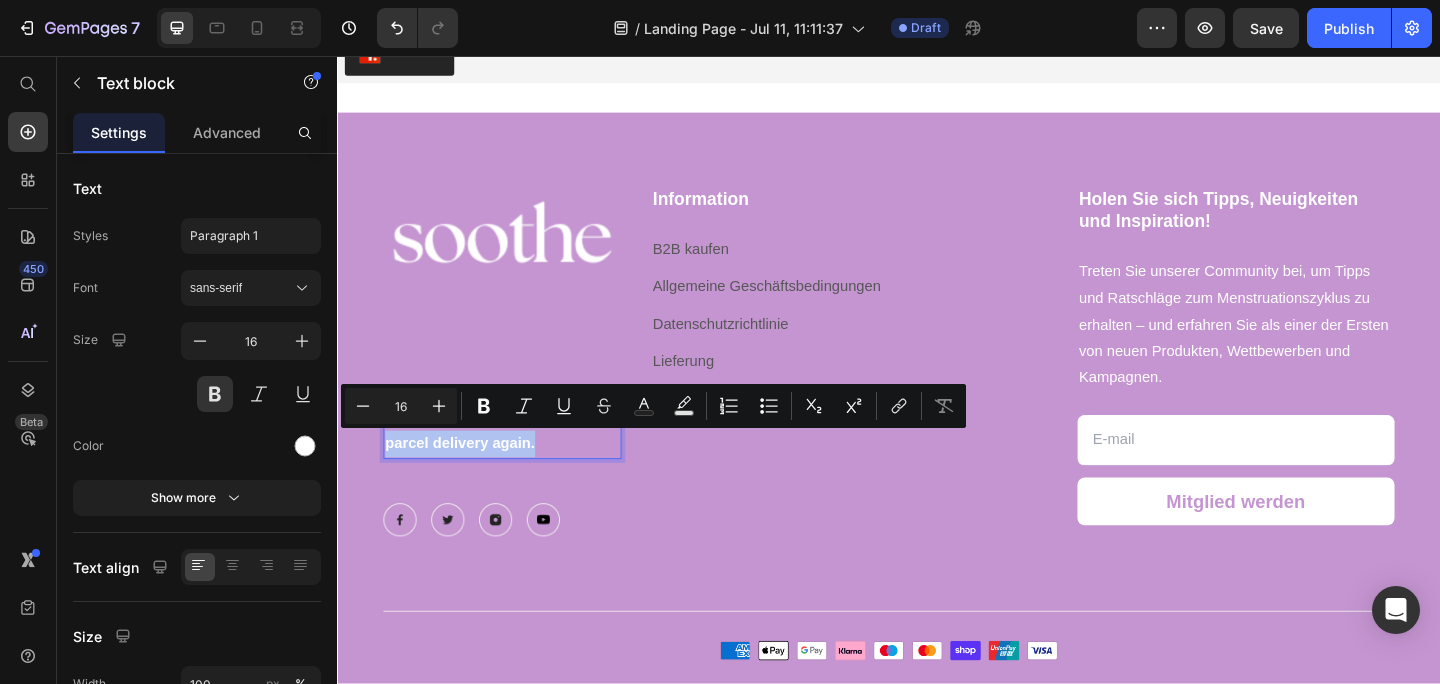 drag, startPoint x: 565, startPoint y: 479, endPoint x: 389, endPoint y: 477, distance: 176.01137 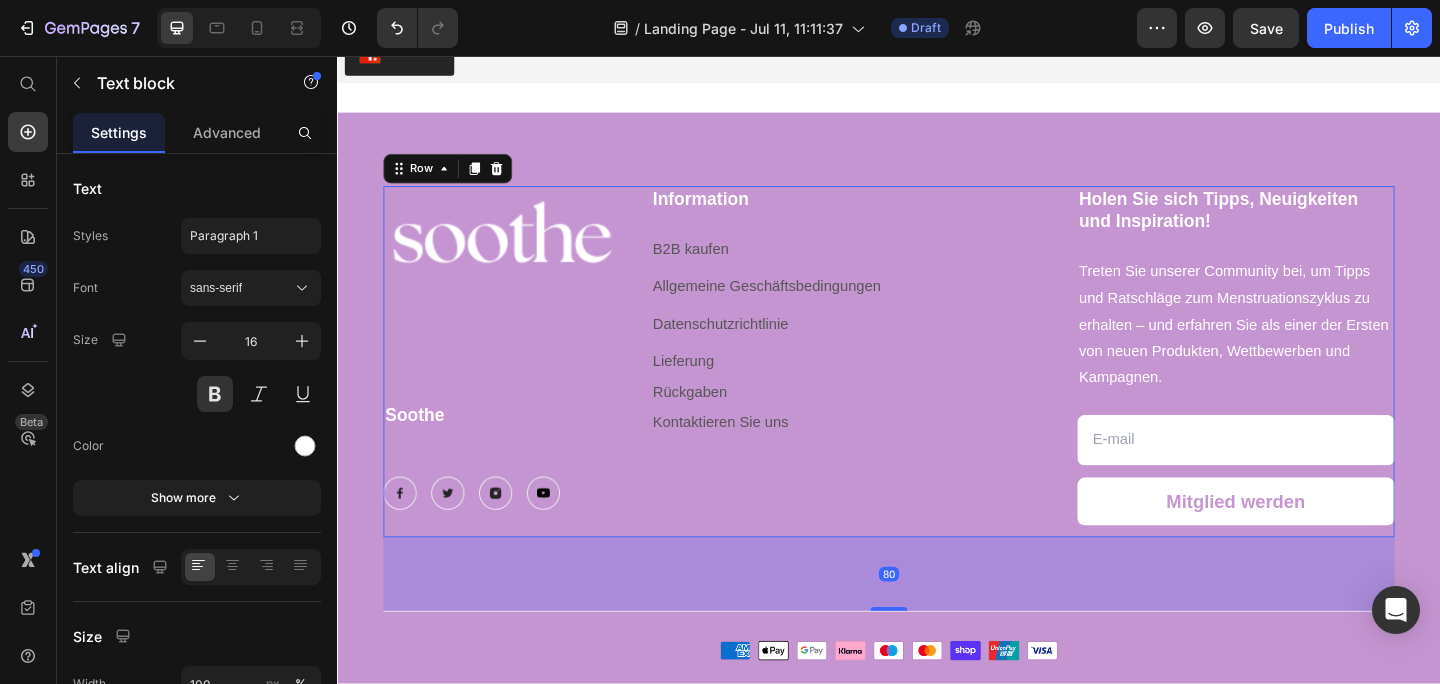 click on "Image Soothe Text block Image Image Image Image Row" at bounding box center [516, 389] 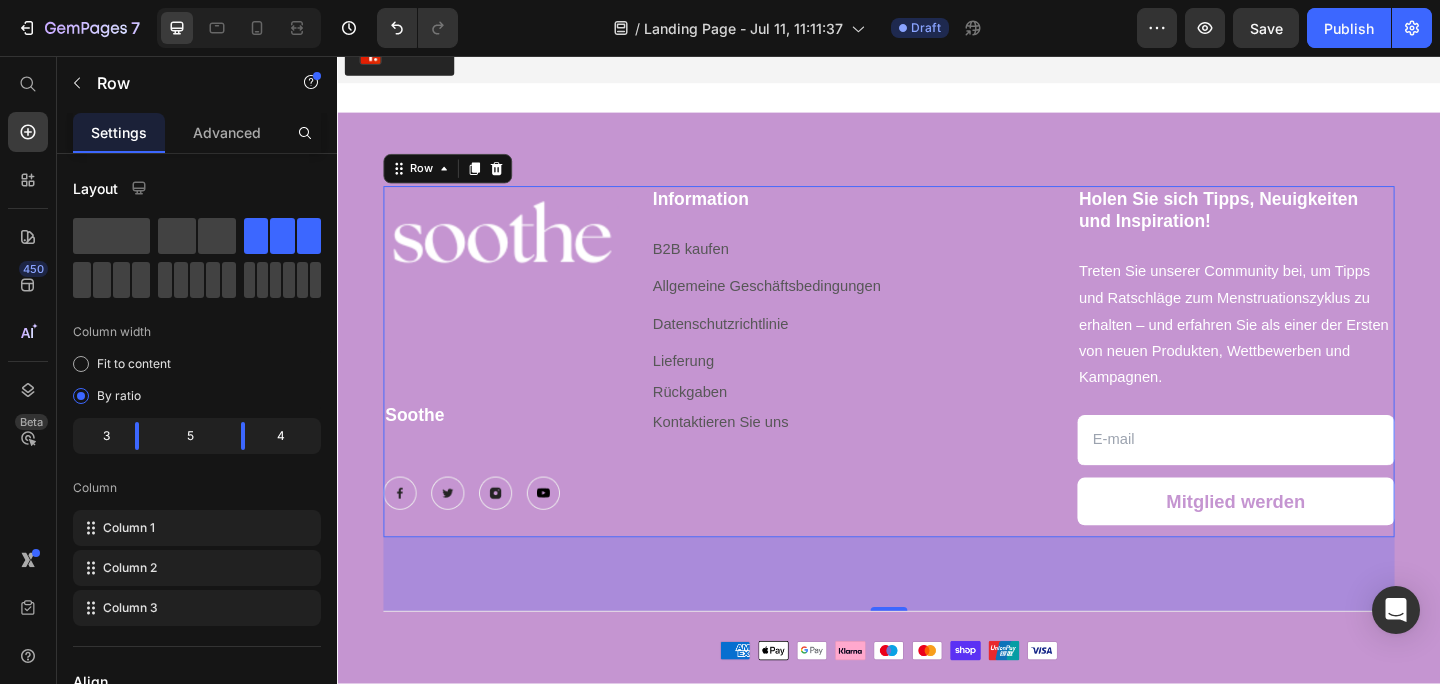 click on "Soothe" at bounding box center (516, 449) 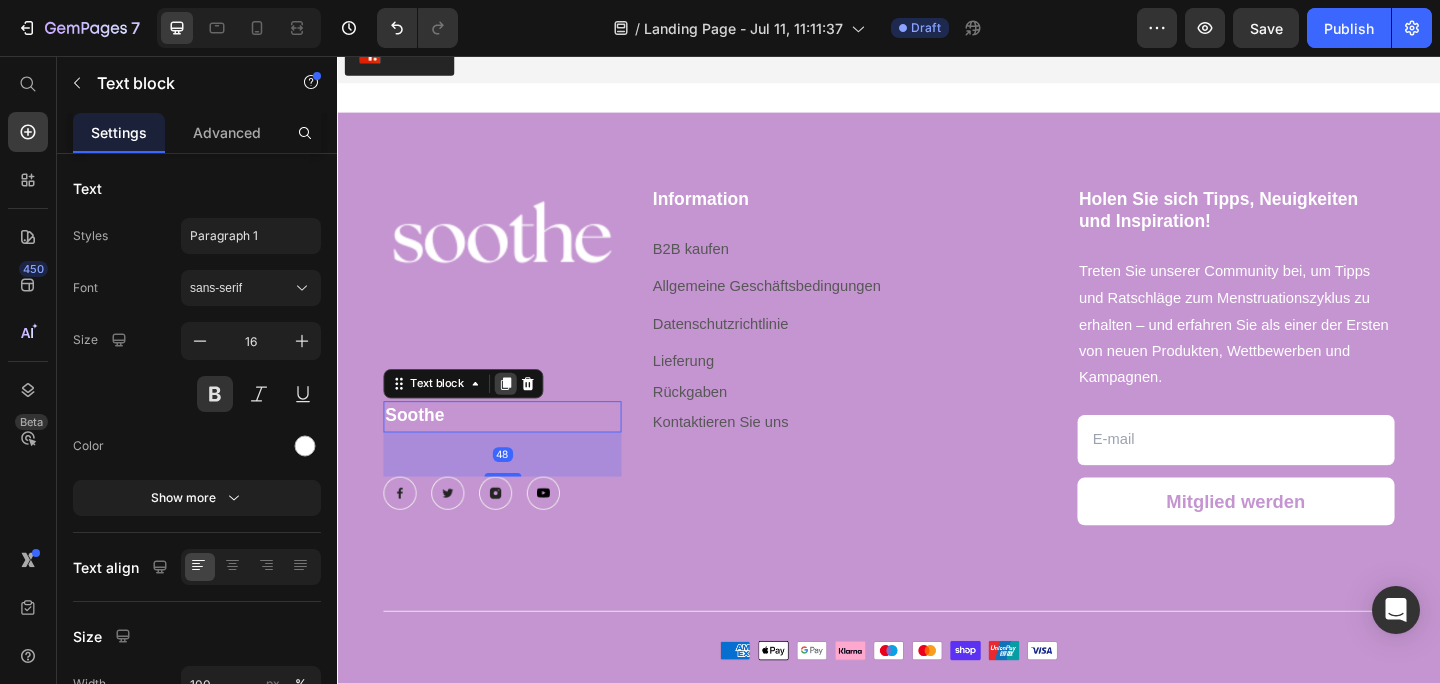 click 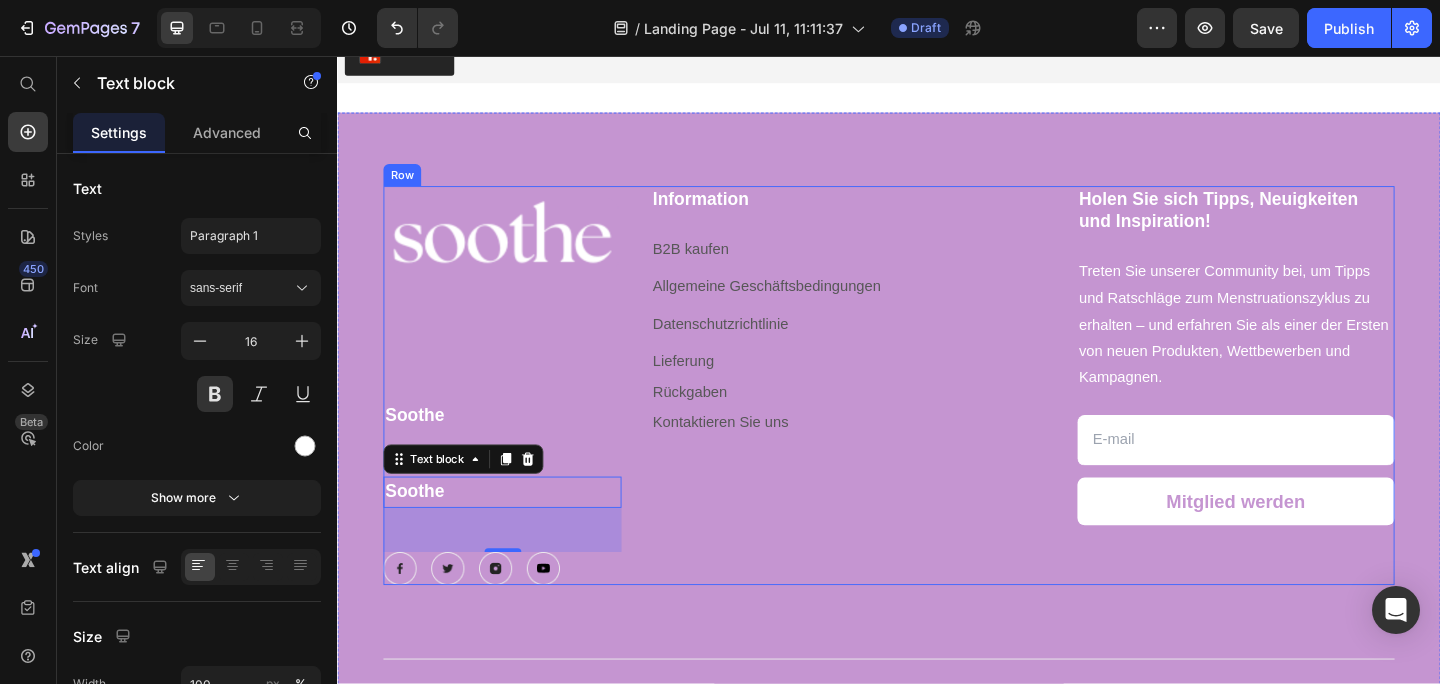 click on "Image Soothe Text block Soothe Text block   48 Image Image Image Image Row" at bounding box center [516, 415] 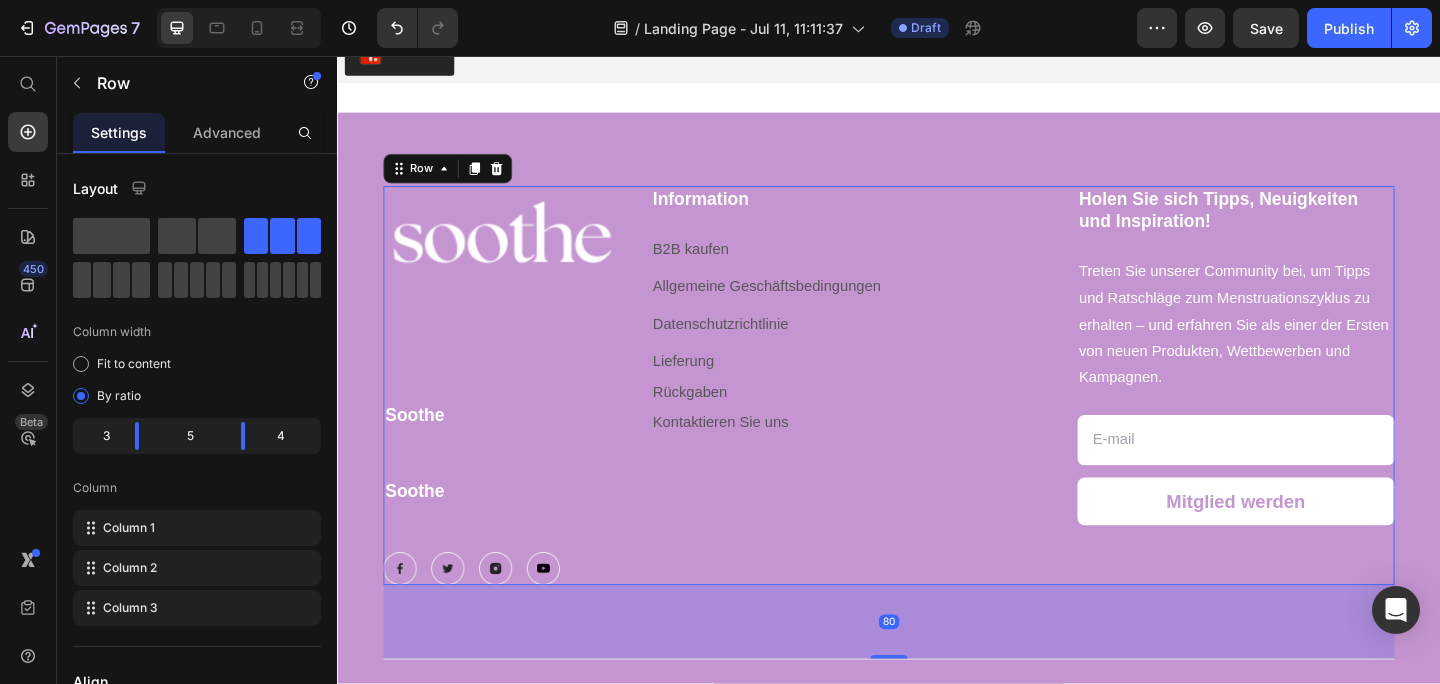 click on "Image Soothe Text block Soothe Text block Image Image Image Image Row" at bounding box center (516, 415) 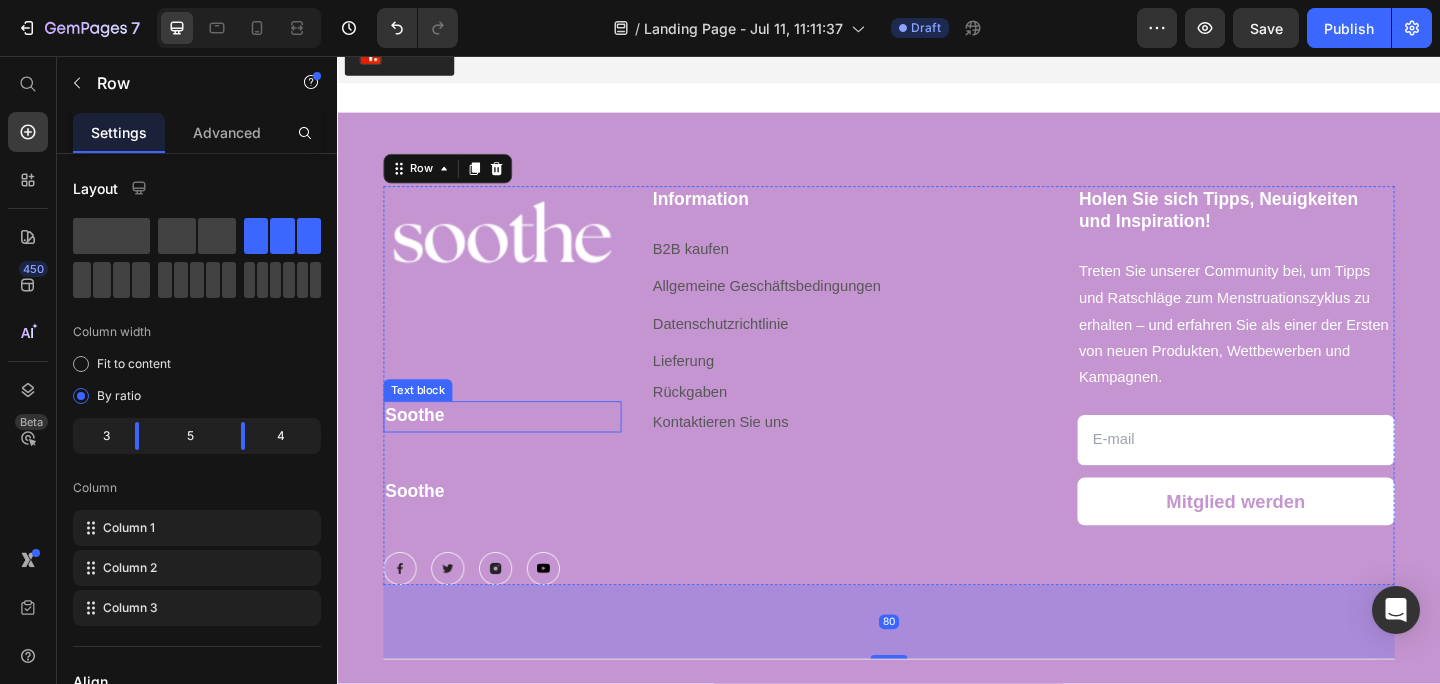 click on "Soothe" at bounding box center [516, 449] 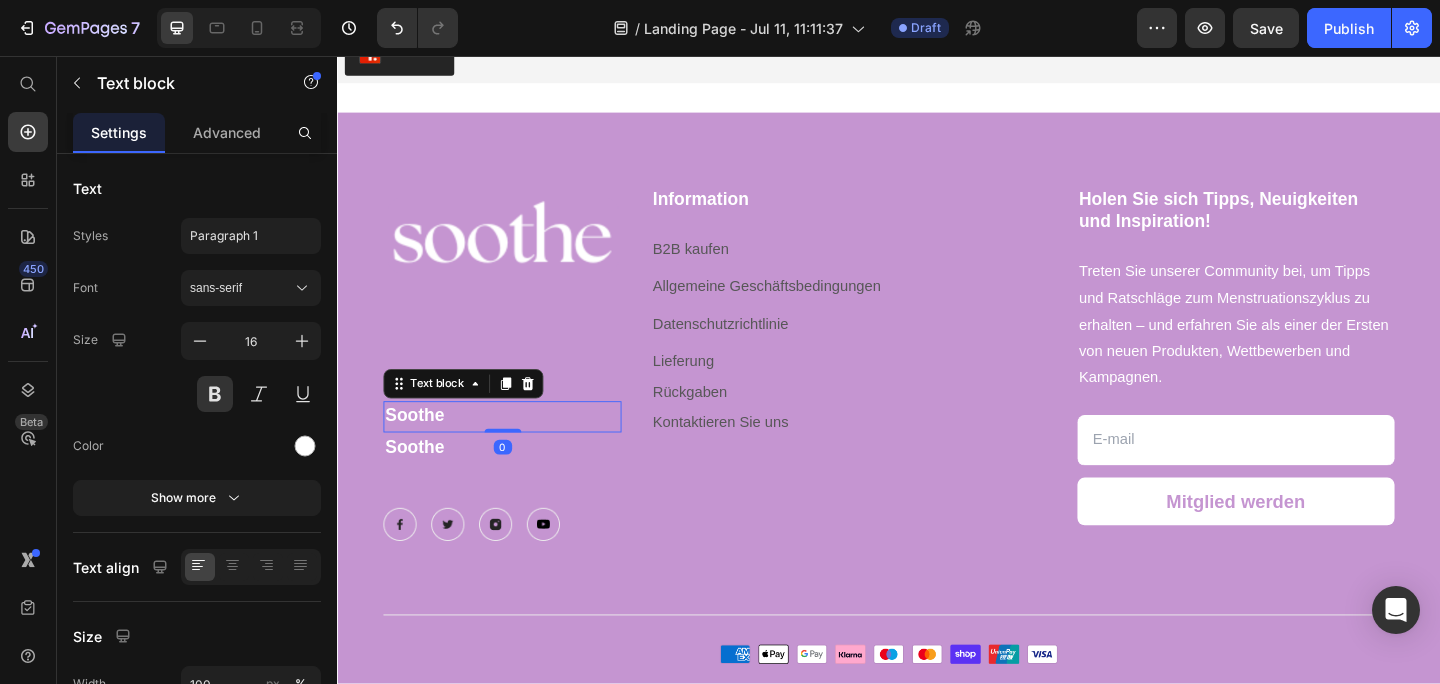 drag, startPoint x: 517, startPoint y: 510, endPoint x: 530, endPoint y: 451, distance: 60.41523 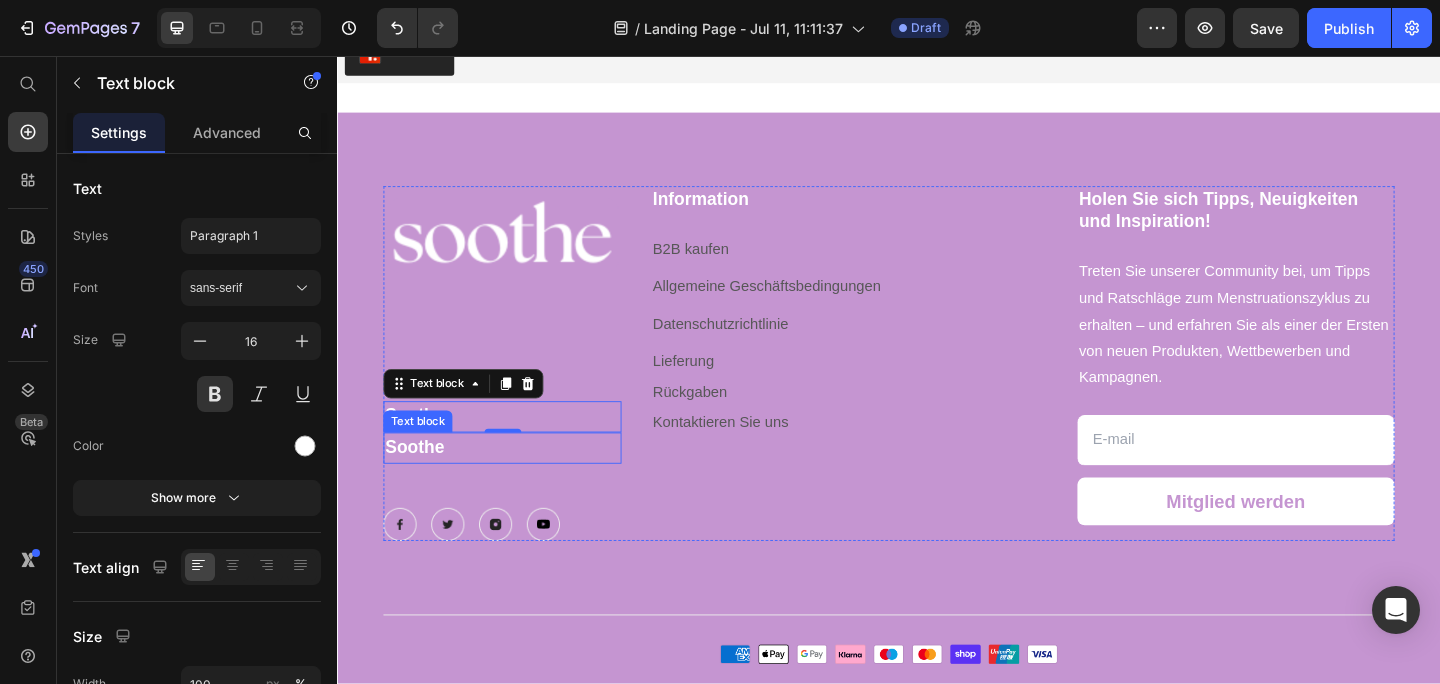 click on "Soothe" at bounding box center (516, 483) 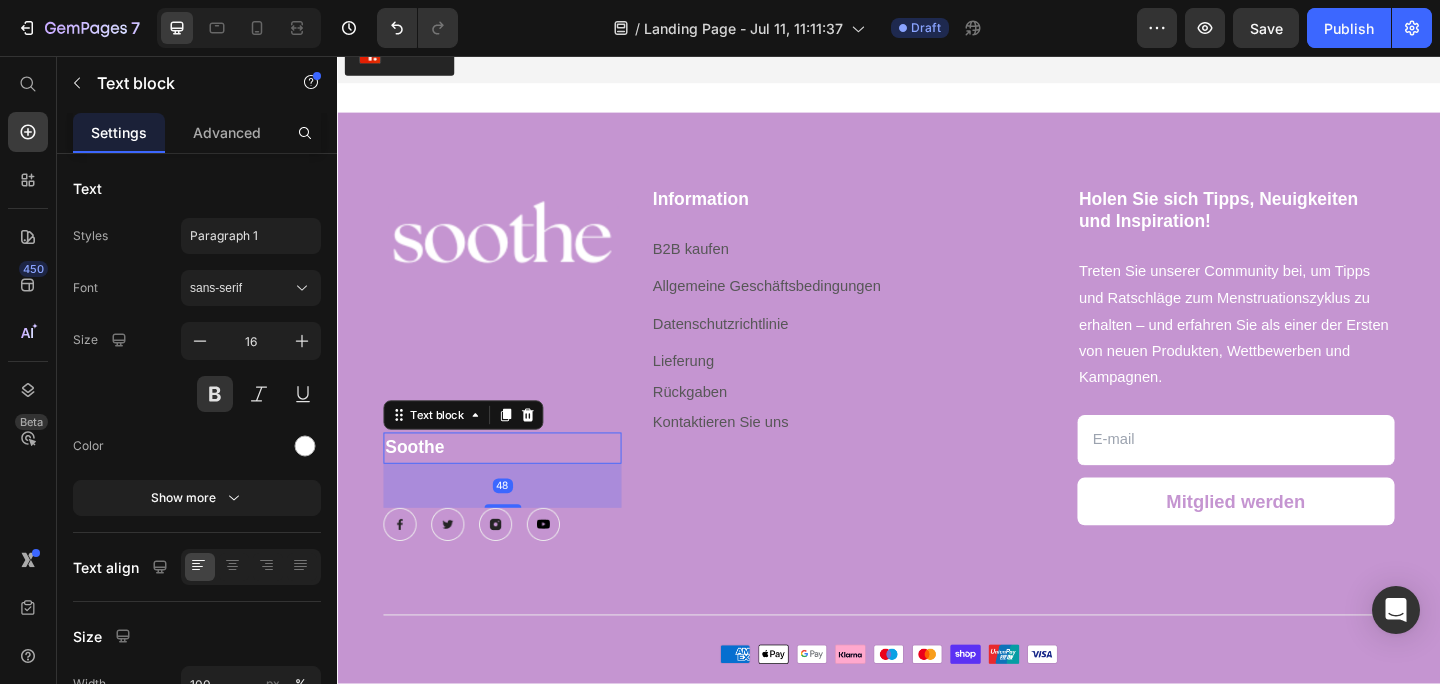 click on "Soothe" at bounding box center [421, 481] 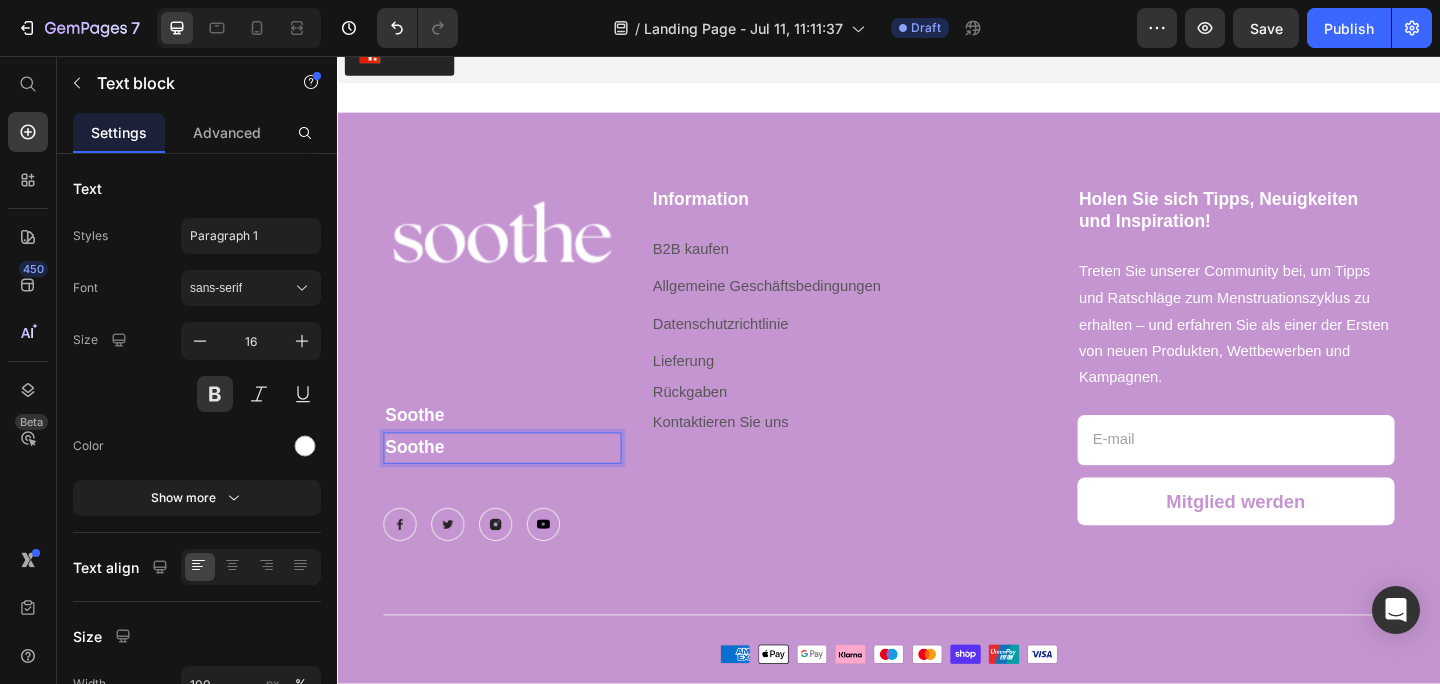 click on "Soothe" at bounding box center [421, 481] 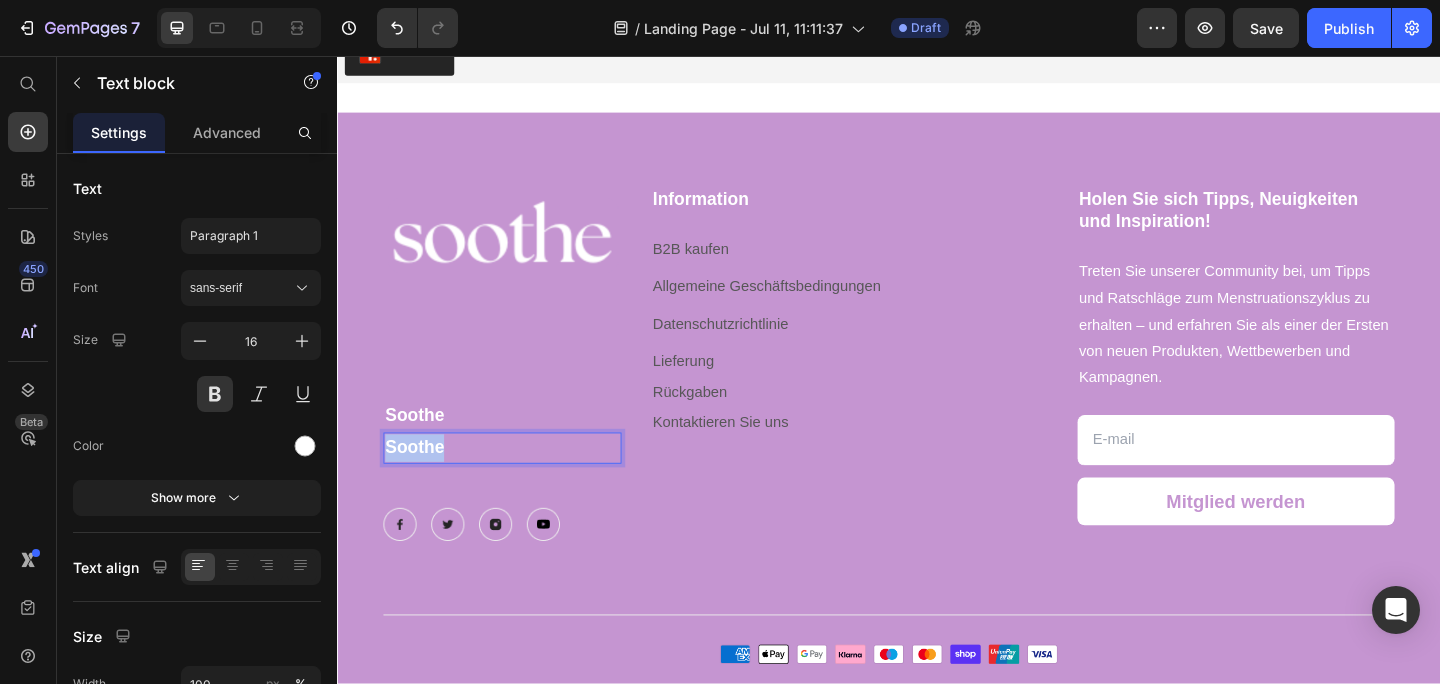 click on "Soothe" at bounding box center (421, 481) 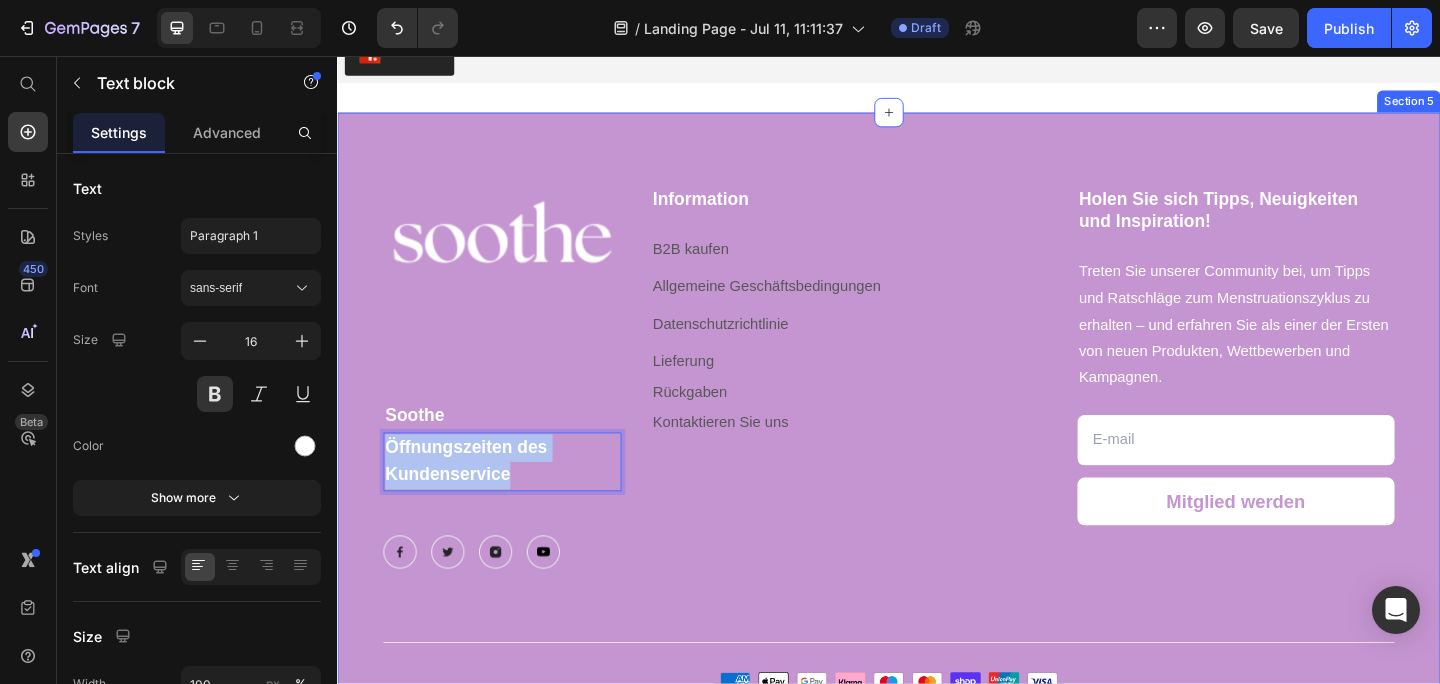 drag, startPoint x: 556, startPoint y: 512, endPoint x: 355, endPoint y: 486, distance: 202.67462 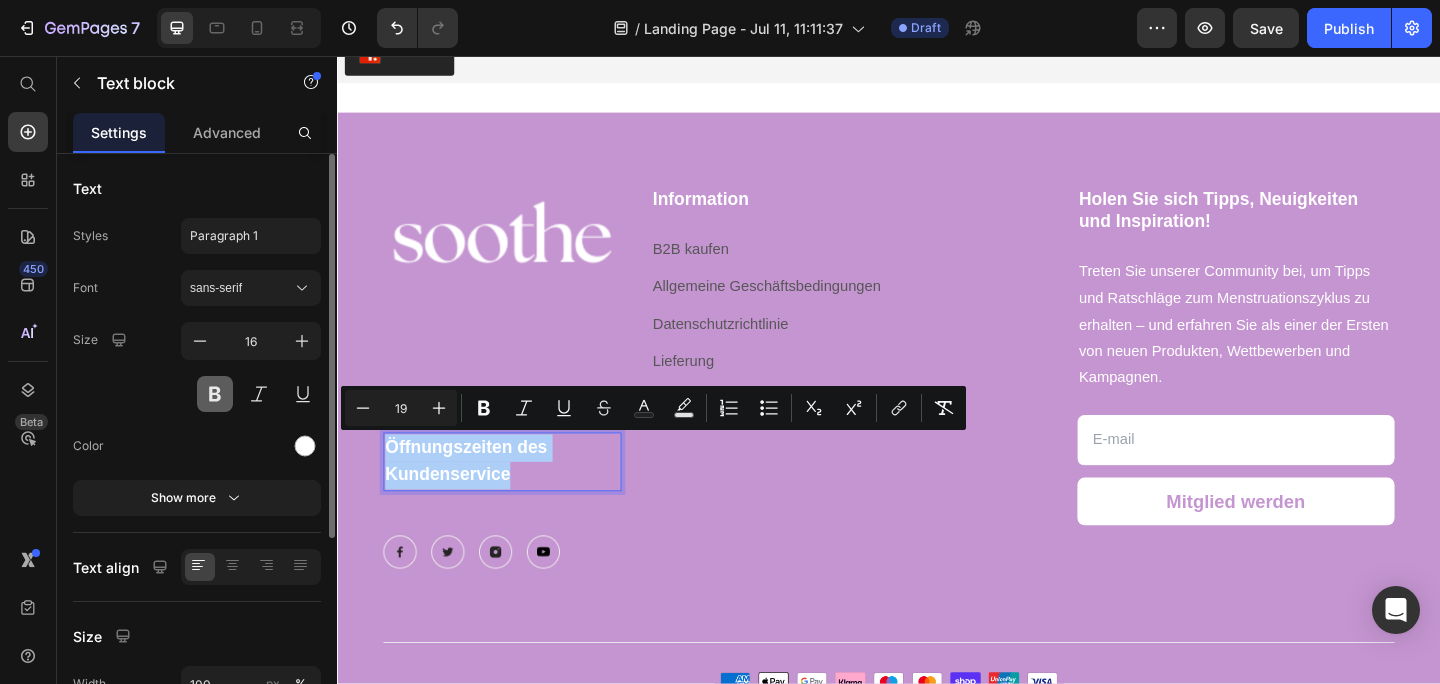 click at bounding box center (215, 394) 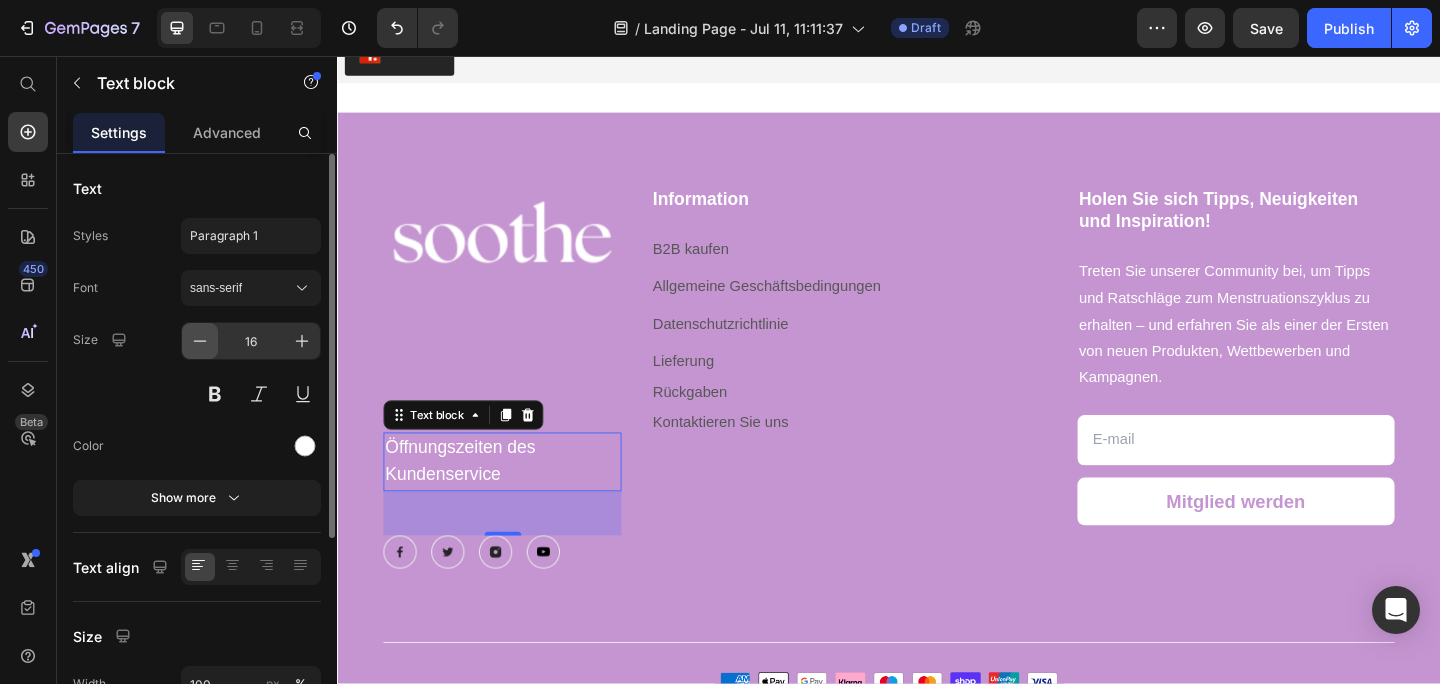 click 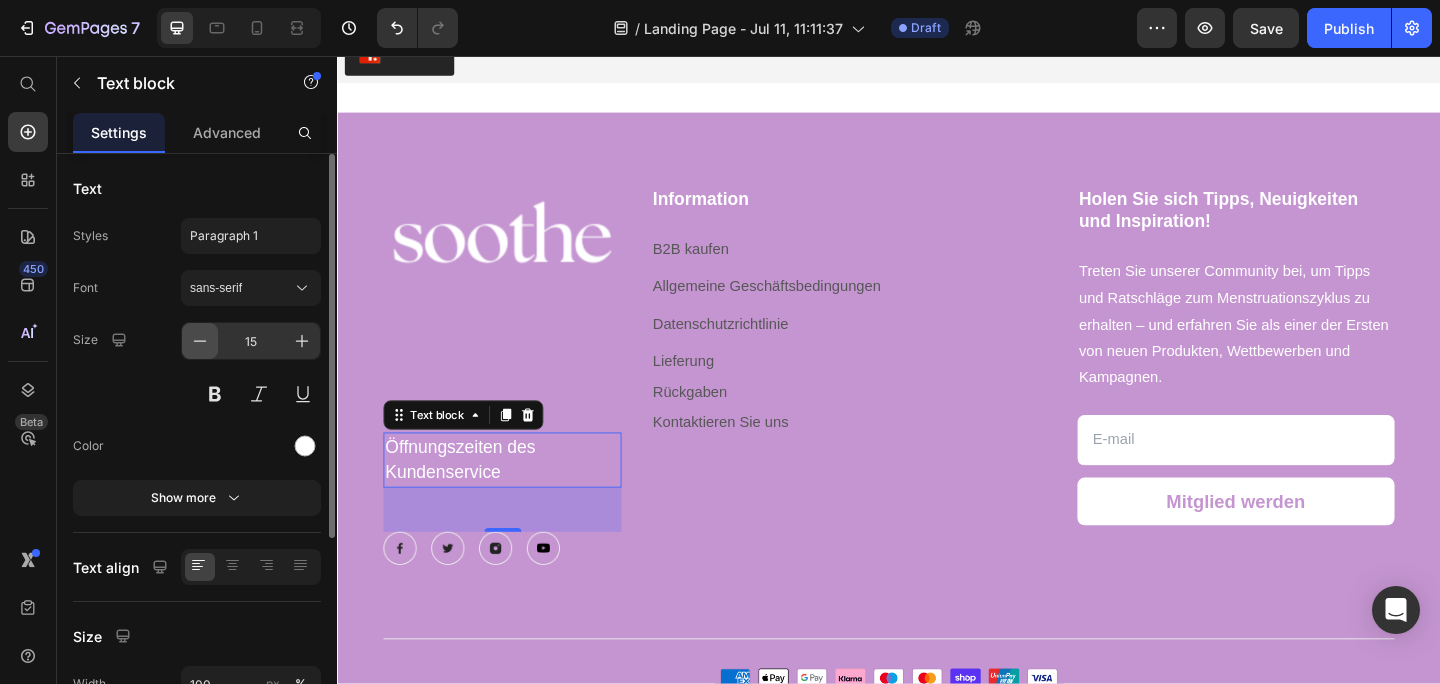 click 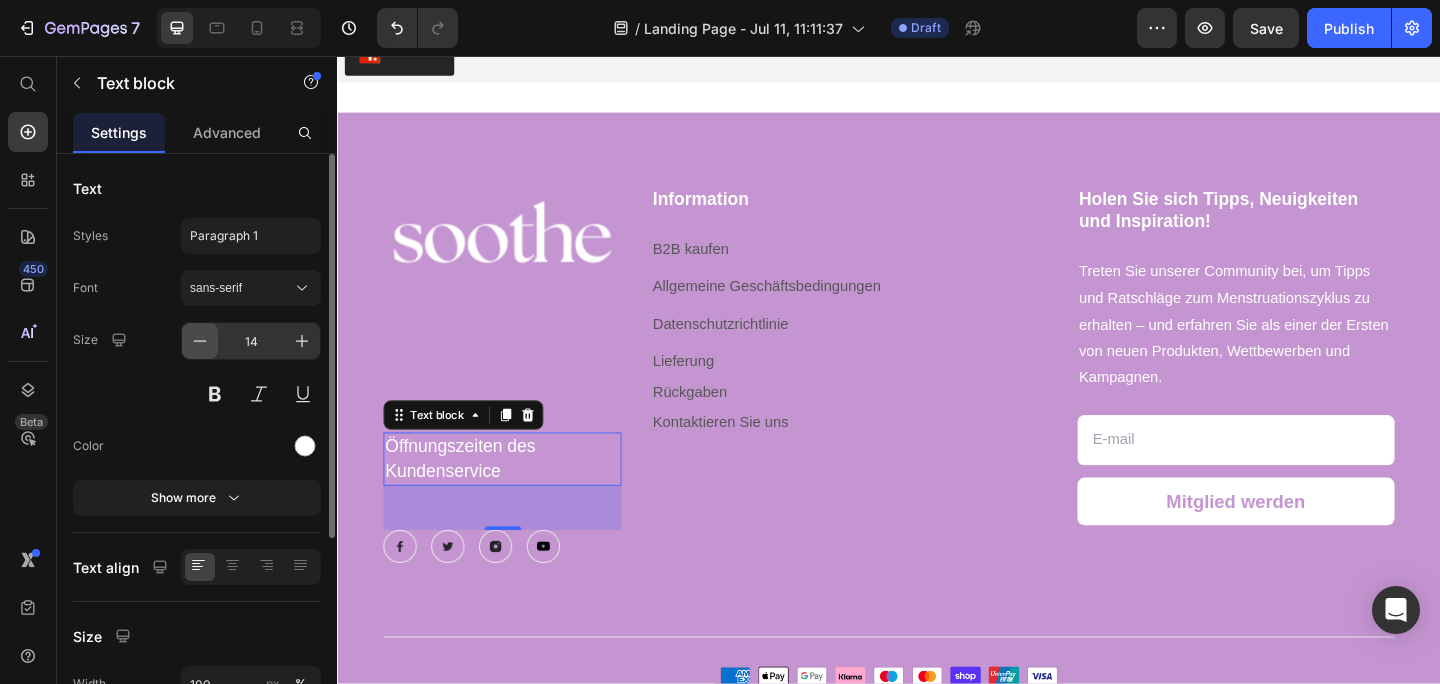click 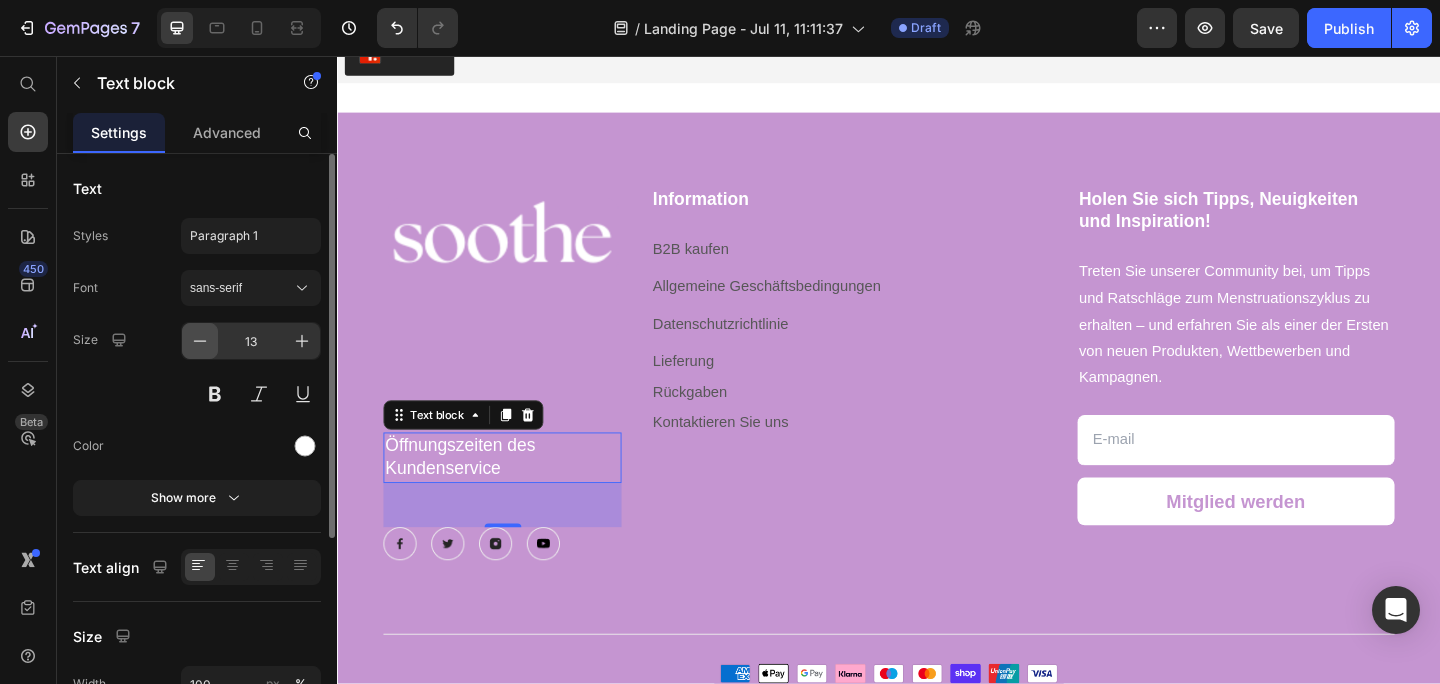 click 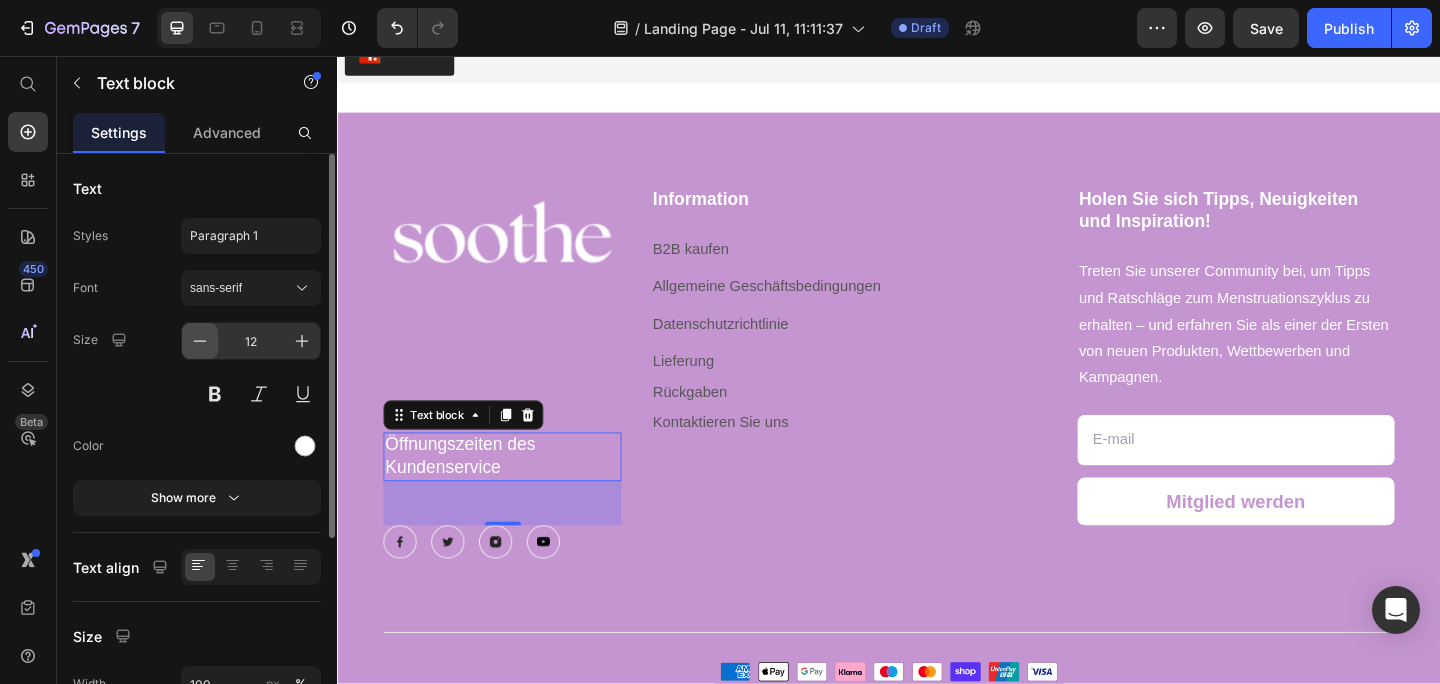 click 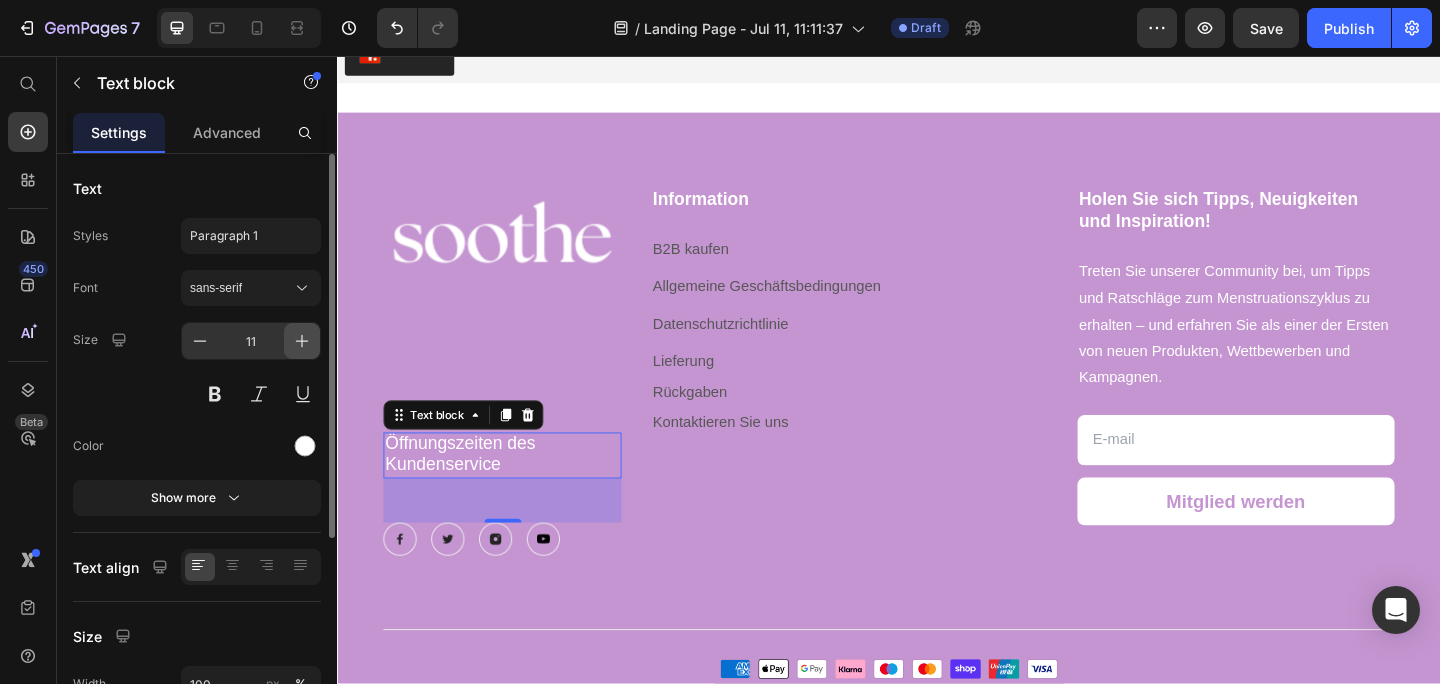 click 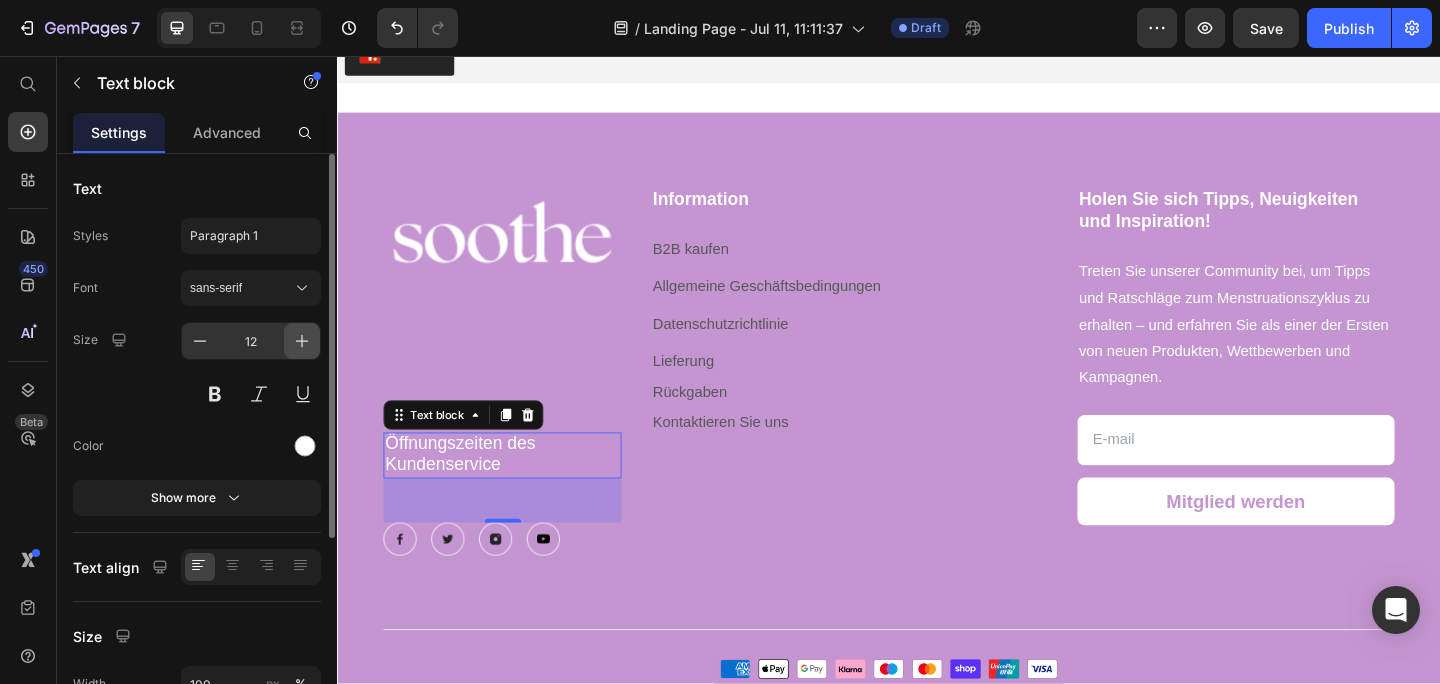 click 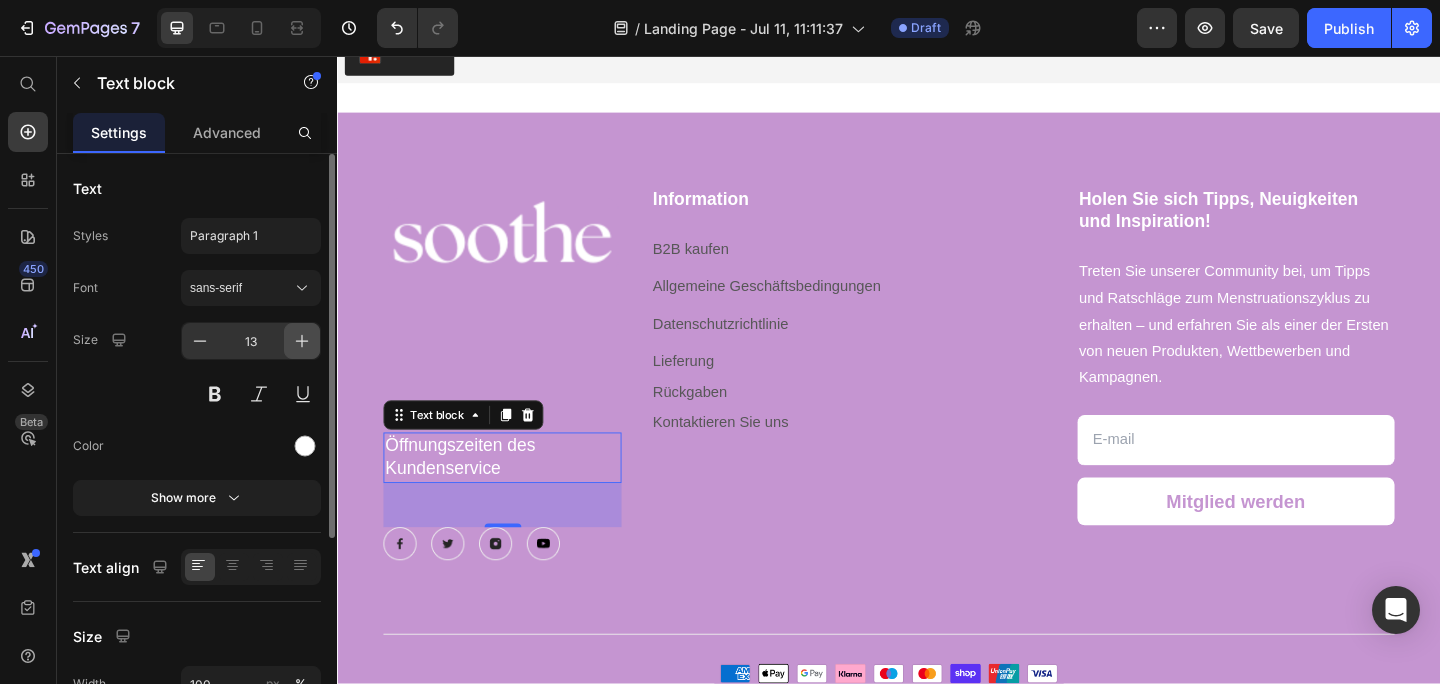 click 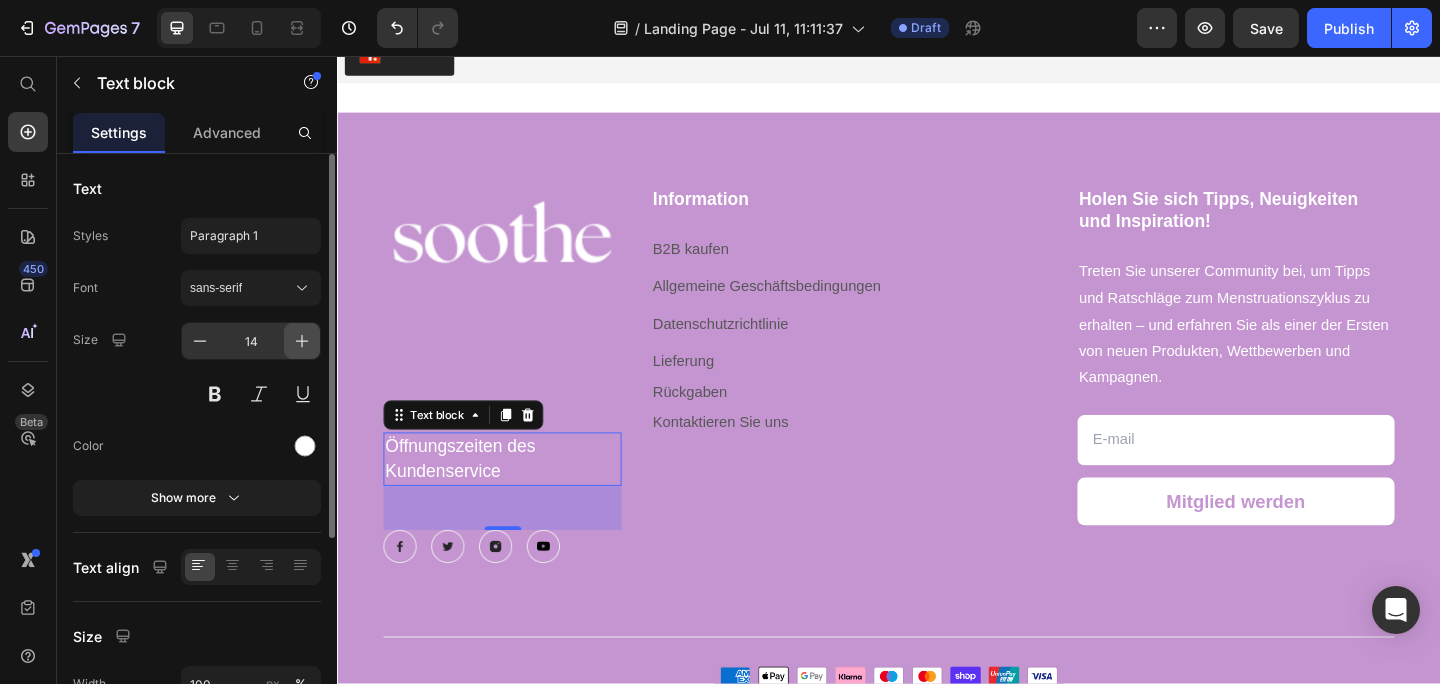 click 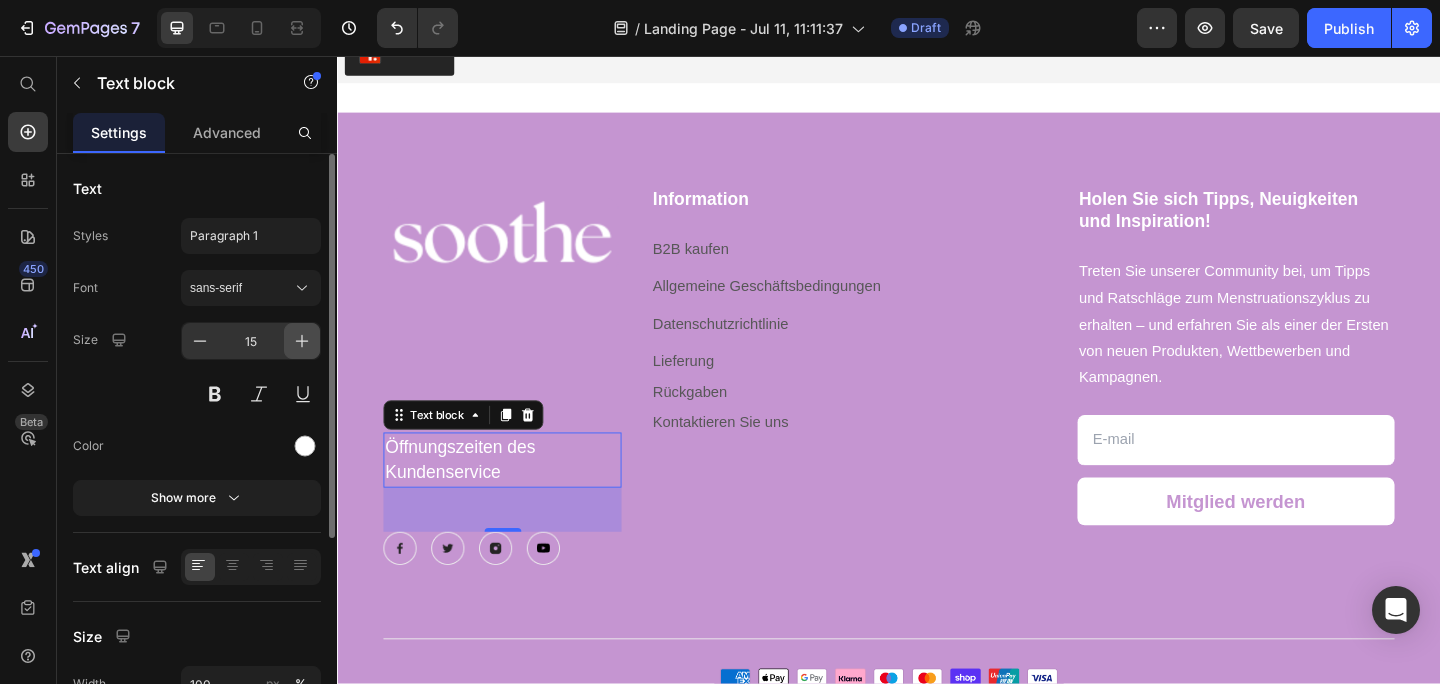 click 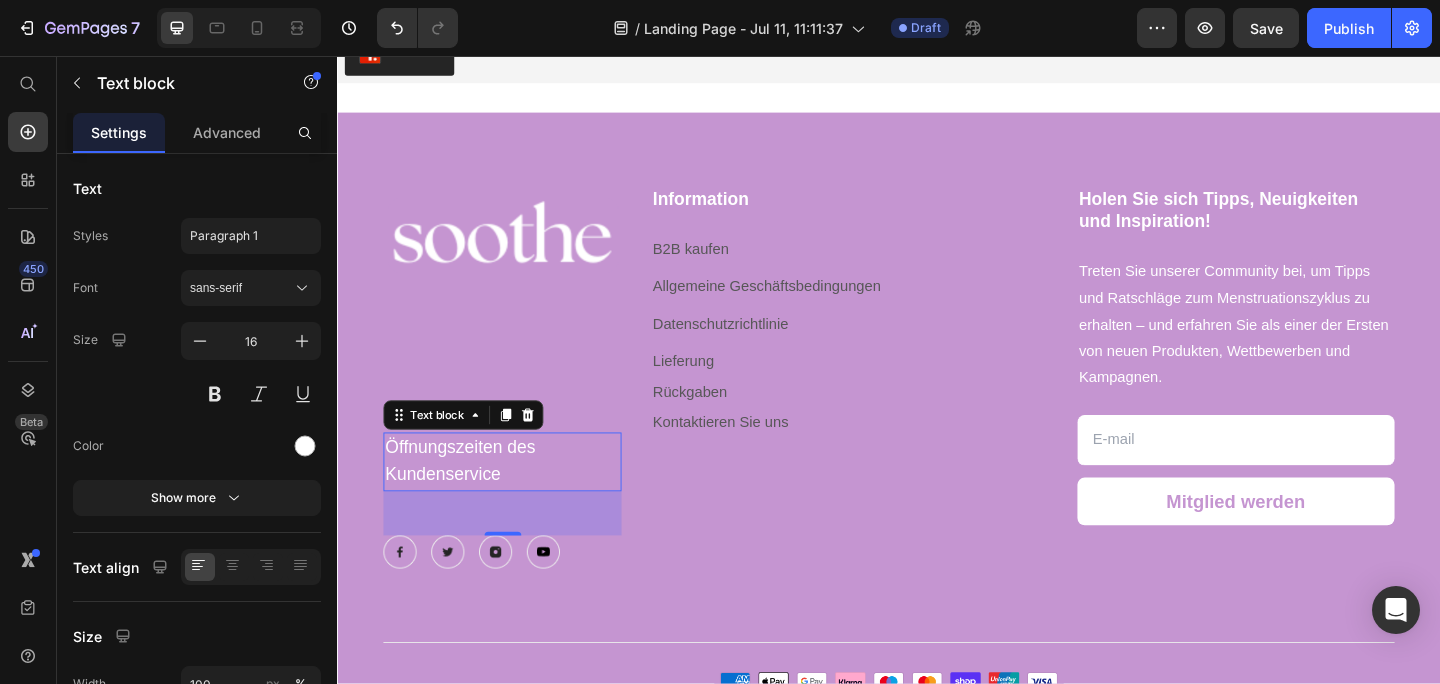 click on "Öffnungszeiten des Kundenservice" at bounding box center [470, 496] 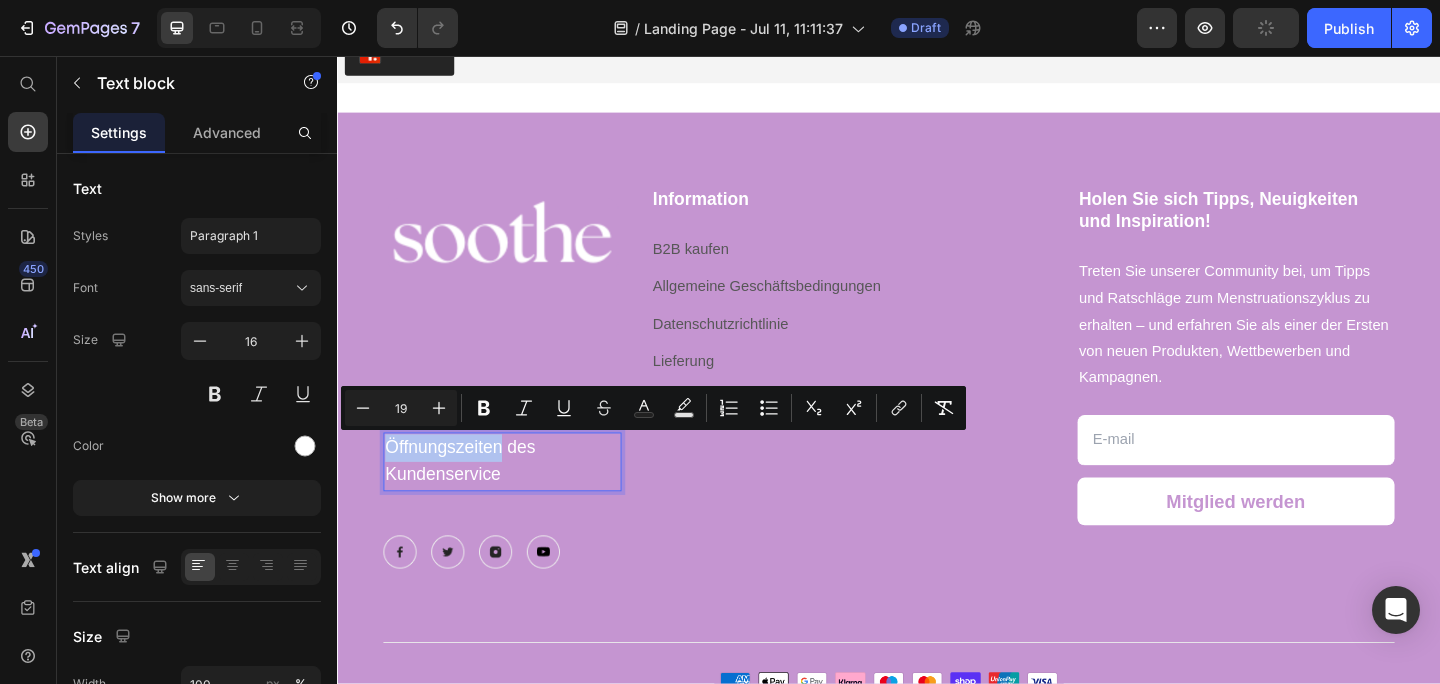 click on "Öffnungszeiten des Kundenservice" at bounding box center [470, 496] 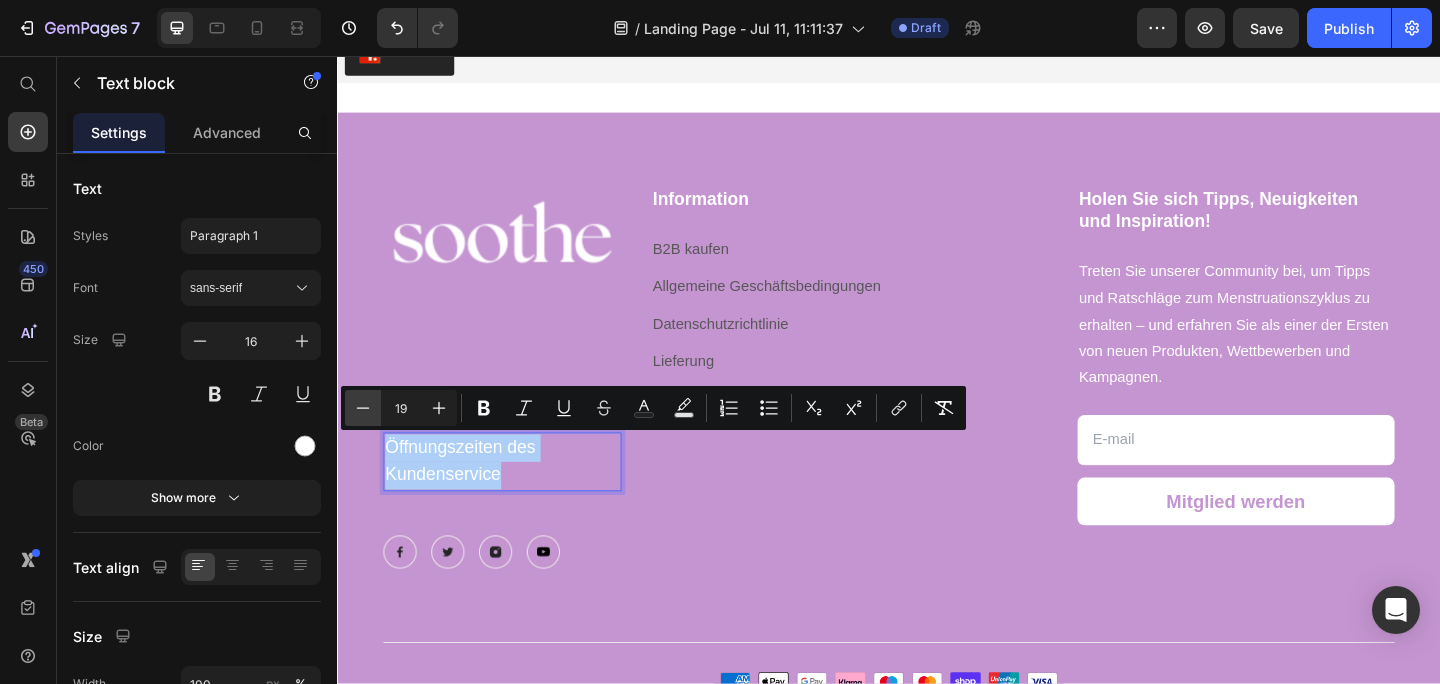 click on "Minus" at bounding box center (363, 408) 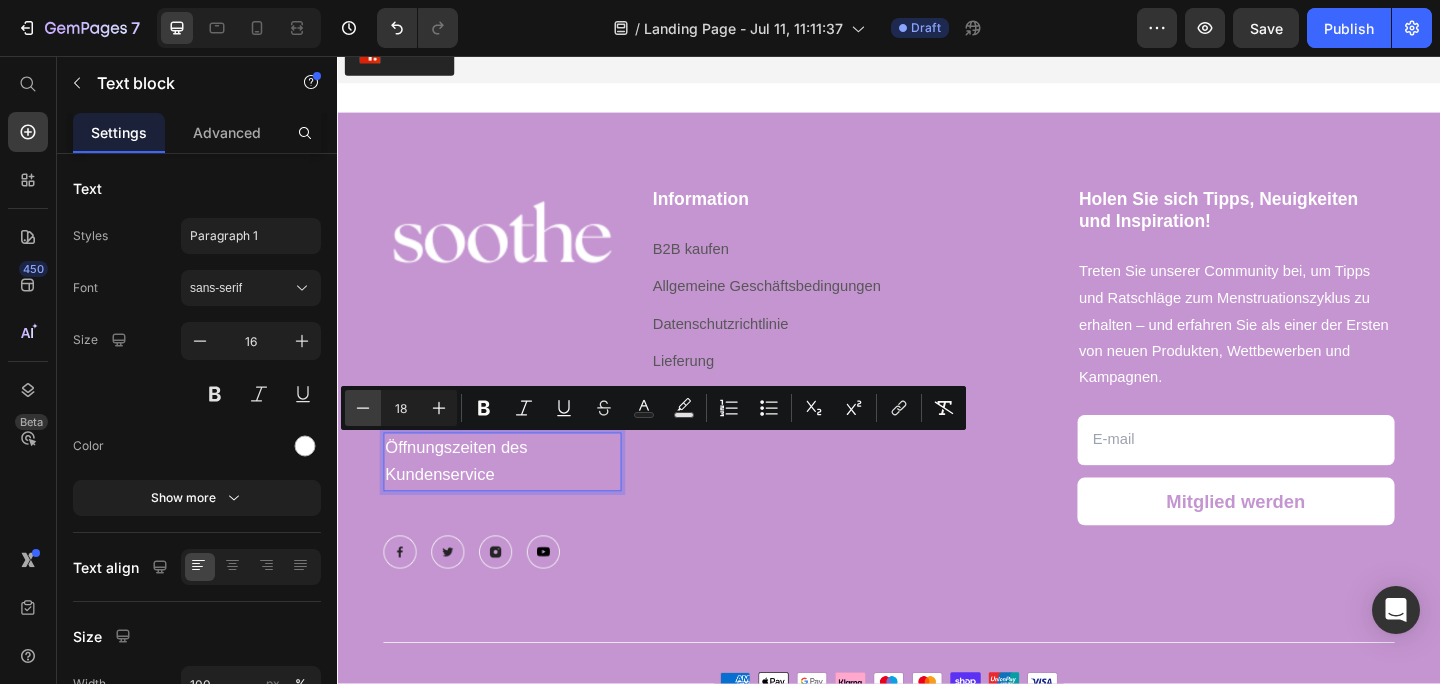 click on "Minus" at bounding box center (363, 408) 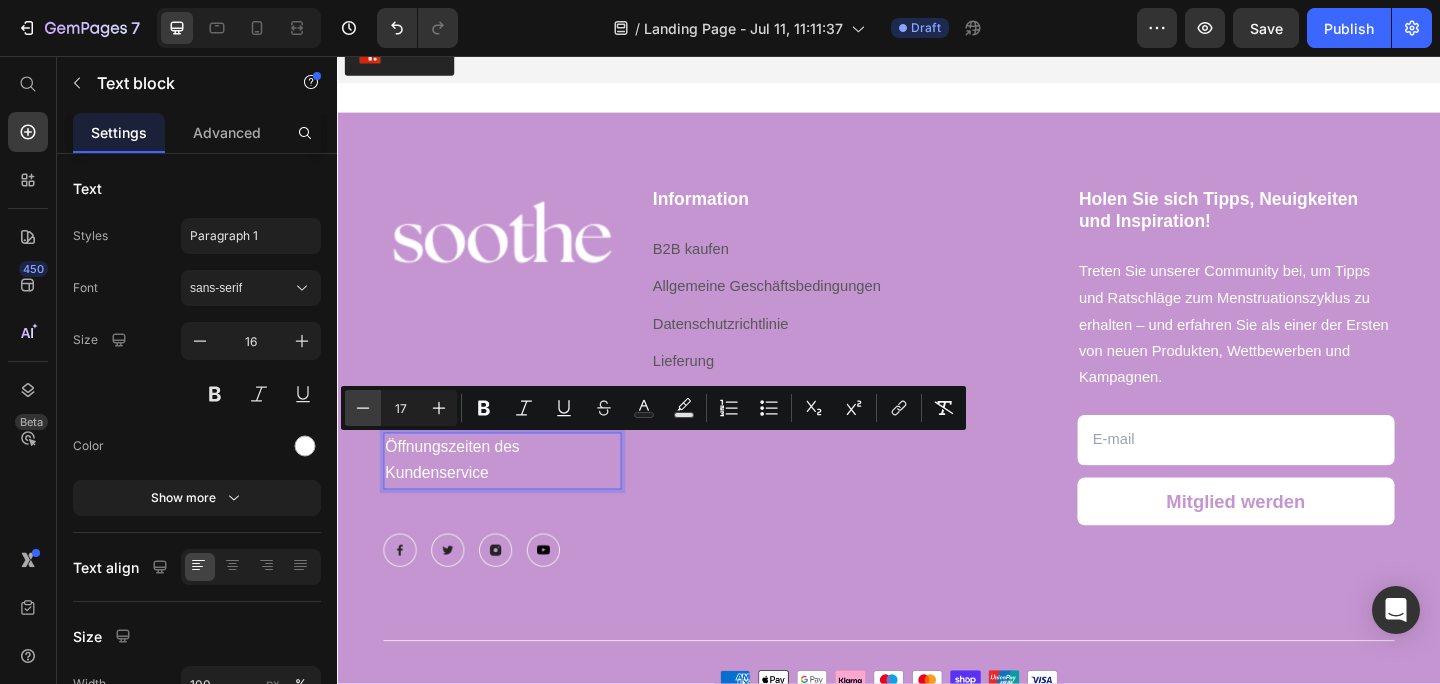 click on "Minus" at bounding box center [363, 408] 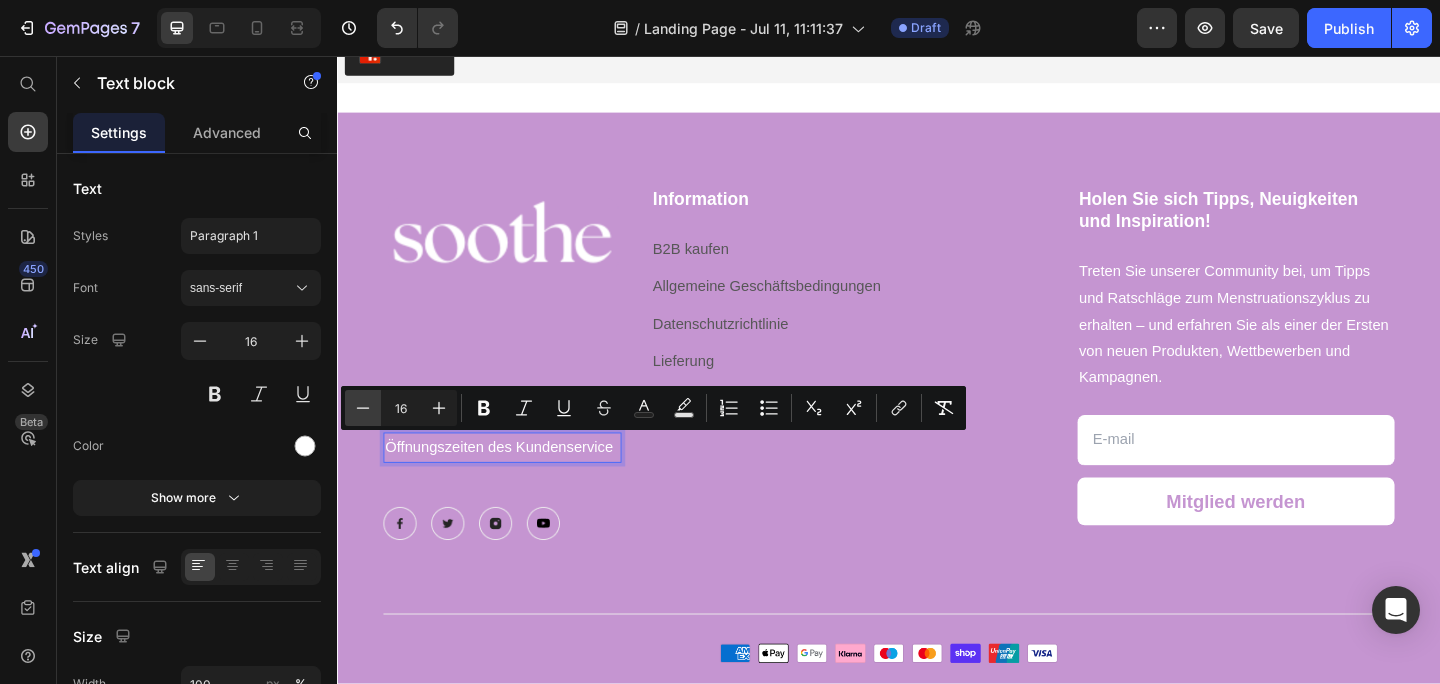 click on "Minus" at bounding box center [363, 408] 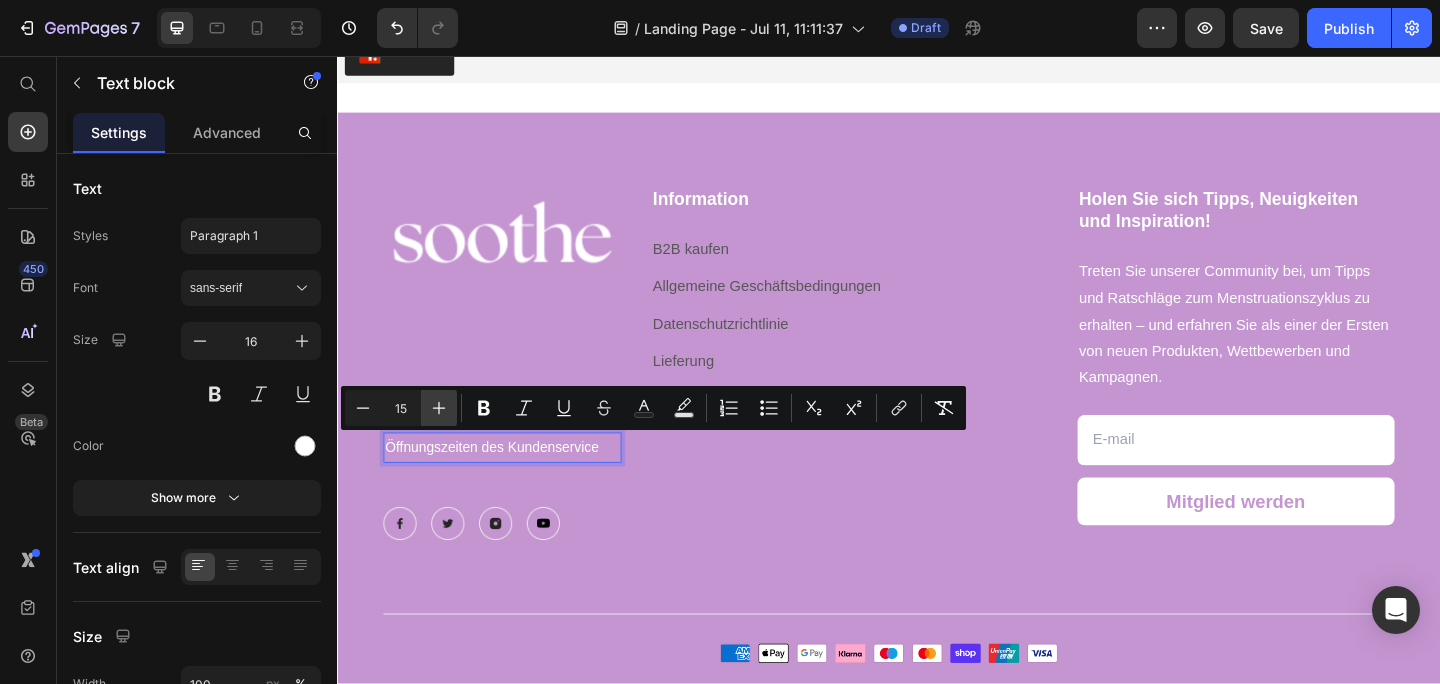 click 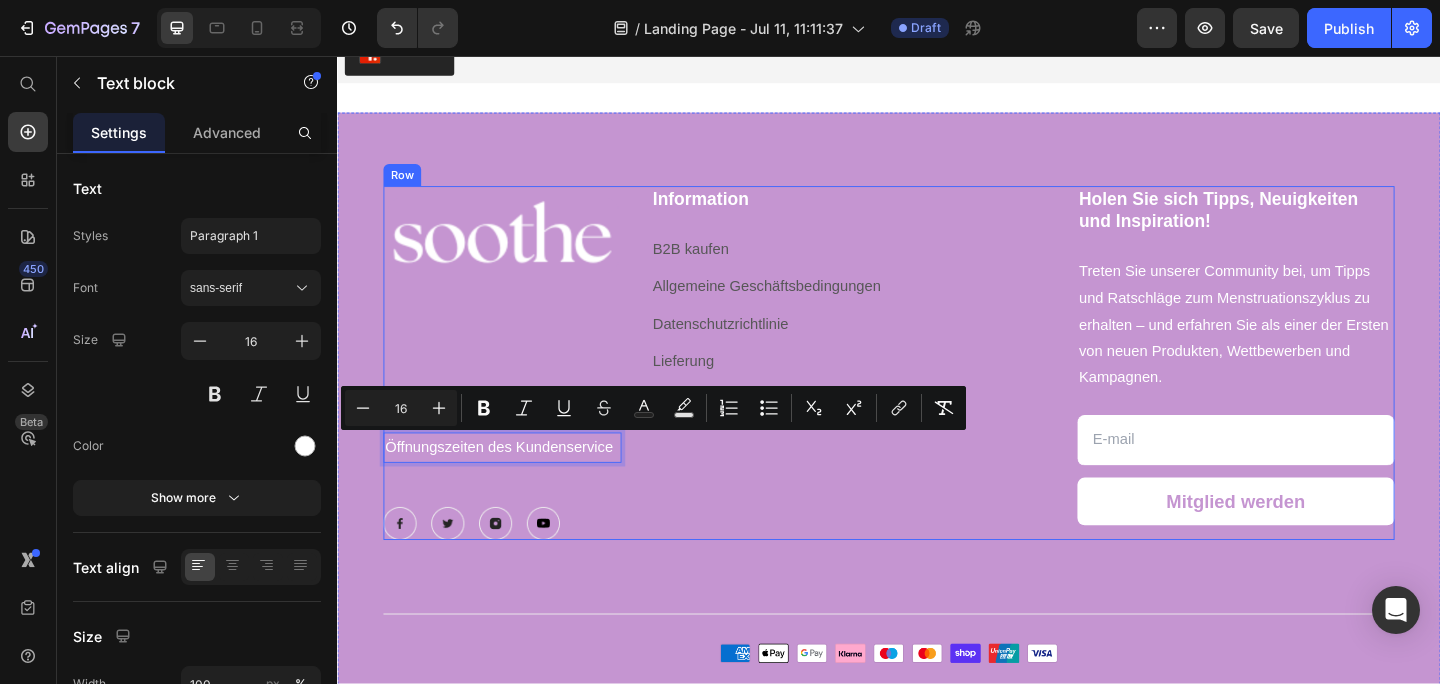 click on "Image Soothe Text block Öffnungszeiten des Kundenservice Text block   48 Image Image Image Image Row" at bounding box center (516, 390) 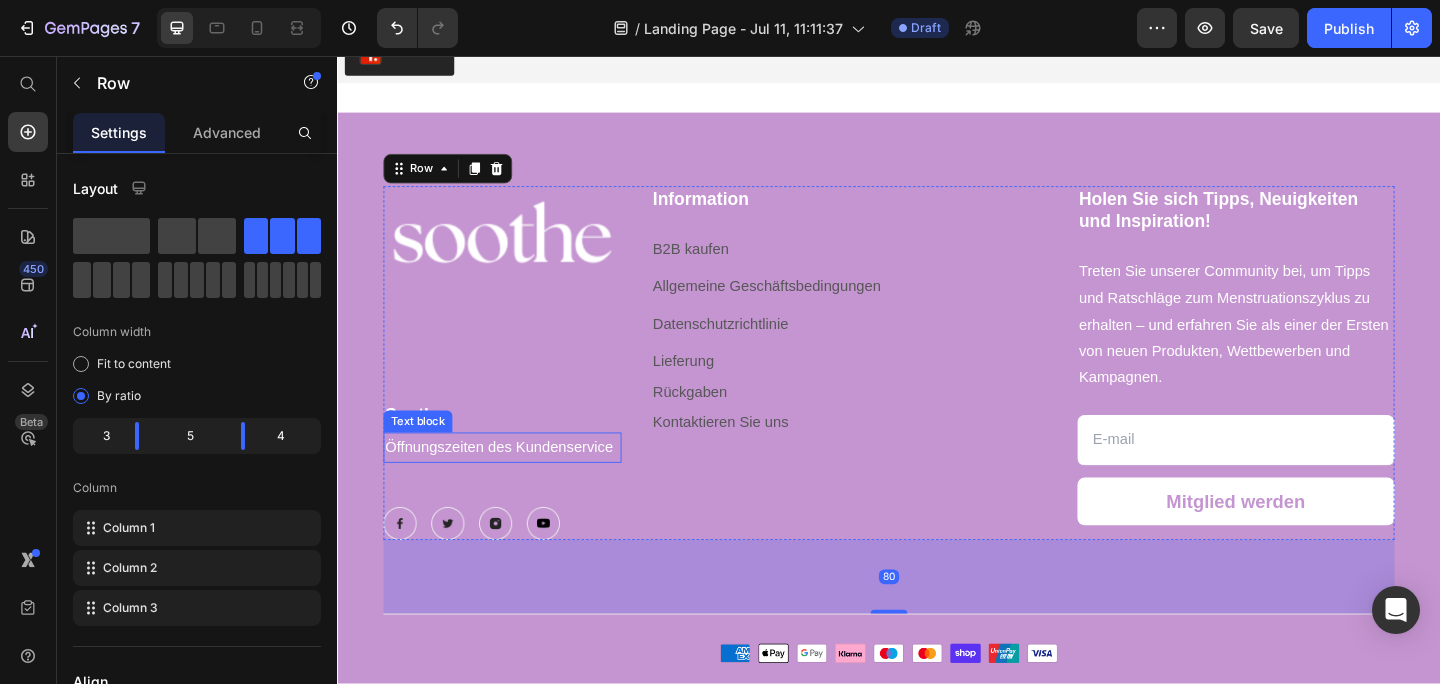 click on "Öffnungszeiten des Kundenservice" at bounding box center (513, 481) 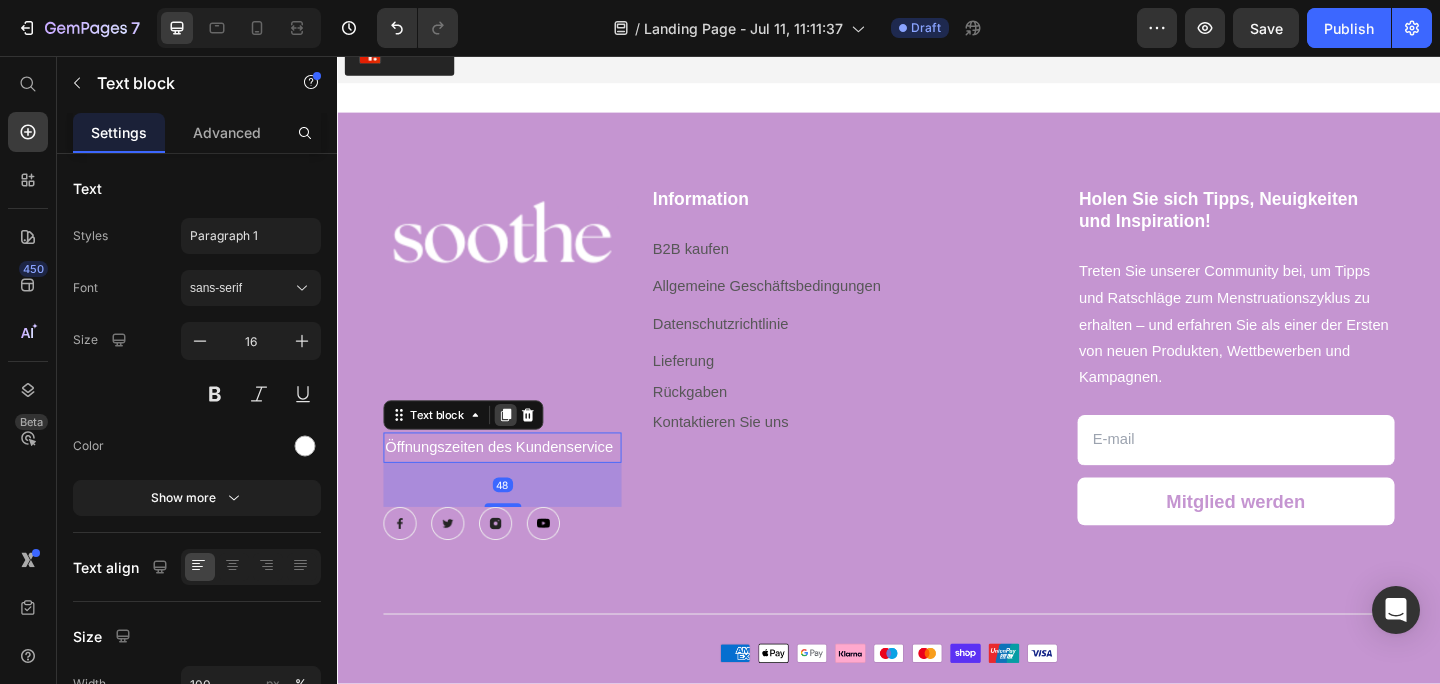 click 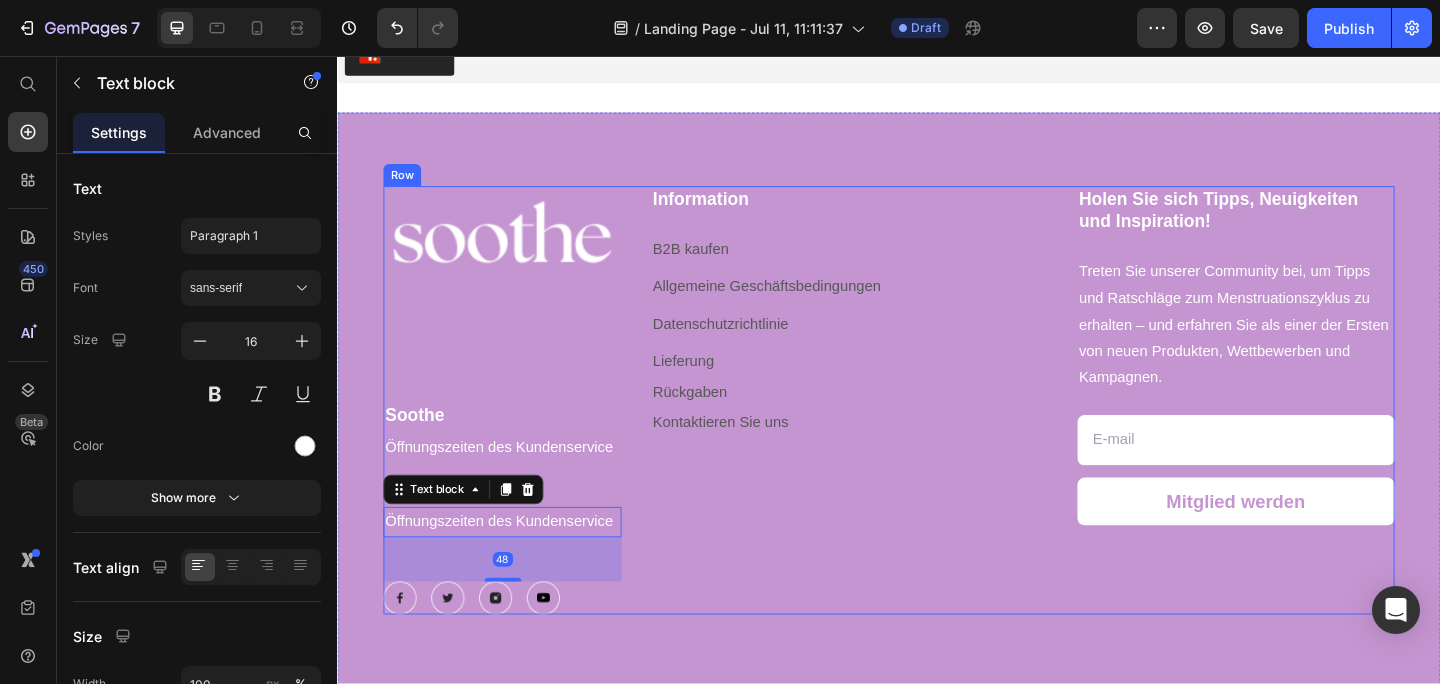 click on "Image Soothe Text block Öffnungszeiten des Kundenservice Text block Öffnungszeiten des Kundenservice Text block   48 Image Image Image Image Row" at bounding box center [516, 431] 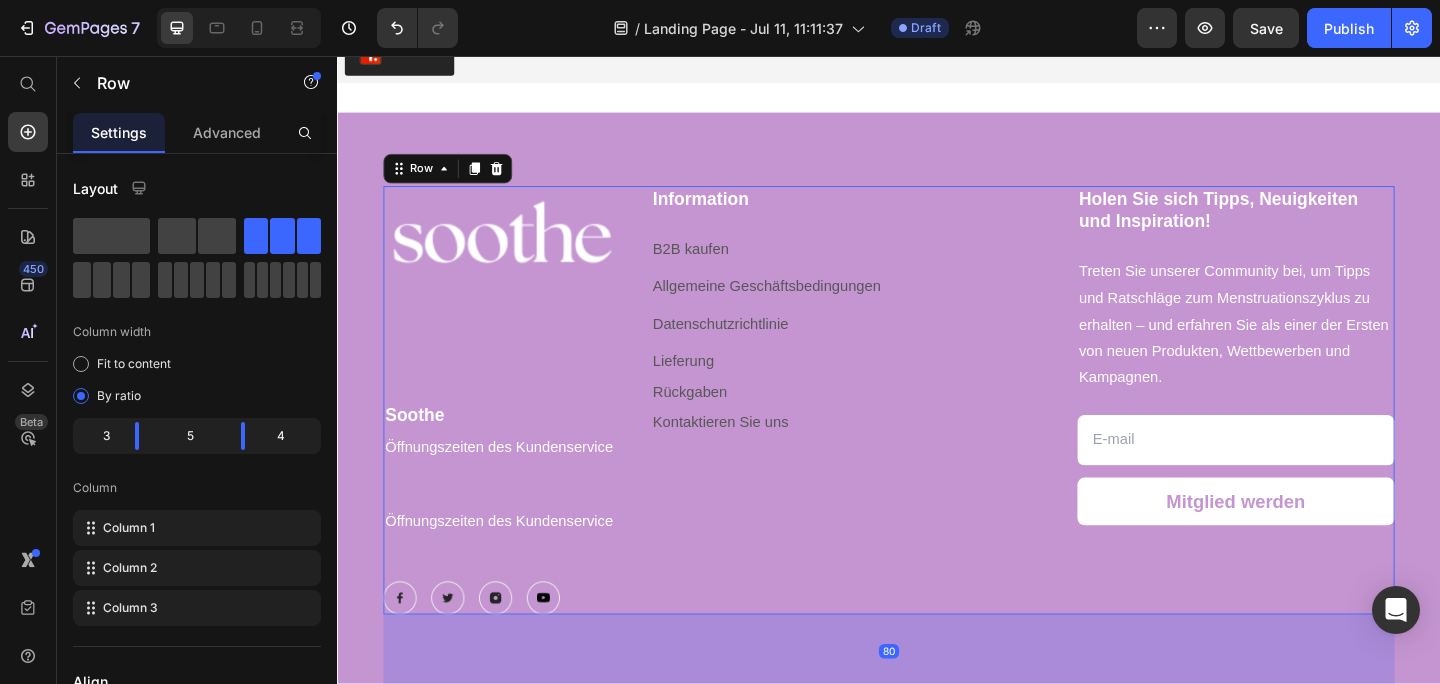 click on "Image Soothe Text block Öffnungszeiten des Kundenservice Text block Öffnungszeiten des Kundenservice Text block Image Image Image Image Row" at bounding box center [516, 431] 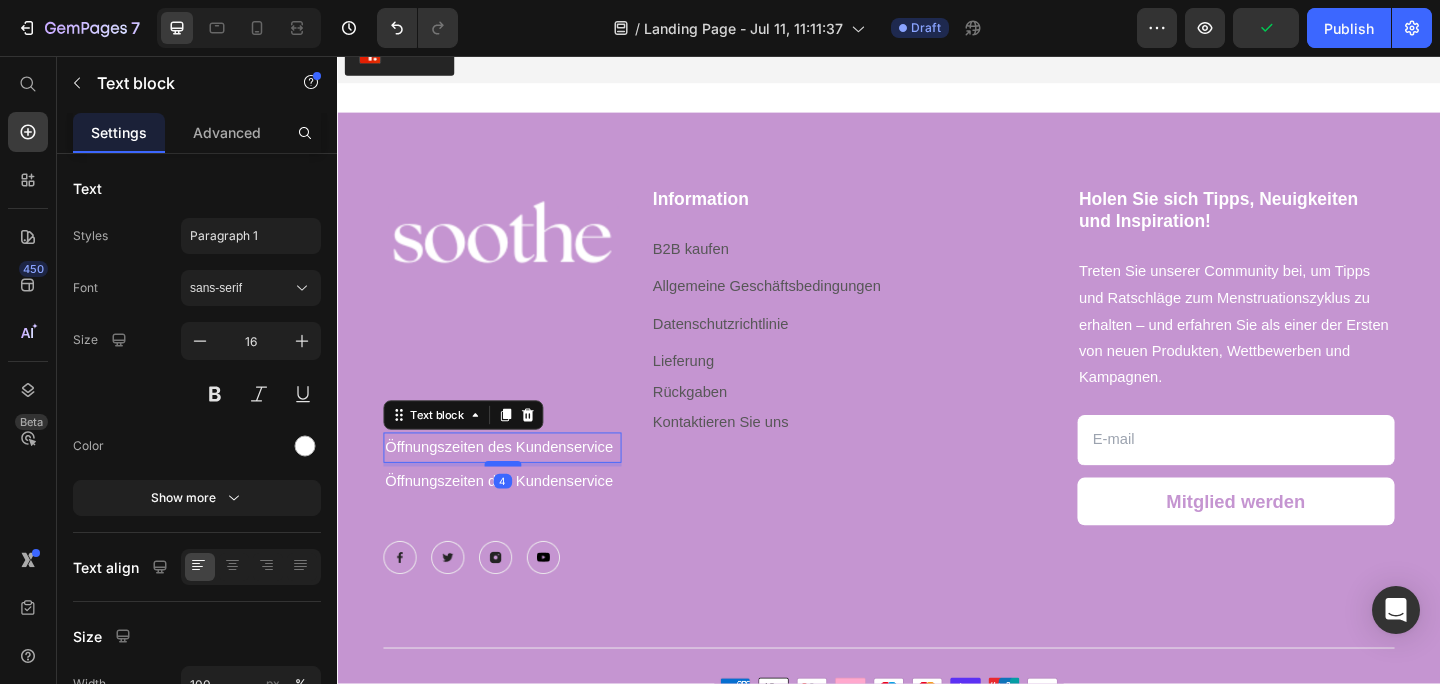 drag, startPoint x: 518, startPoint y: 545, endPoint x: 534, endPoint y: 501, distance: 46.818798 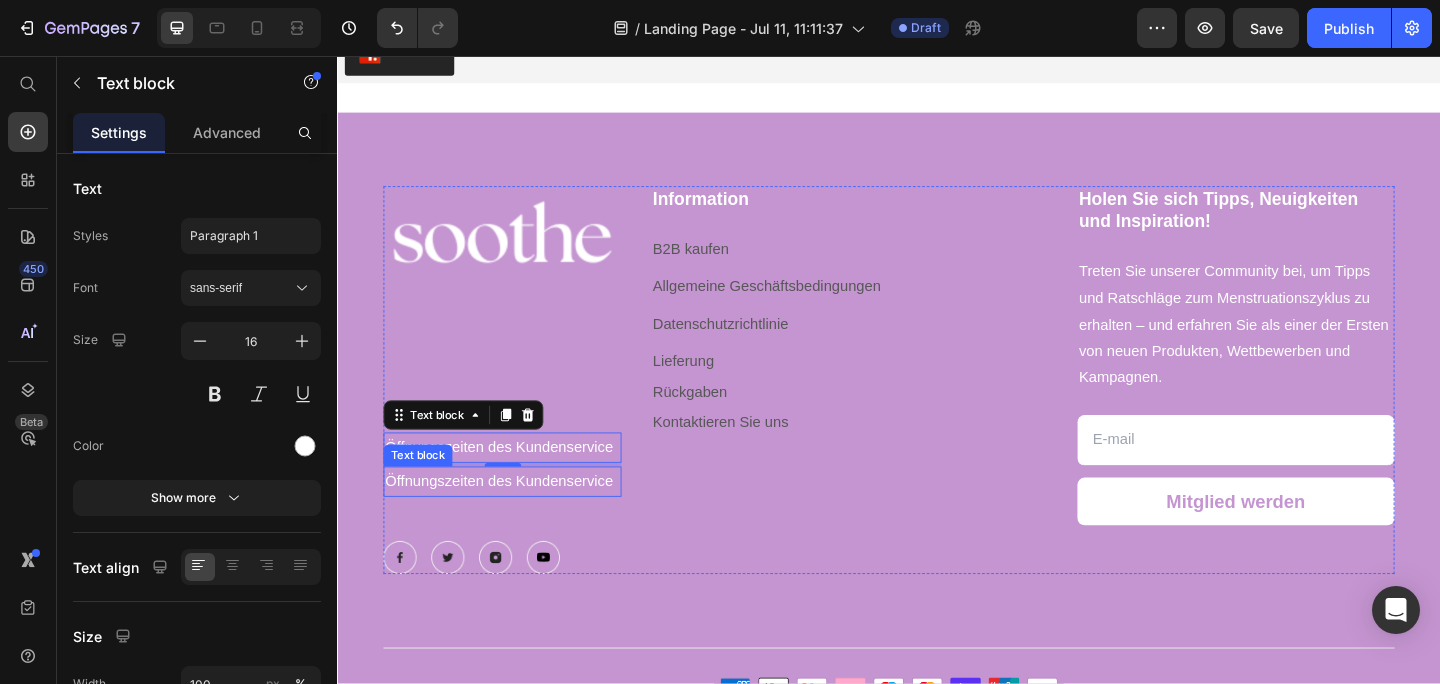click on "Öffnungszeiten des Kundenservice" at bounding box center (513, 518) 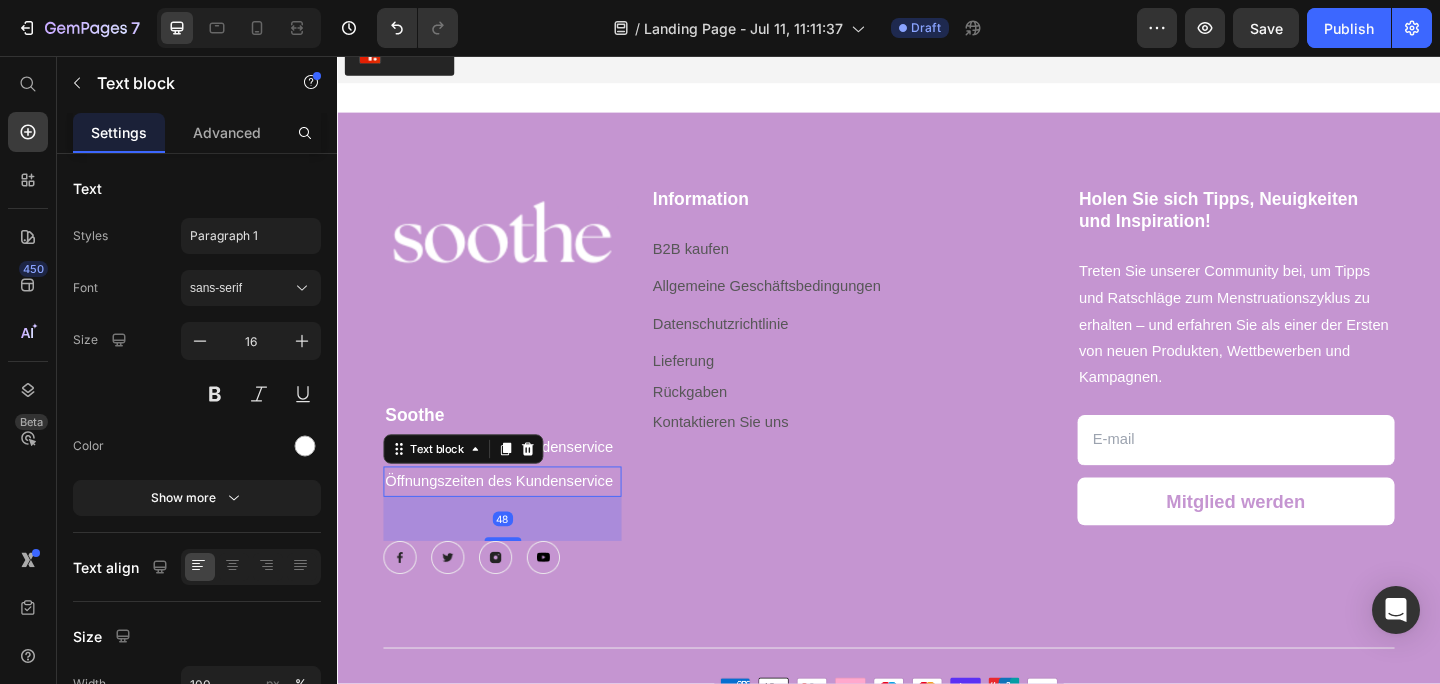 click on "Öffnungszeiten des Kundenservice" at bounding box center [513, 518] 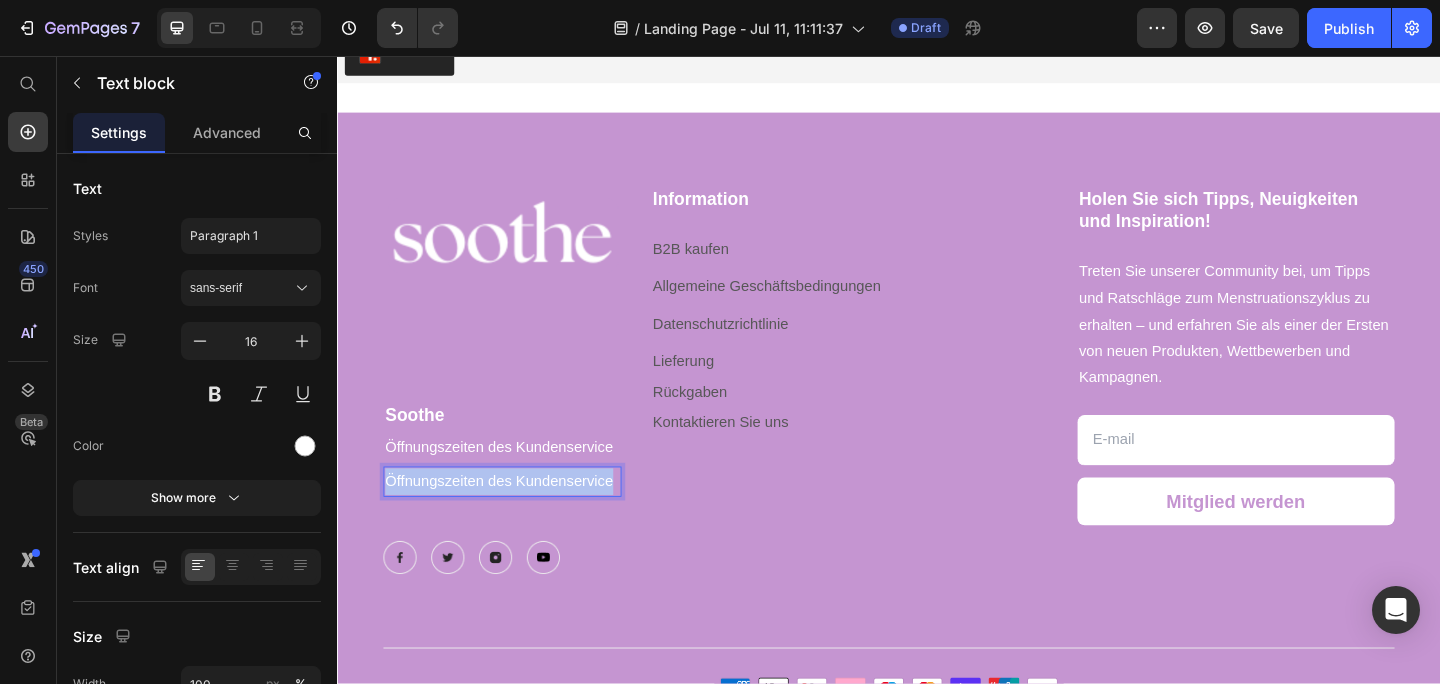 click on "Öffnungszeiten des Kundenservice" at bounding box center [513, 518] 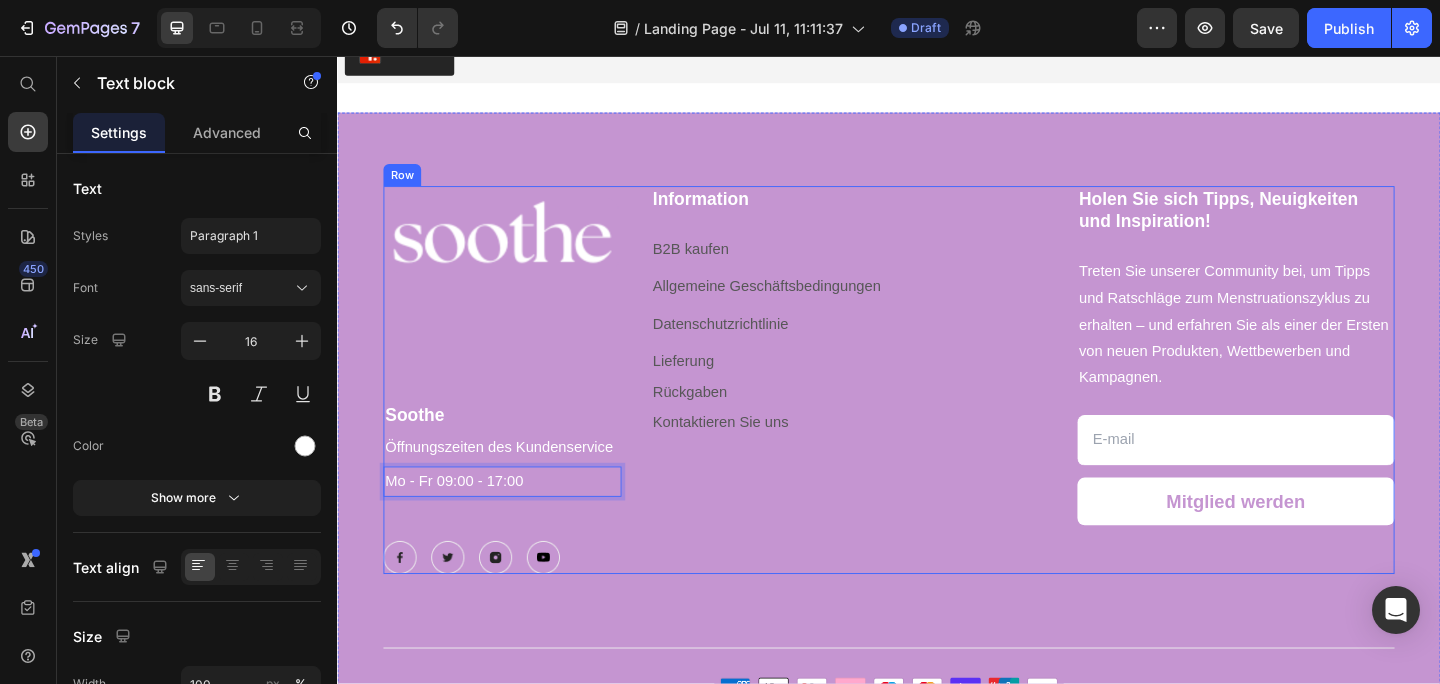 click on "Image Soothe Text block Öffnungszeiten des Kundenservice Text block Mo - Fr 09:00 - 17:00 Text block   48 Image Image Image Image Row" at bounding box center [516, 409] 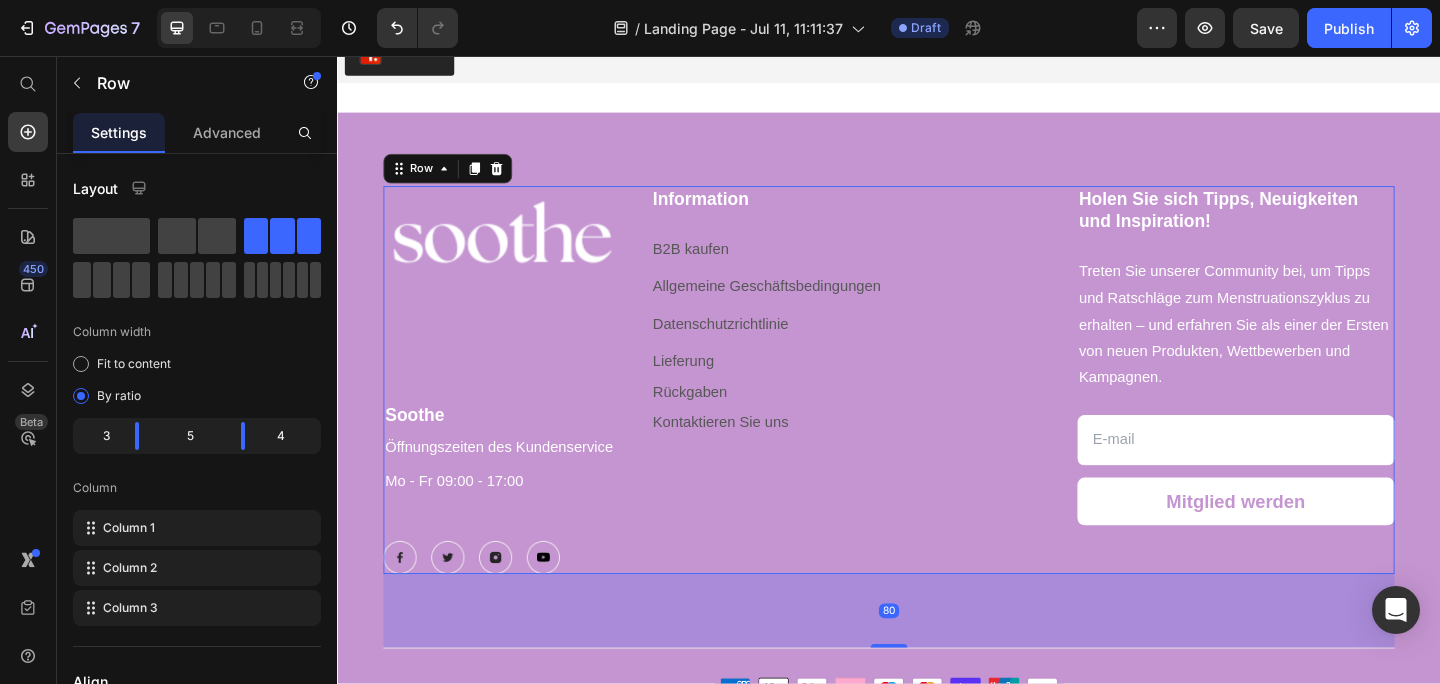 scroll, scrollTop: 5108, scrollLeft: 0, axis: vertical 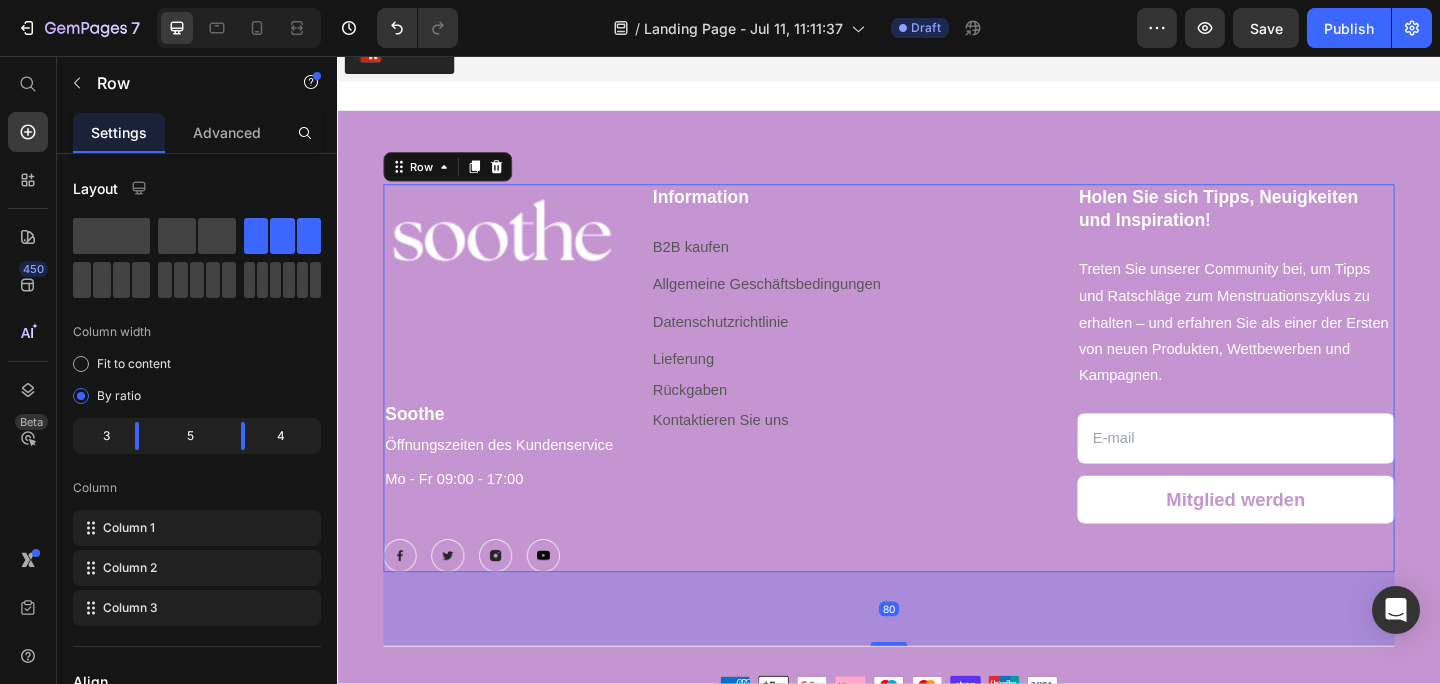 click on "Image Soothe Text block Öffnungszeiten des Kundenservice Text block Mo - Fr 09:00 - 17:00 Text block Image Image Image Image Row" at bounding box center [516, 407] 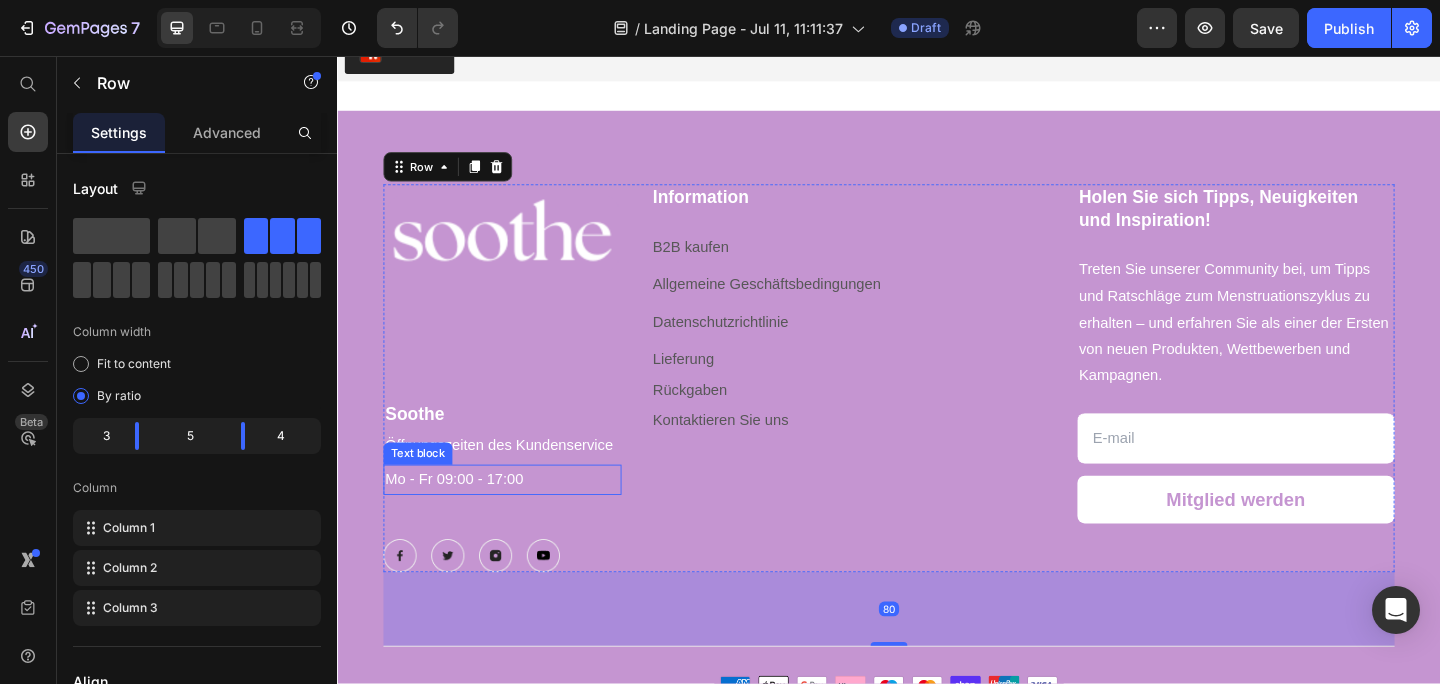 click on "Mo - Fr 09:00 - 17:00" at bounding box center [464, 516] 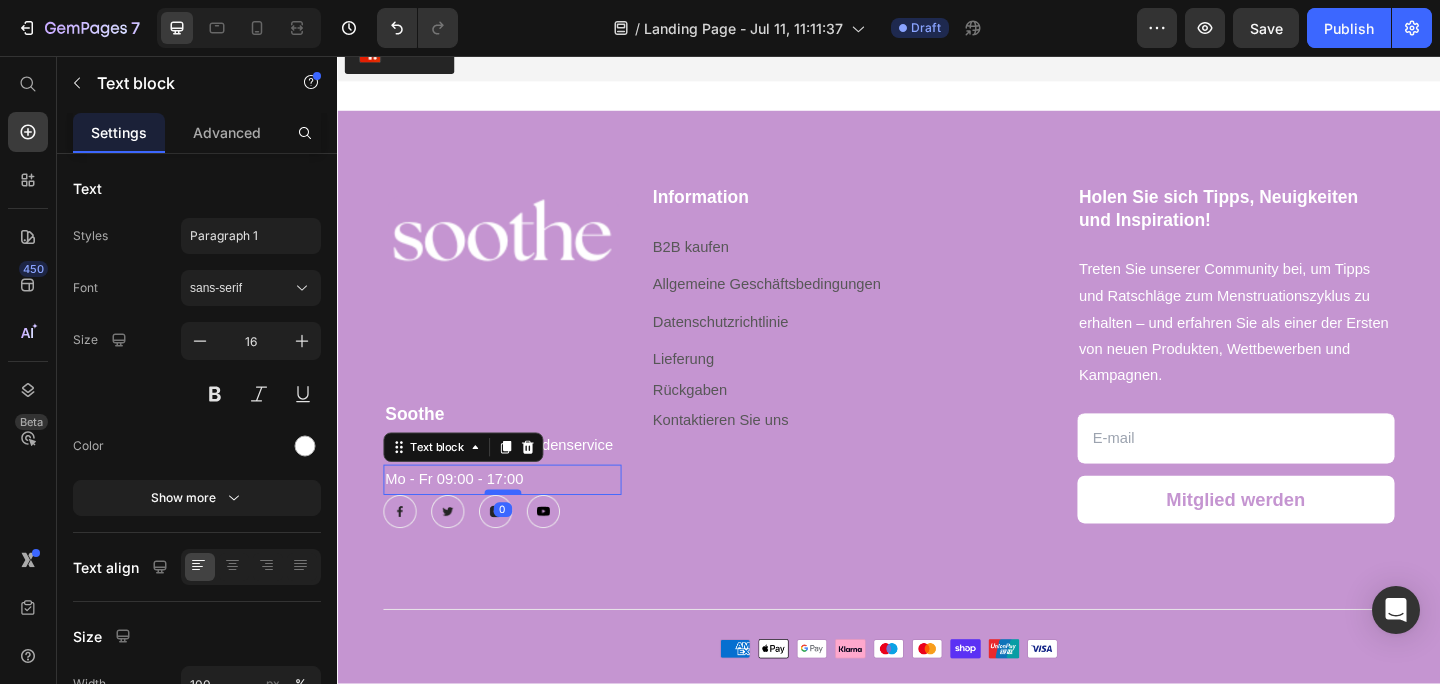 drag, startPoint x: 516, startPoint y: 580, endPoint x: 523, endPoint y: 530, distance: 50.48762 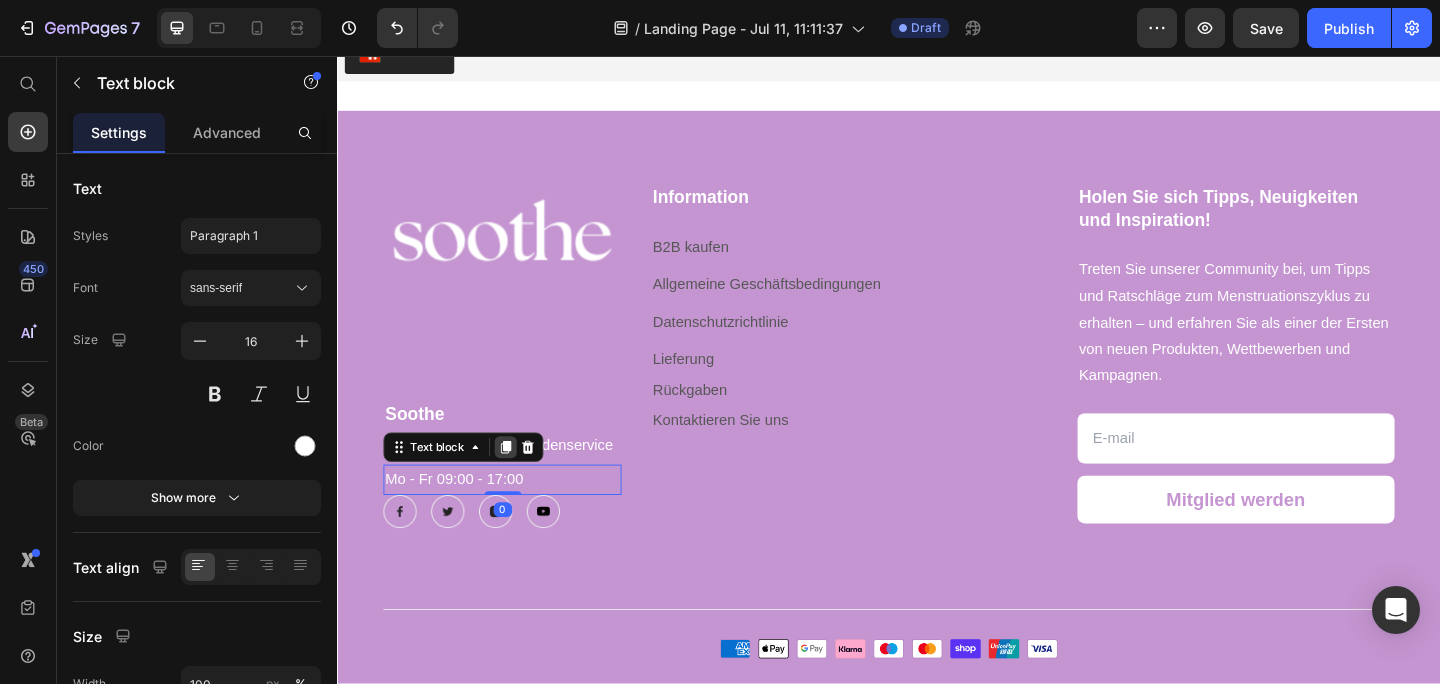 click 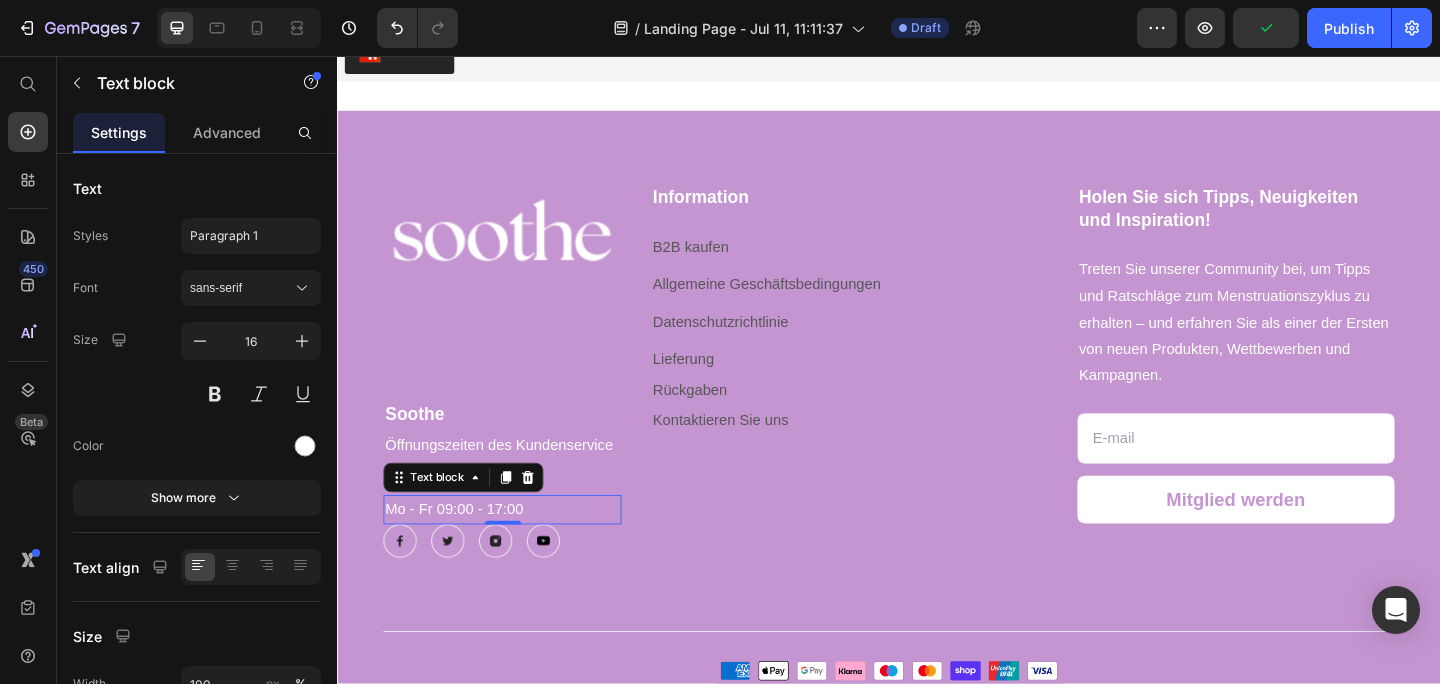 click on "Mo - Fr 09:00 - 17:00" at bounding box center [464, 549] 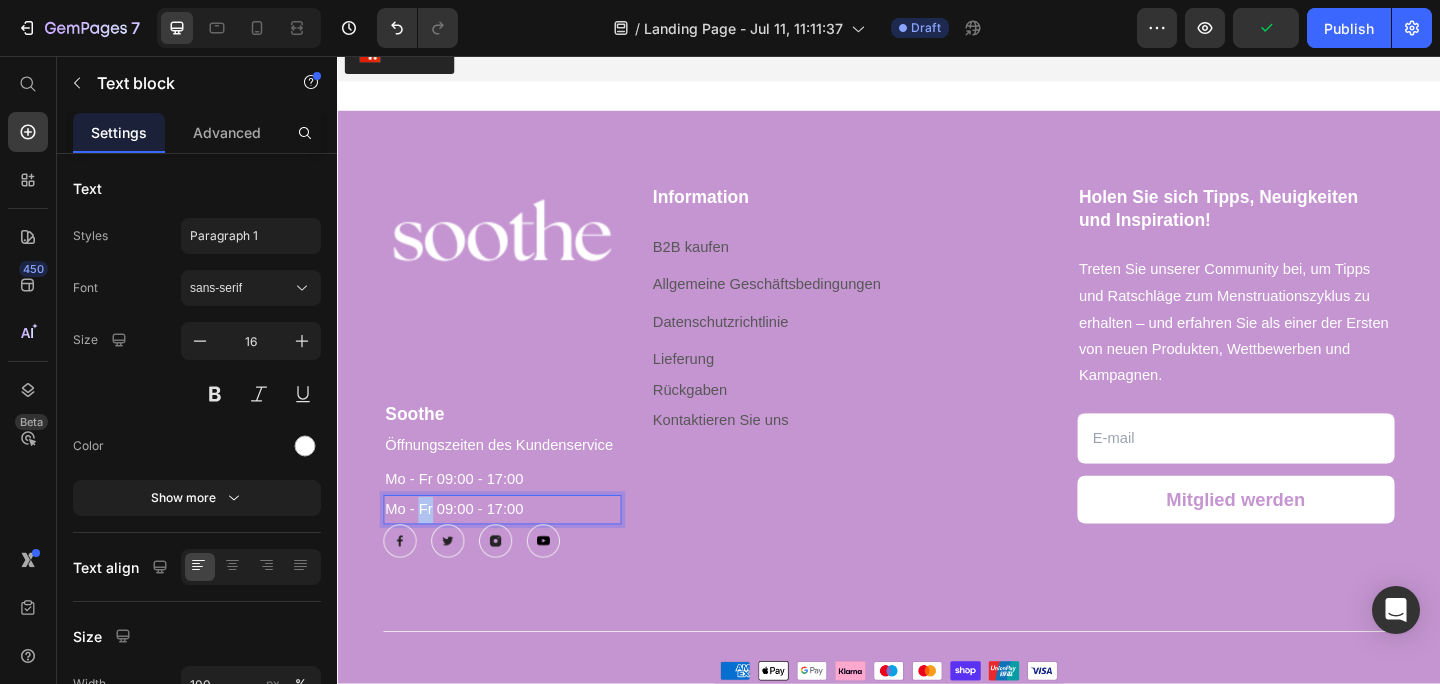 click on "Mo - Fr 09:00 - 17:00" at bounding box center [464, 549] 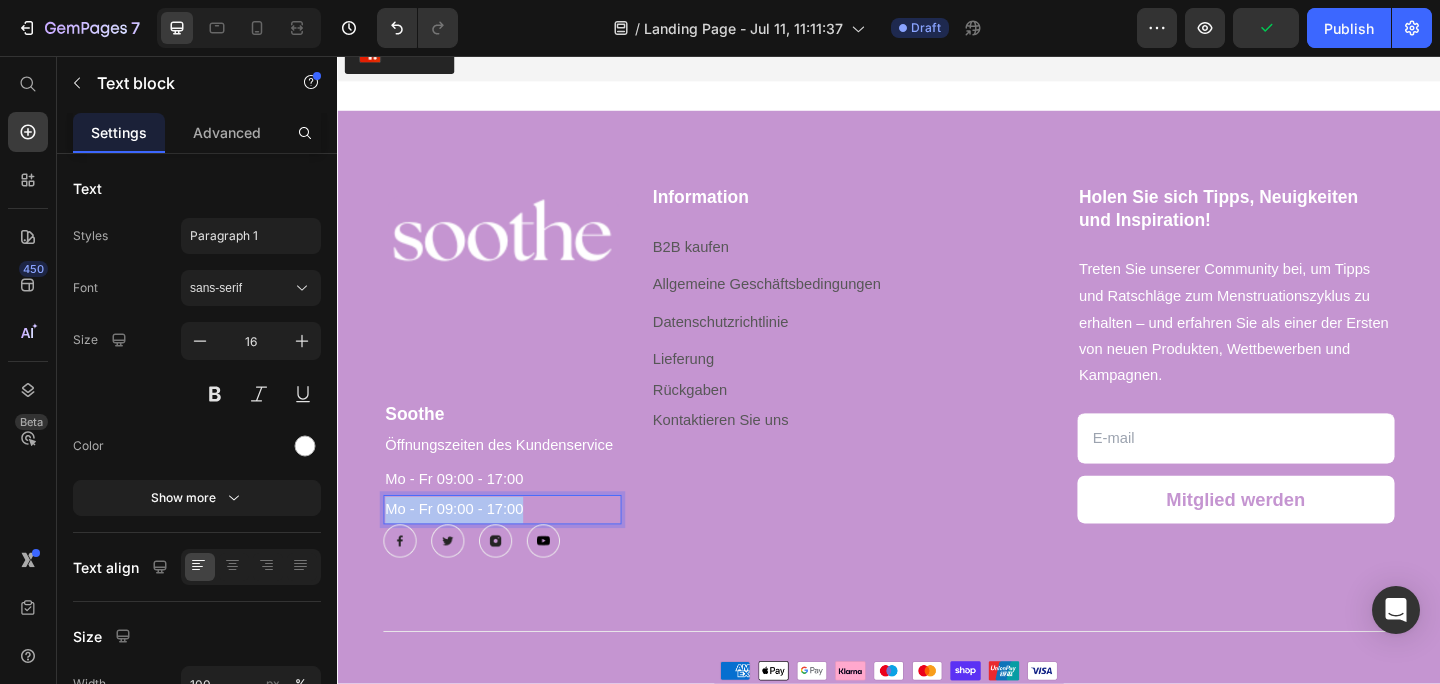 click on "Mo - Fr 09:00 - 17:00" at bounding box center (464, 549) 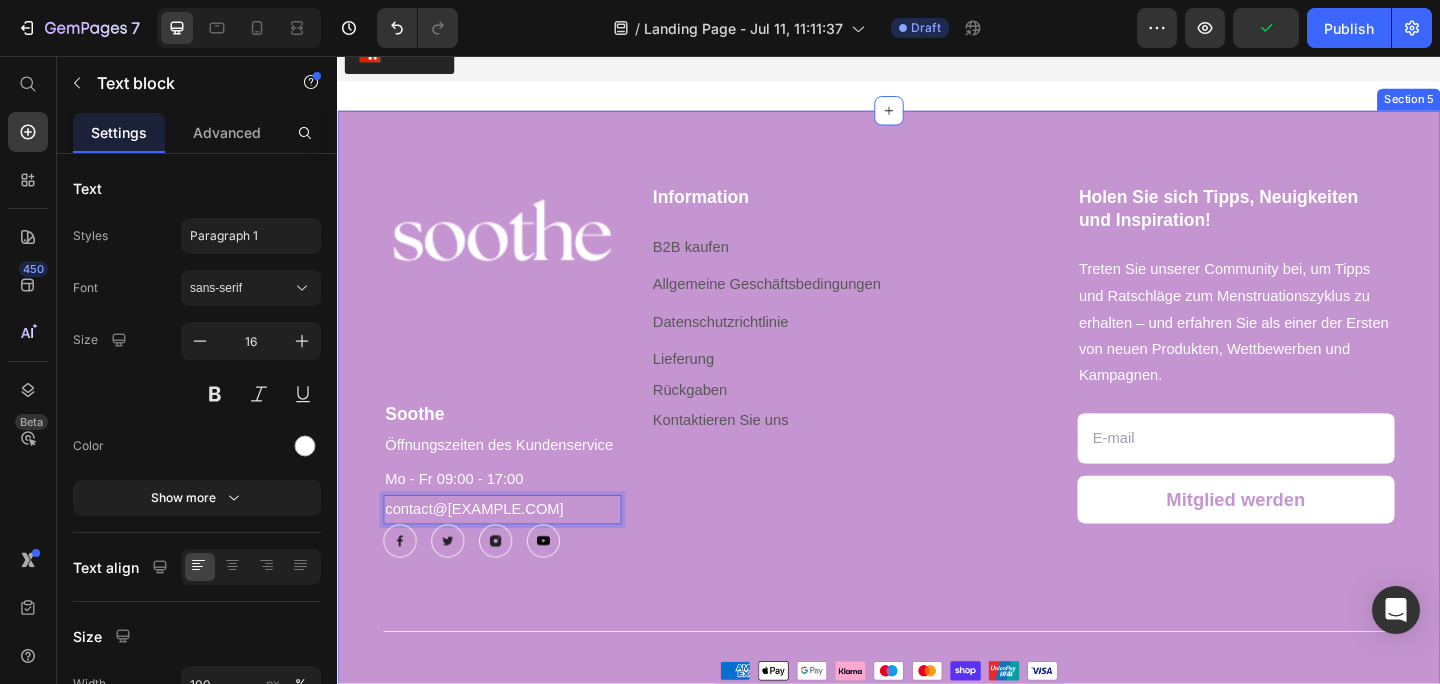 click at bounding box center [405, 584] 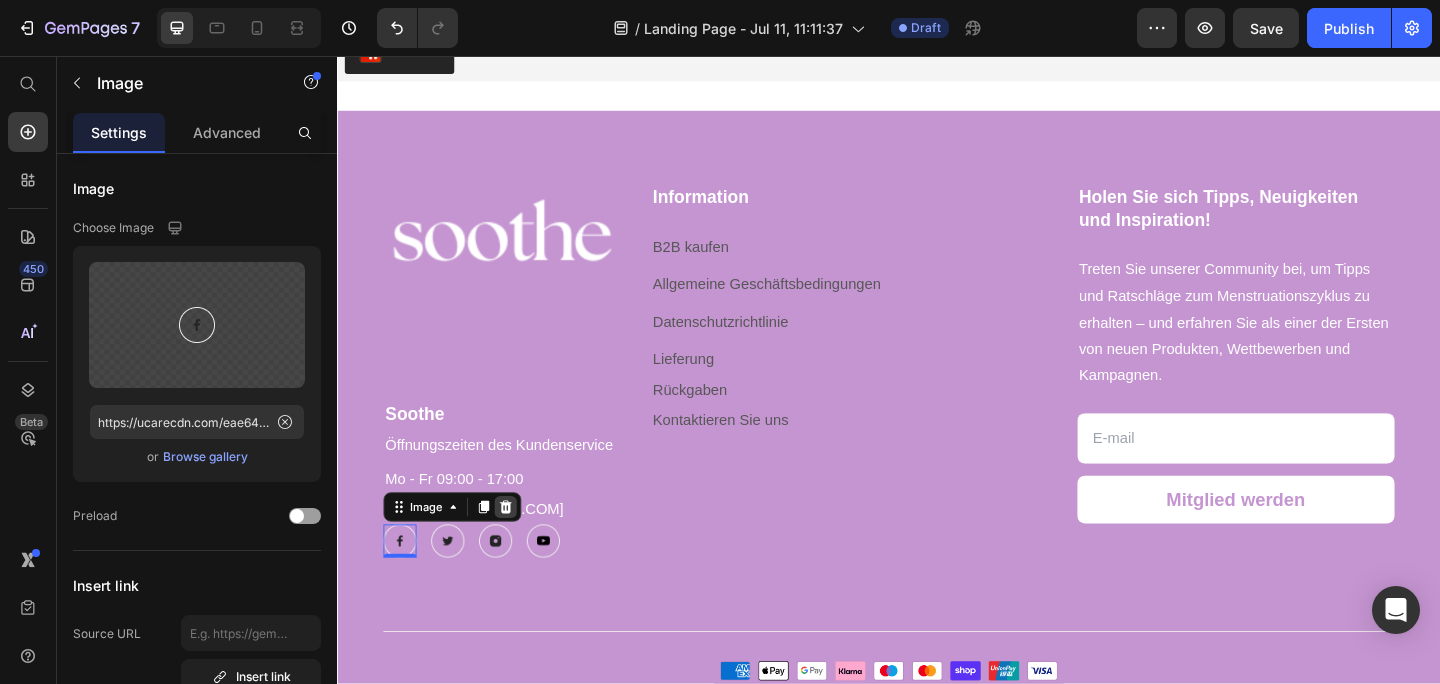 click 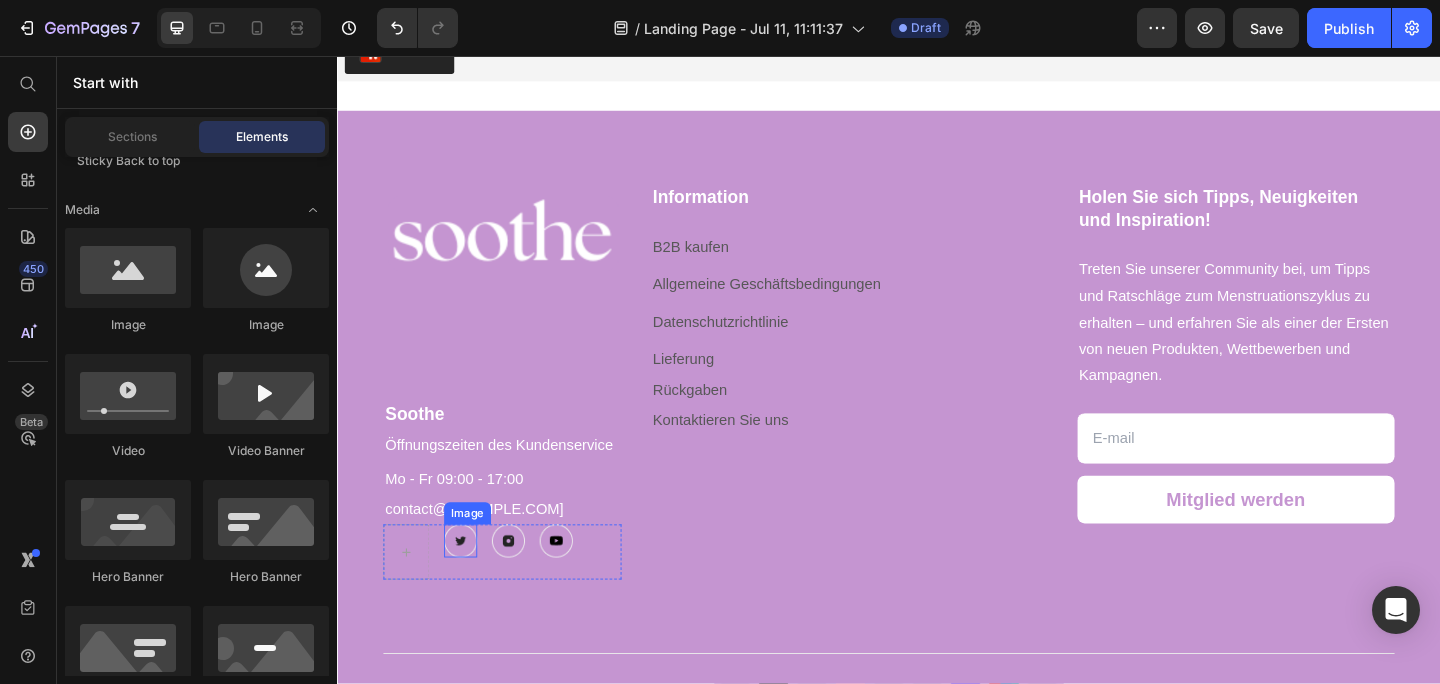 click on "Image" at bounding box center [471, 584] 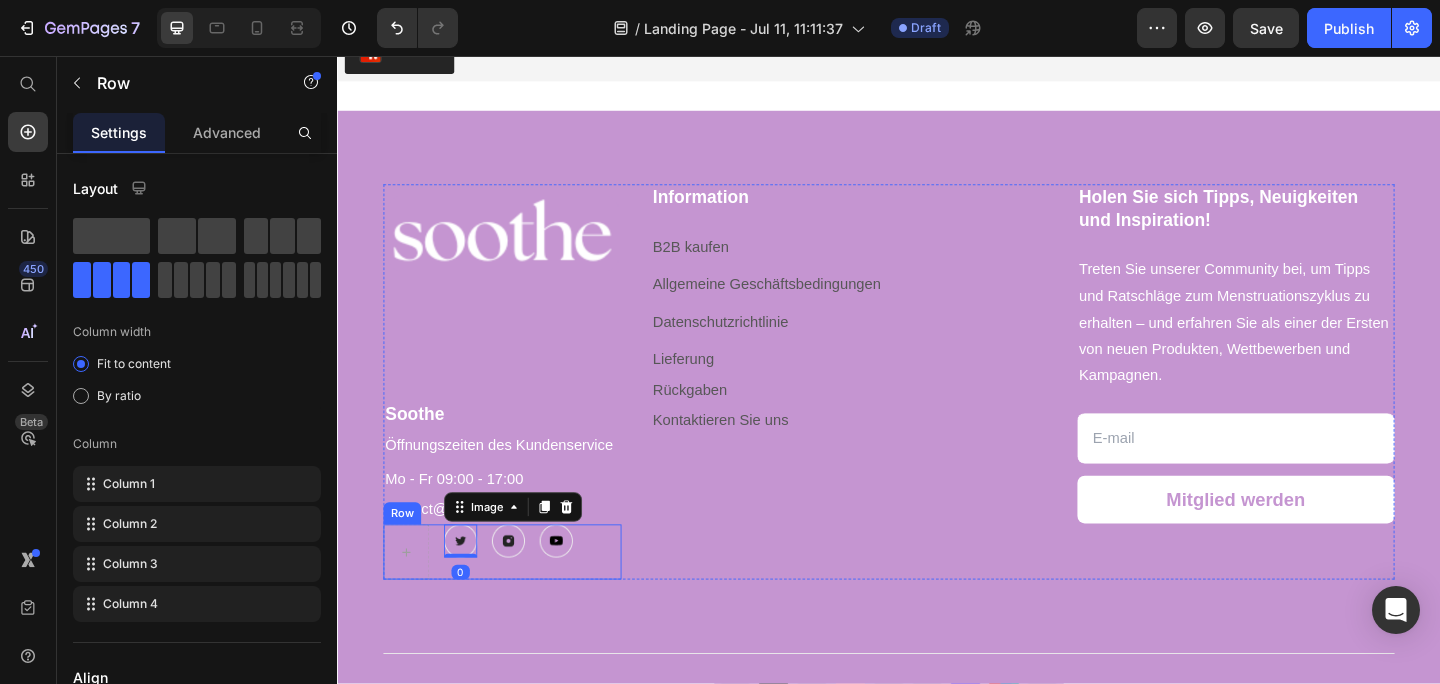 click at bounding box center [412, 596] 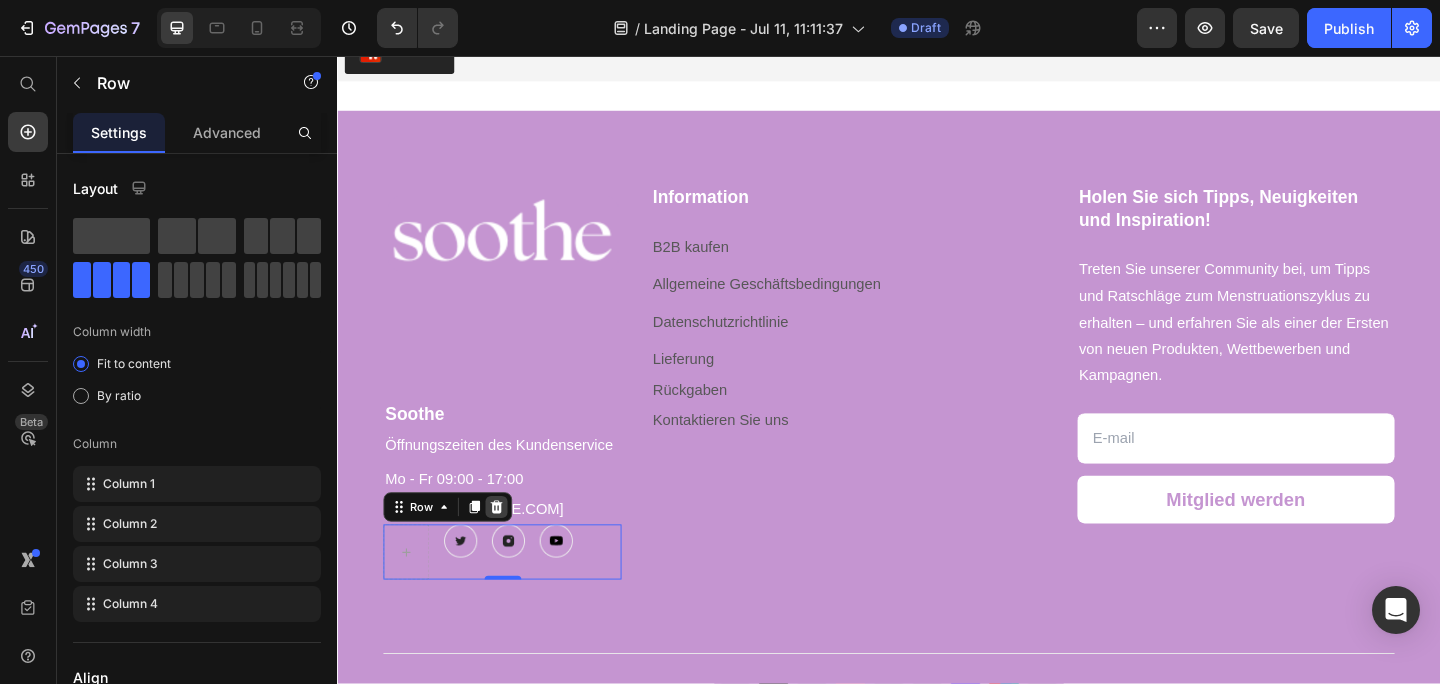 click 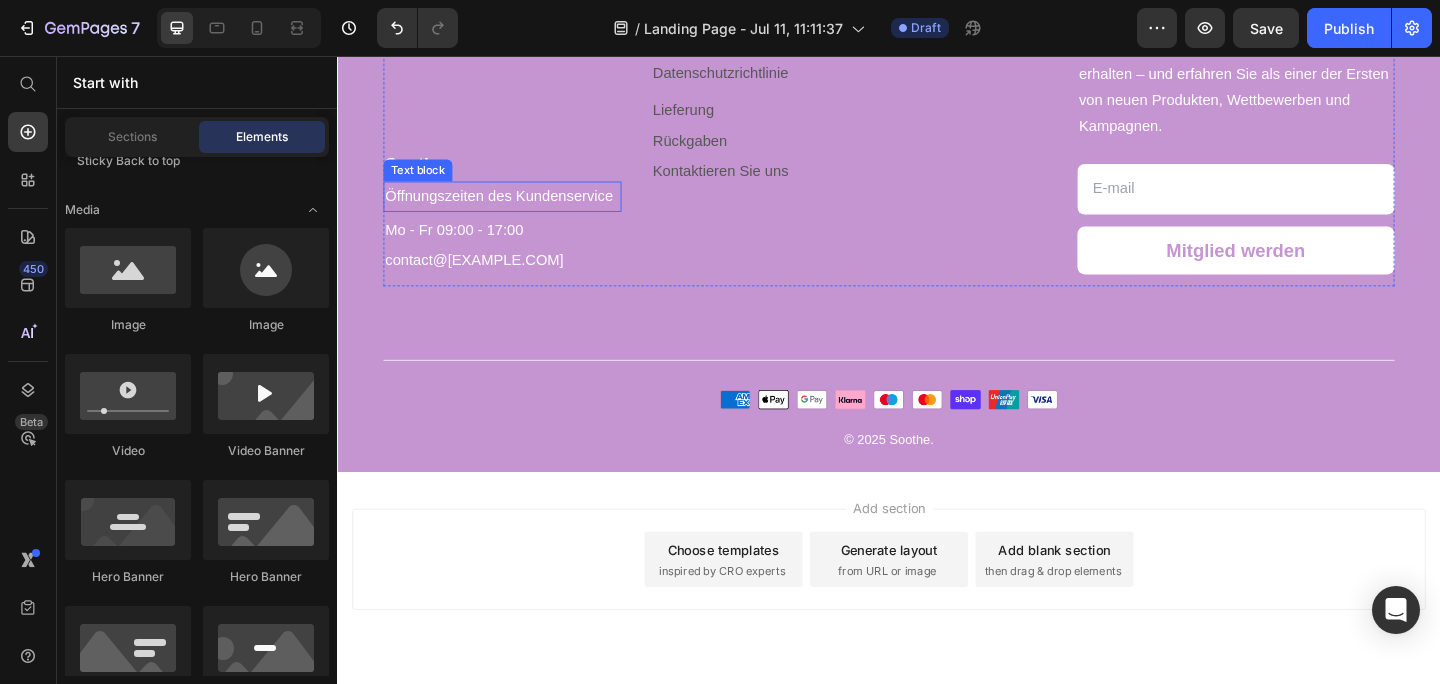 scroll, scrollTop: 5437, scrollLeft: 0, axis: vertical 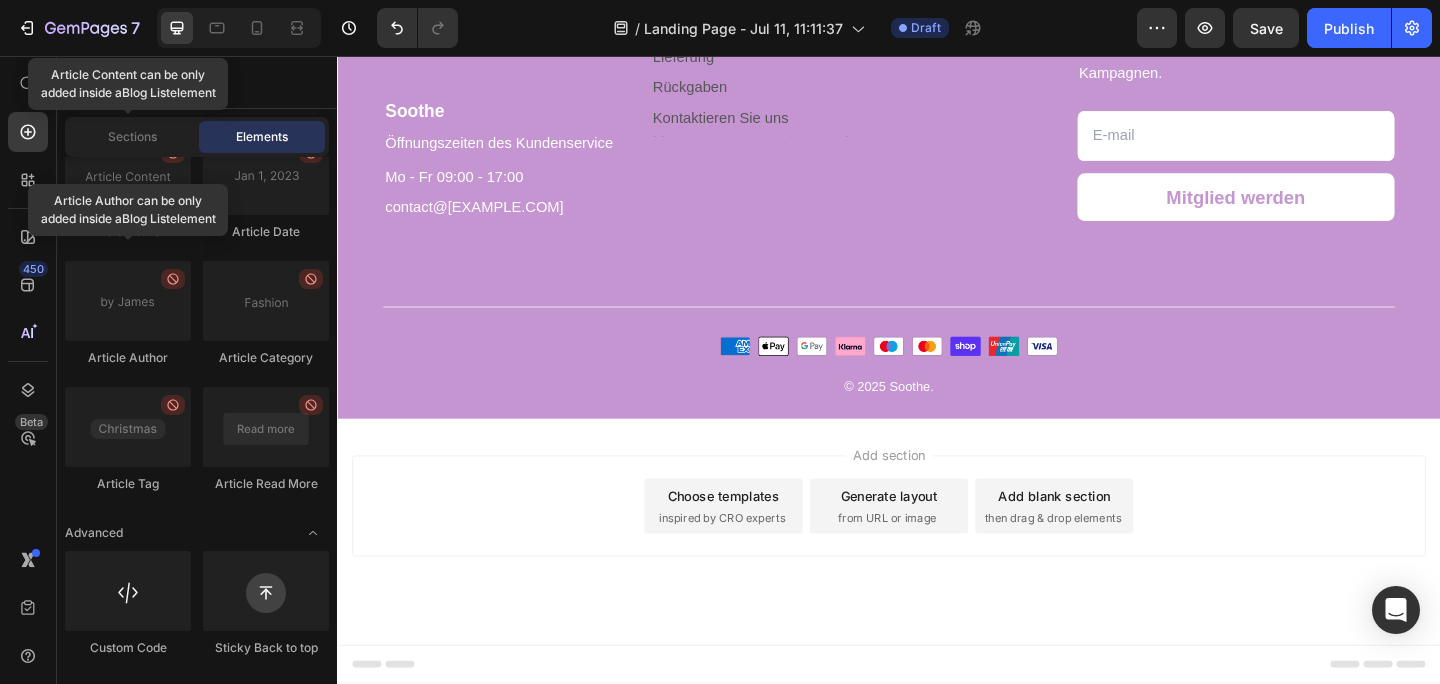 click on "Start with" at bounding box center (197, 82) 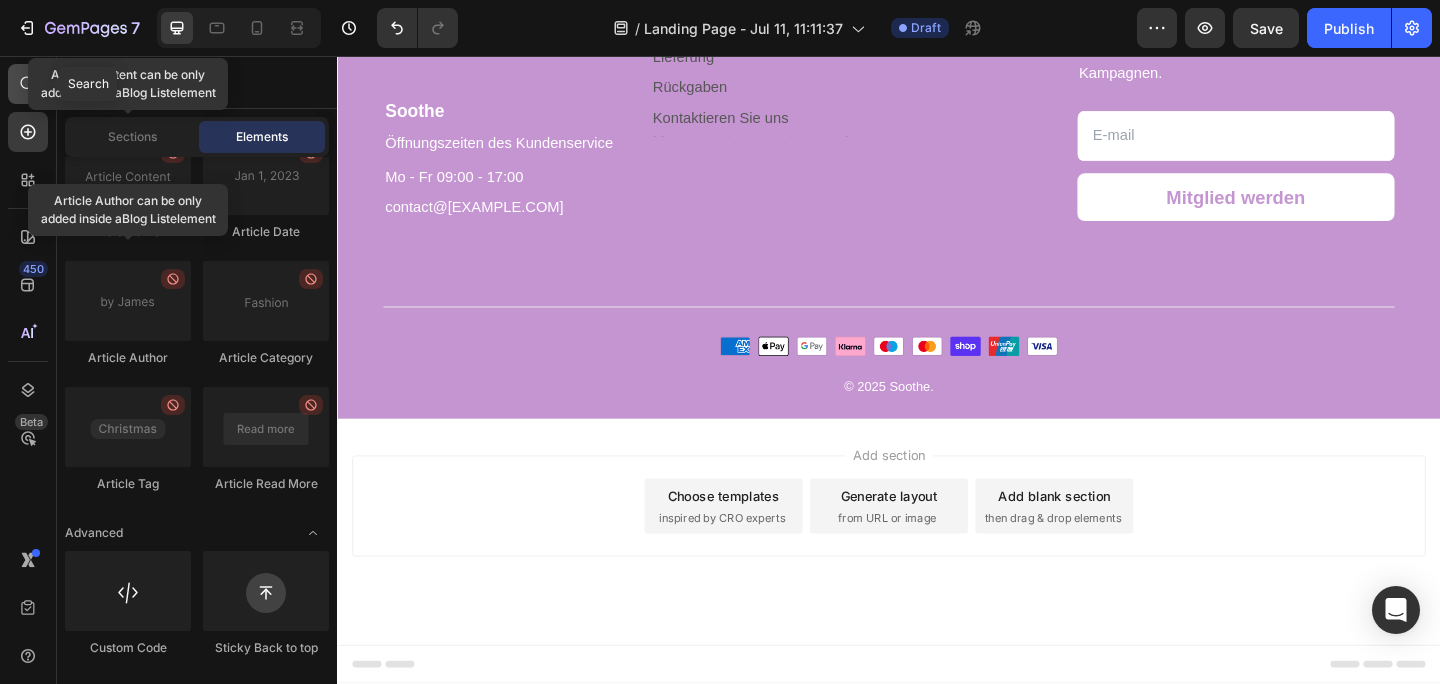 click 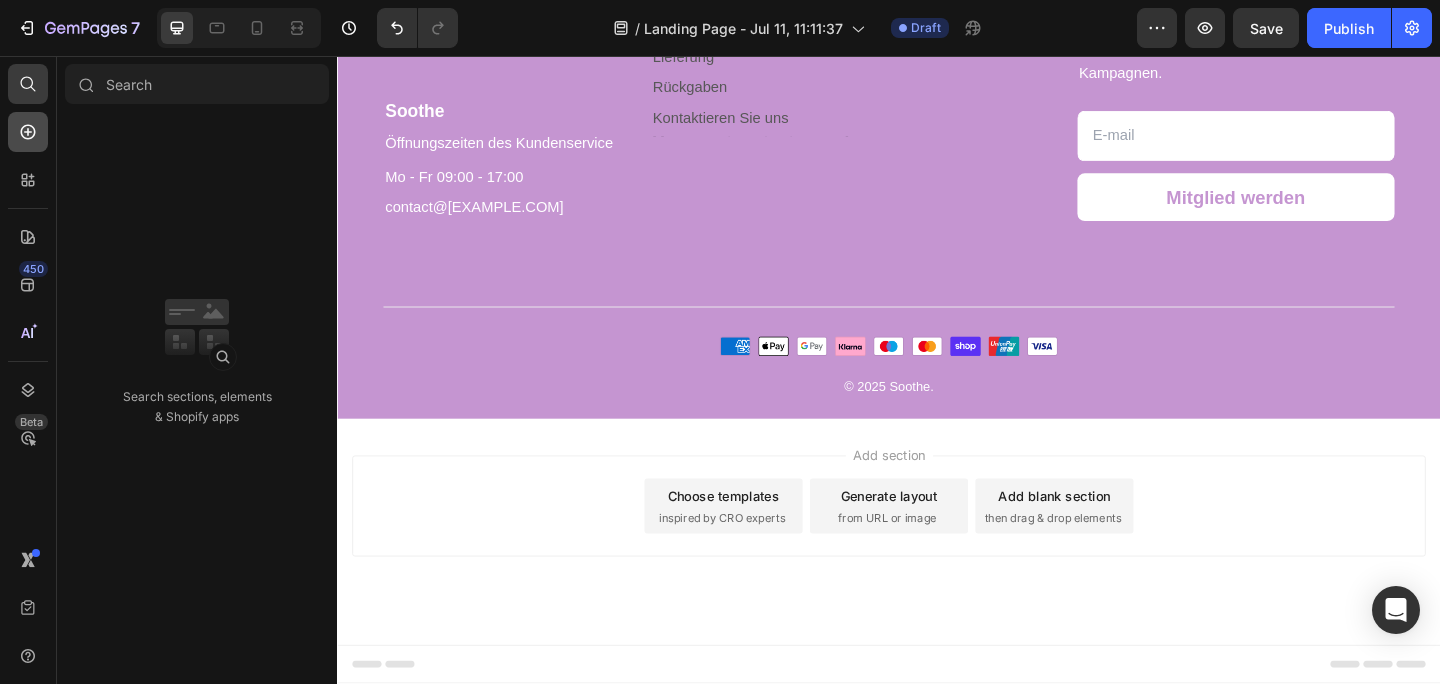 click 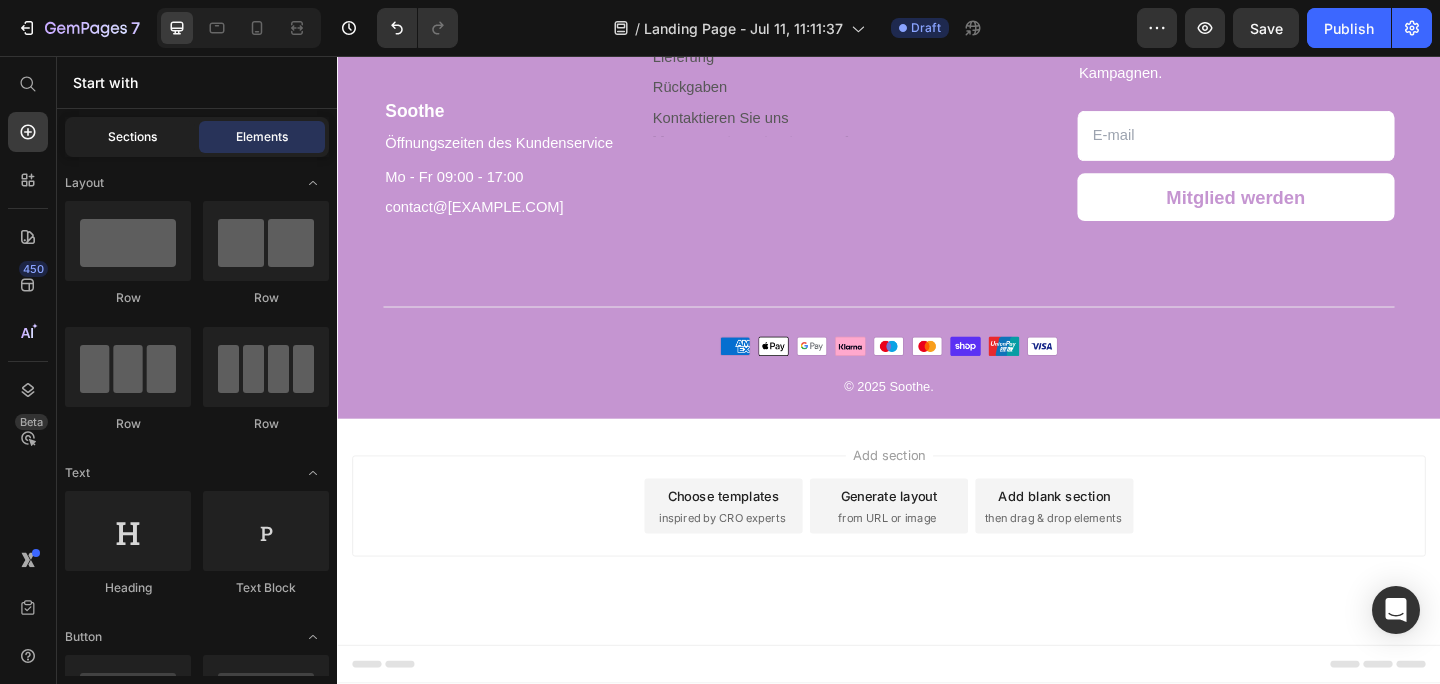 click on "Sections" at bounding box center [132, 137] 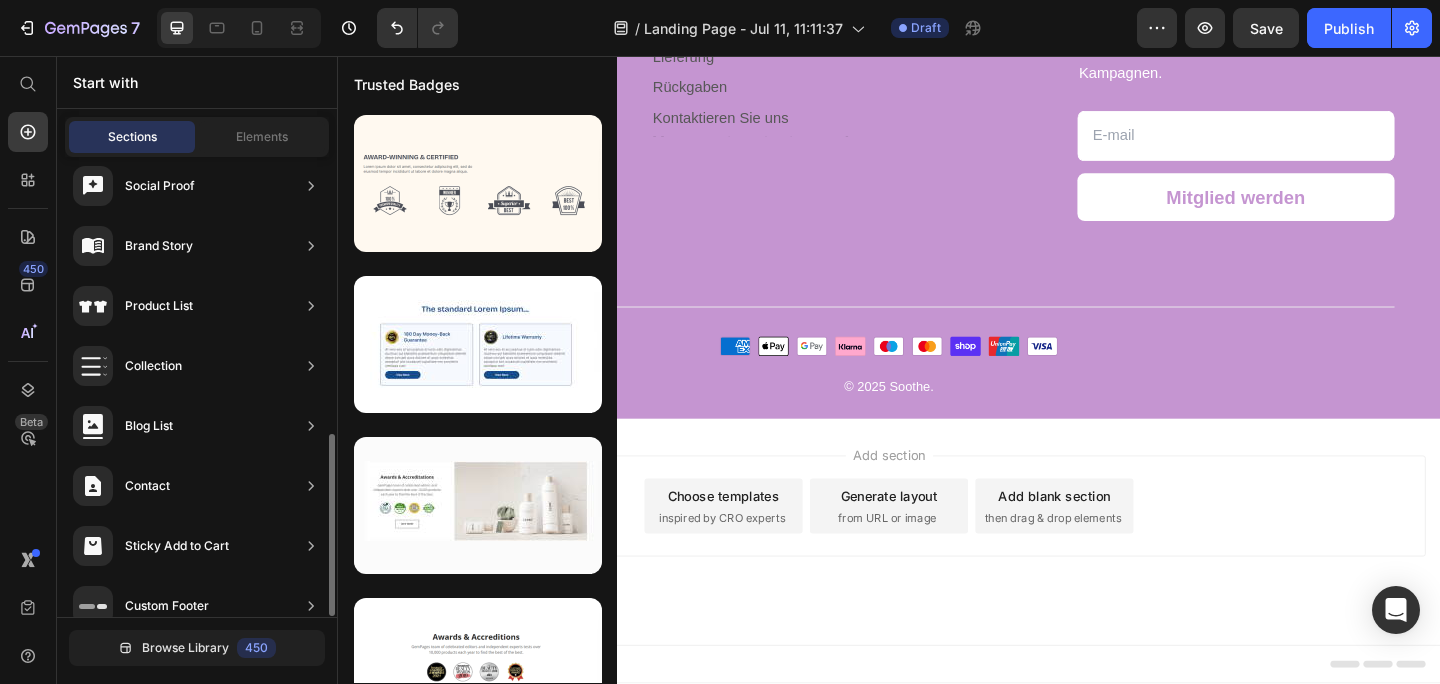 scroll, scrollTop: 700, scrollLeft: 0, axis: vertical 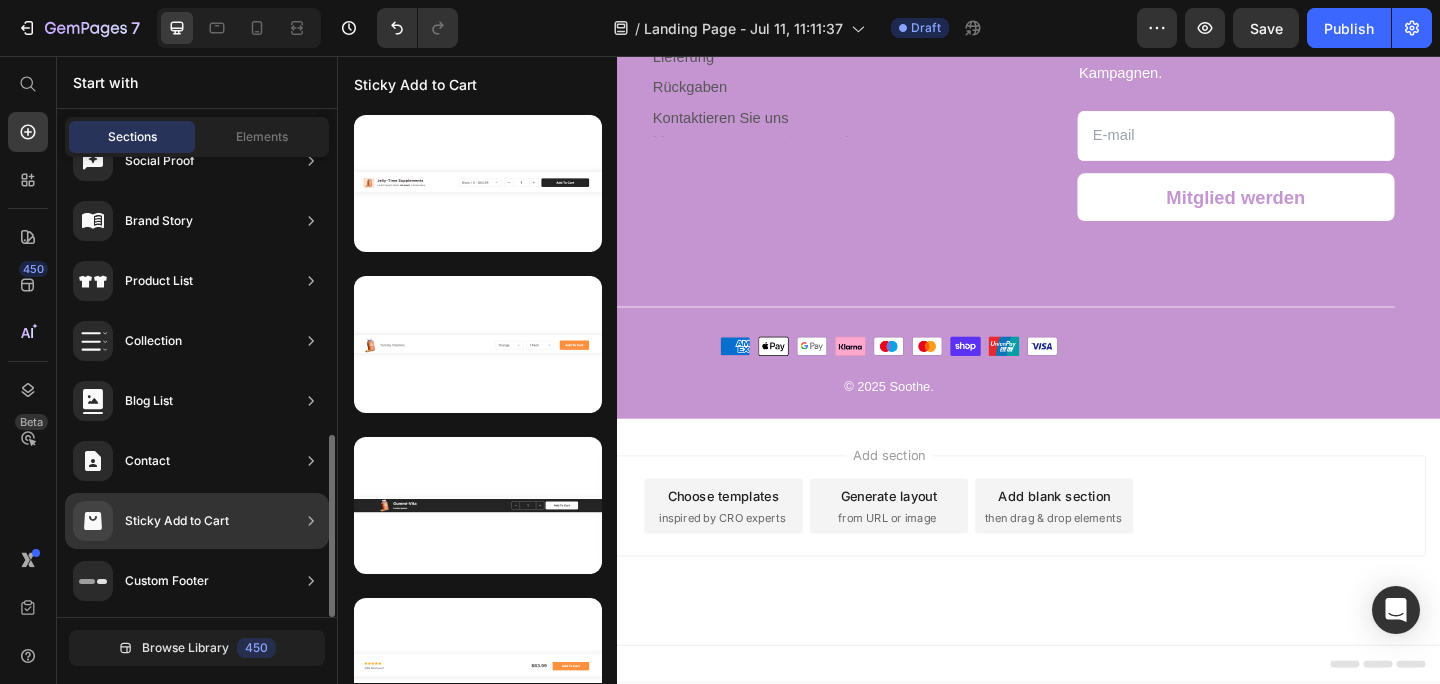 click on "Sticky Add to Cart" at bounding box center (177, 521) 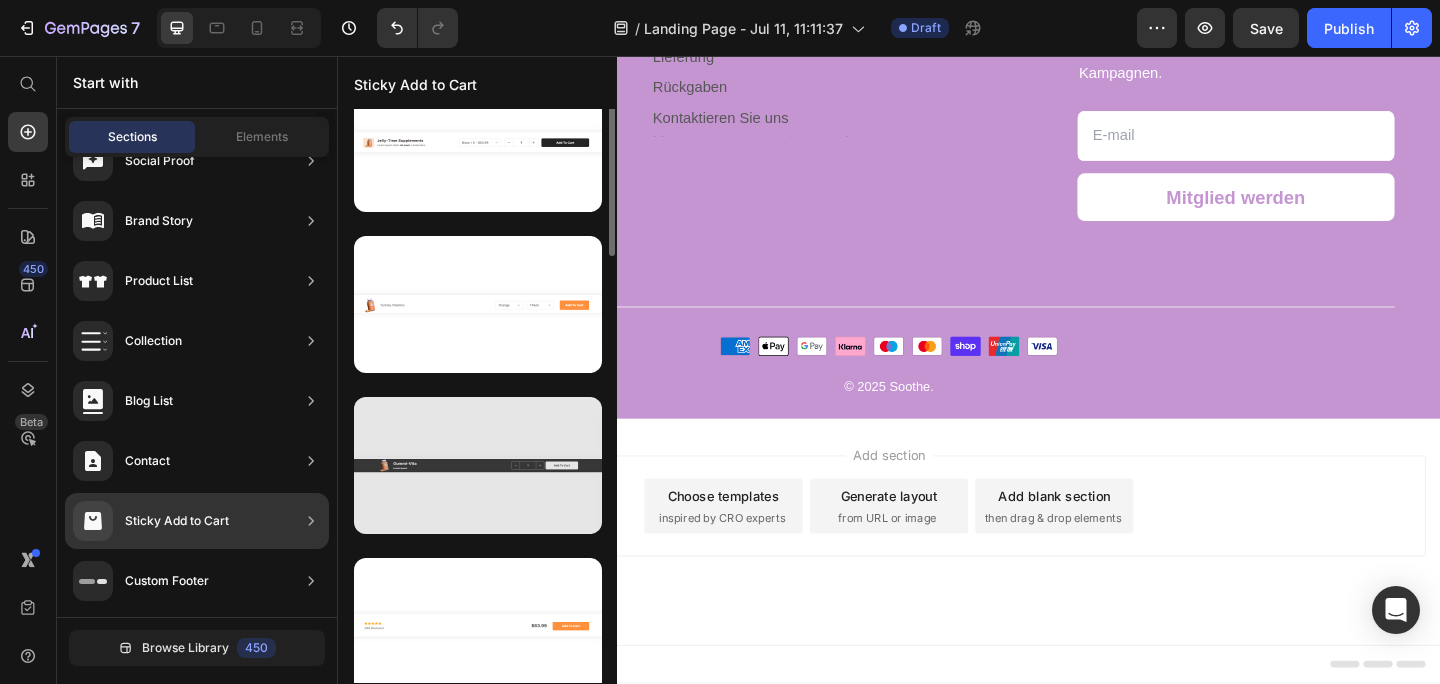 scroll, scrollTop: 0, scrollLeft: 0, axis: both 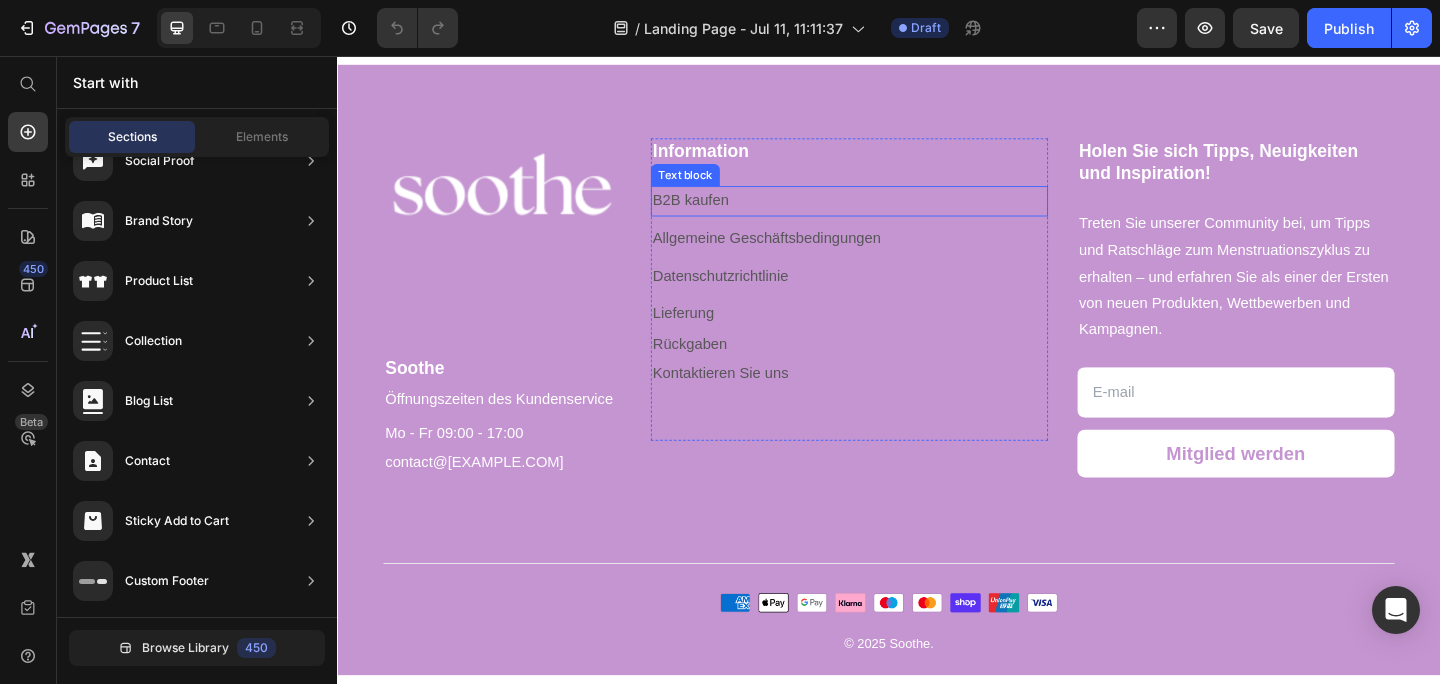 click on "Text block" at bounding box center (715, 186) 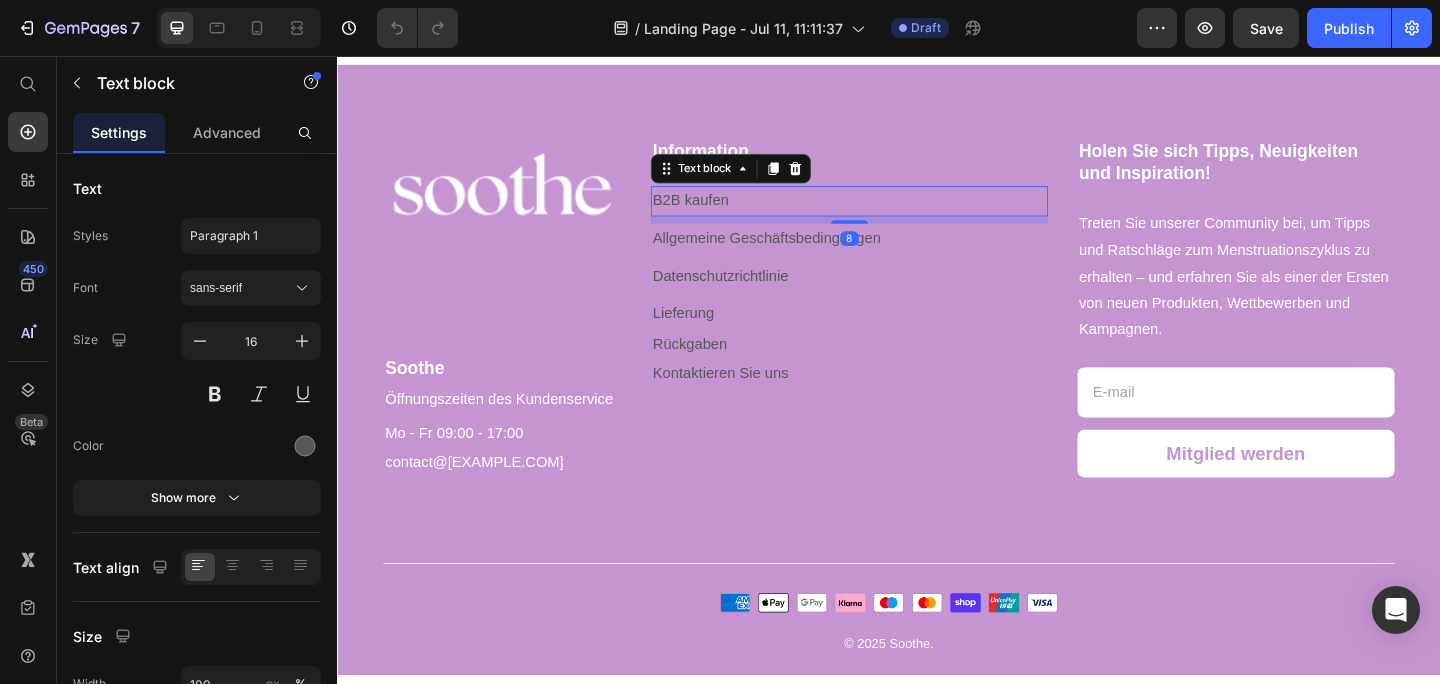 click on "B2B kaufen" at bounding box center [894, 214] 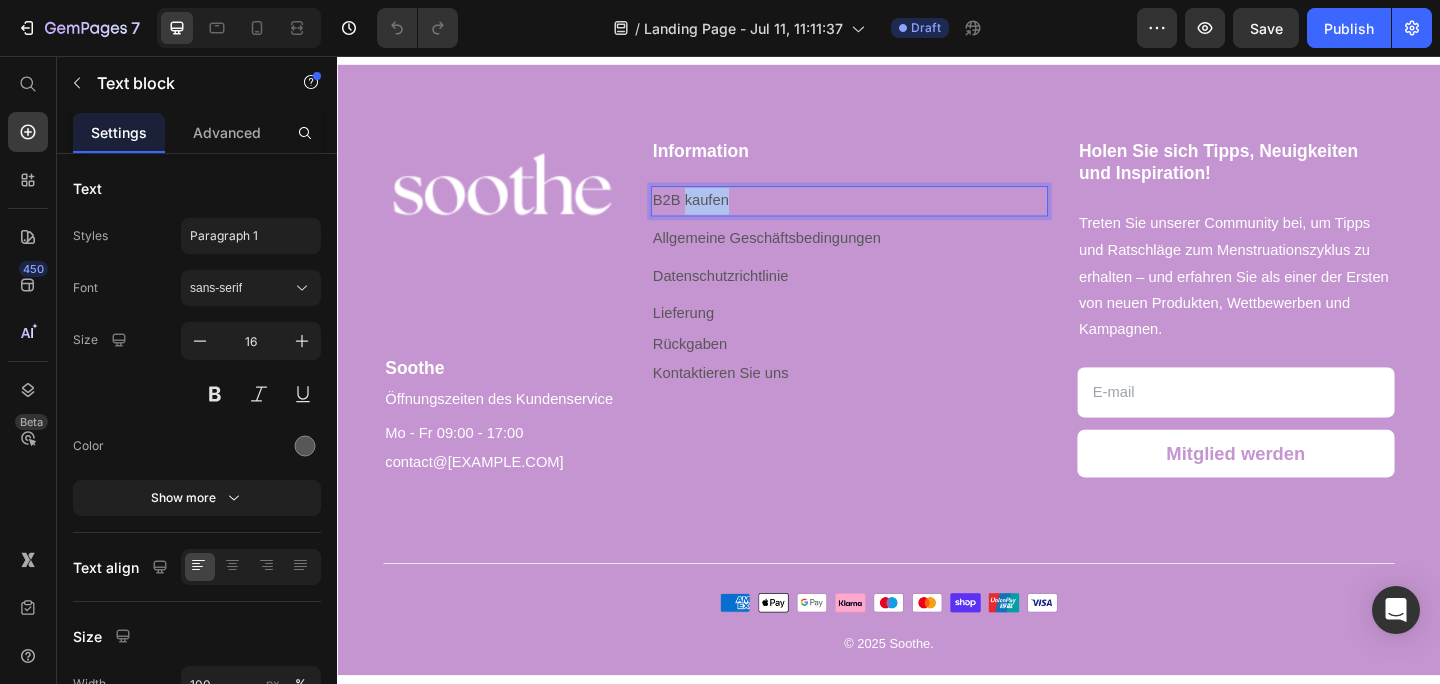 click on "B2B kaufen" at bounding box center (894, 214) 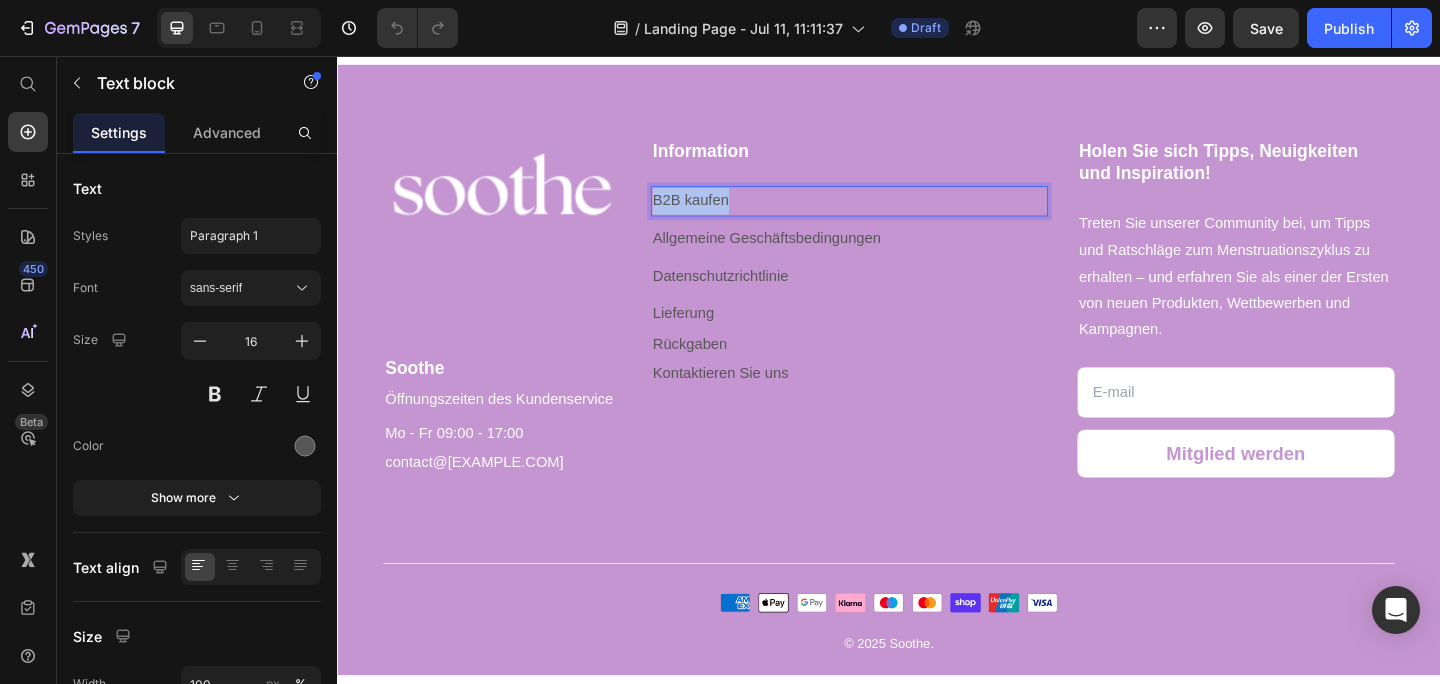 click on "B2B kaufen" at bounding box center (894, 214) 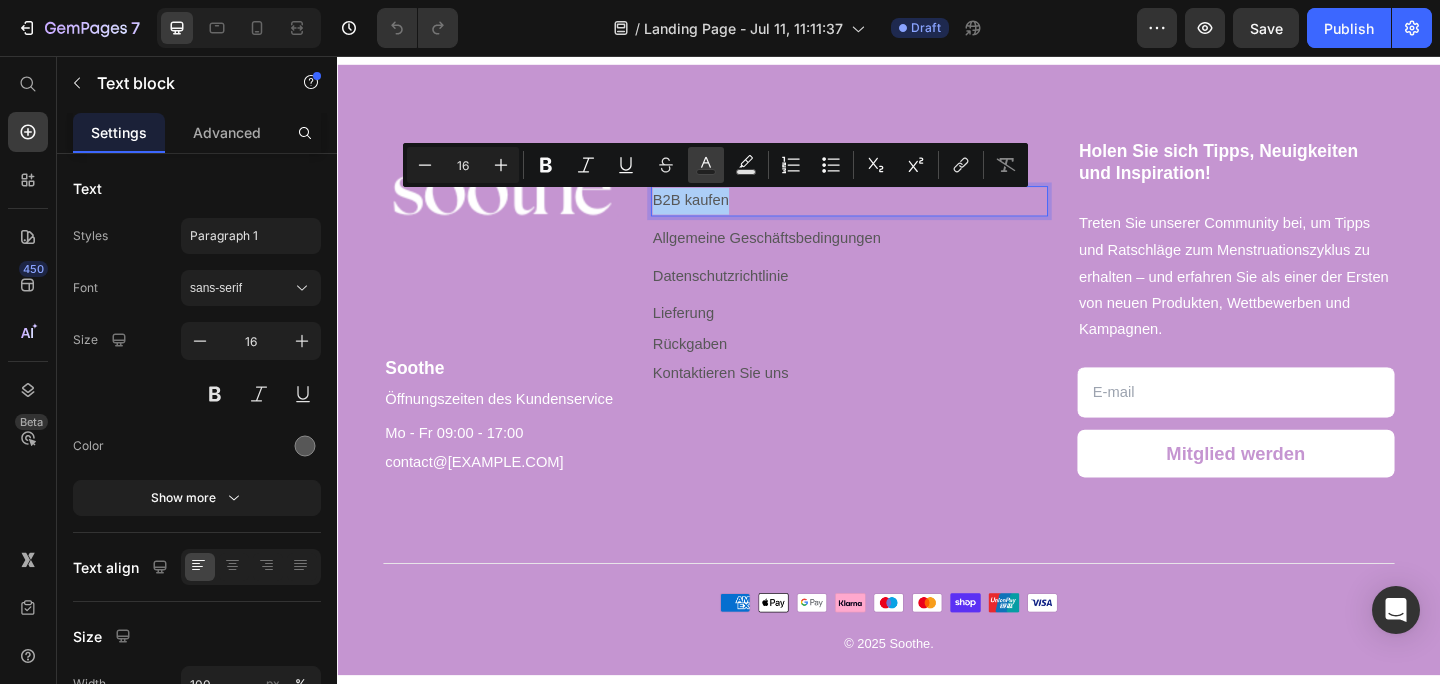 click 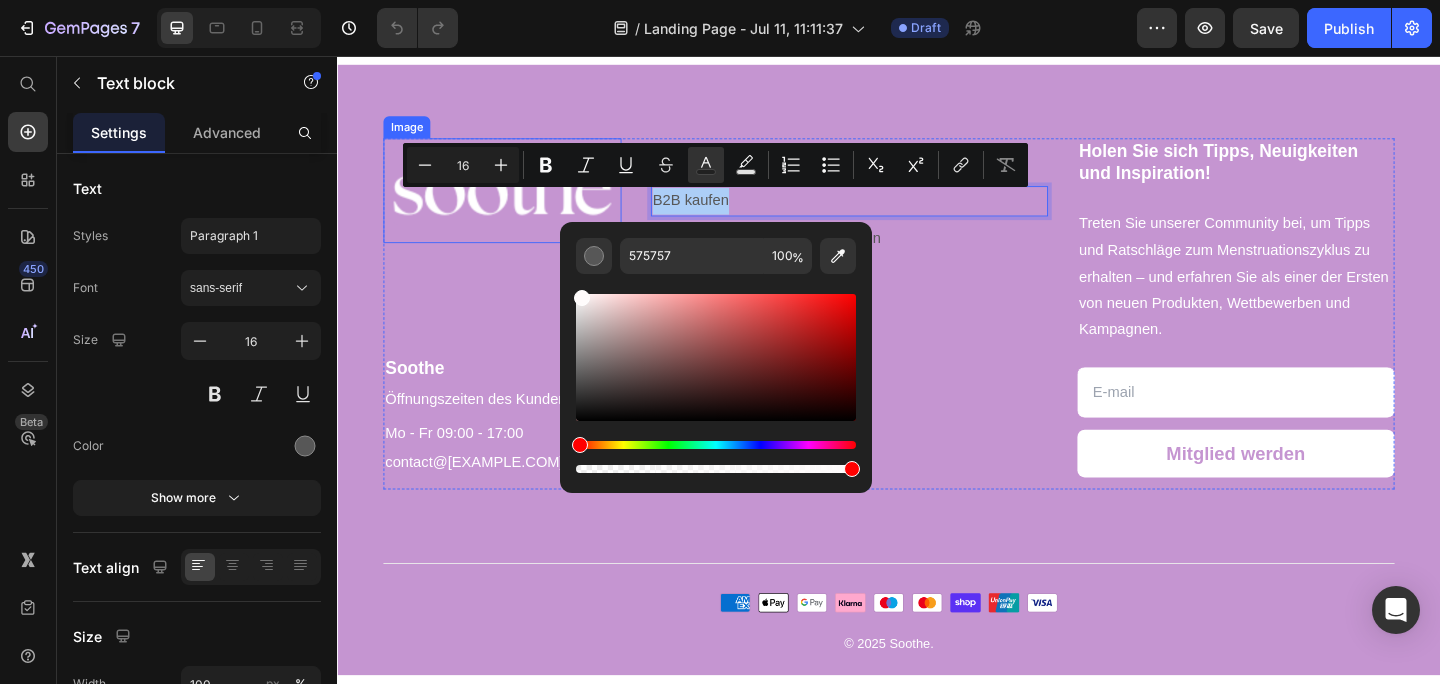 drag, startPoint x: 917, startPoint y: 435, endPoint x: 600, endPoint y: 229, distance: 378.05423 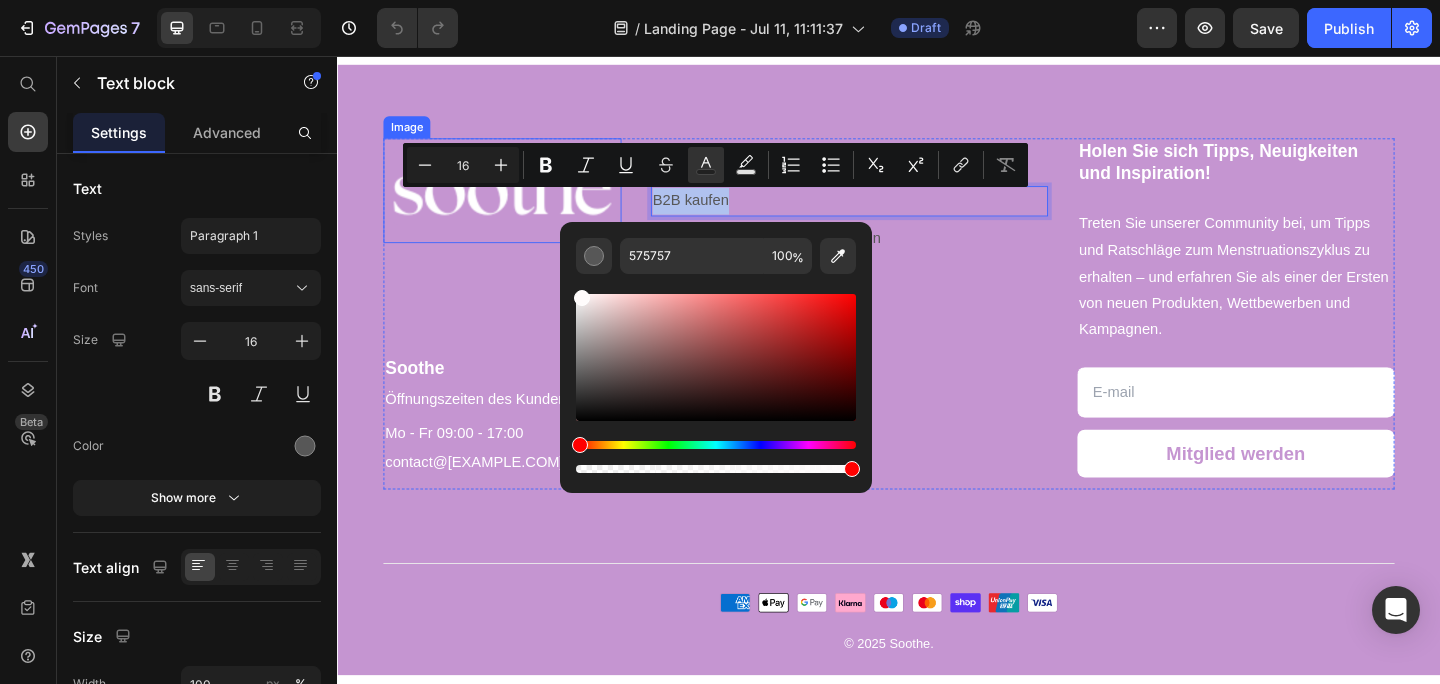type on "FFFCFC" 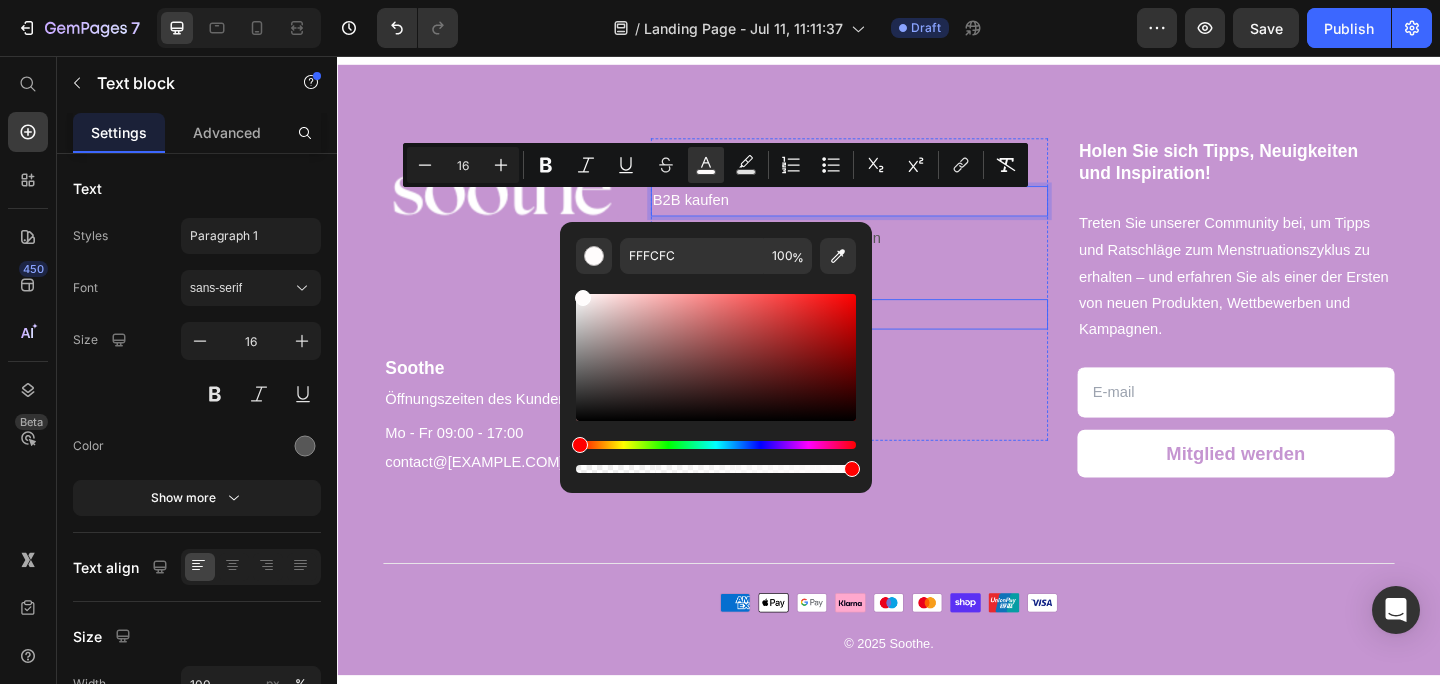 click on "Lieferung" at bounding box center (894, 337) 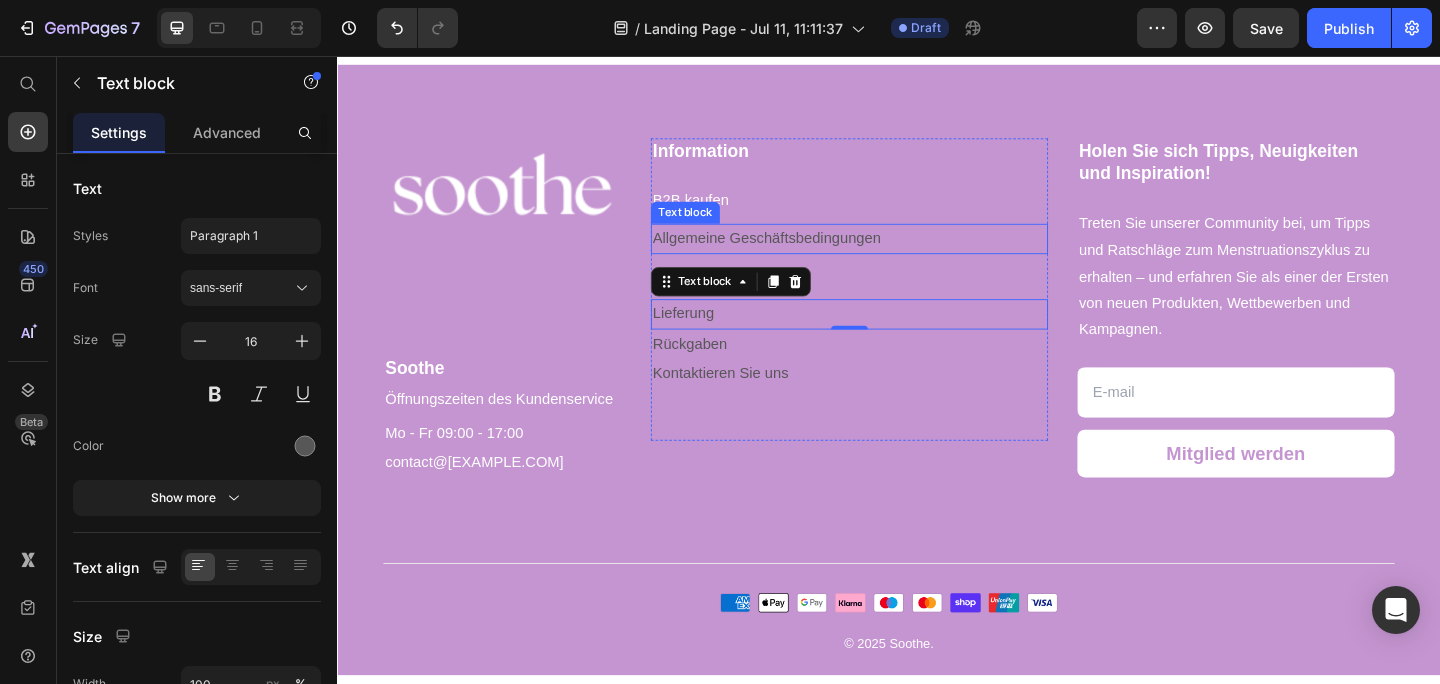 click on "Allgemeine Geschäftsbedingungen" at bounding box center (894, 255) 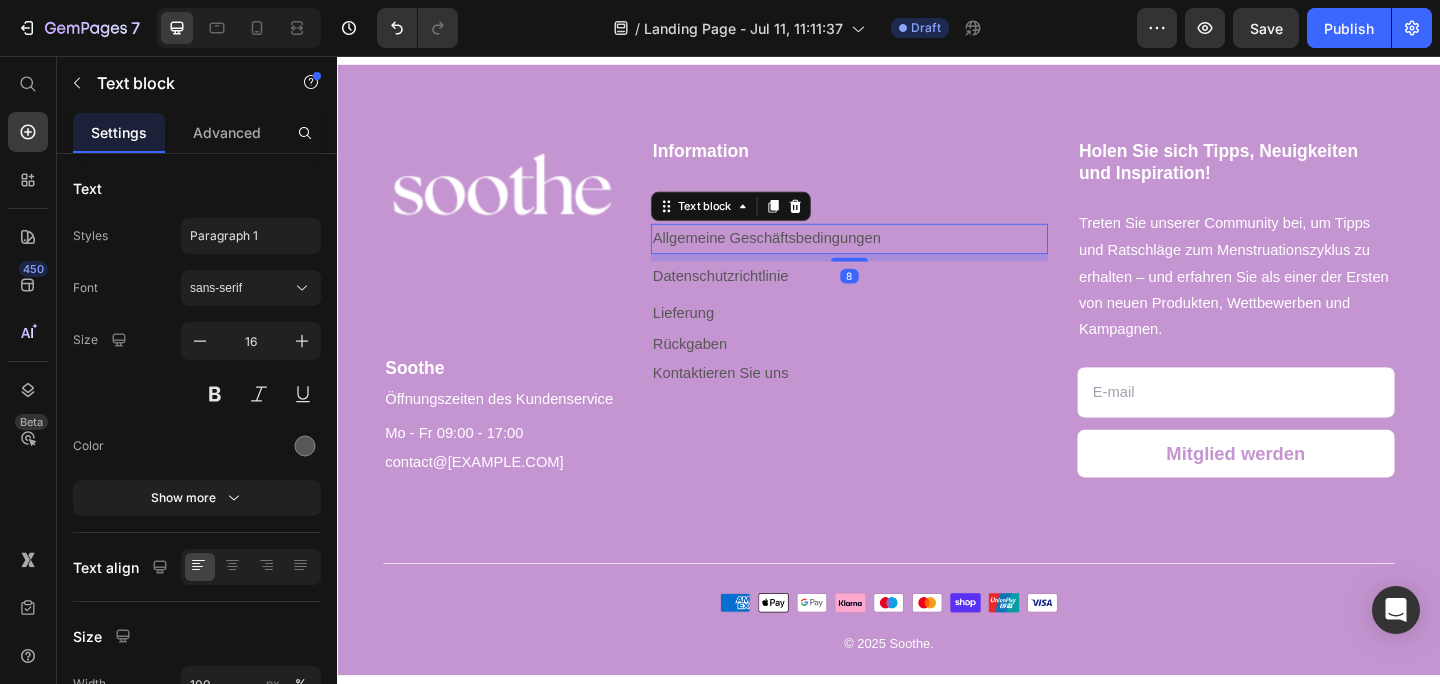 click on "Allgemeine Geschäftsbedingungen" at bounding box center [894, 255] 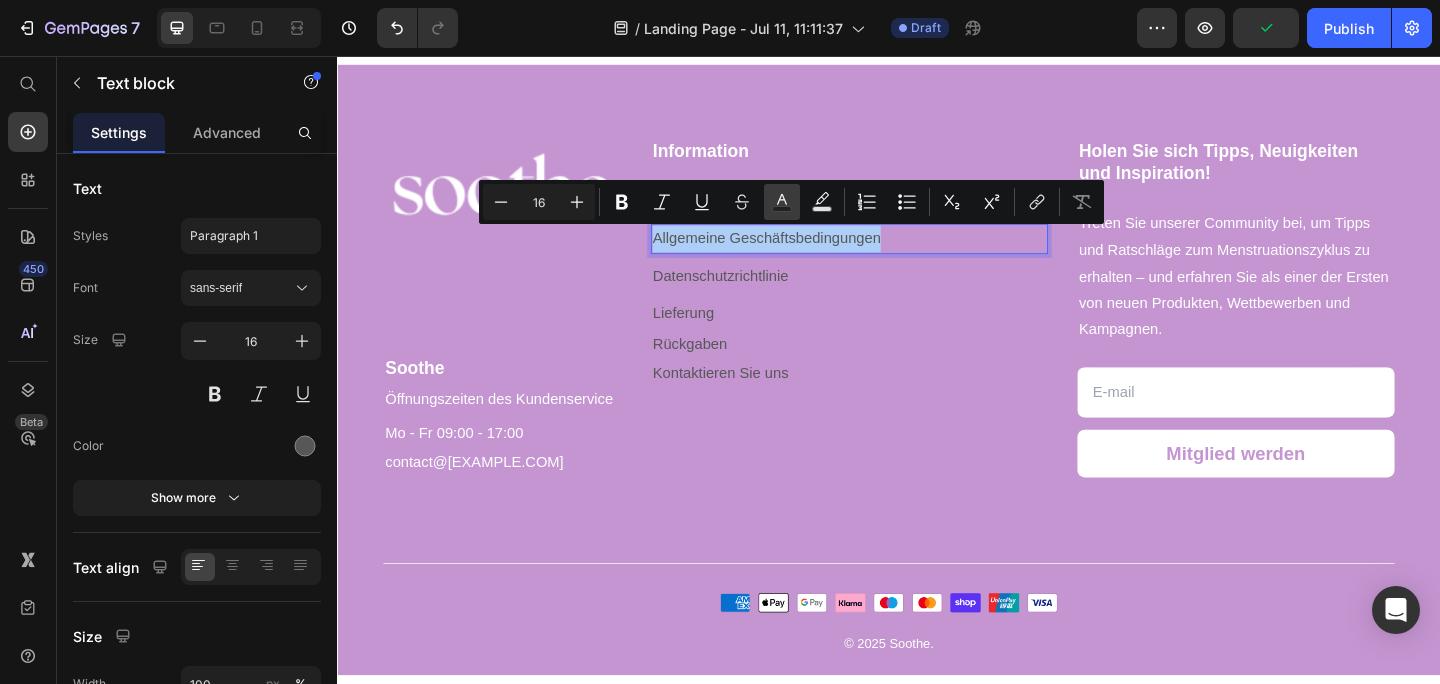click 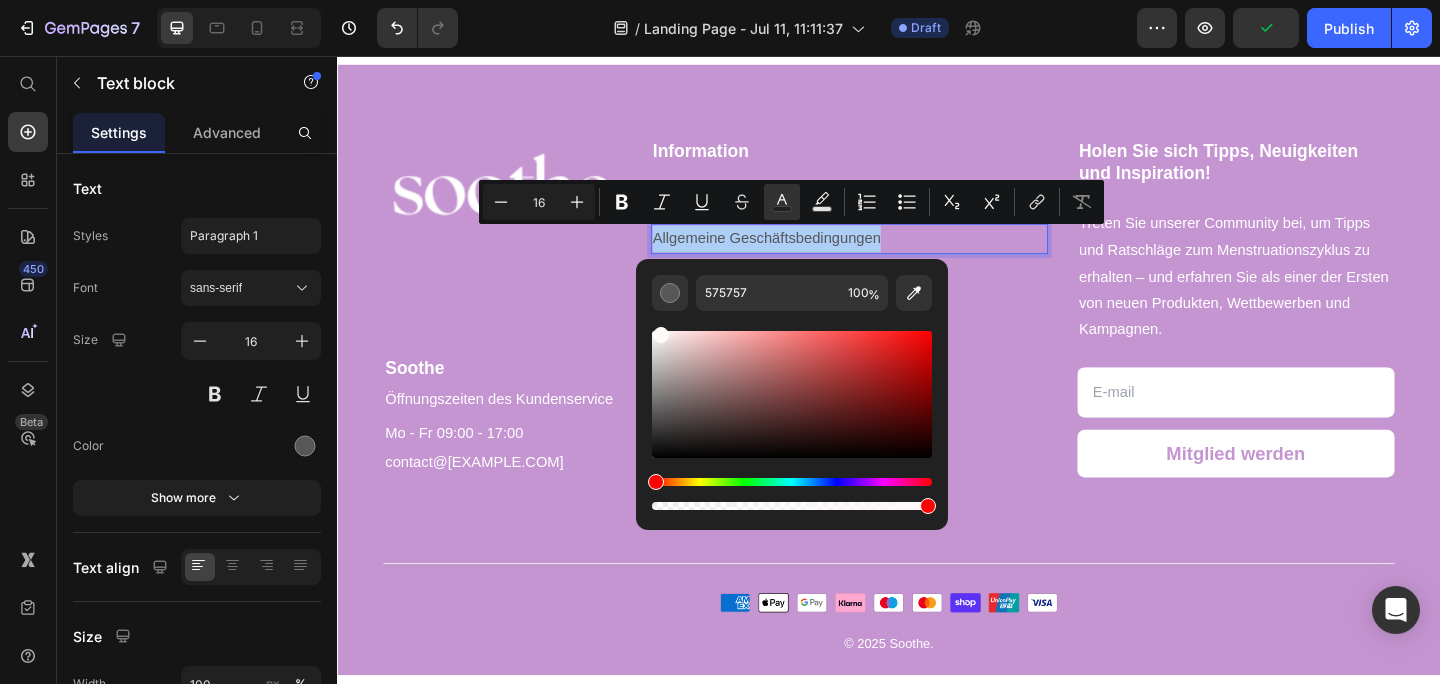 drag, startPoint x: 659, startPoint y: 421, endPoint x: 657, endPoint y: 272, distance: 149.01343 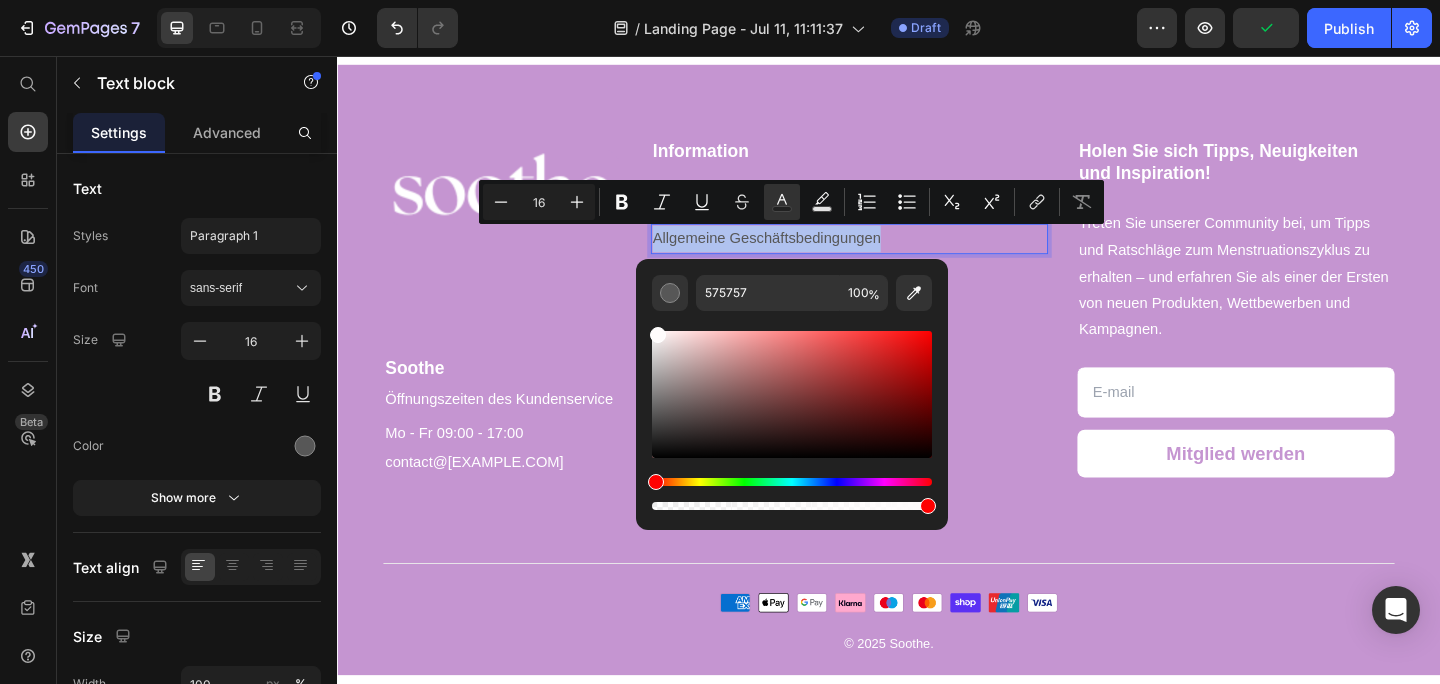 type on "FFFCFC" 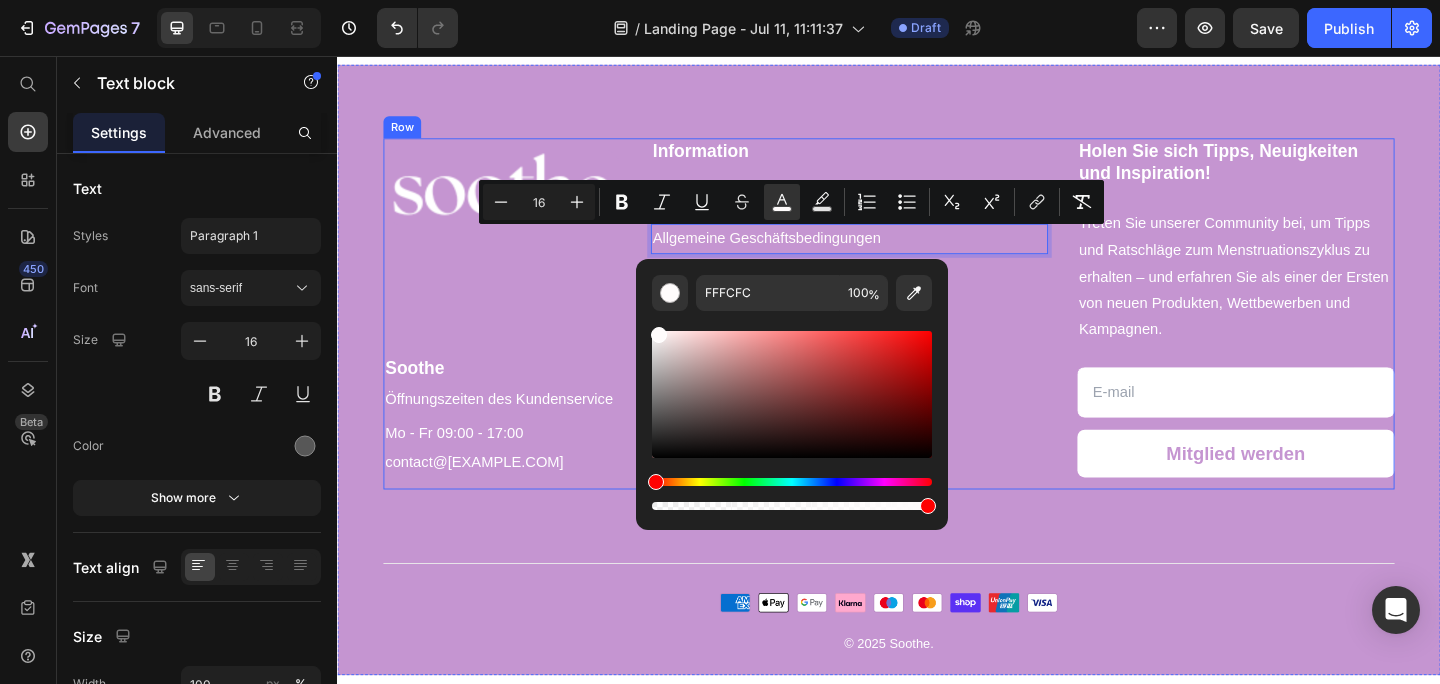 click on "contact@[EXAMPLE.COM]" at bounding box center [516, 337] 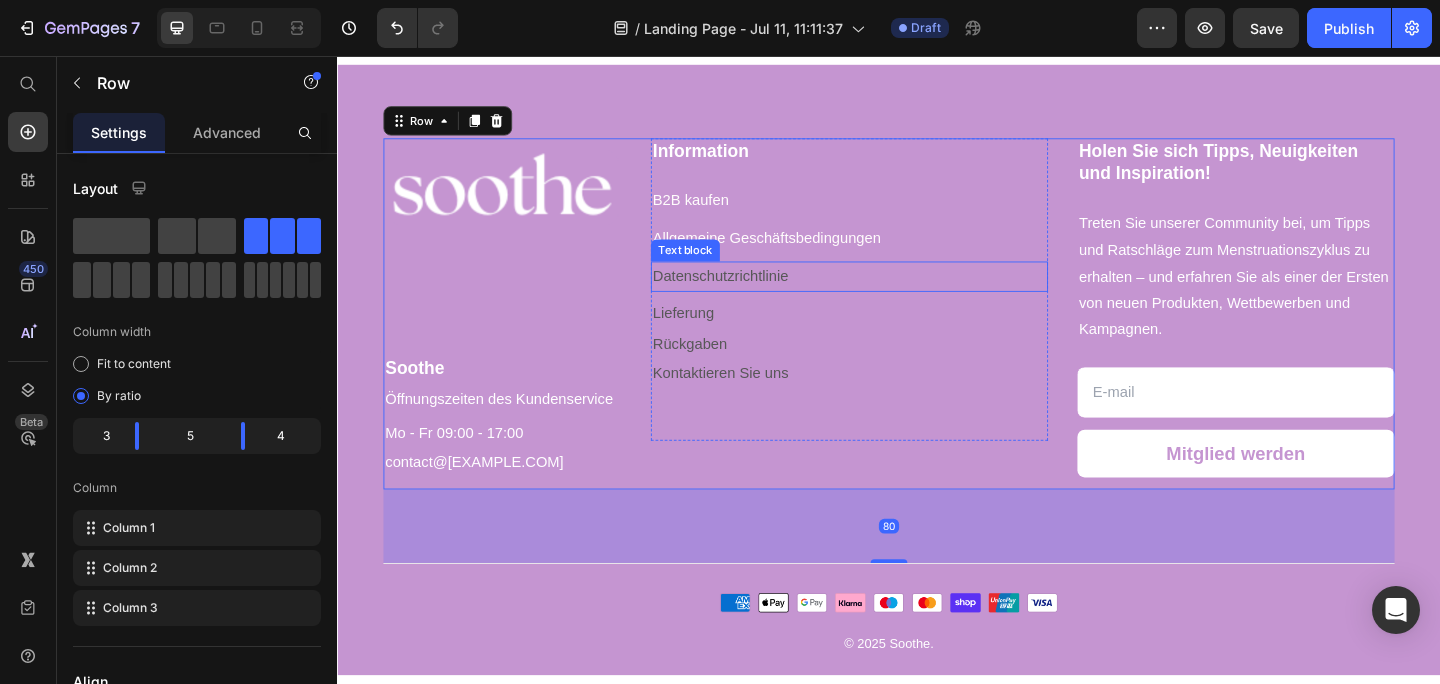 click on "Datenschutzrichtlinie" at bounding box center (894, 296) 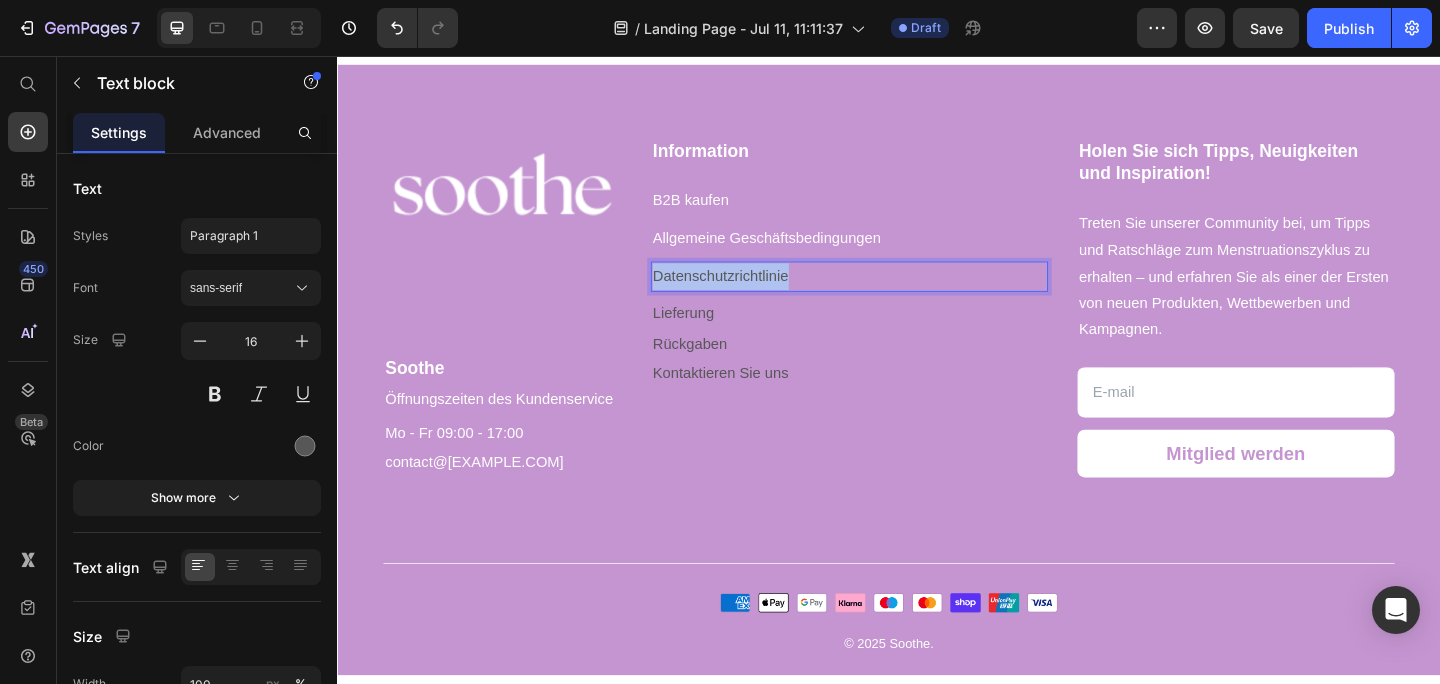 click on "Datenschutzrichtlinie" at bounding box center [894, 296] 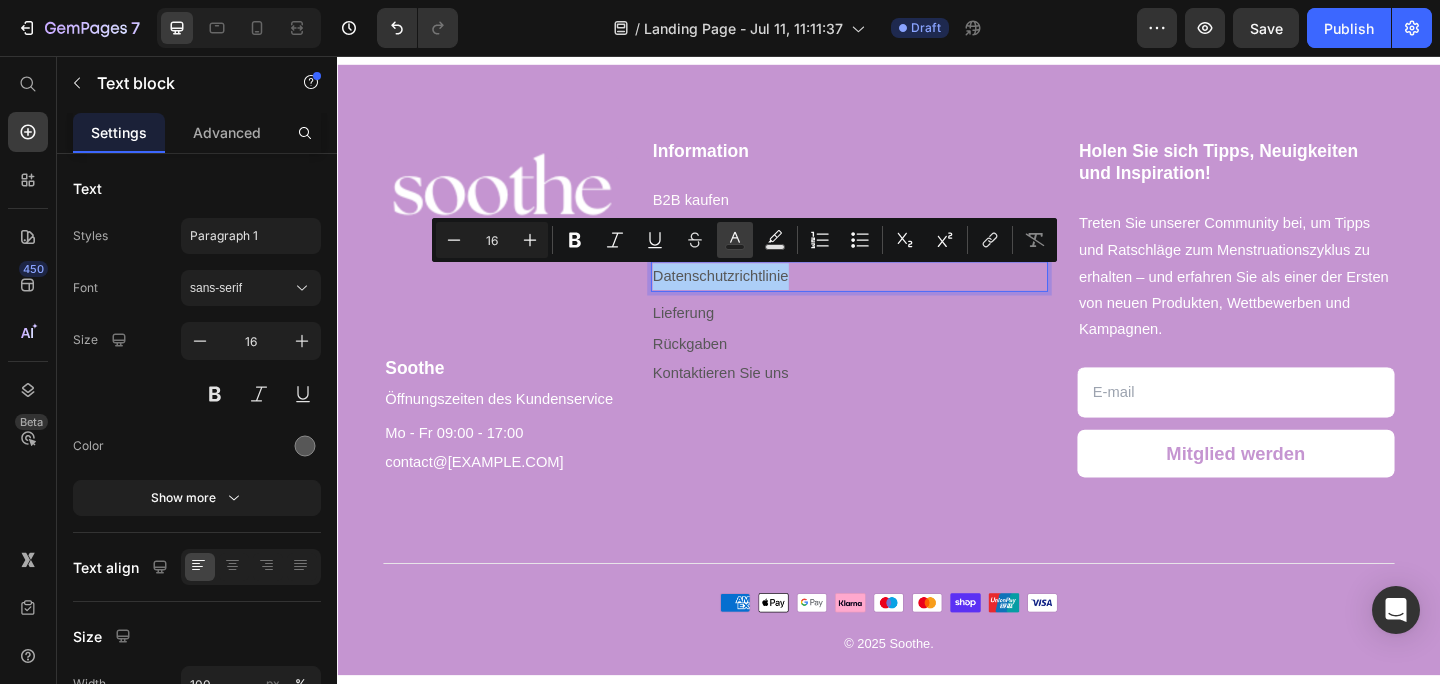 click on "Text Color" at bounding box center (735, 240) 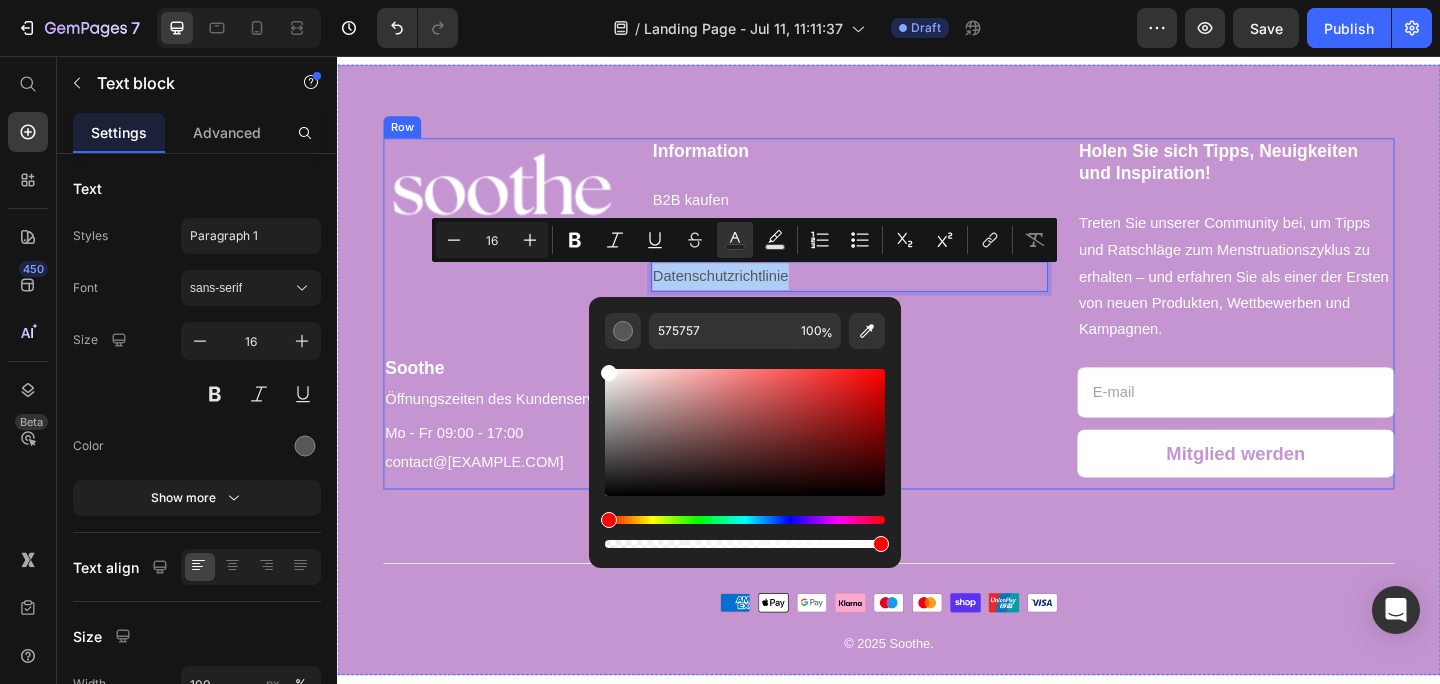 drag, startPoint x: 952, startPoint y: 483, endPoint x: 597, endPoint y: 327, distance: 387.7641 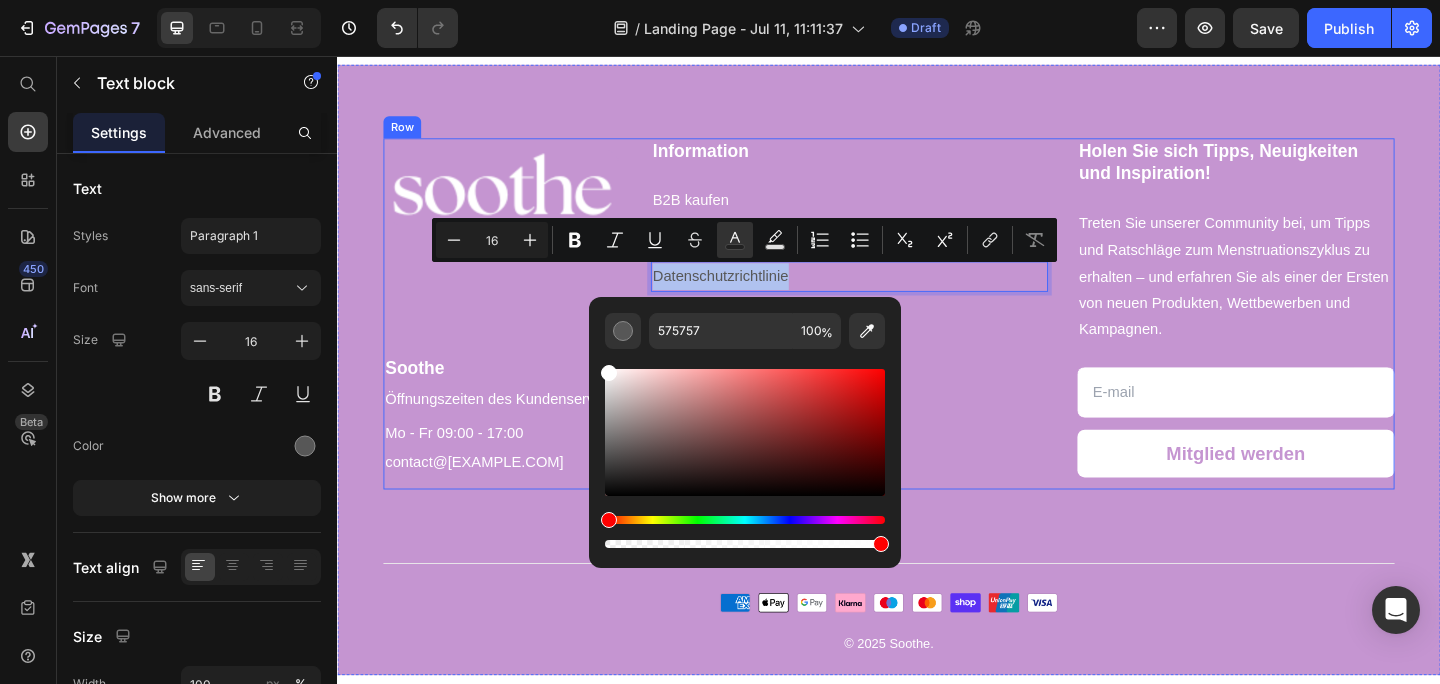 type on "FFFFFF" 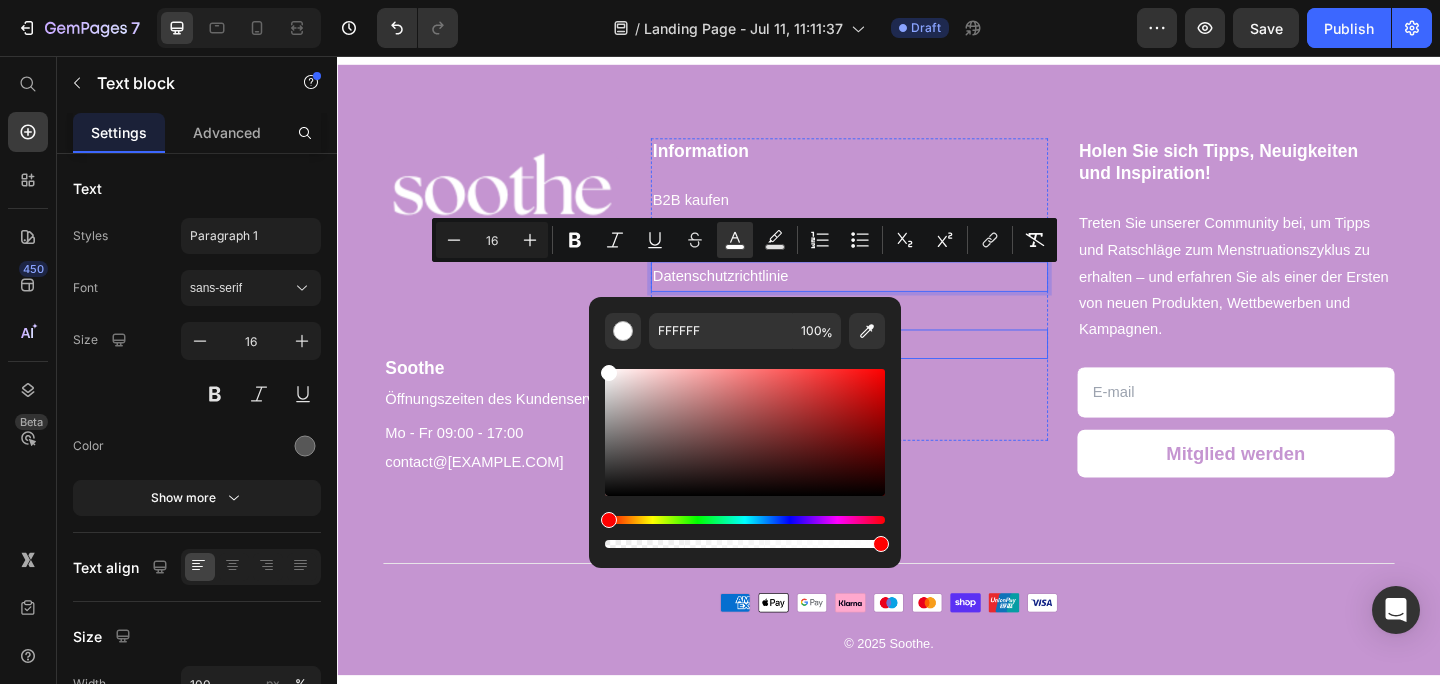 click on "Information Heading B2B kaufen Text block Allgemeine Geschäftsbedingungen Text block Datenschutzrichtlinie Text block   8 Lieferung  Text block Rückgaben  Text block Kontaktieren Sie uns Text block Heading Text block Text block Text block" at bounding box center (894, 310) 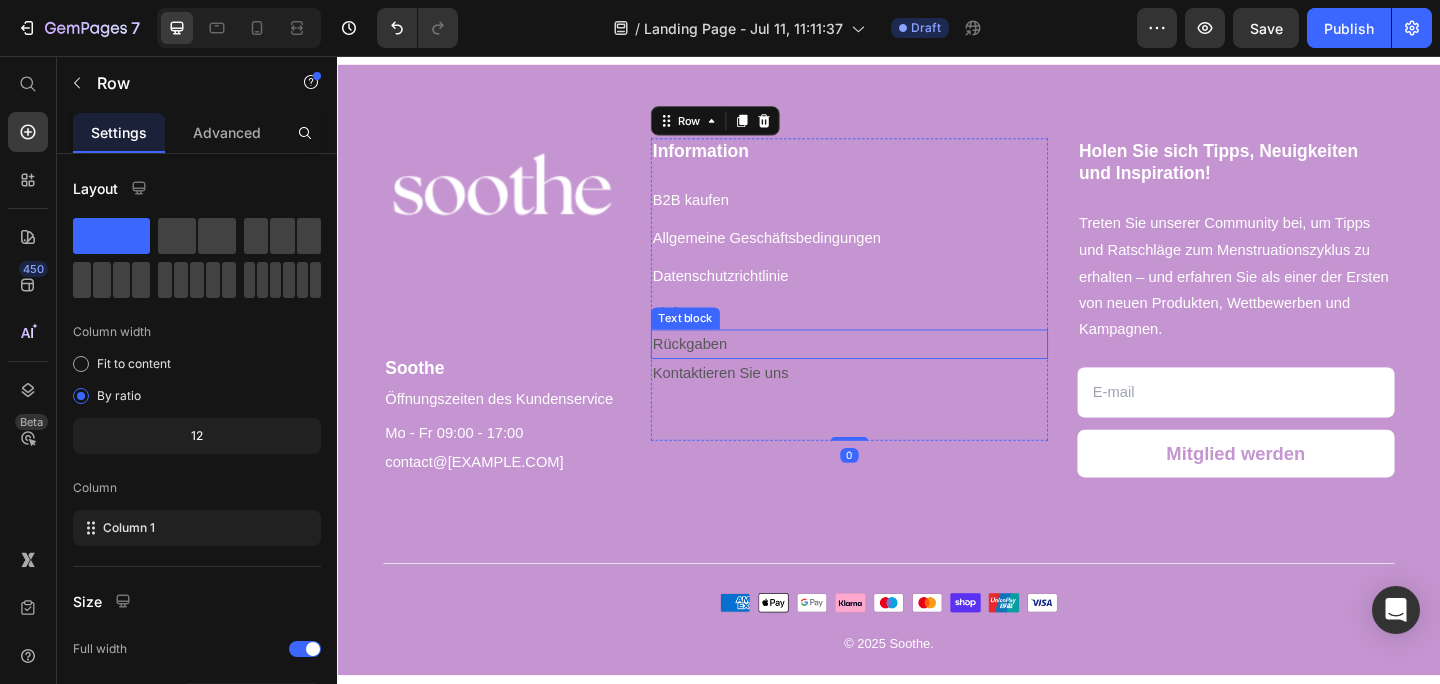 click on "Text block" at bounding box center (715, 342) 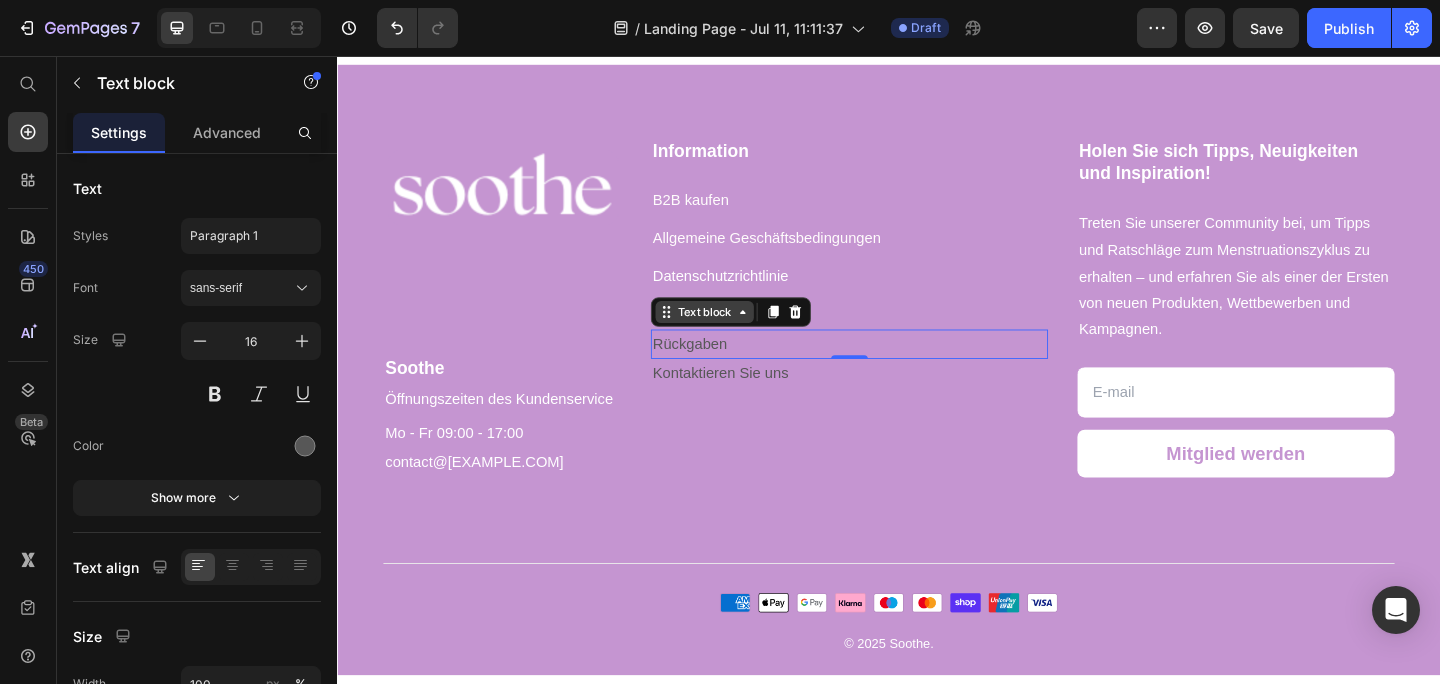 click on "Text block" at bounding box center (736, 335) 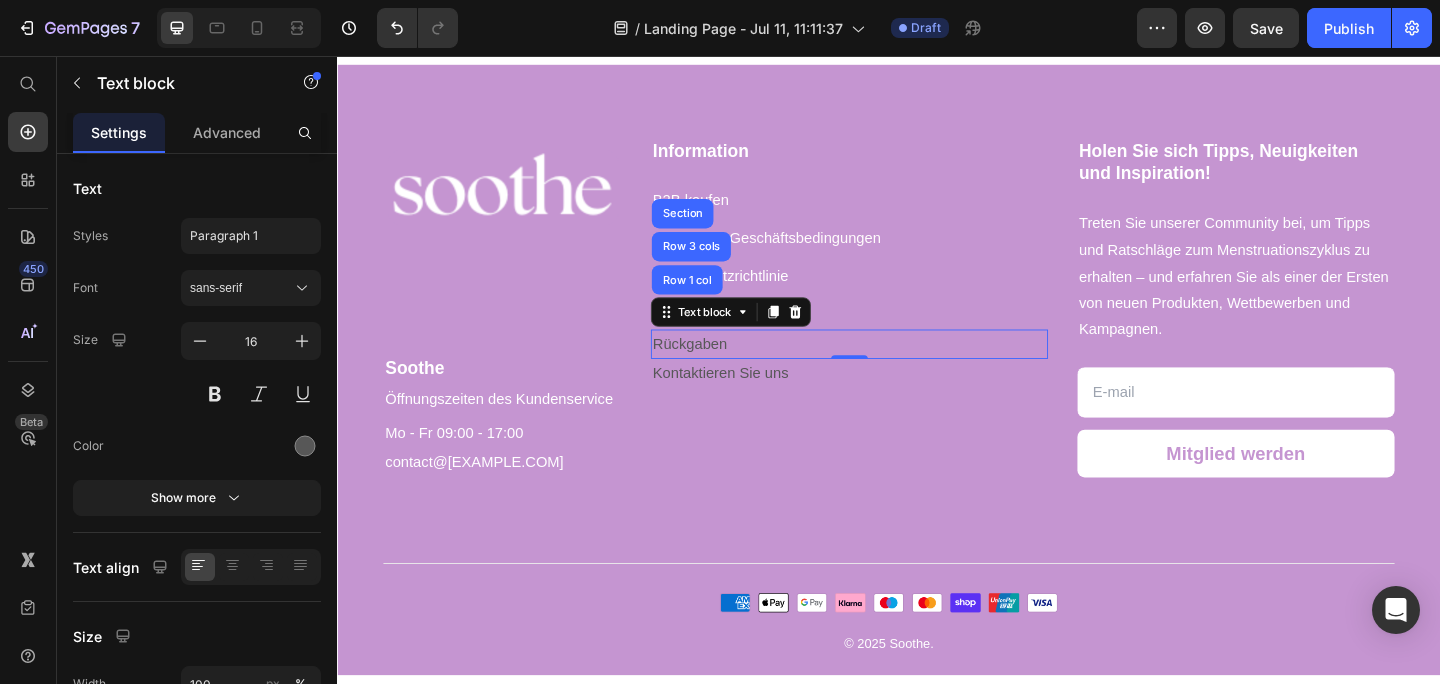 click on "Rückgaben" at bounding box center (894, 370) 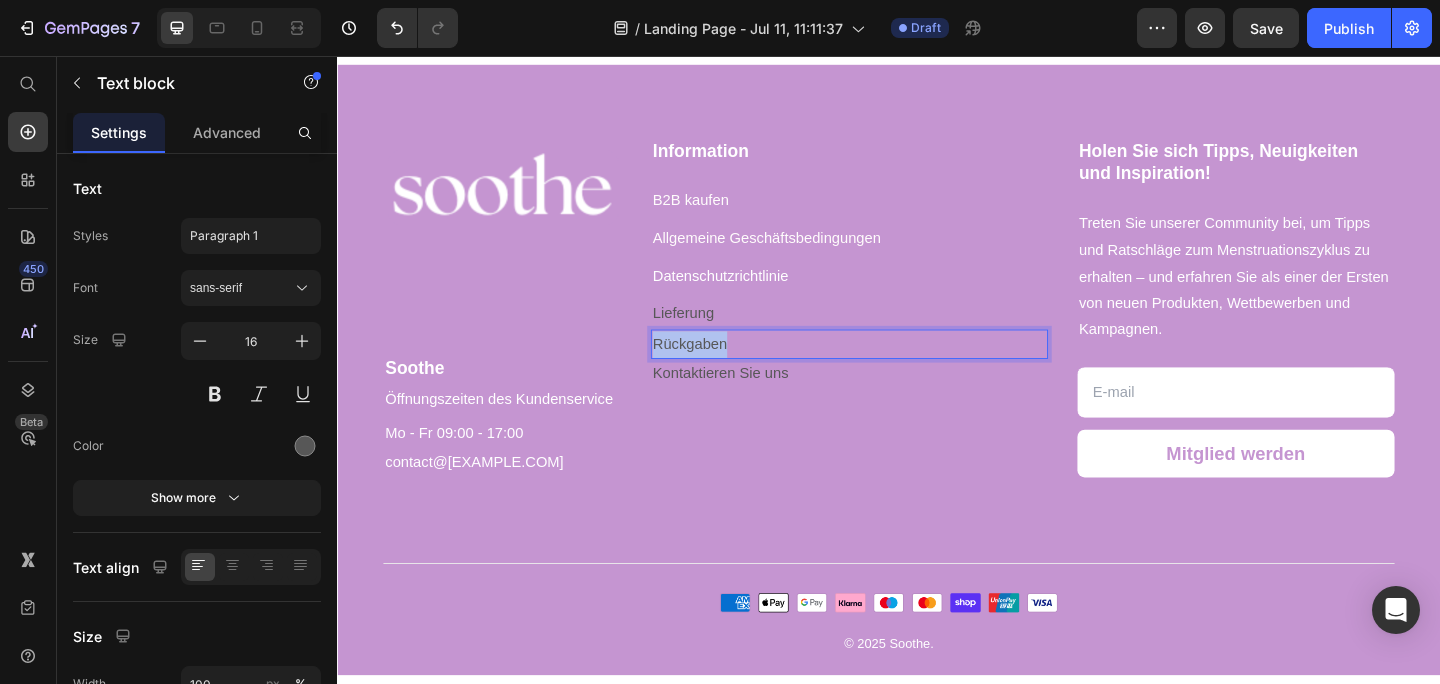 click on "Rückgaben" at bounding box center (894, 370) 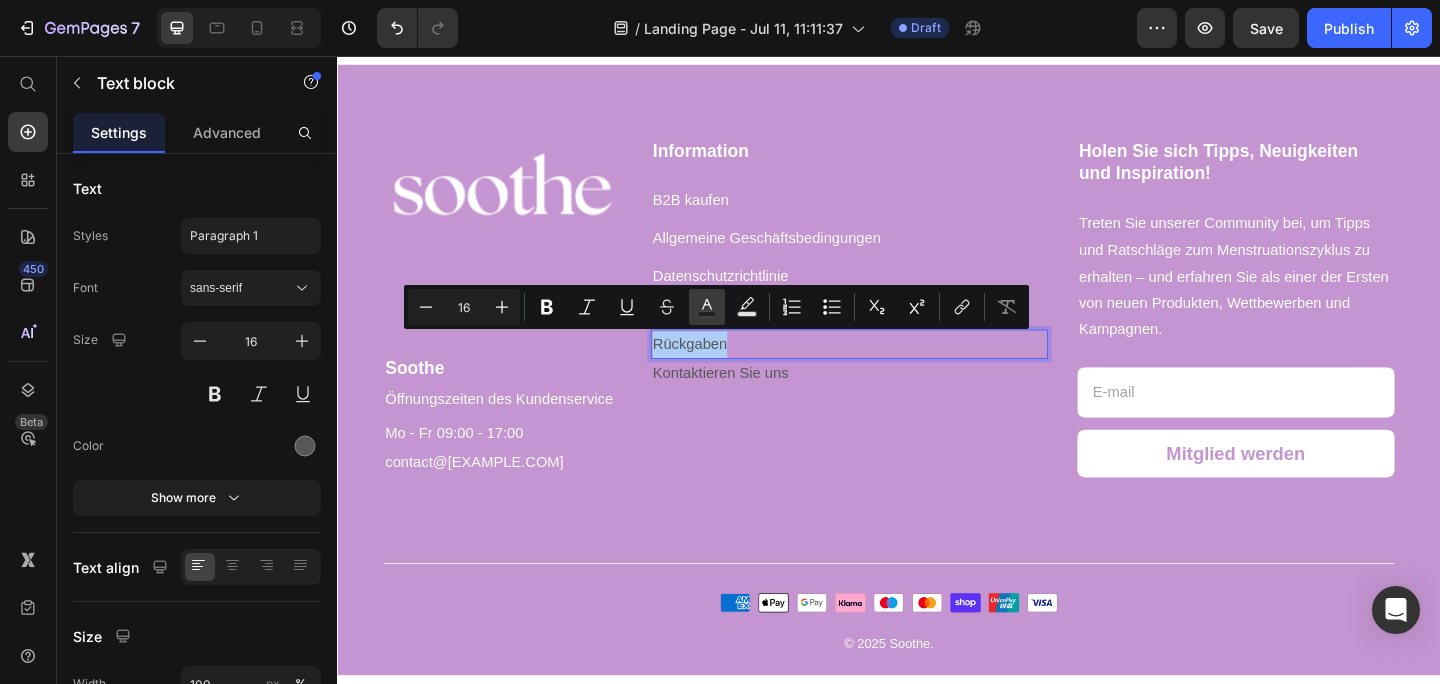 click 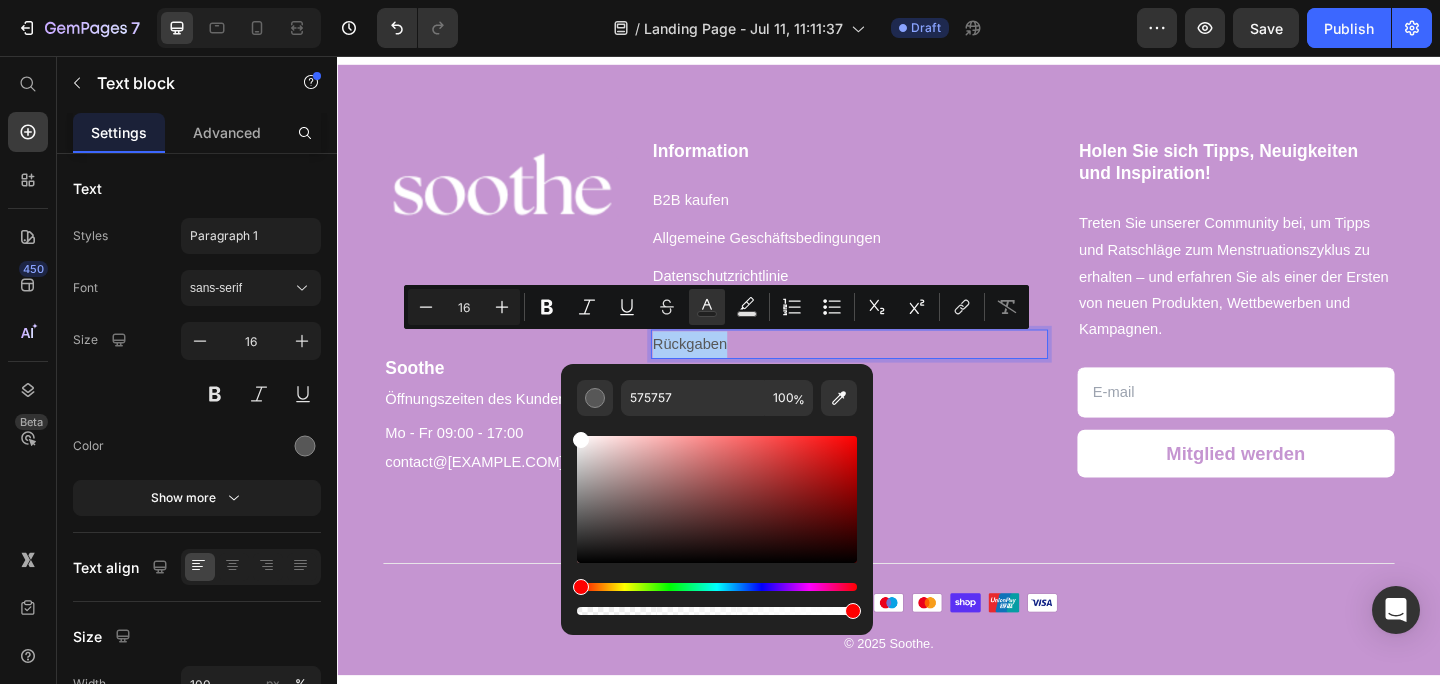 drag, startPoint x: 587, startPoint y: 488, endPoint x: 563, endPoint y: 388, distance: 102.83968 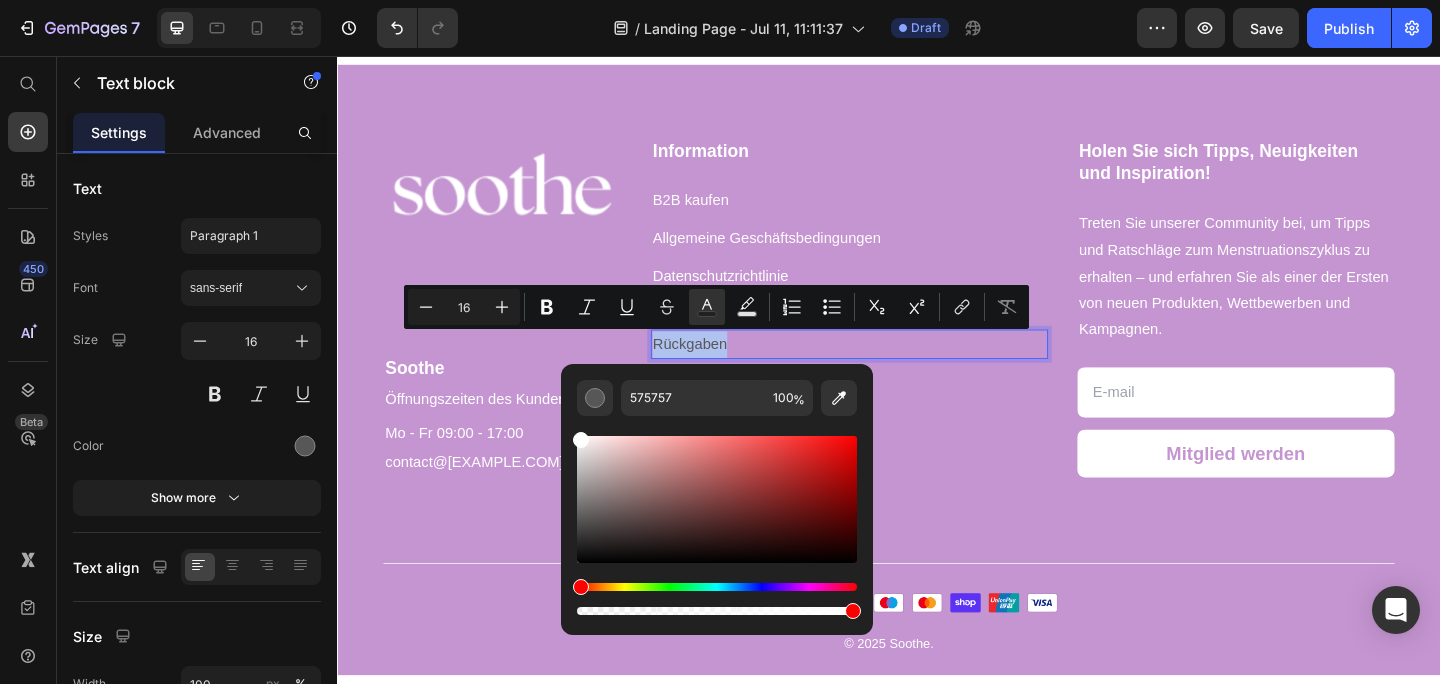 type on "FFFFFF" 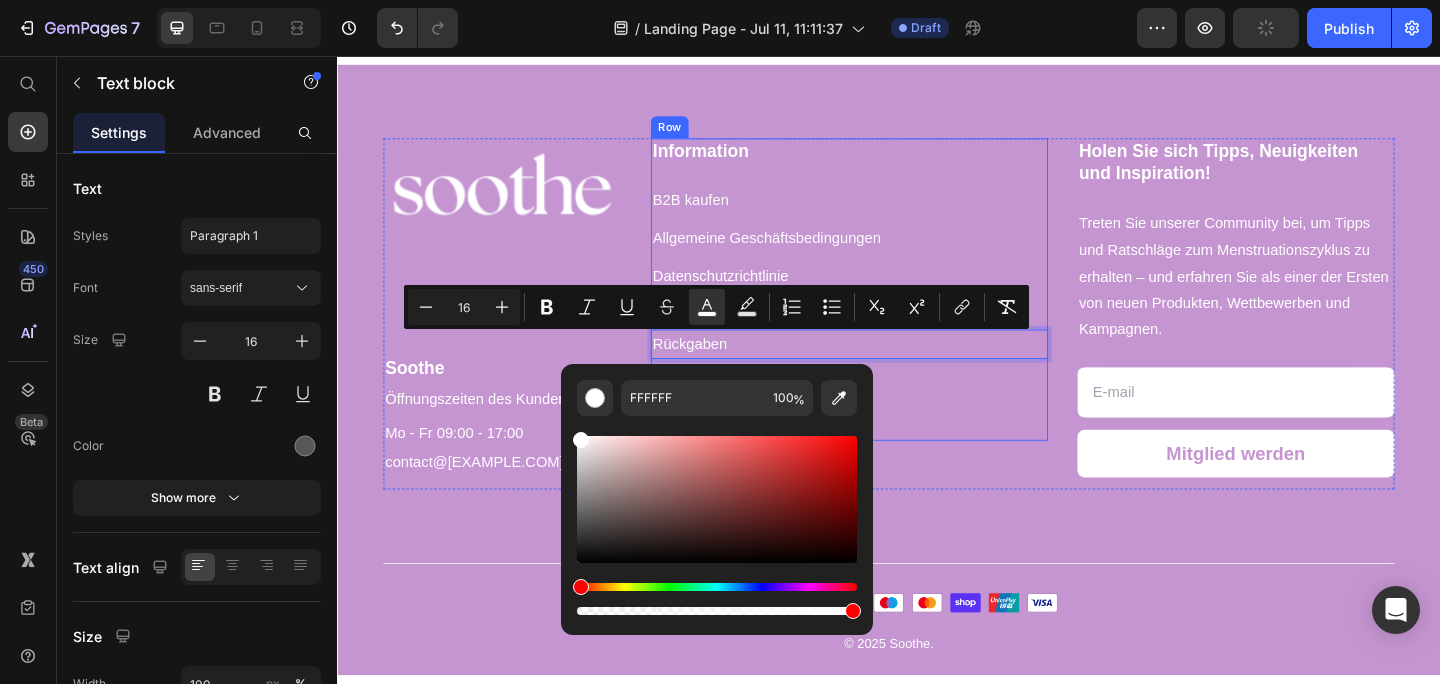 click on "Information Heading B2B kaufen Text block Allgemeine Geschäftsbedingungen Text block Datenschutzrichtlinie Text block Lieferung  Text block Rückgaben  Text block Row 1 col Row 3 cols Section   0 Kontaktieren Sie uns Text block Heading Text block Text block Text block" at bounding box center (894, 310) 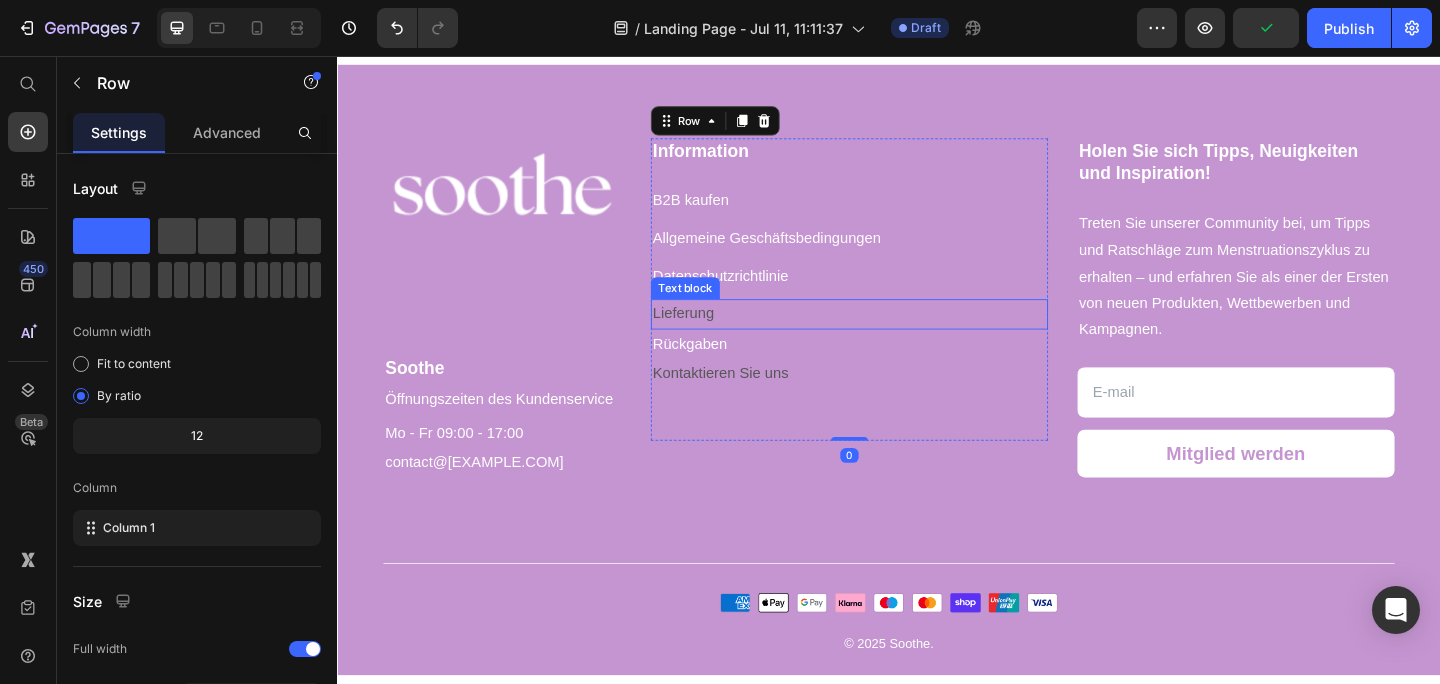 click on "Lieferung" at bounding box center (894, 337) 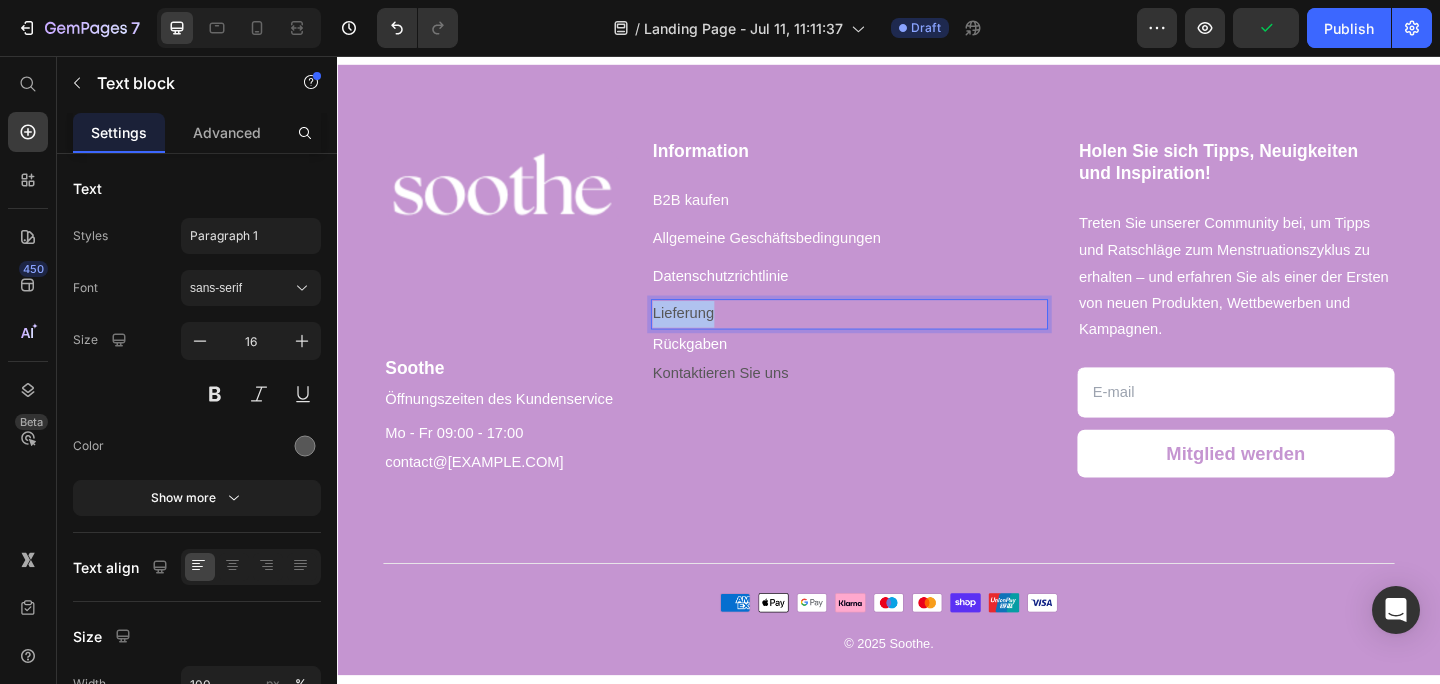 click on "Lieferung" at bounding box center (894, 337) 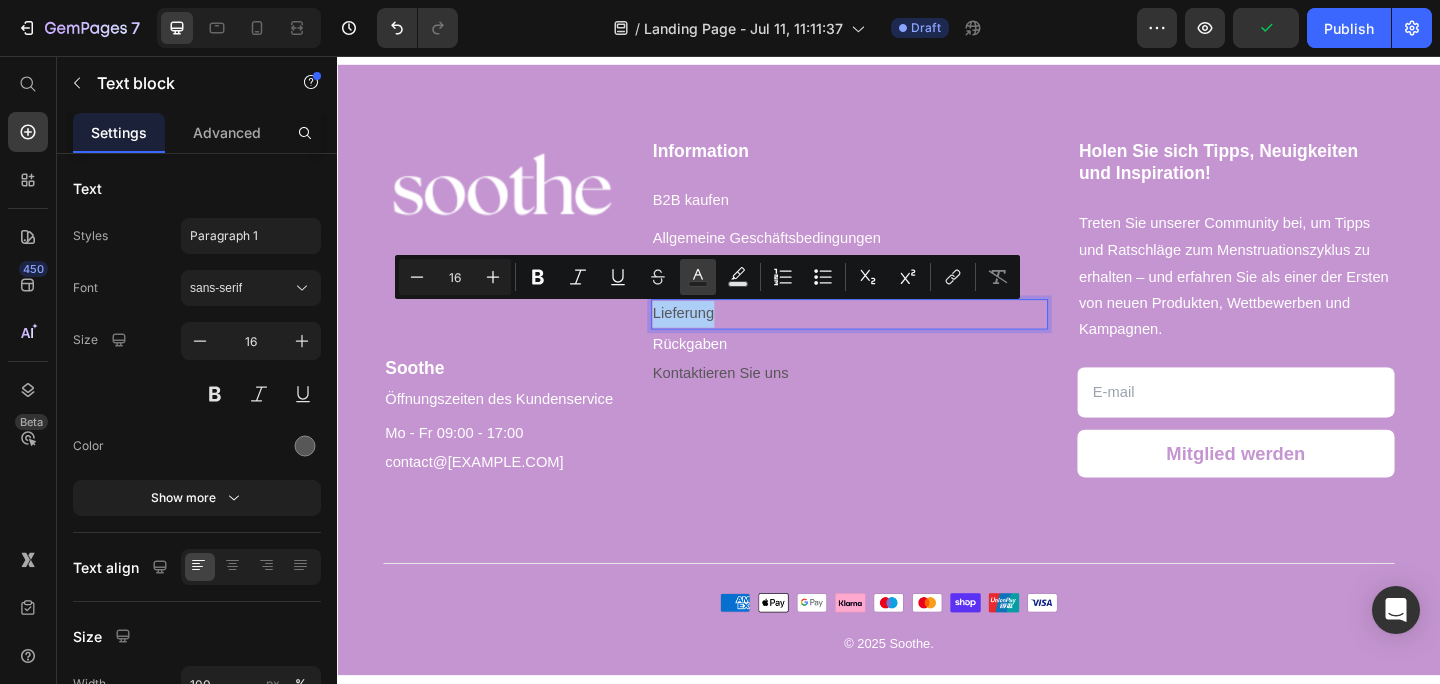 click 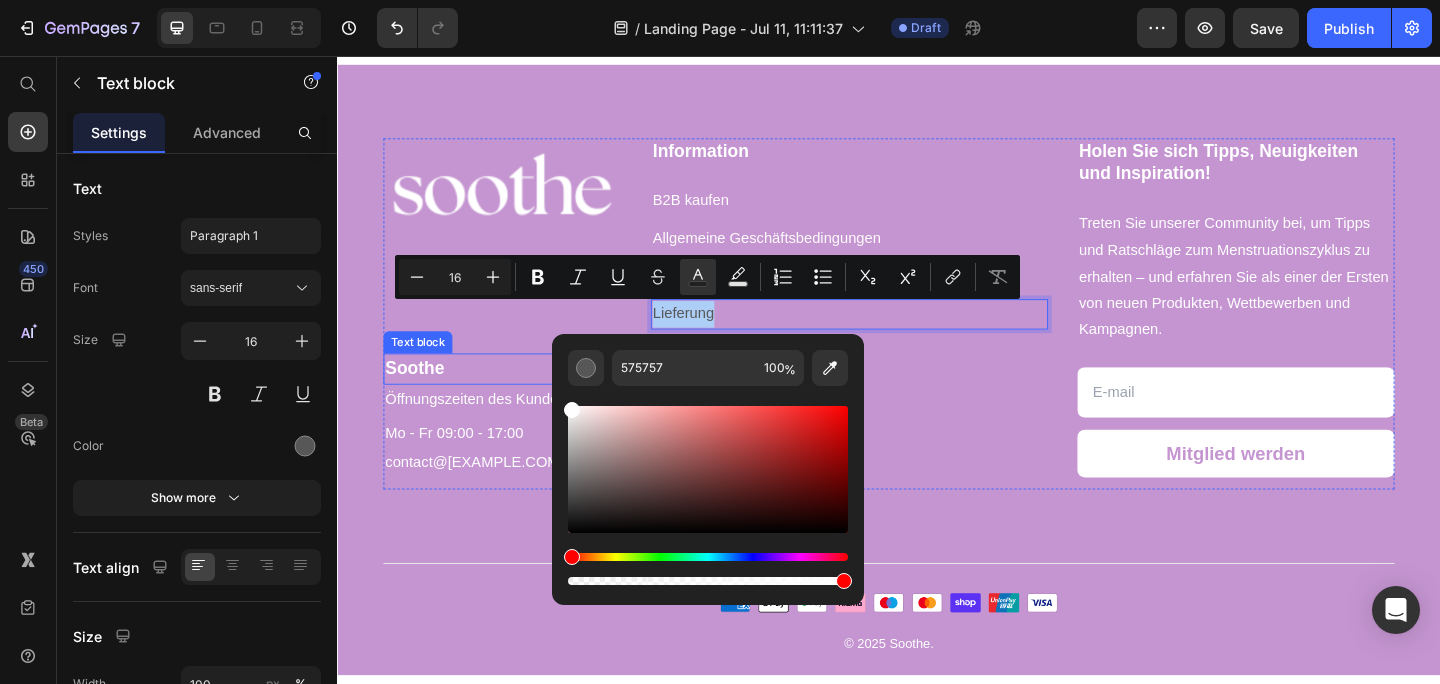 drag, startPoint x: 940, startPoint y: 506, endPoint x: 562, endPoint y: 409, distance: 390.24734 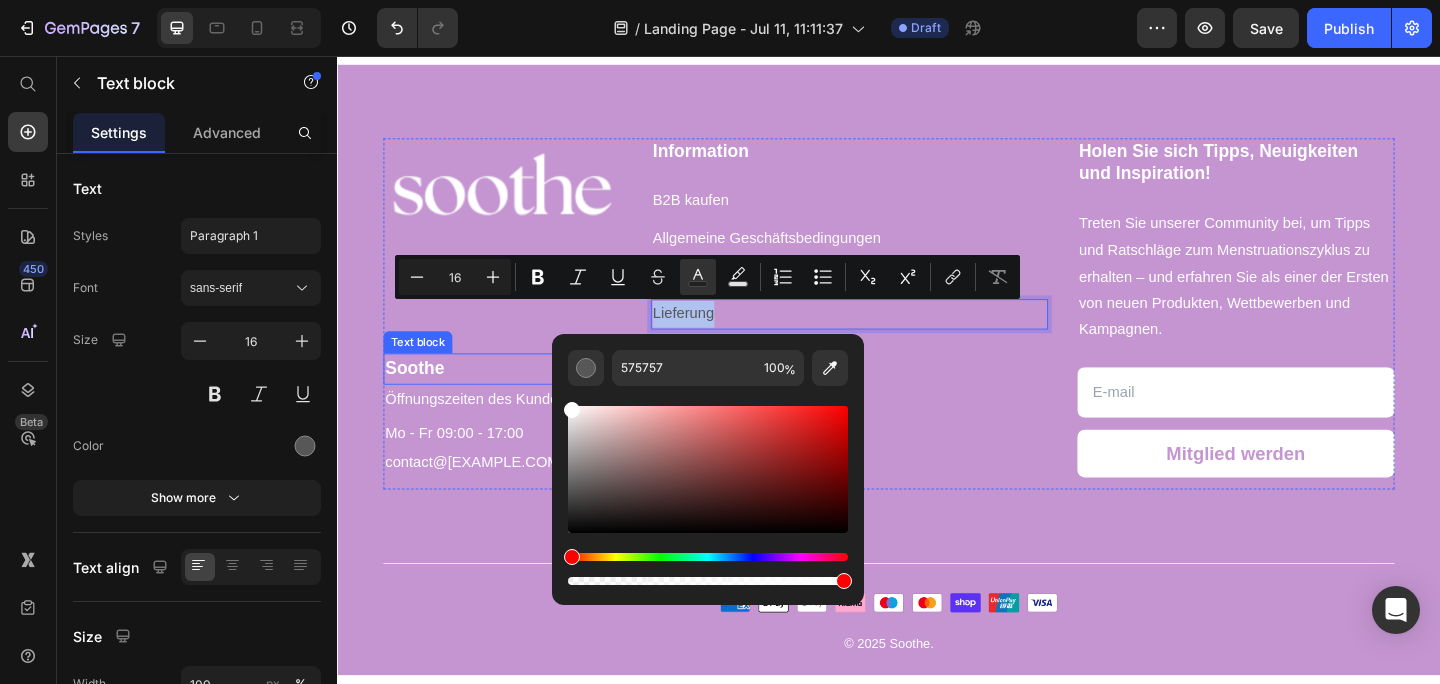 type on "FFFFFF" 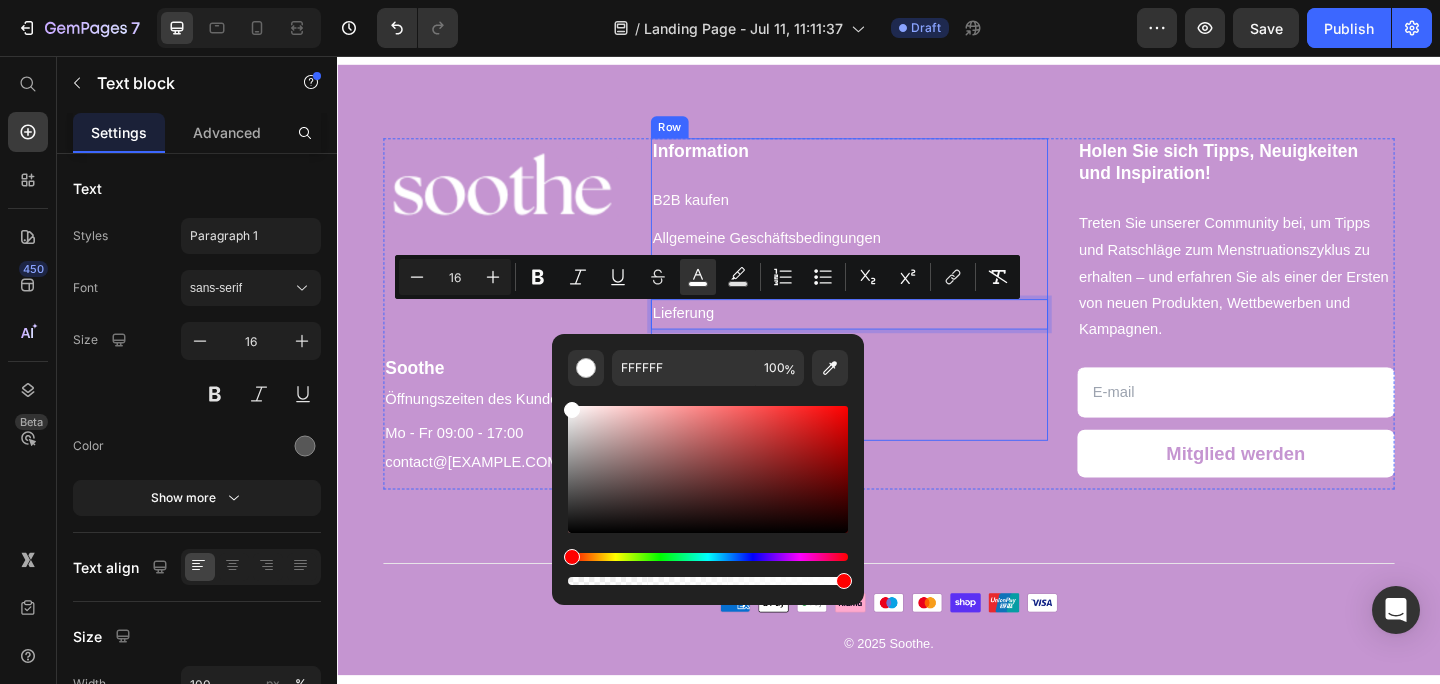 click on "Information Heading B2B kaufen Text block Allgemeine Geschäftsbedingungen Text block Datenschutzrichtlinie Text block Lieferung   Text block   0 Rückgaben  Text block Kontaktieren Sie uns Text block Heading Text block Text block Text block" at bounding box center [894, 310] 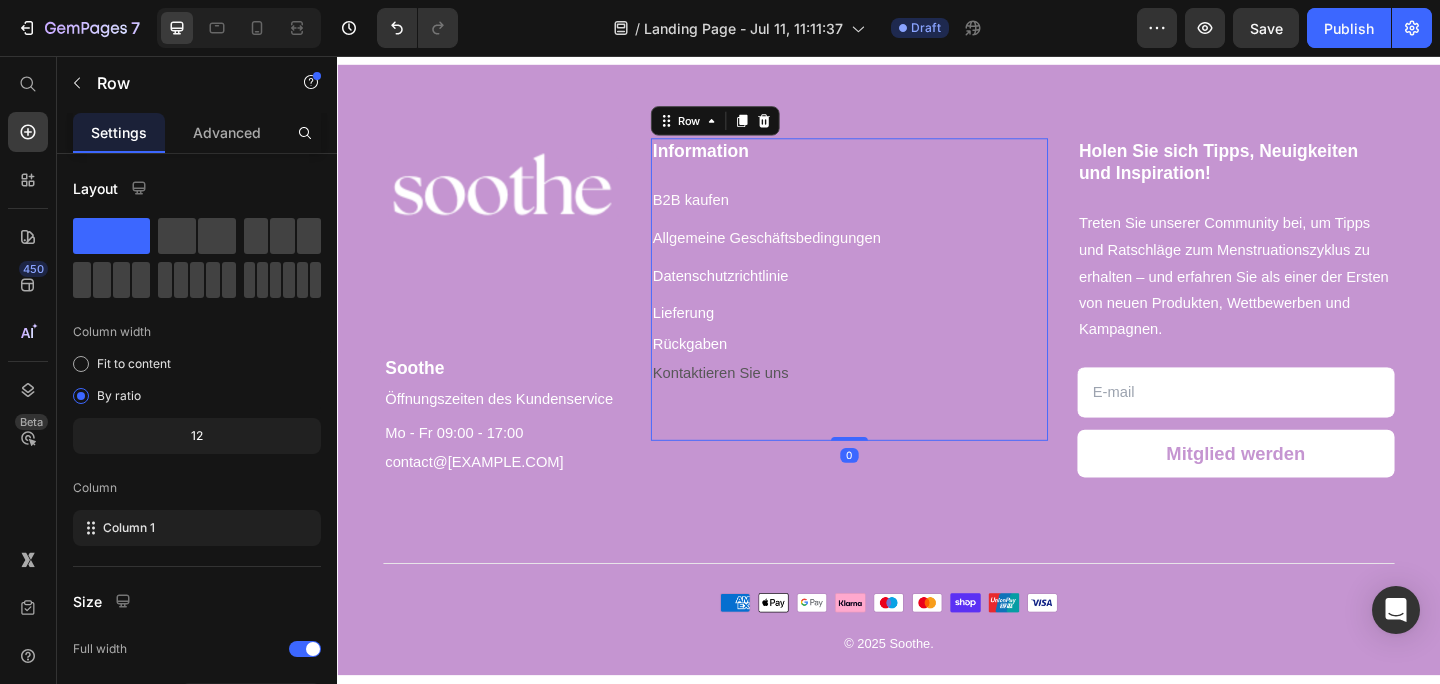 click on "Kontaktieren Sie uns" at bounding box center [894, 402] 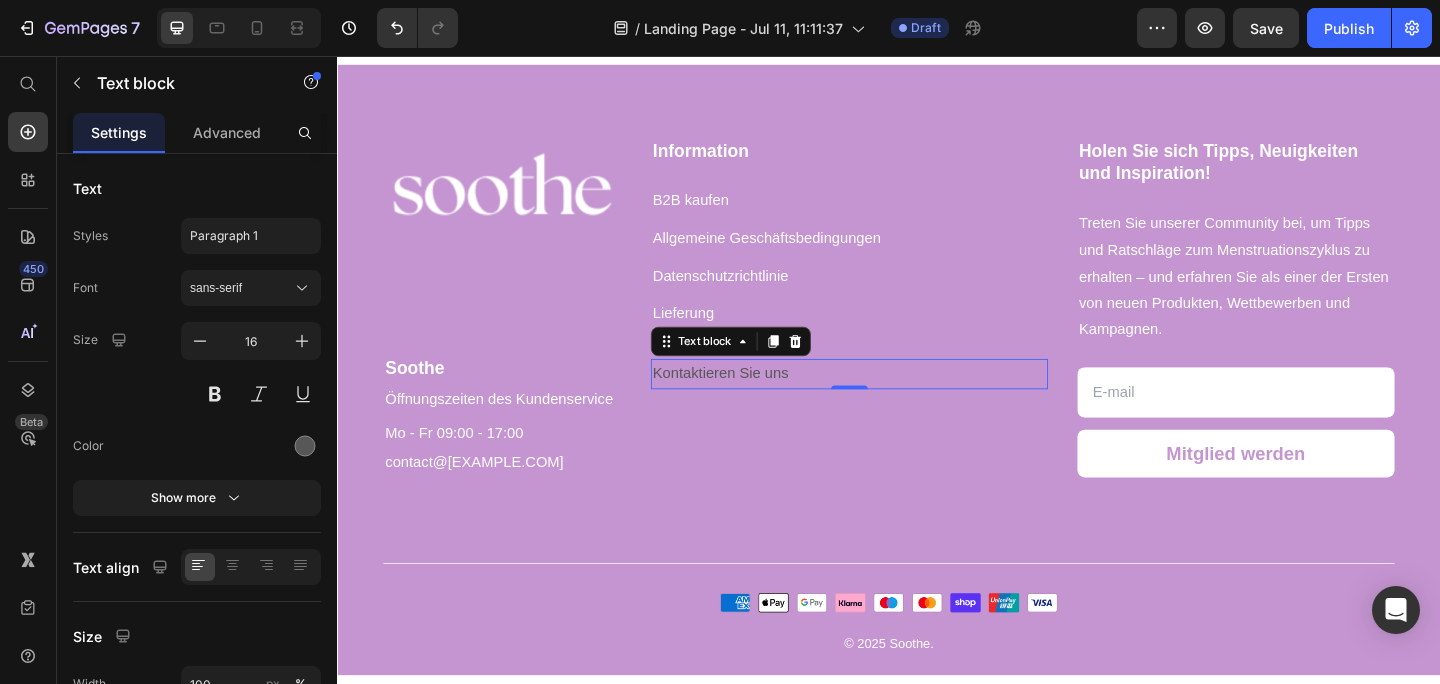 click on "Kontaktieren Sie uns" at bounding box center (894, 402) 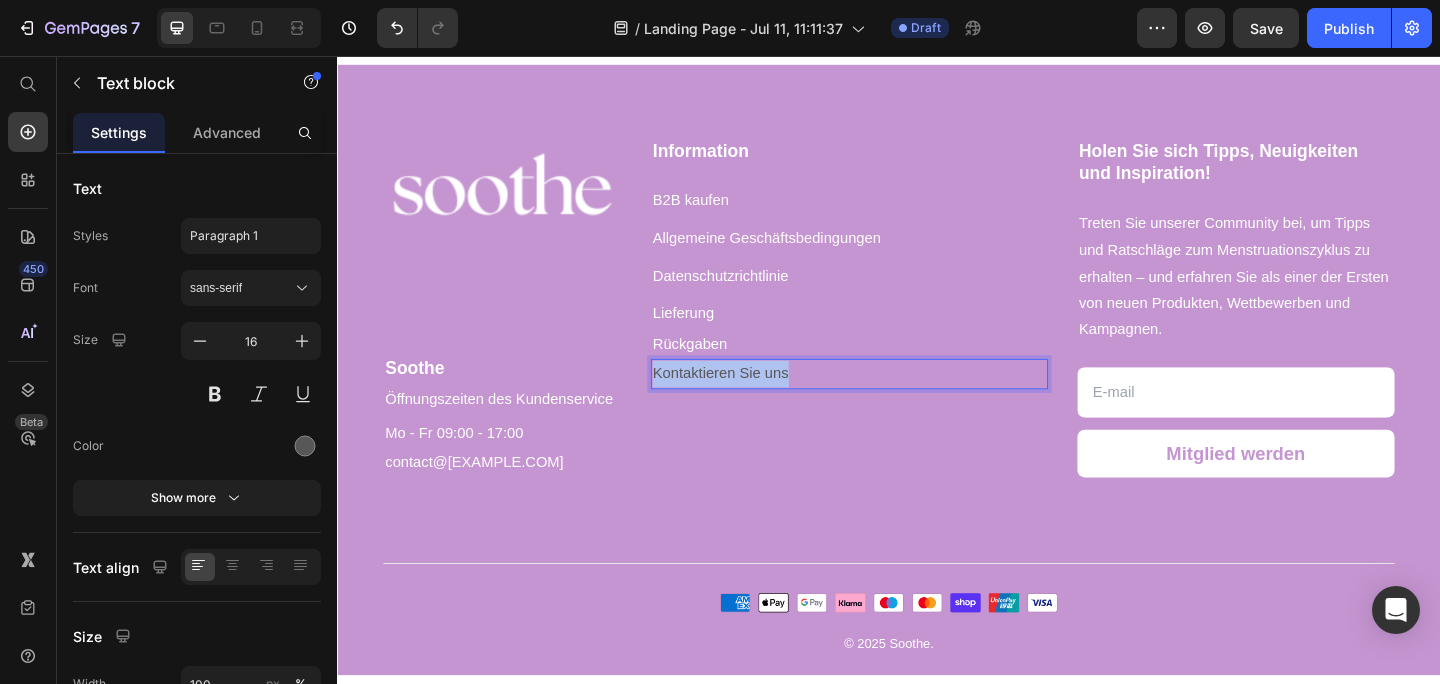 click on "Kontaktieren Sie uns" at bounding box center (894, 402) 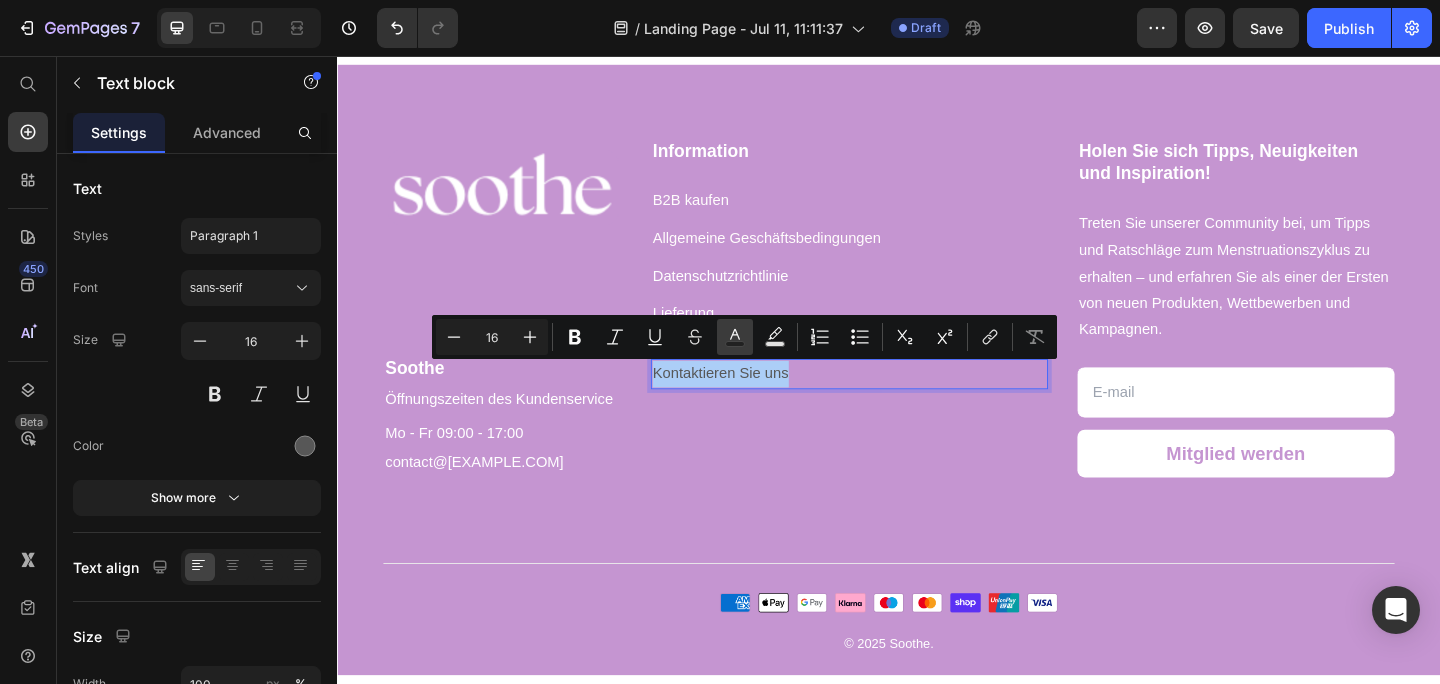 click 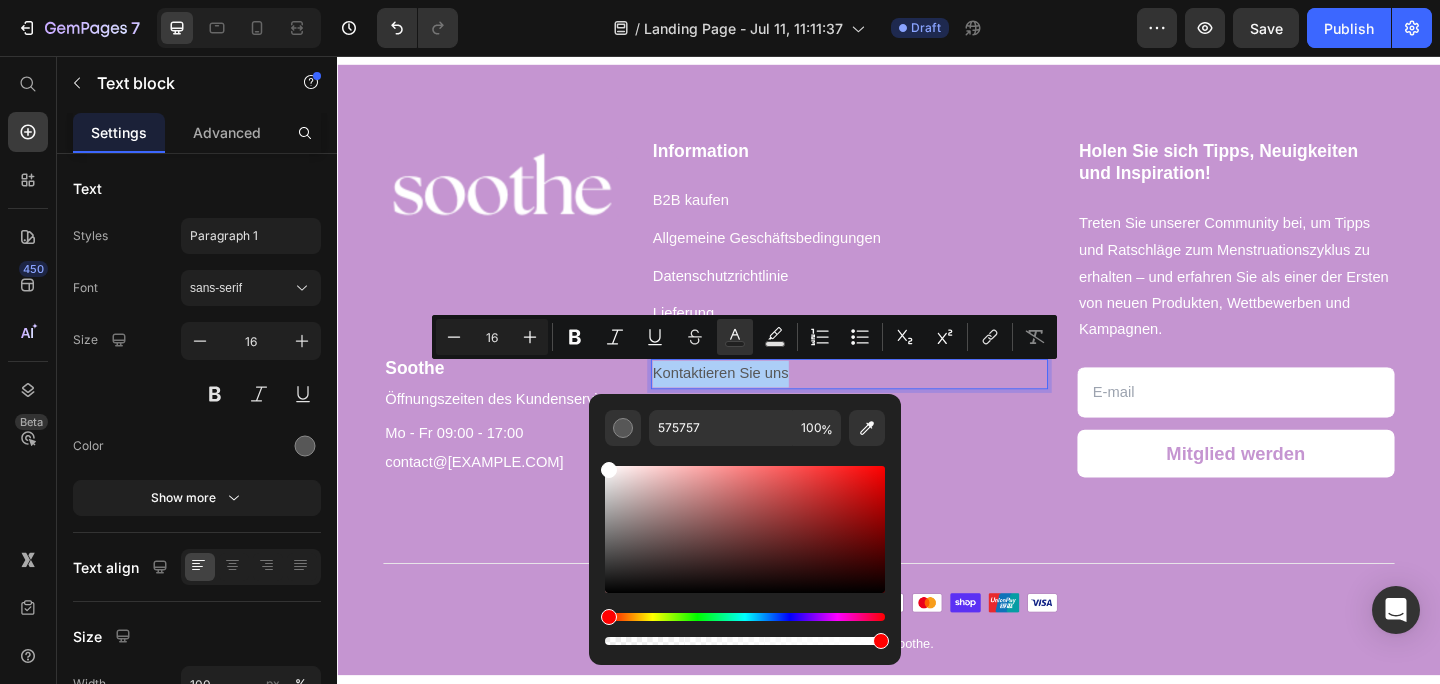 drag, startPoint x: 954, startPoint y: 548, endPoint x: 600, endPoint y: 451, distance: 367.04904 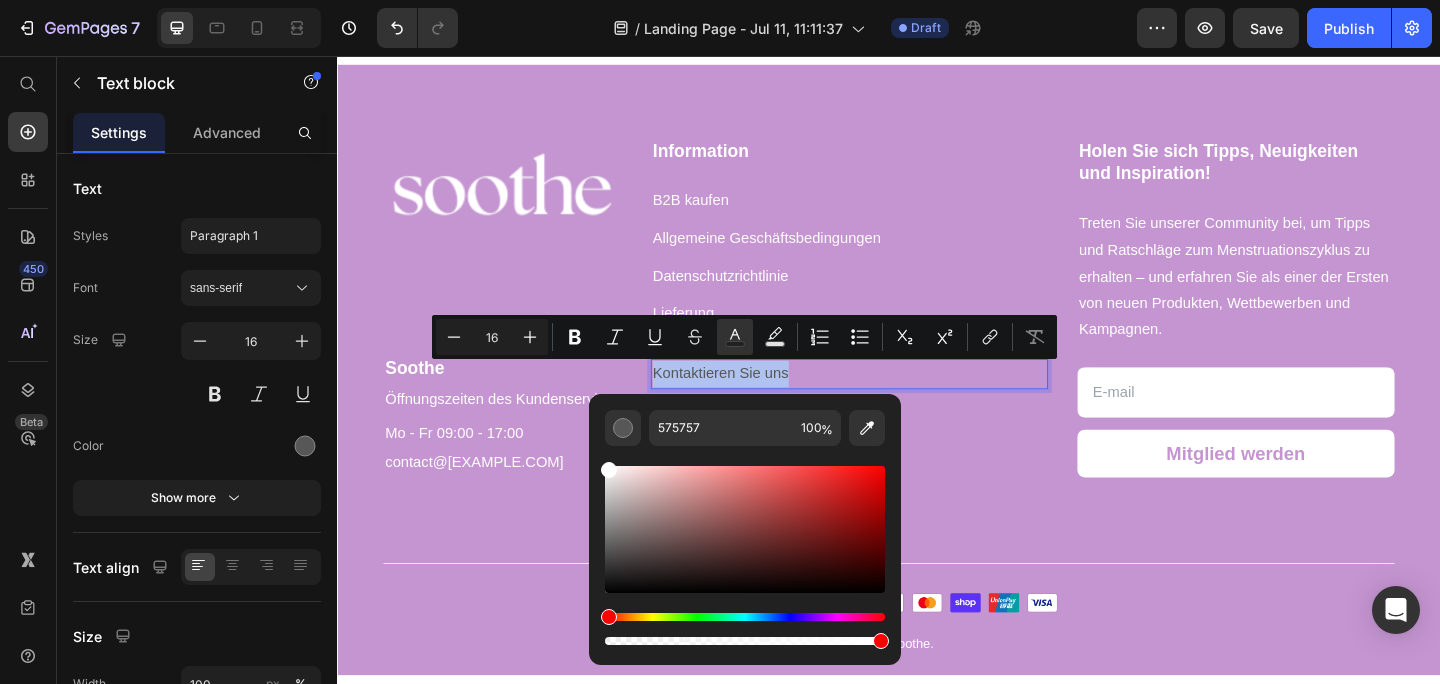 type on "FFFFFF" 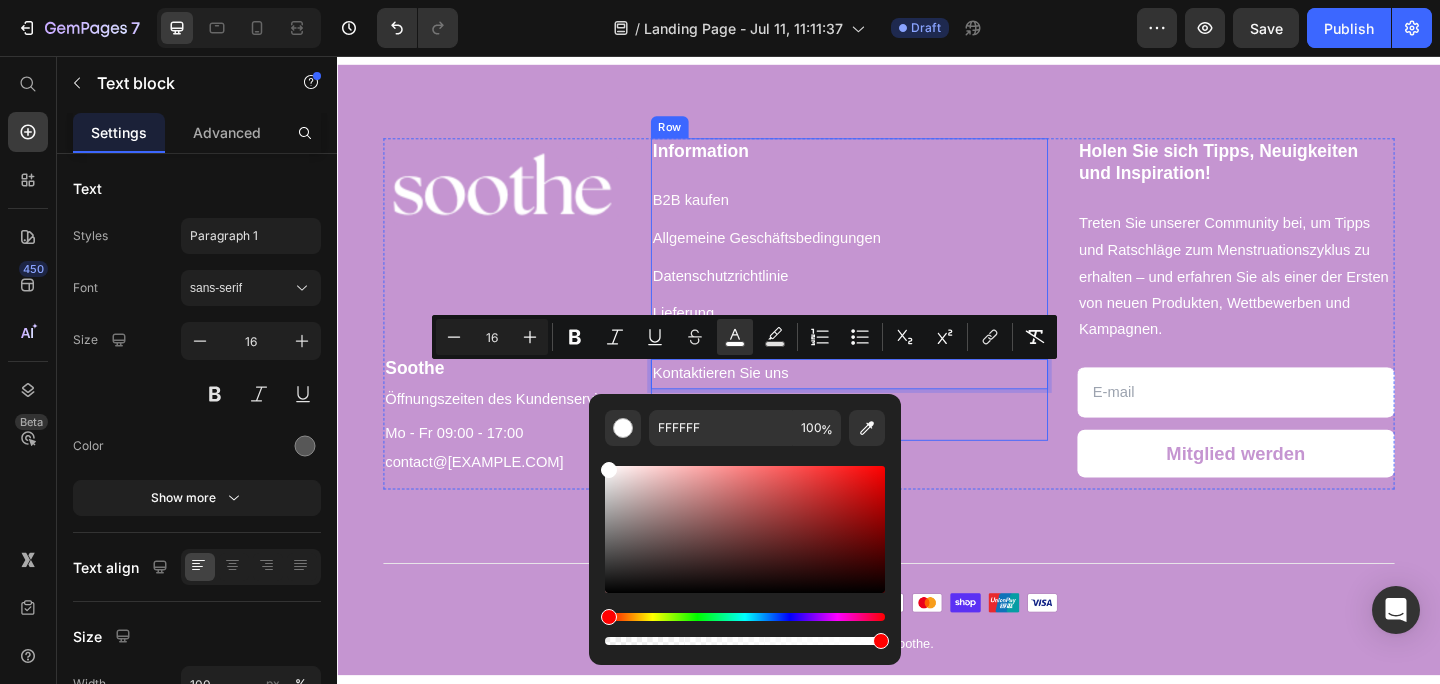 click on "Information Heading B2B kaufen Text block Allgemeine Geschäftsbedingungen Text block Datenschutzrichtlinie Text block Lieferung   Text block Rückgaben  Text block Kontaktieren Sie uns Text block   0 Heading Text block Text block Text block" at bounding box center (894, 310) 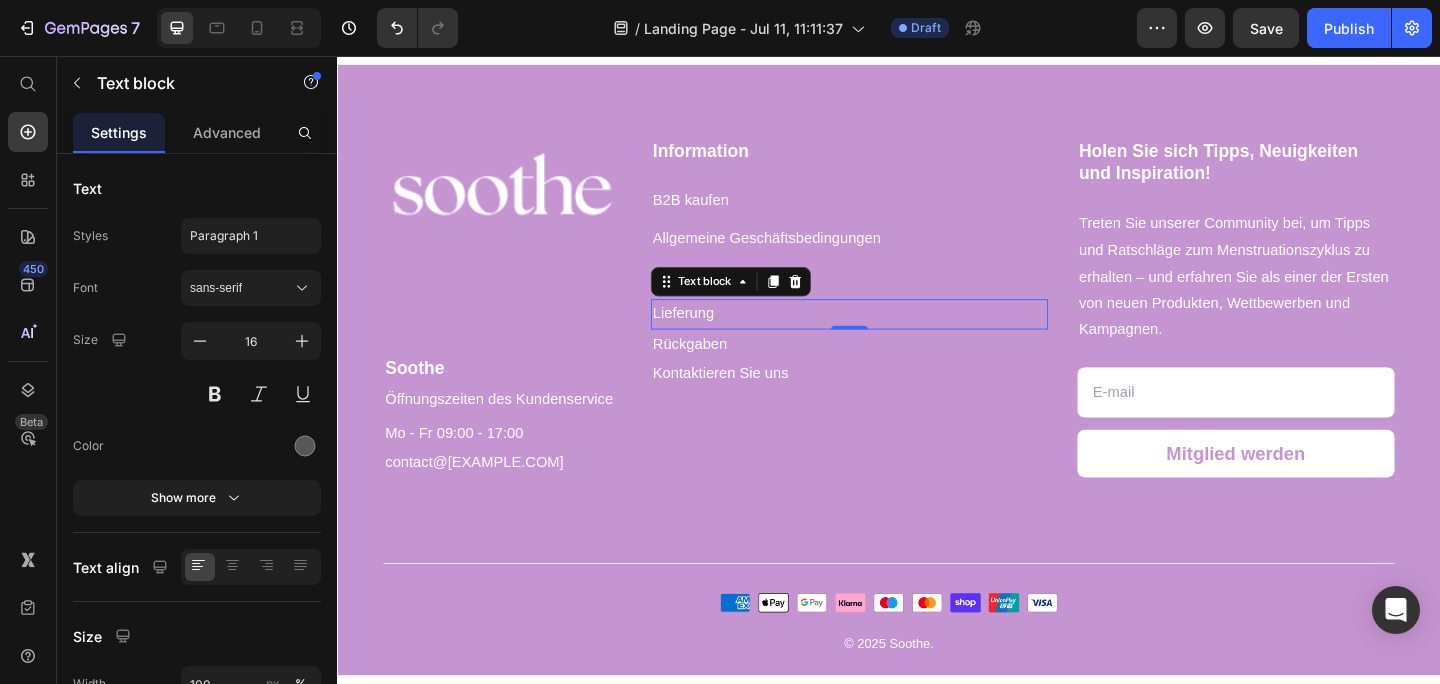 click on "Lieferung   Text block   0" at bounding box center (894, 337) 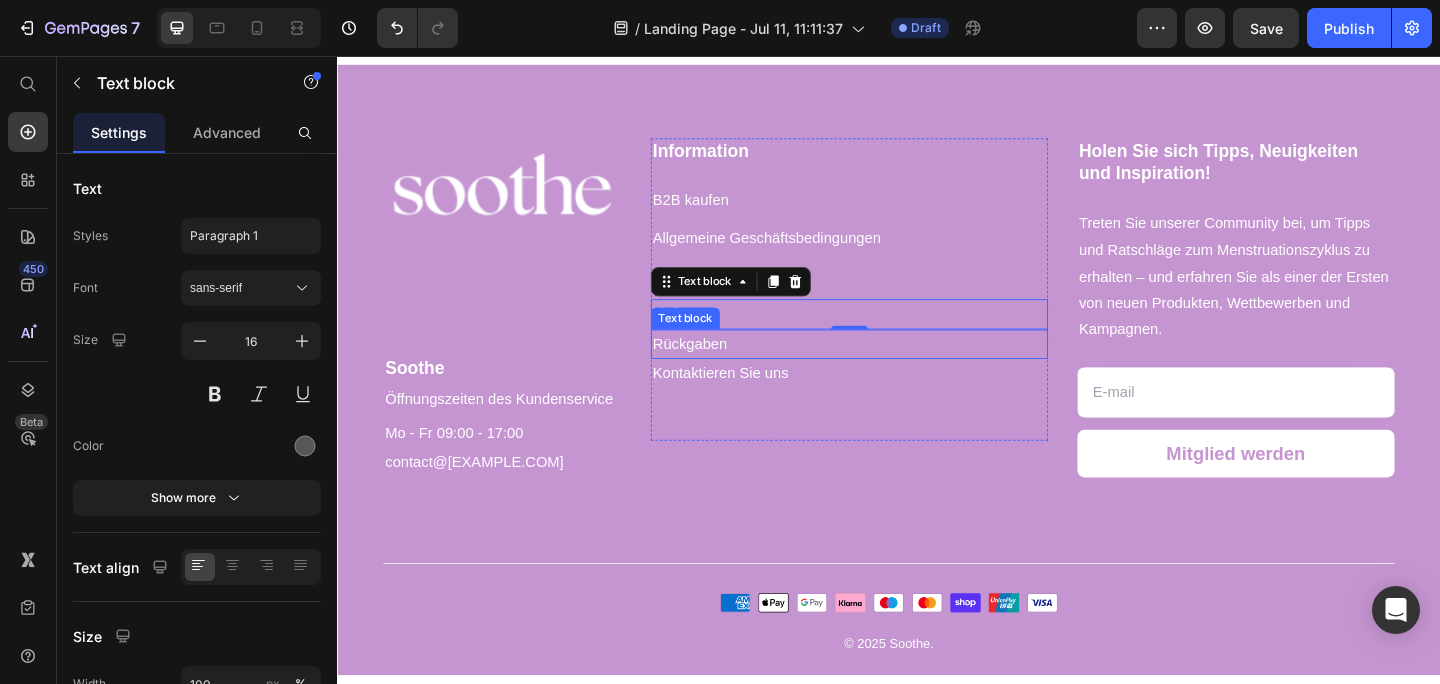 click on "Rückgaben" at bounding box center [720, 369] 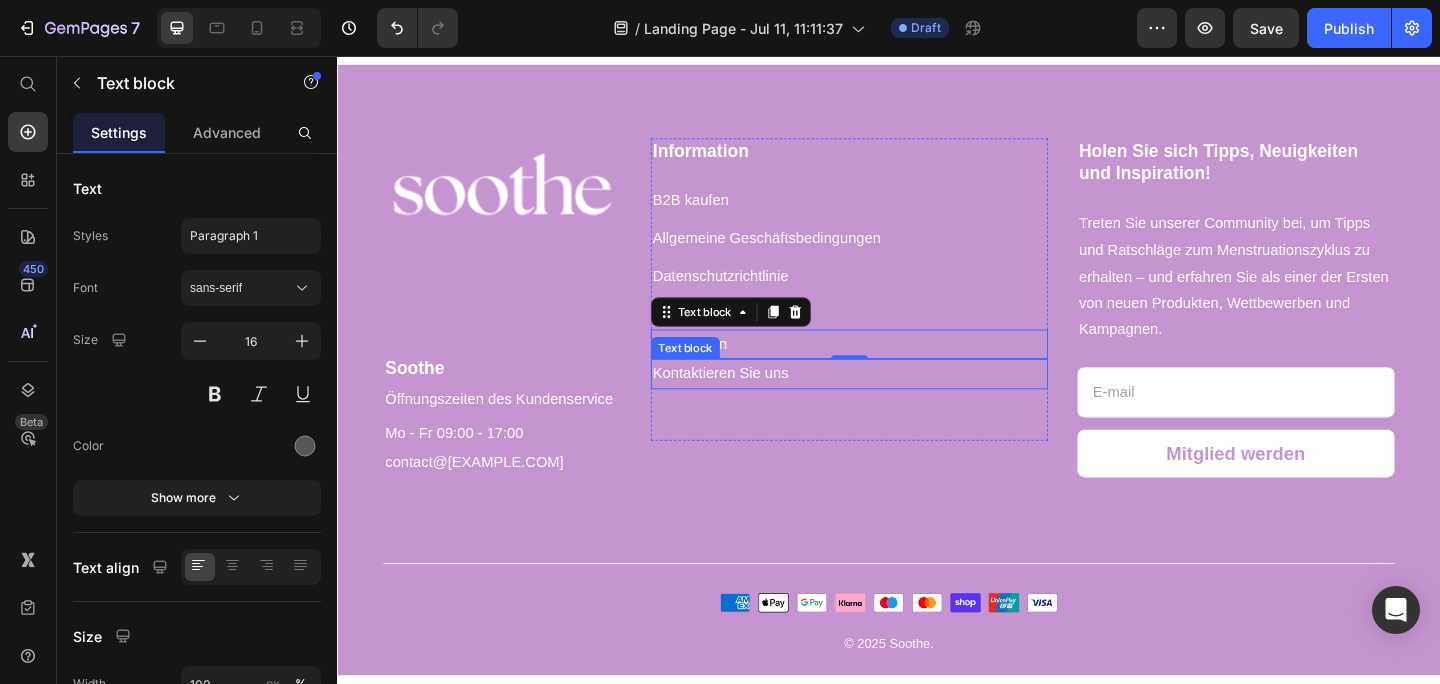 click on "Kontaktieren Sie uns" at bounding box center (754, 401) 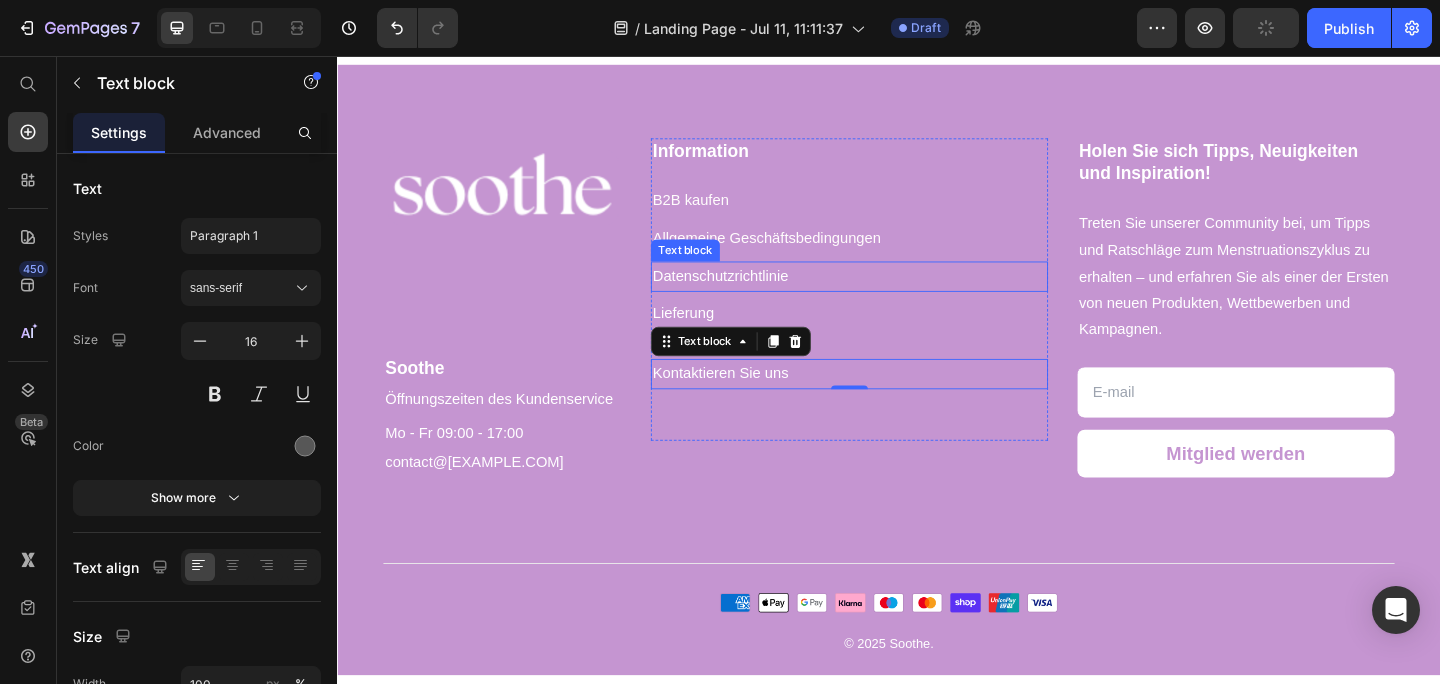 click on "Datenschutzrichtlinie" at bounding box center (754, 295) 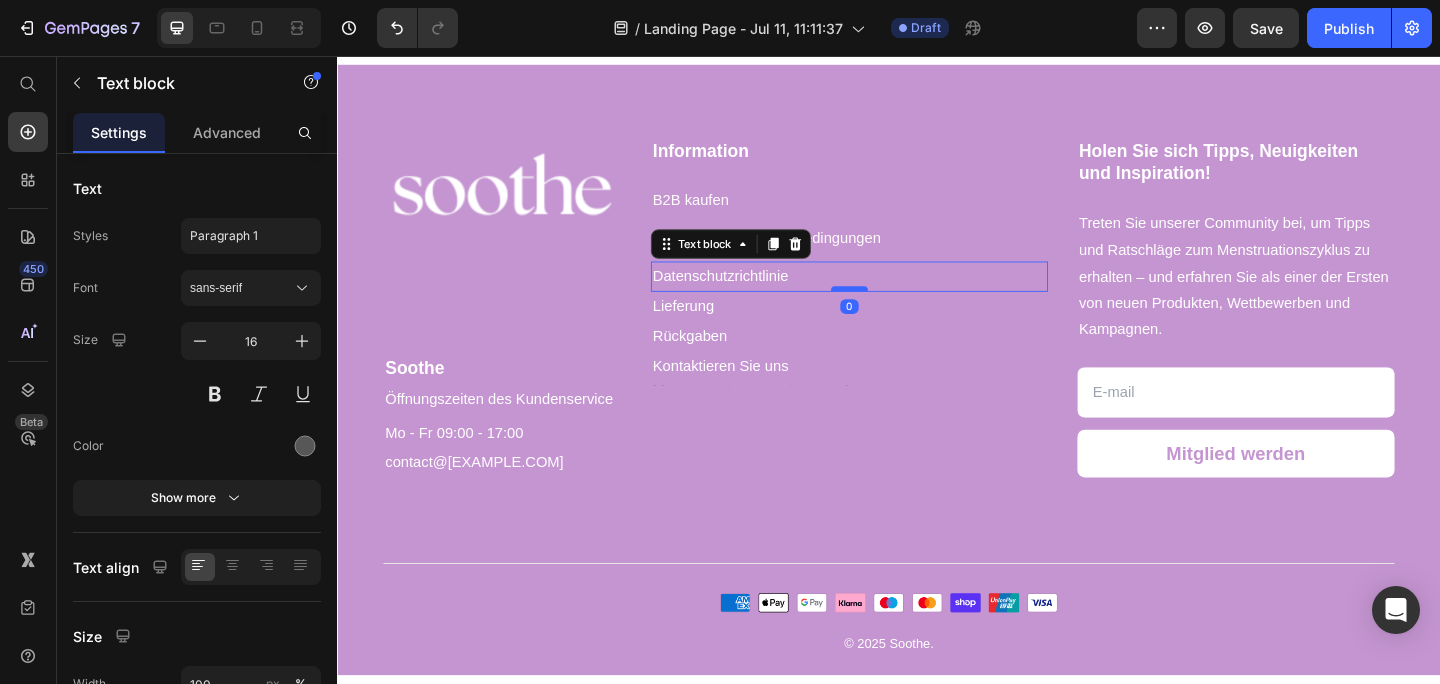 drag, startPoint x: 902, startPoint y: 320, endPoint x: 904, endPoint y: 309, distance: 11.18034 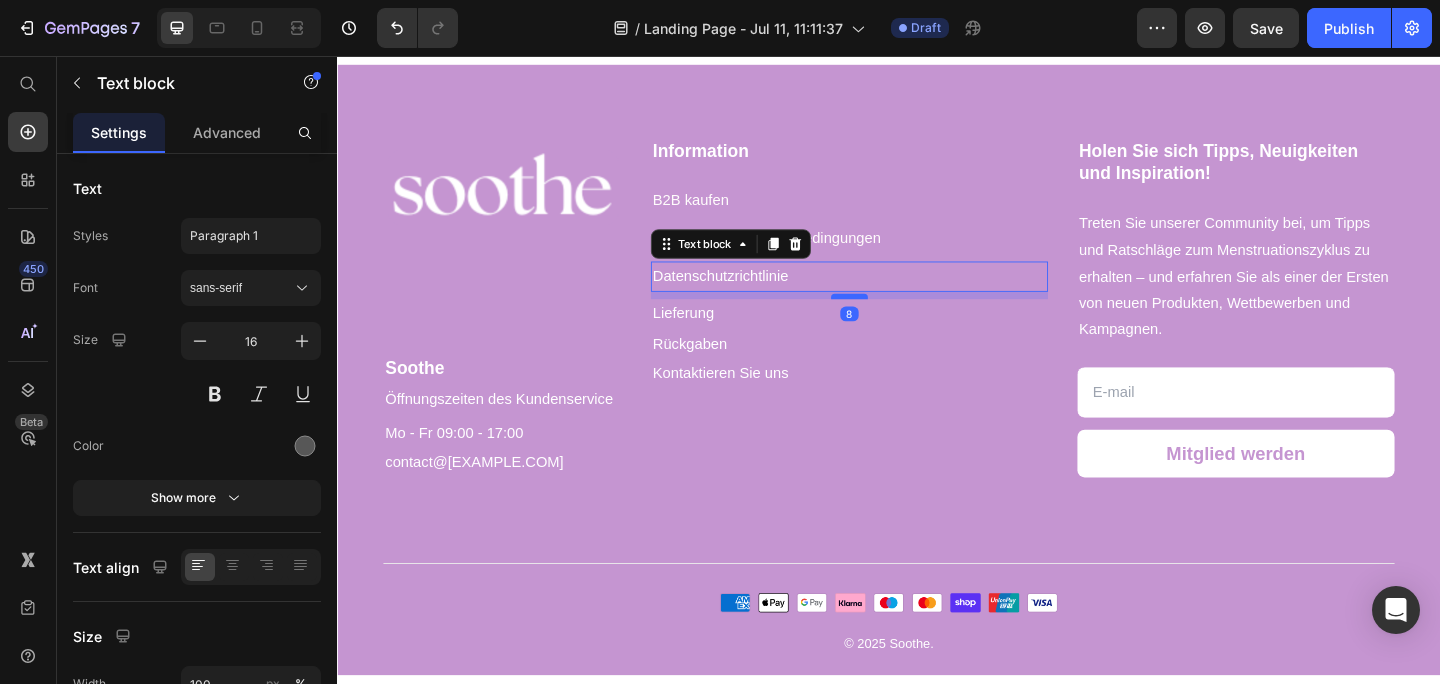 click at bounding box center (894, 318) 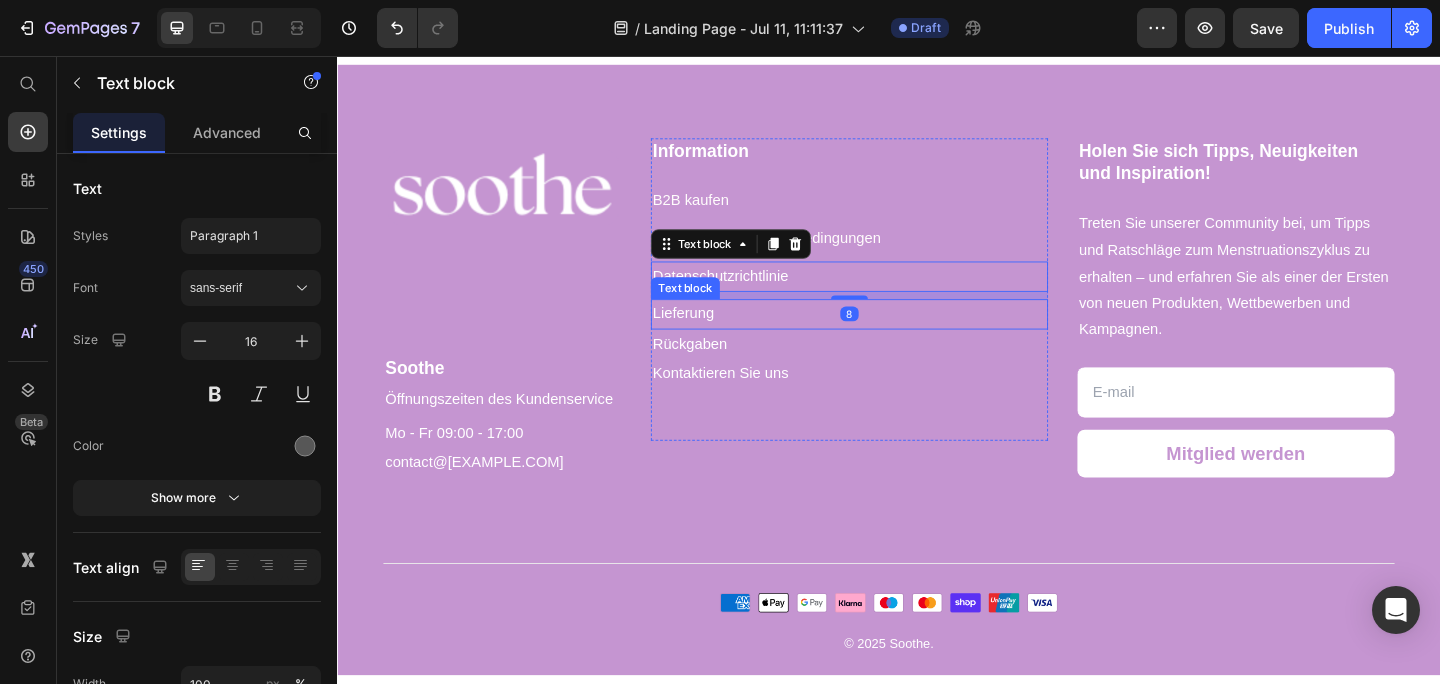 click on "Lieferung" at bounding box center [894, 337] 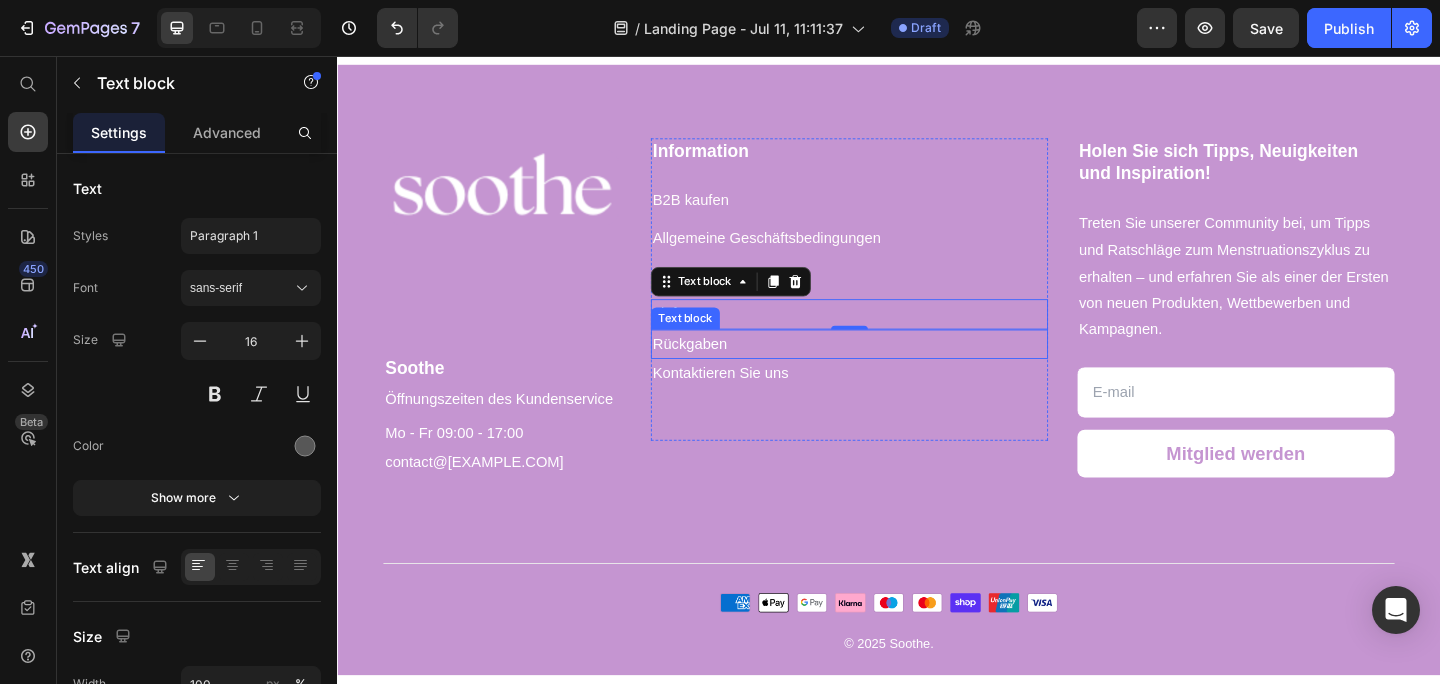drag, startPoint x: 886, startPoint y: 354, endPoint x: 886, endPoint y: 365, distance: 11 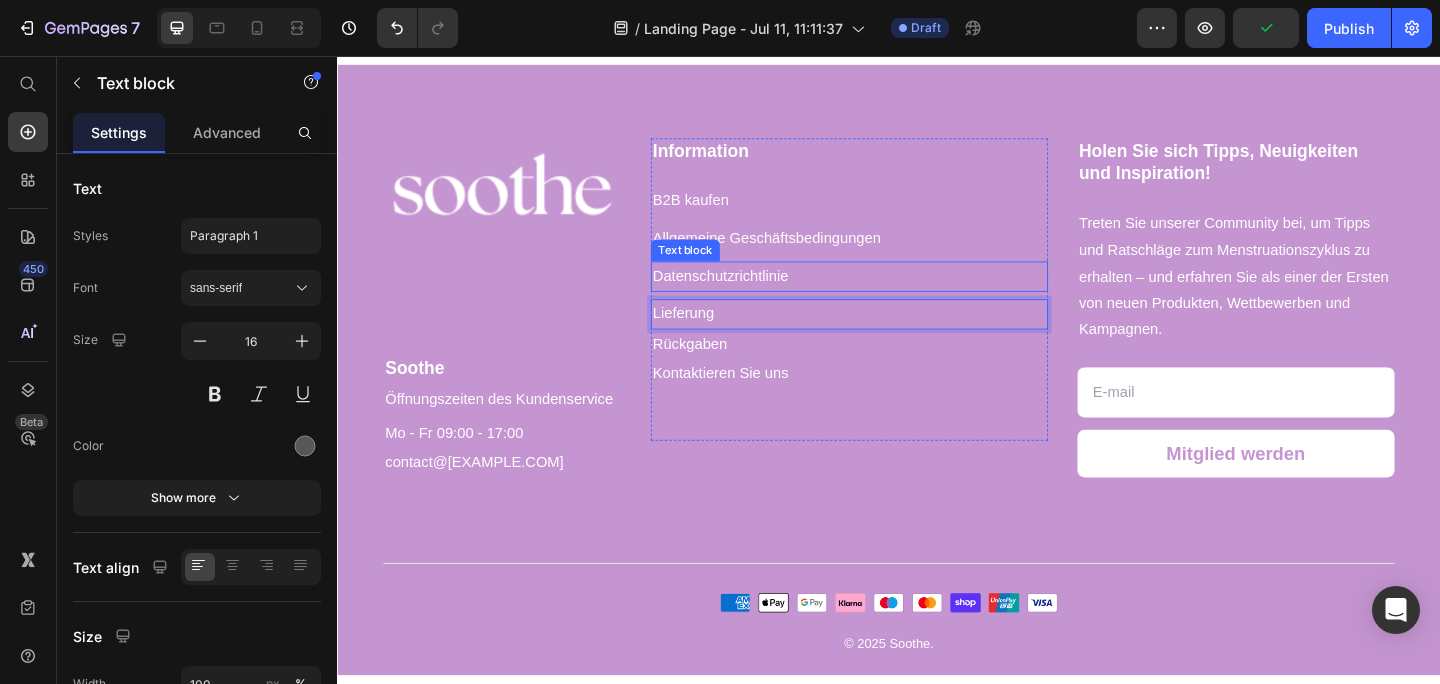 click on "Datenschutzrichtlinie" at bounding box center [894, 296] 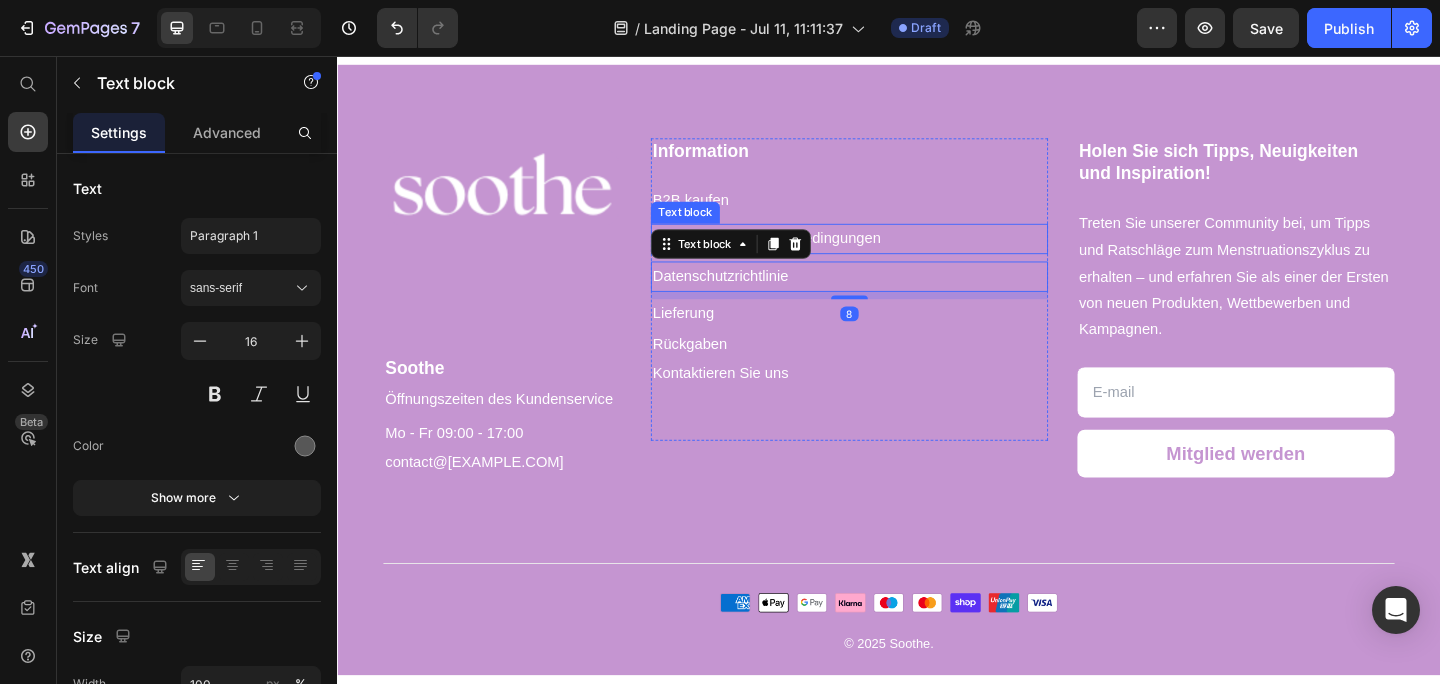 click on "Allgemeine Geschäftsbedingungen" at bounding box center (804, 254) 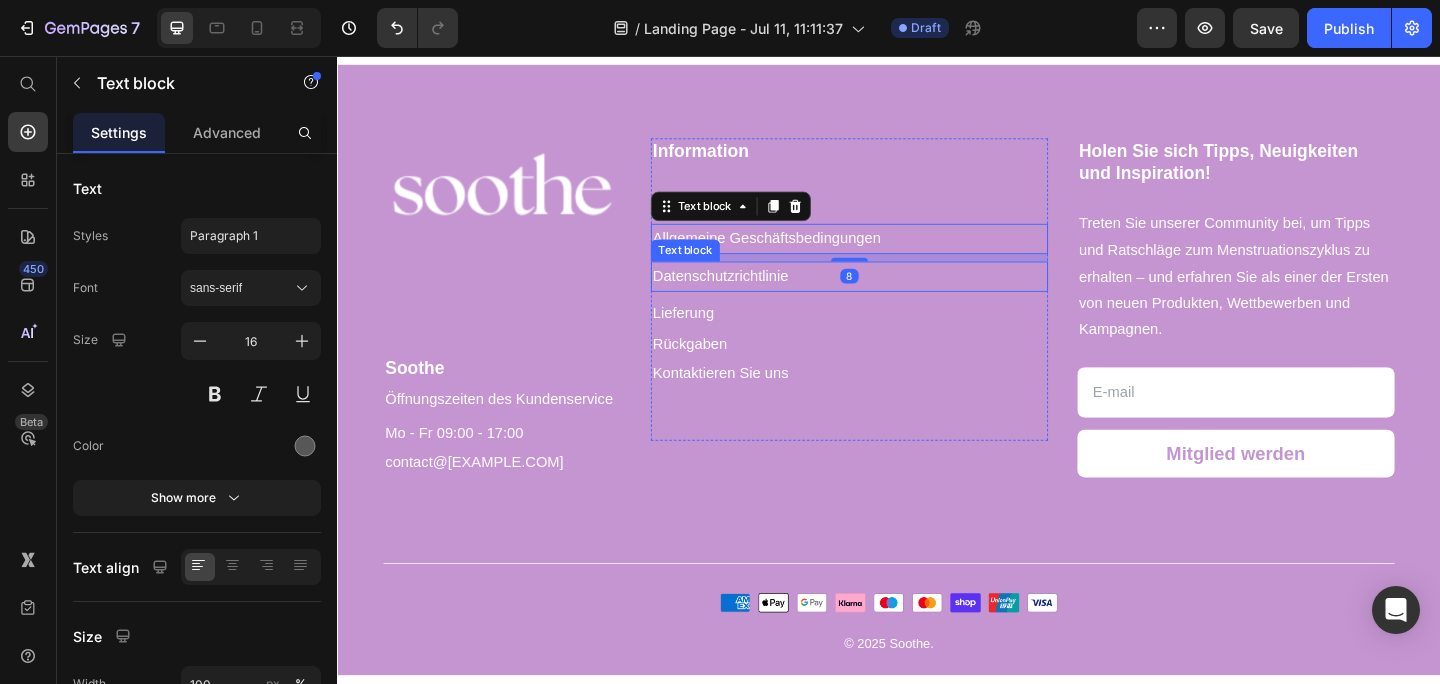 click on "Datenschutzrichtlinie" at bounding box center (894, 296) 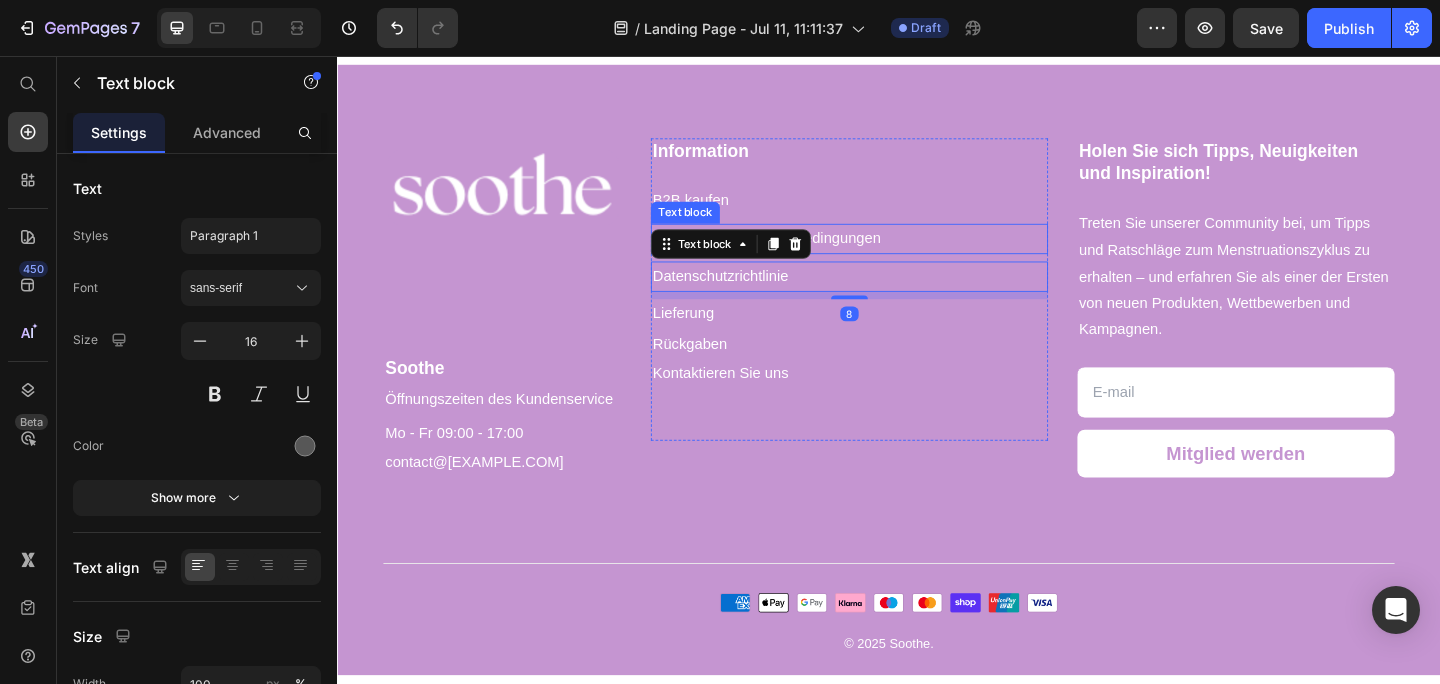 click on "Information Heading B2B kaufen Text block Allgemeine Geschäftsbedingungen Text block Datenschutzrichtlinie Text block   8 Lieferung   Text block Rückgaben  Text block Kontaktieren Sie uns Text block Heading Text block Text block Text block" at bounding box center (894, 310) 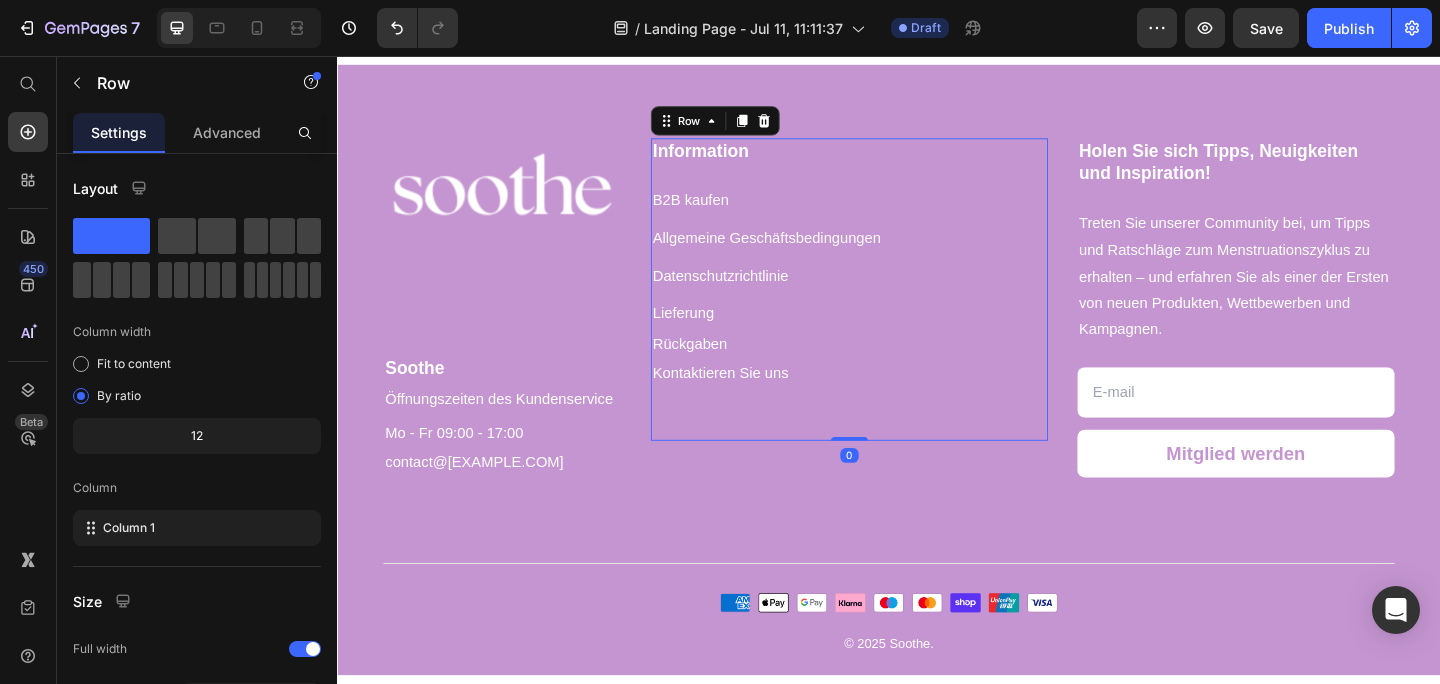 click on "B2B kaufen" at bounding box center [721, 213] 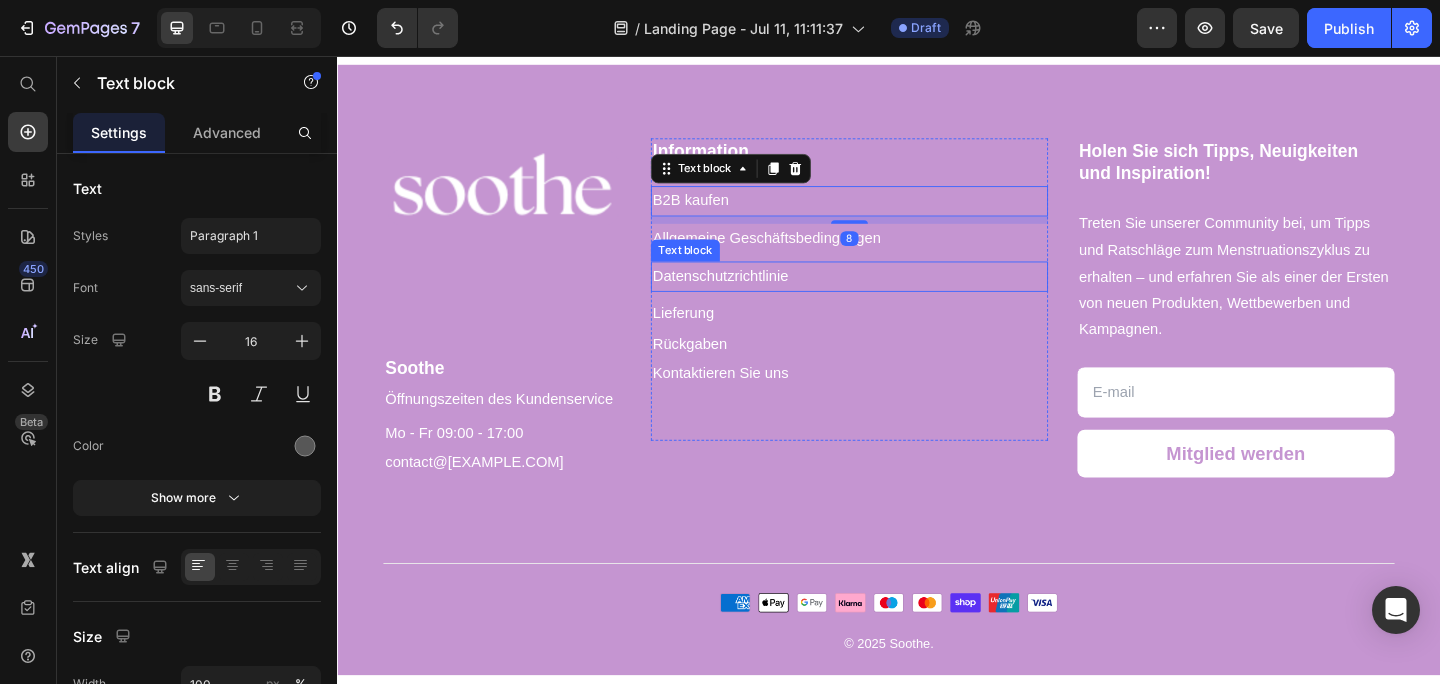 click on "Datenschutzrichtlinie" at bounding box center (754, 295) 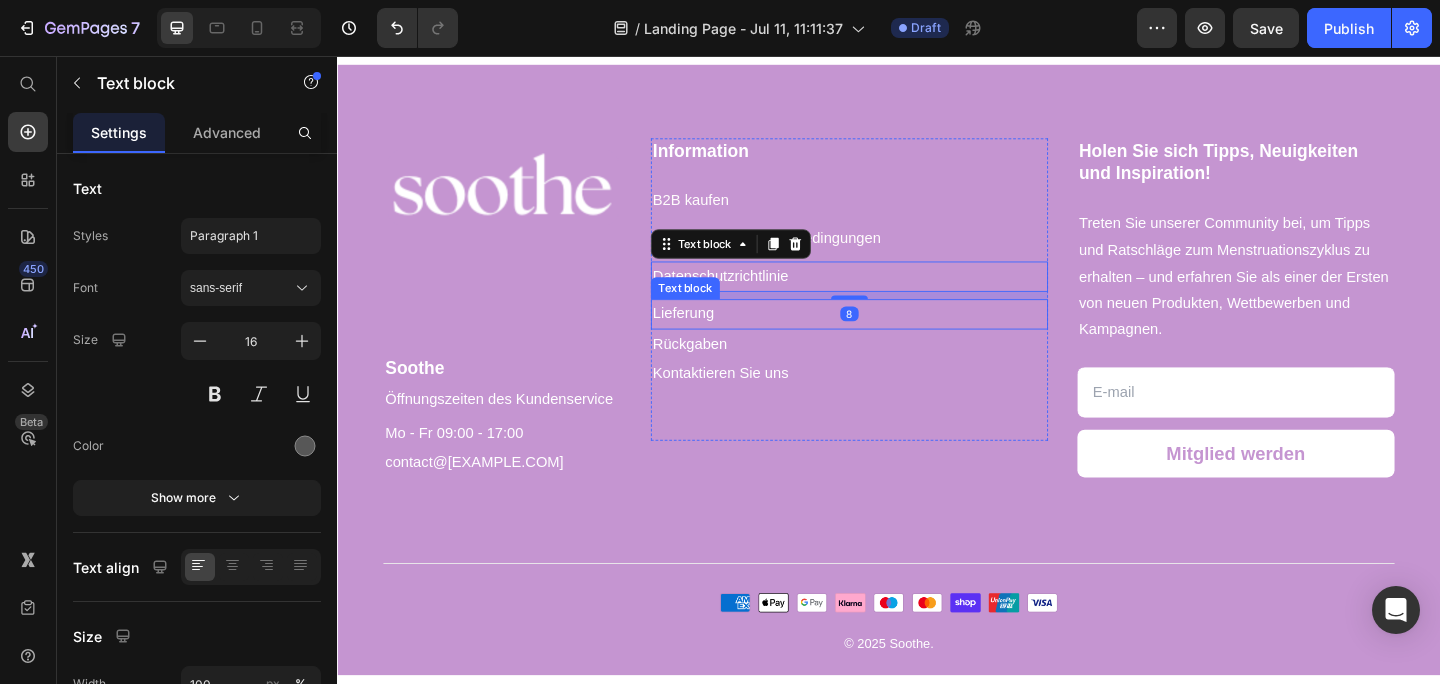 click on "Lieferung" at bounding box center [894, 337] 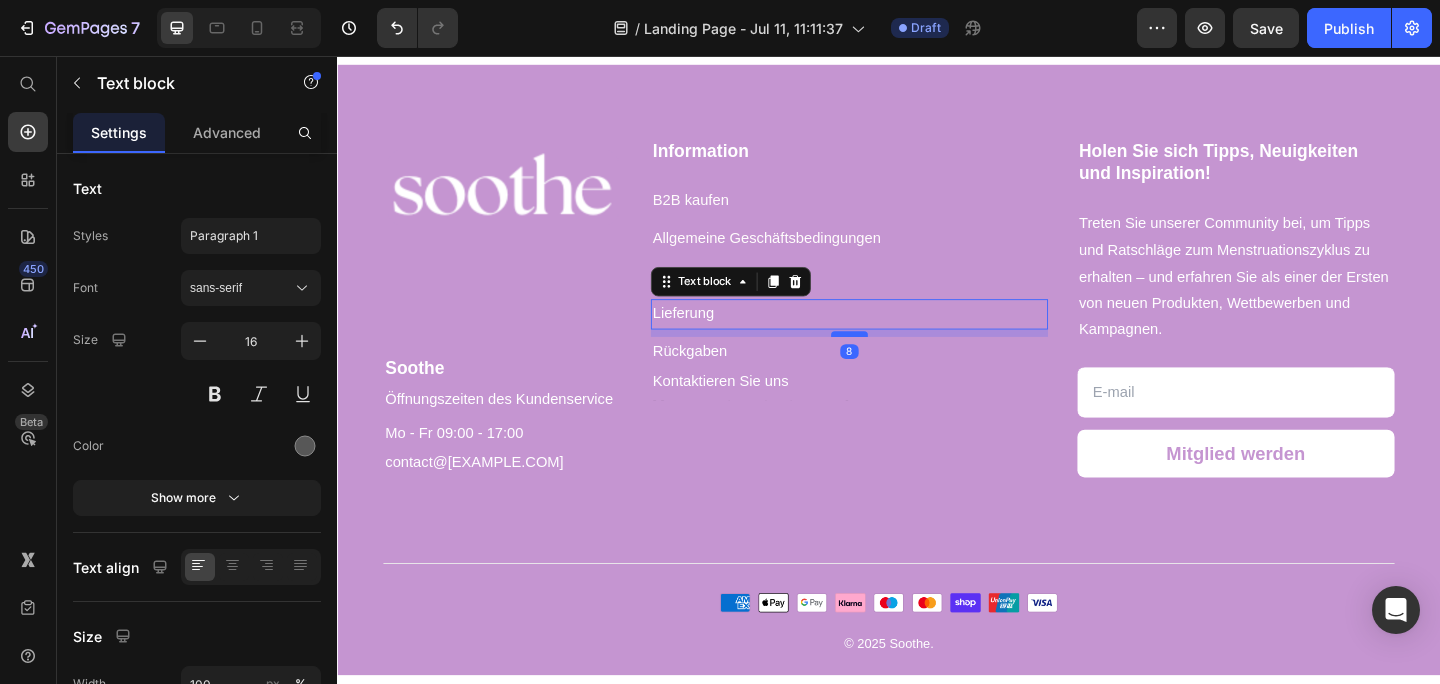 click at bounding box center (894, 359) 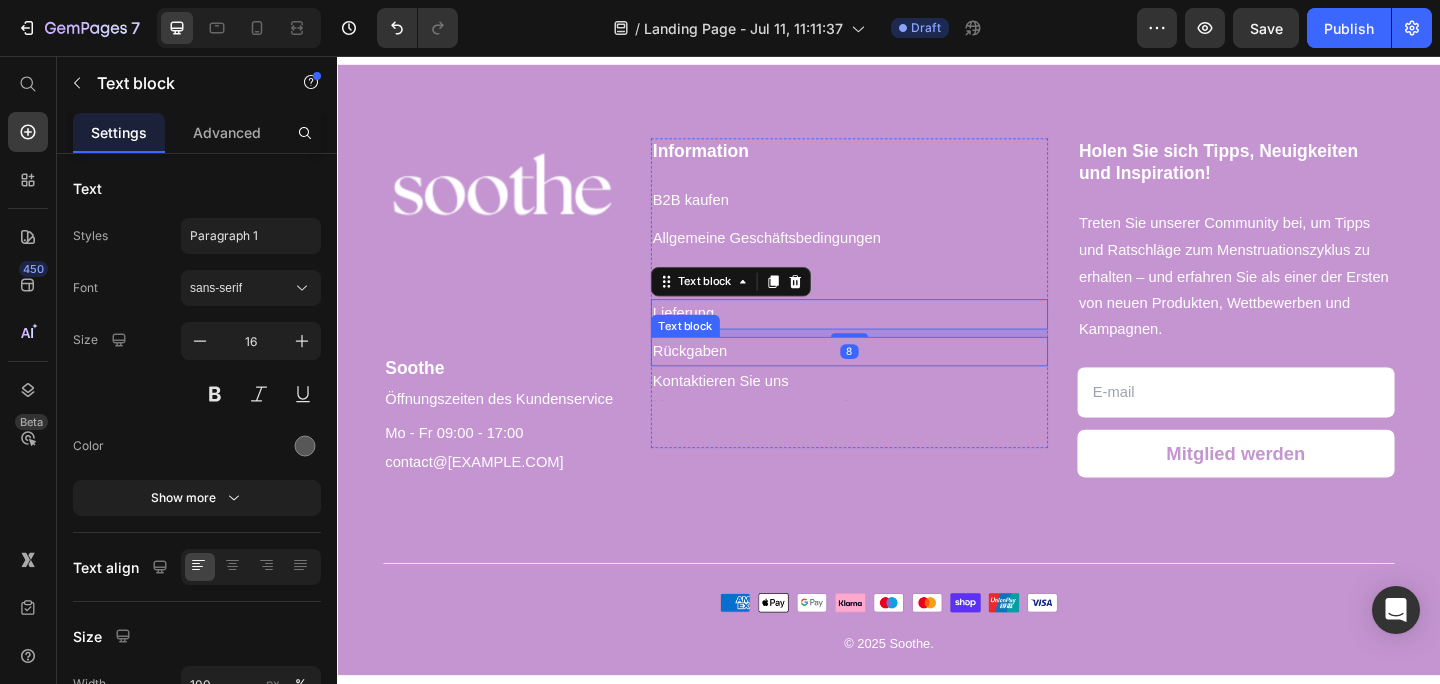 click on "Rückgaben" at bounding box center [894, 378] 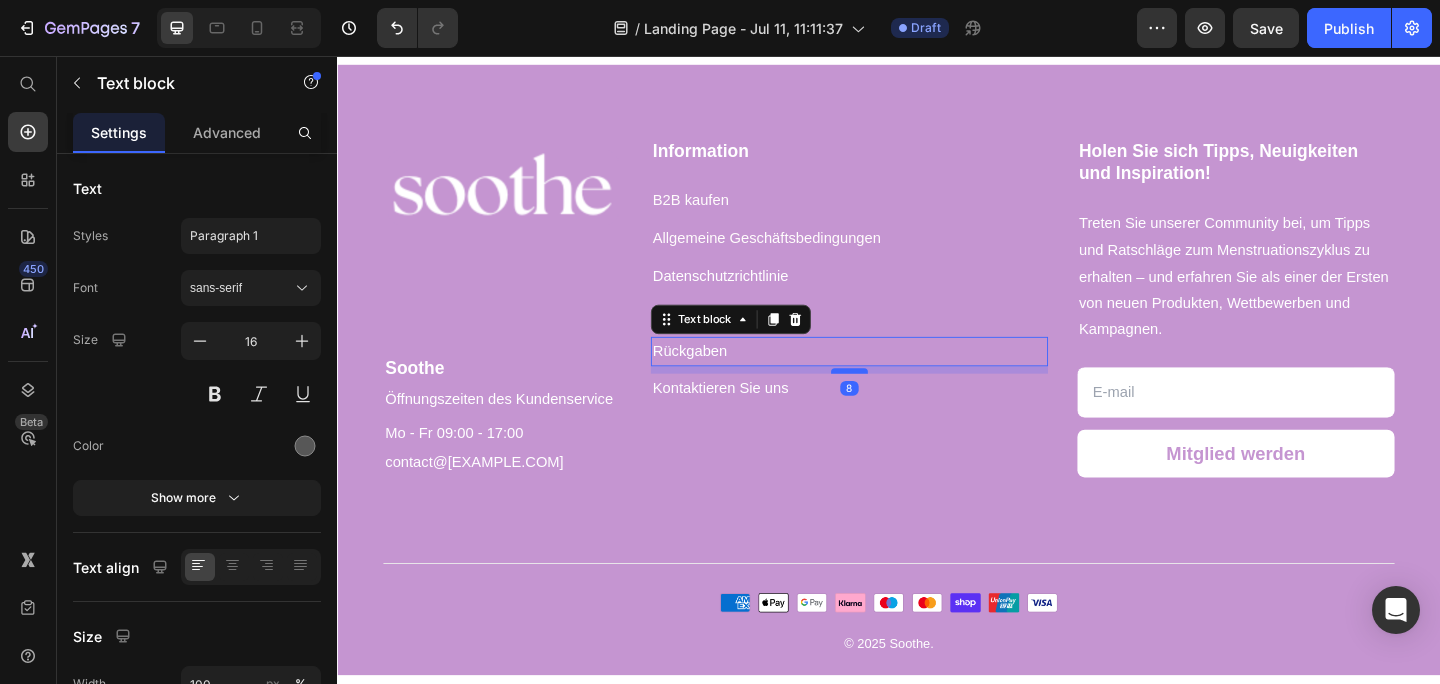 click at bounding box center [894, 399] 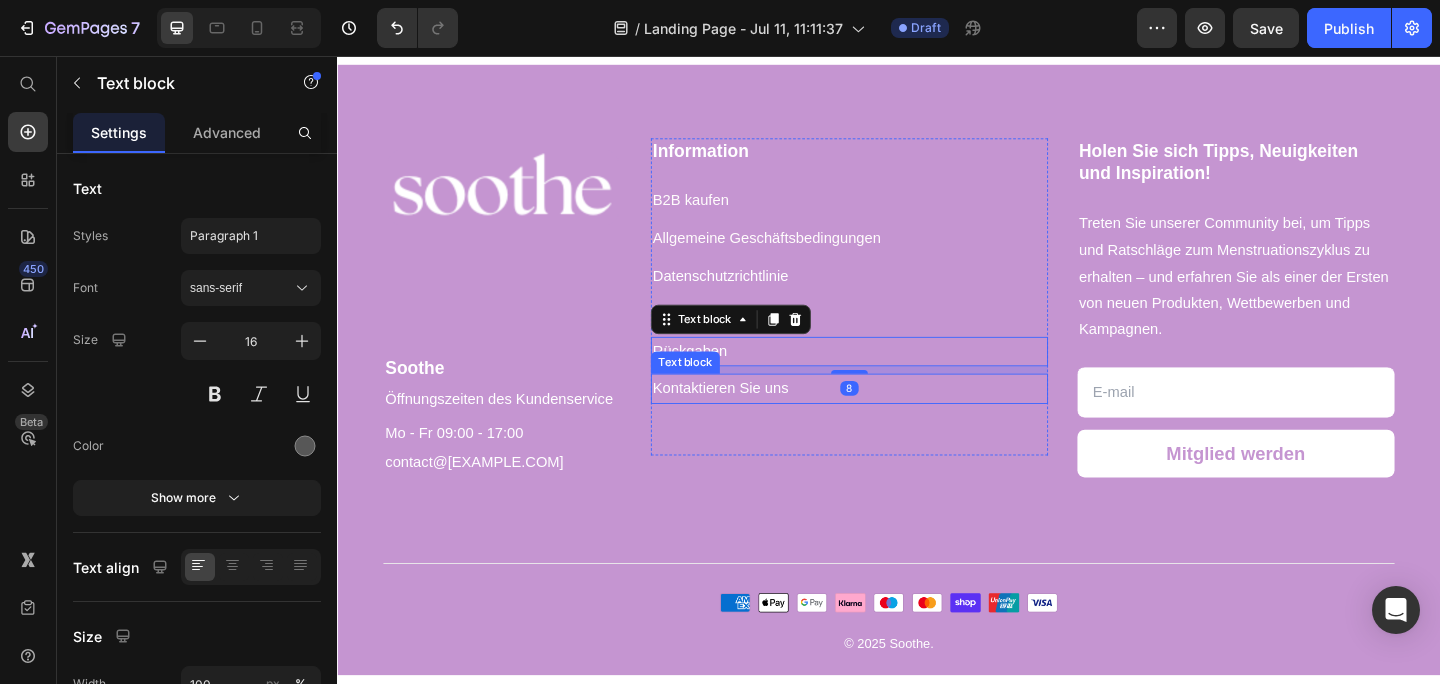 click on "Kontaktieren Sie uns" at bounding box center [754, 417] 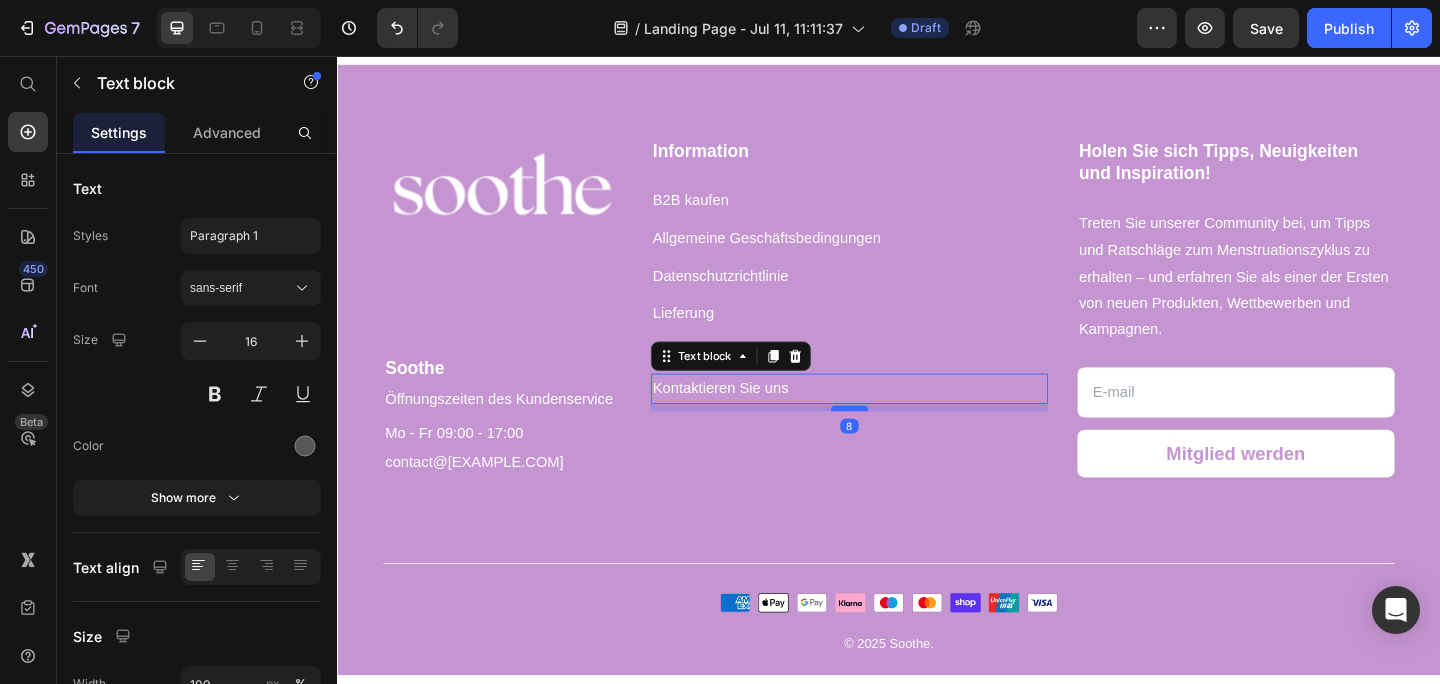 click at bounding box center [894, 440] 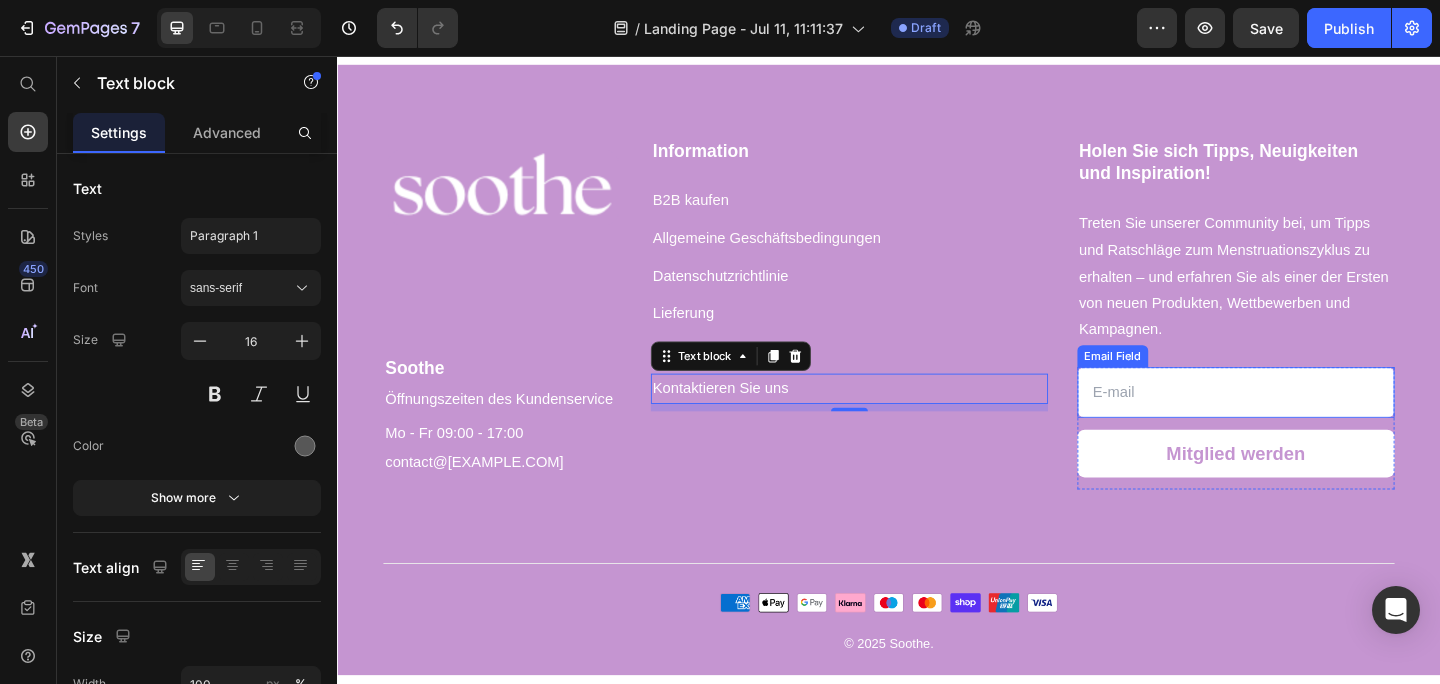 click at bounding box center [1314, 422] 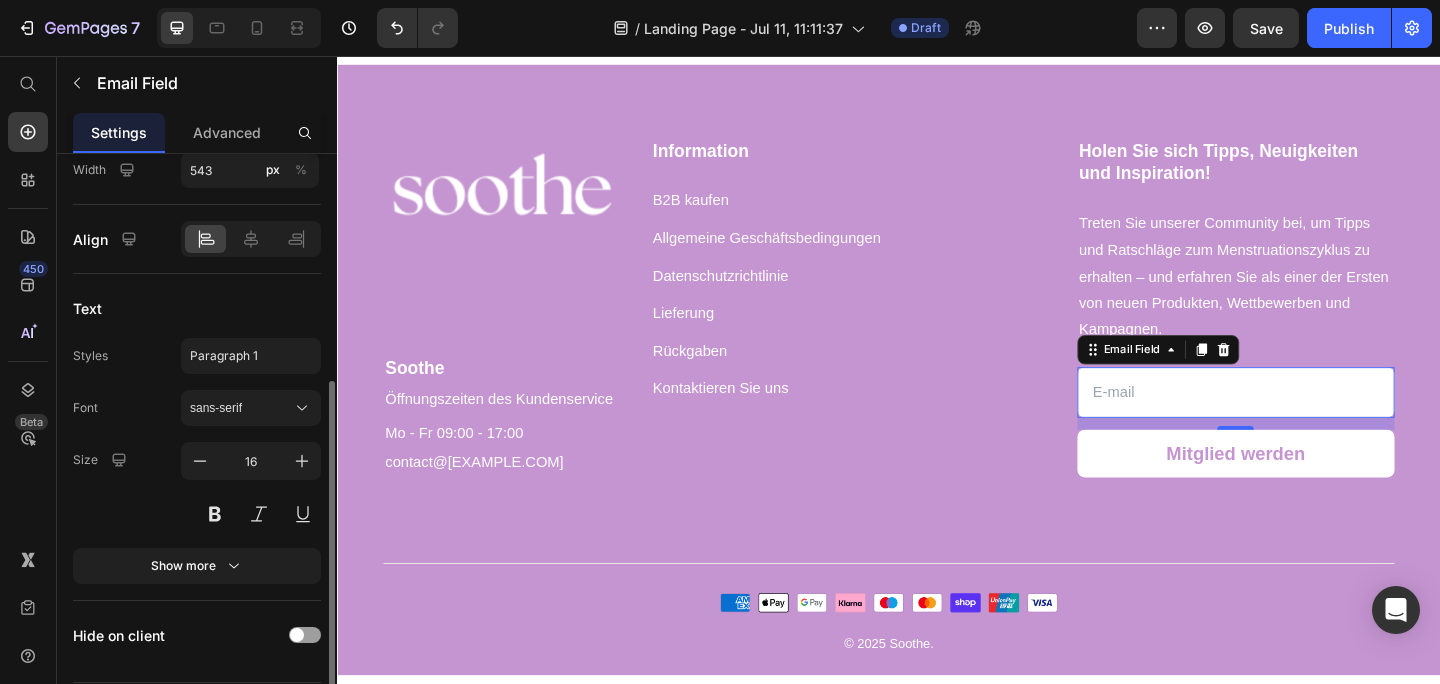 scroll, scrollTop: 356, scrollLeft: 0, axis: vertical 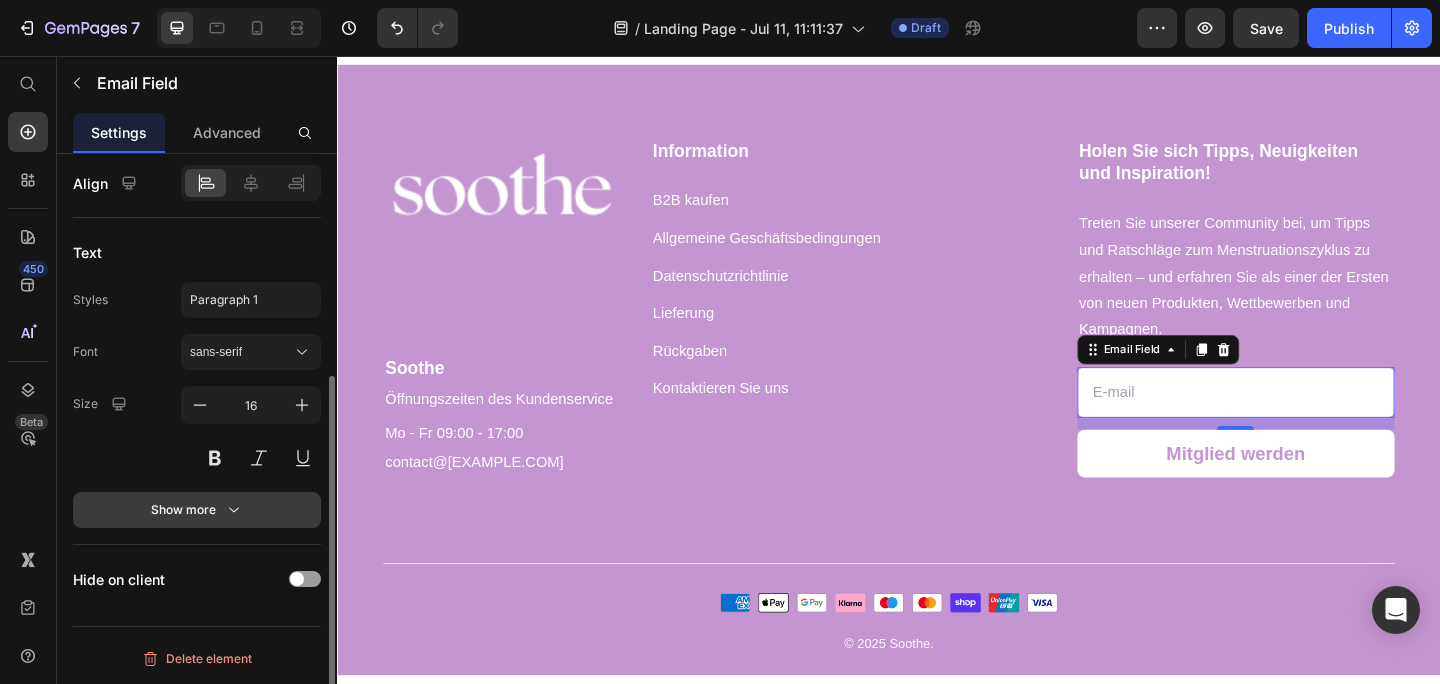 click on "Show more" at bounding box center (197, 510) 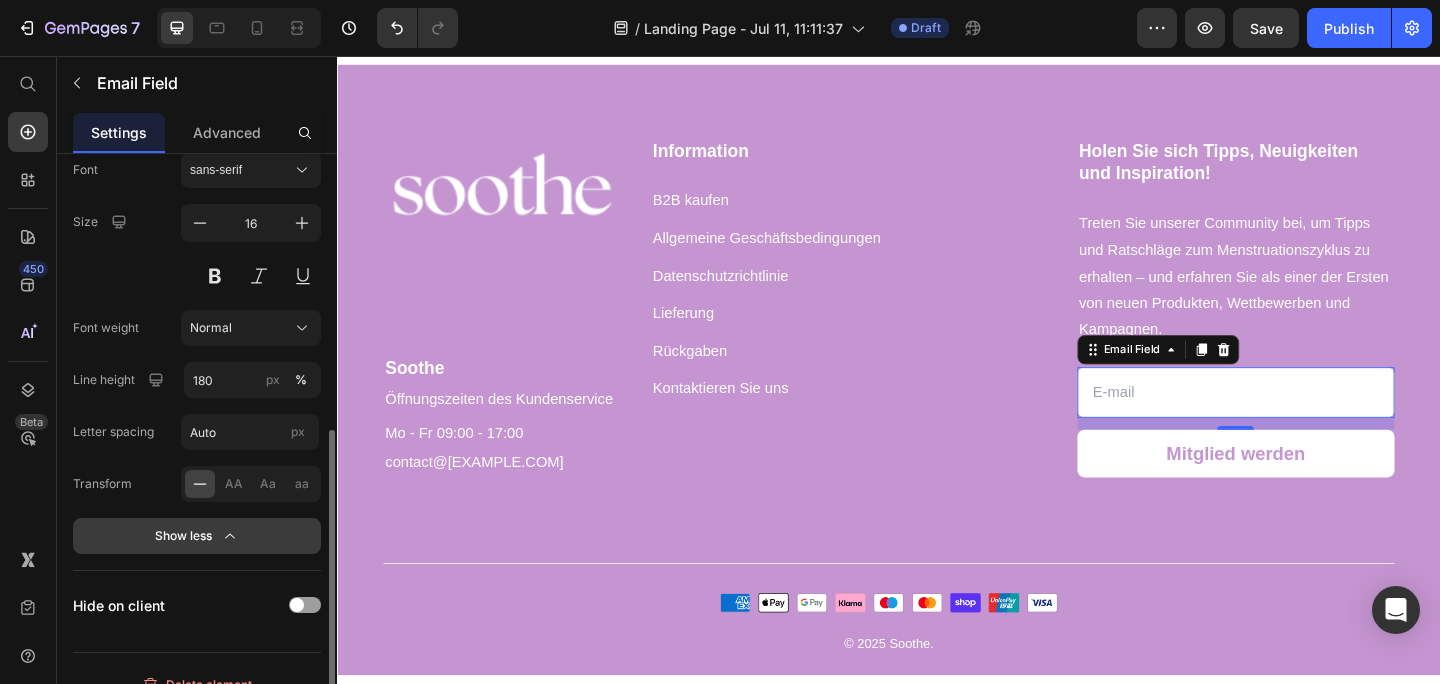 scroll, scrollTop: 539, scrollLeft: 0, axis: vertical 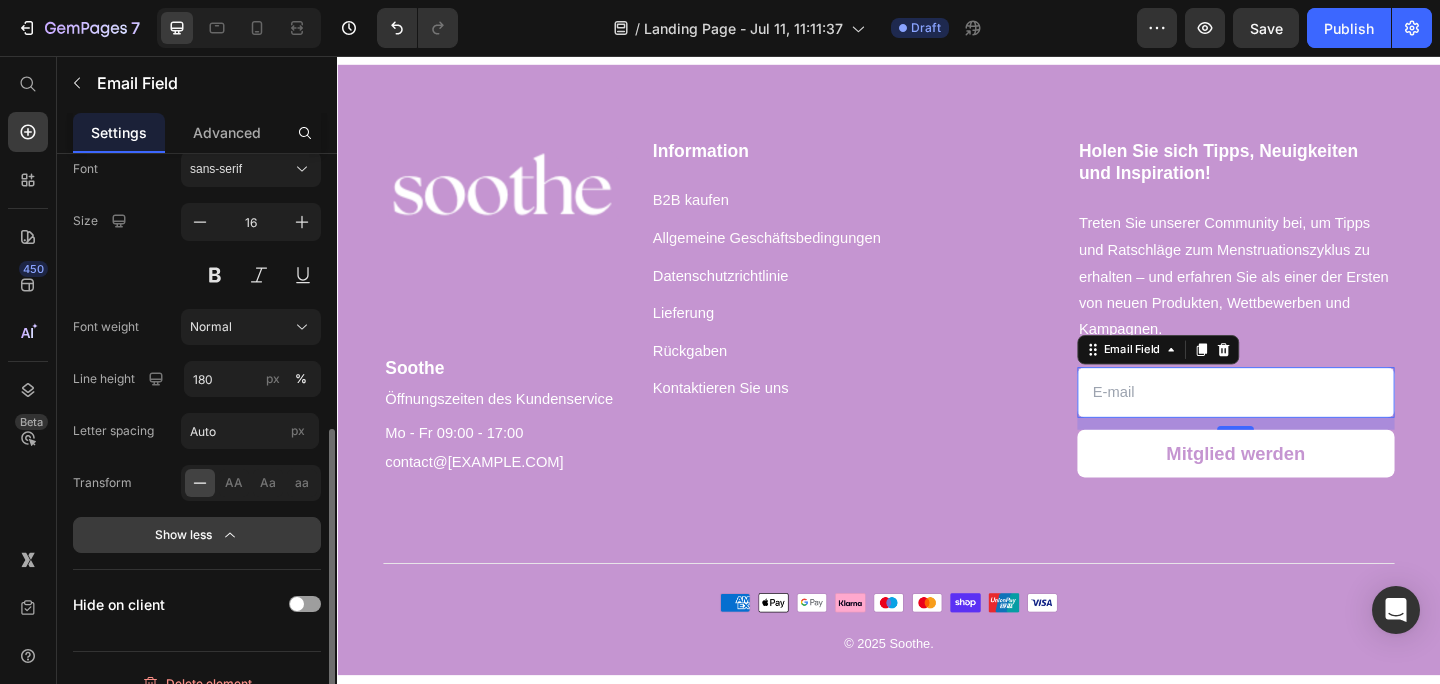 click 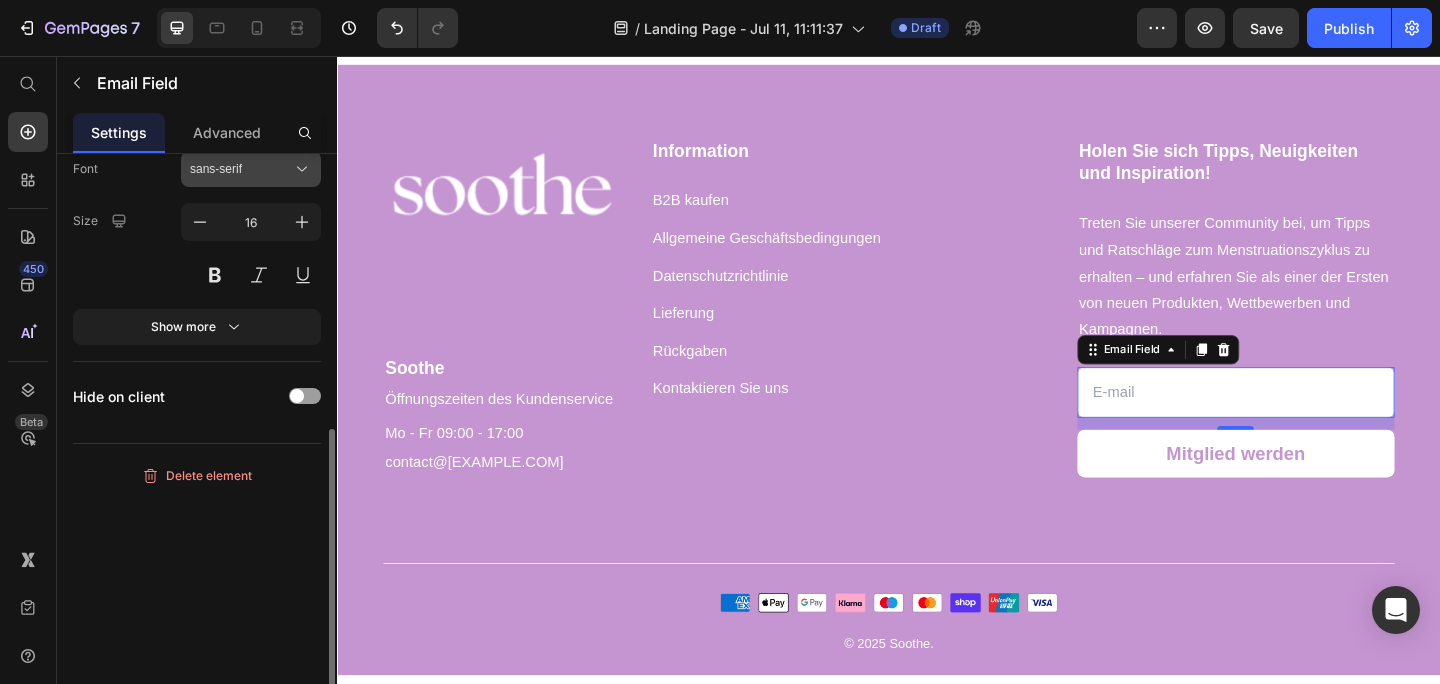 click on "sans-serif" at bounding box center [251, 169] 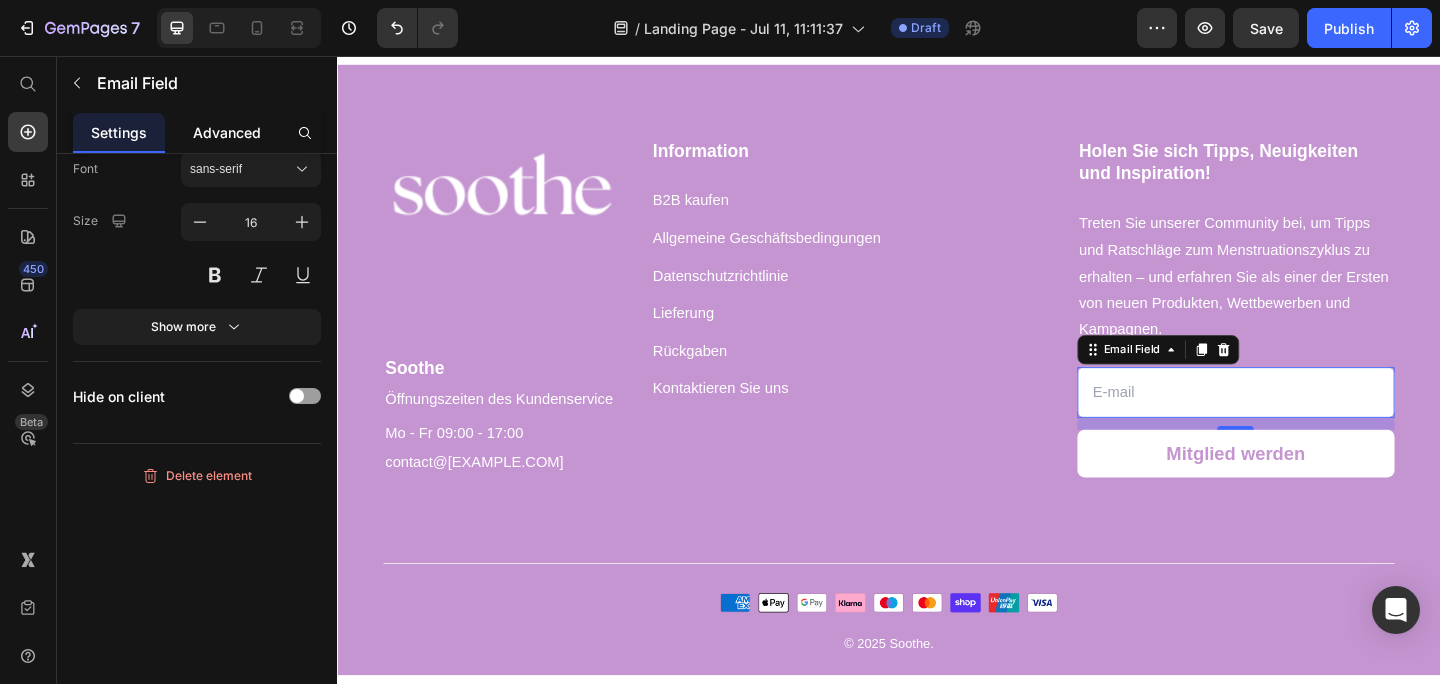 click on "Advanced" at bounding box center [227, 132] 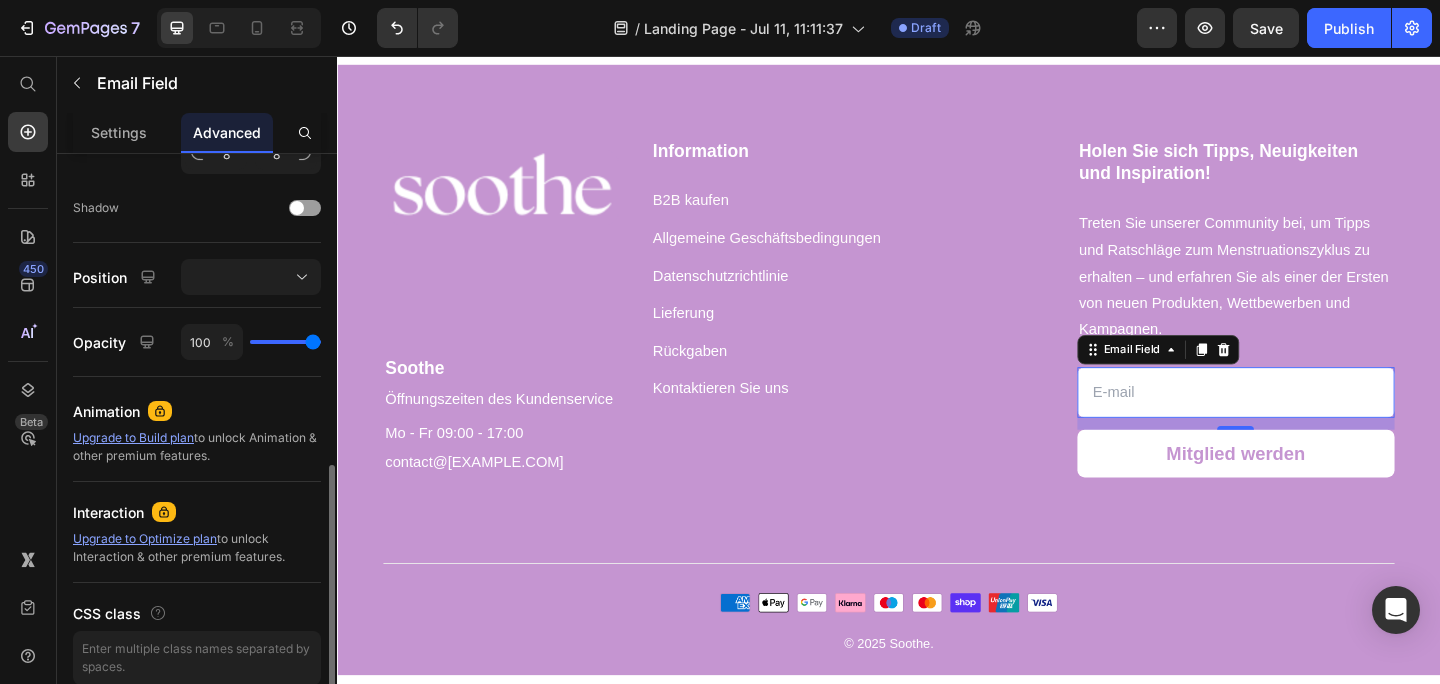 scroll, scrollTop: 782, scrollLeft: 0, axis: vertical 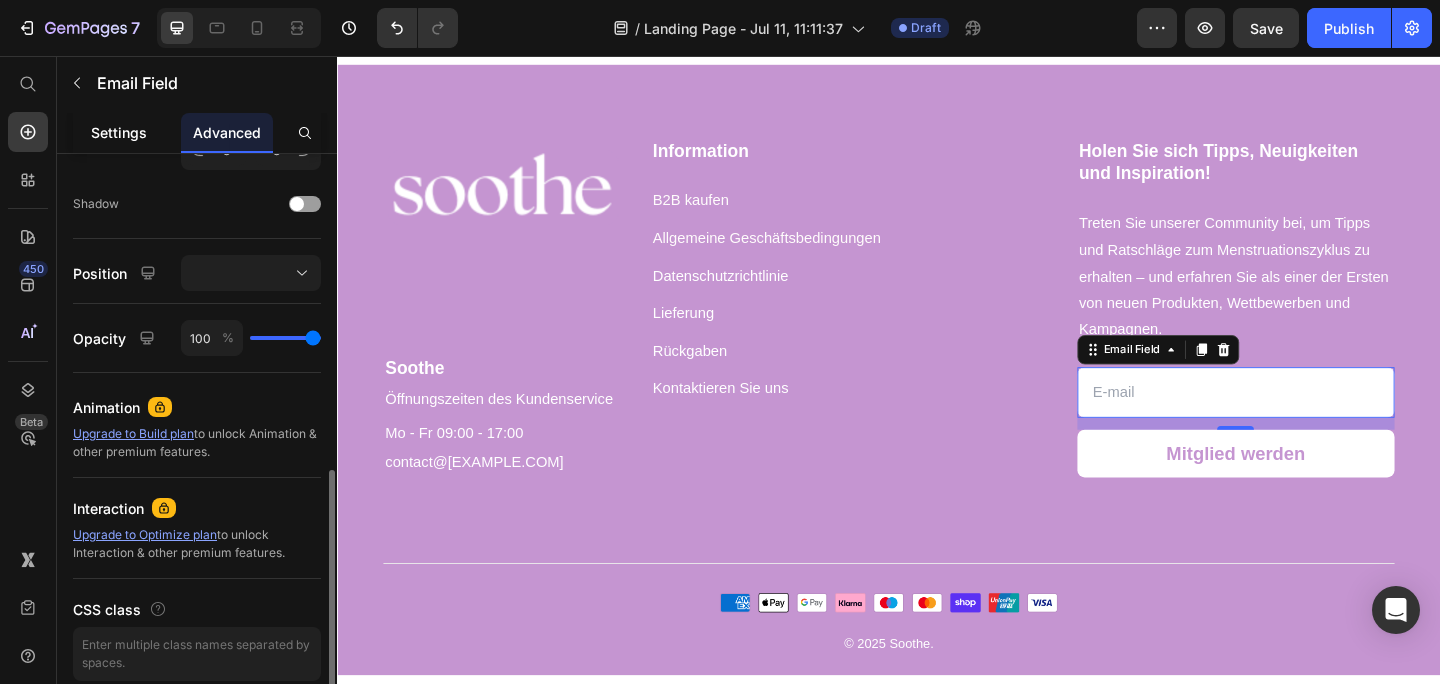 click on "Settings" 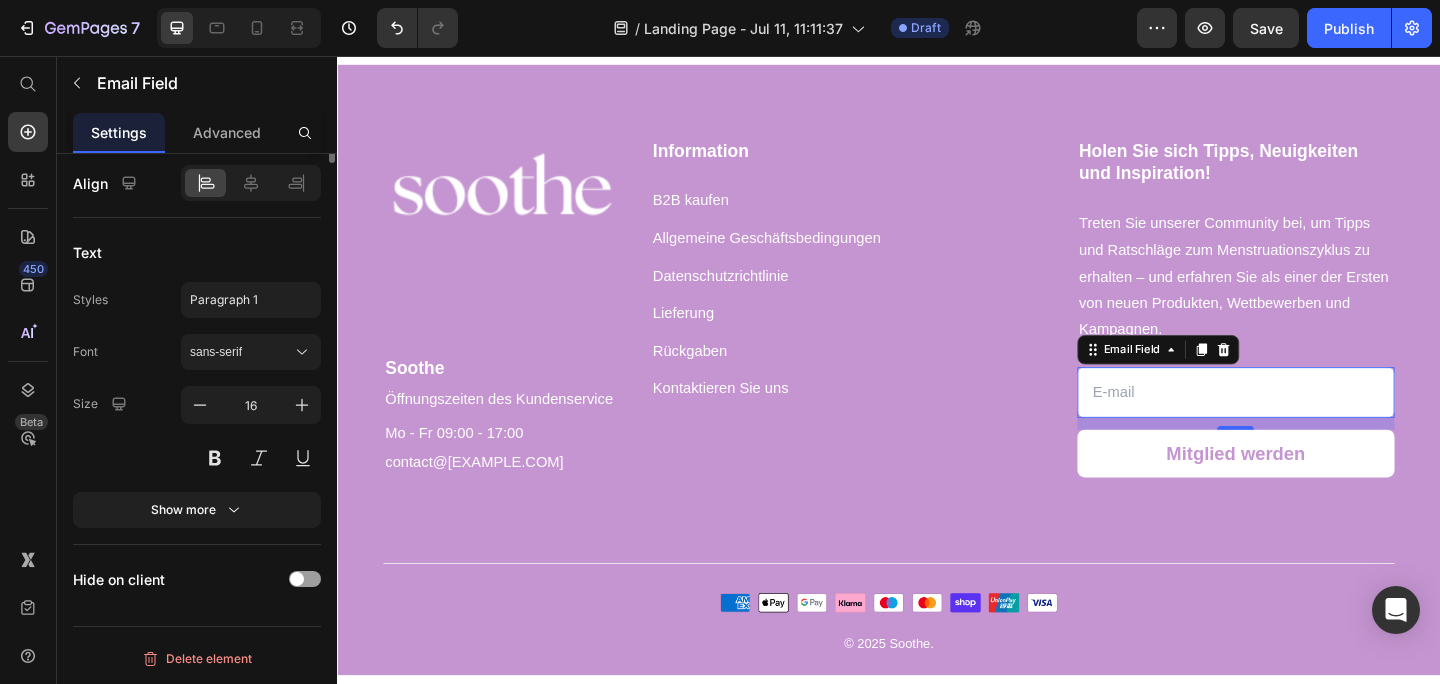 scroll, scrollTop: 0, scrollLeft: 0, axis: both 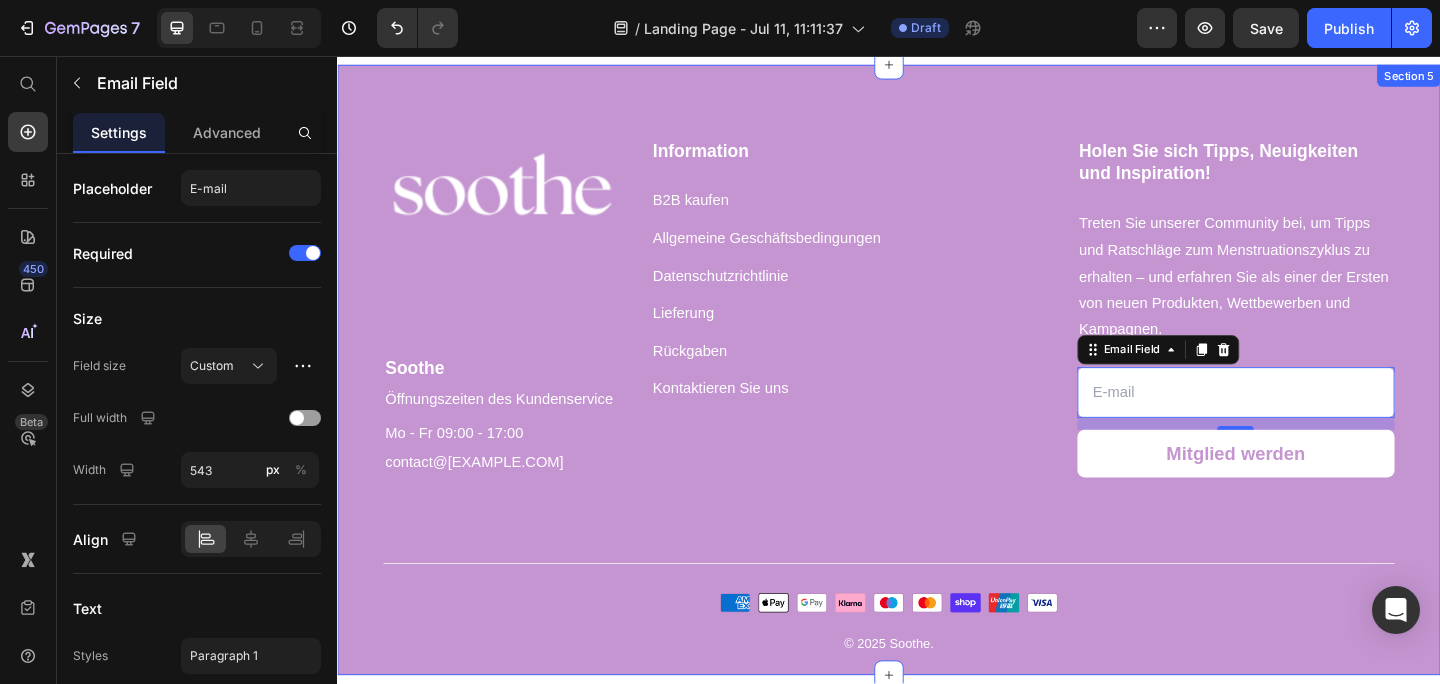 click on "contact@[EXAMPLE.COM] Text block Information Heading B2B kaufen Text block Allgemeine Geschäftsbedingungen Text block Datenschutzrichtlinie Text block Lieferung   Text block Rückgaben  Text block Kontaktieren Sie uns Text block Heading Text block Text block Text block Row Holen Sie sich Tipps, Neuigkeiten und Inspiration! Heading Treten Sie unserer Community bei, um Tipps und Ratschläge zum Menstruationszyklus zu erhalten – und erfahren Sie als einer der Ersten von neuen Produkten, Wettbewerben und Kampagnen. Text block Email Field   13 Mitglied werden Submit Button Row Newsletter Row Image © 2025 Soothe. Text block Image Row Section 5" at bounding box center (937, 398) 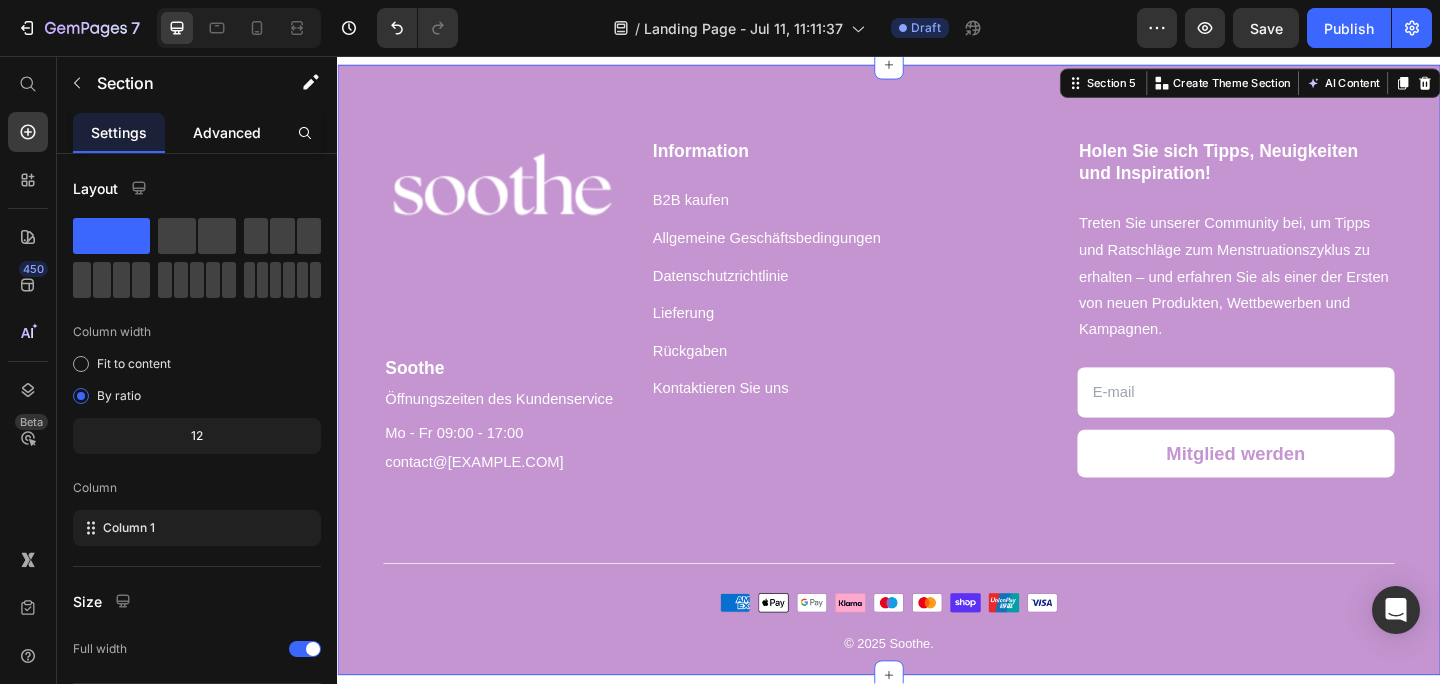 click on "Advanced" at bounding box center (227, 132) 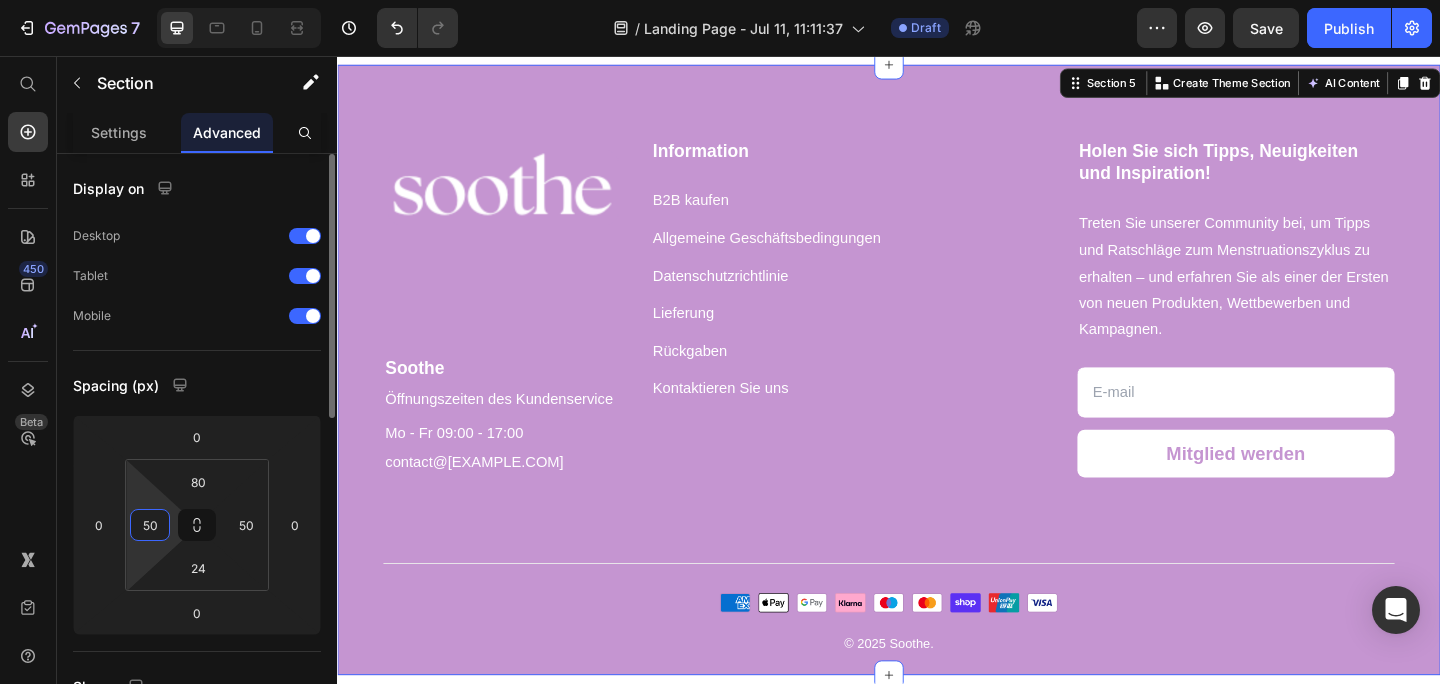 click on "50" at bounding box center [150, 525] 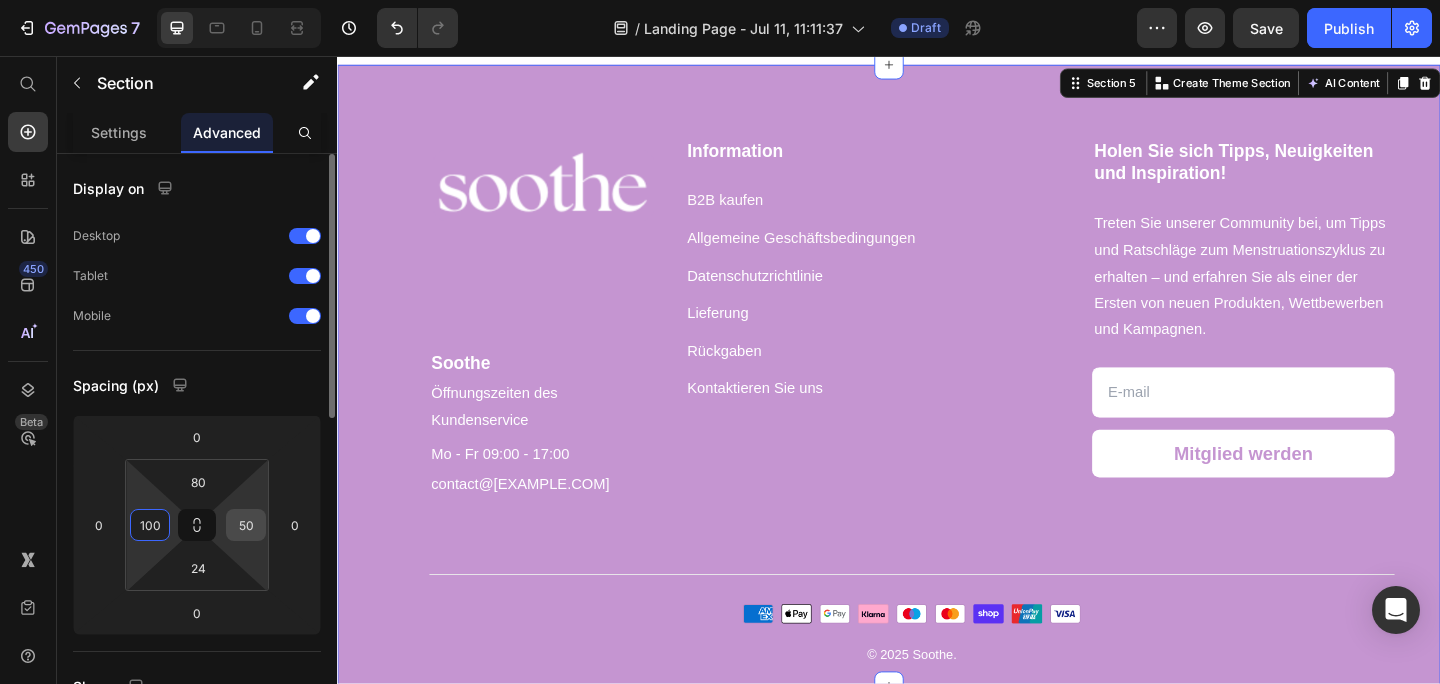 type on "100" 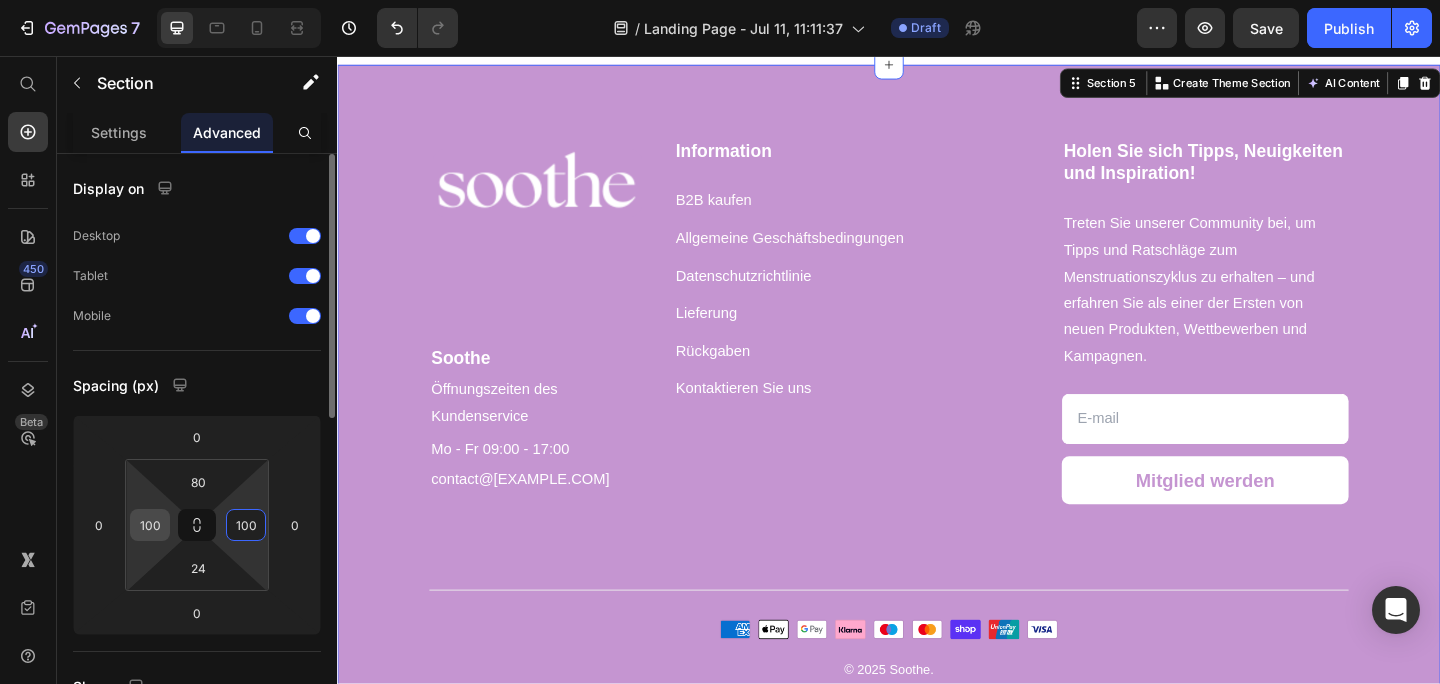 type on "100" 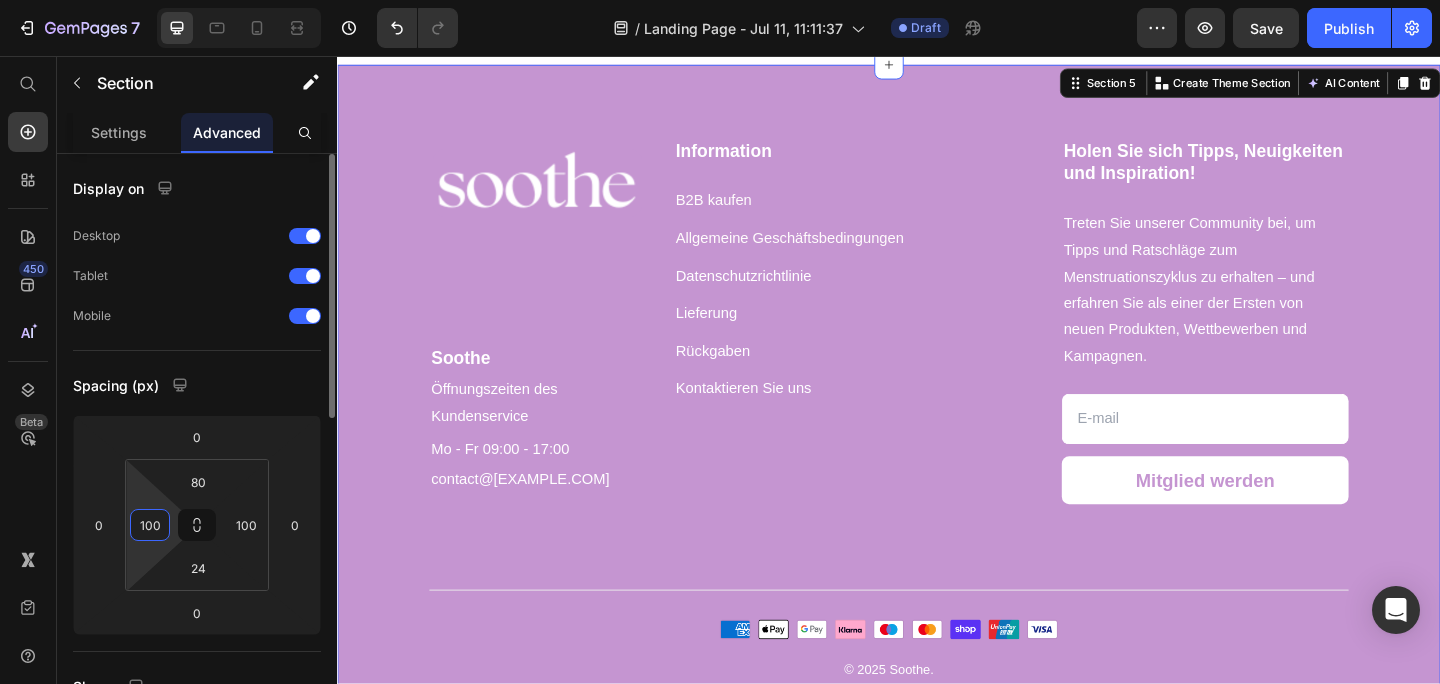 click on "100" at bounding box center [150, 525] 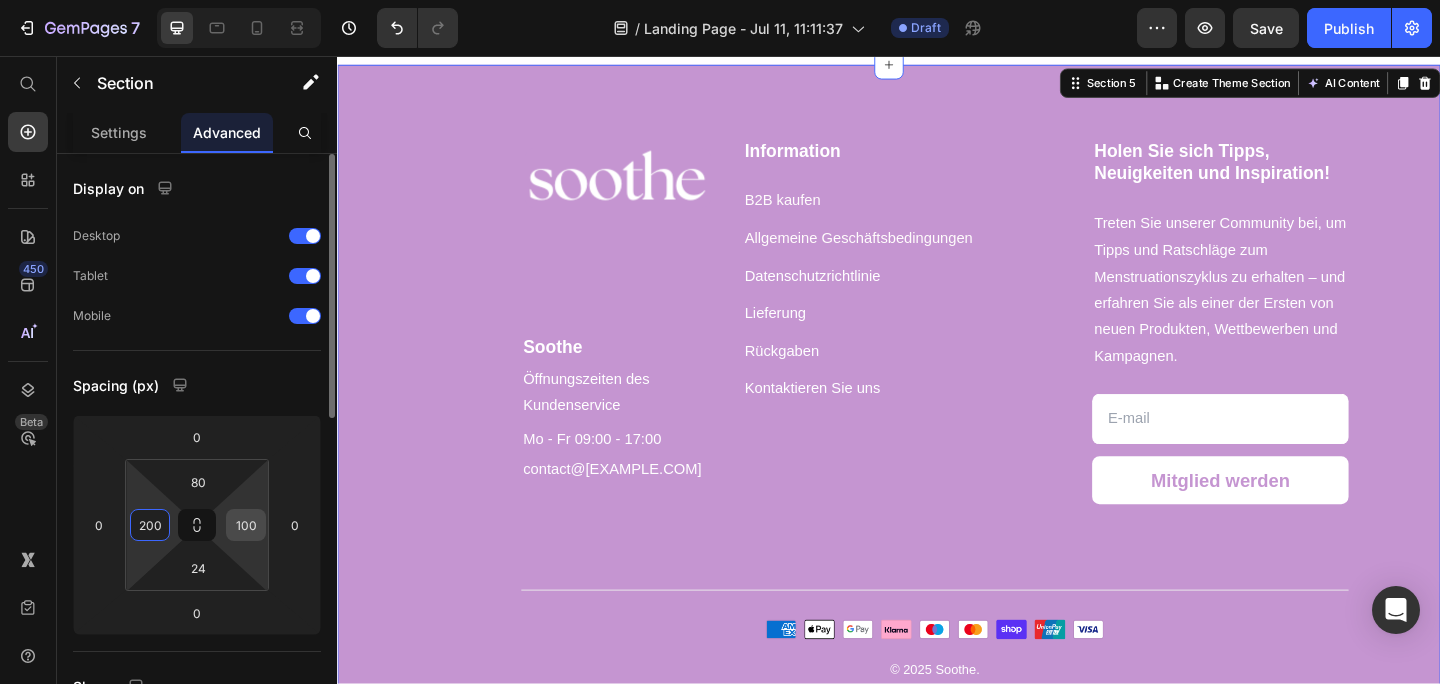 type on "200" 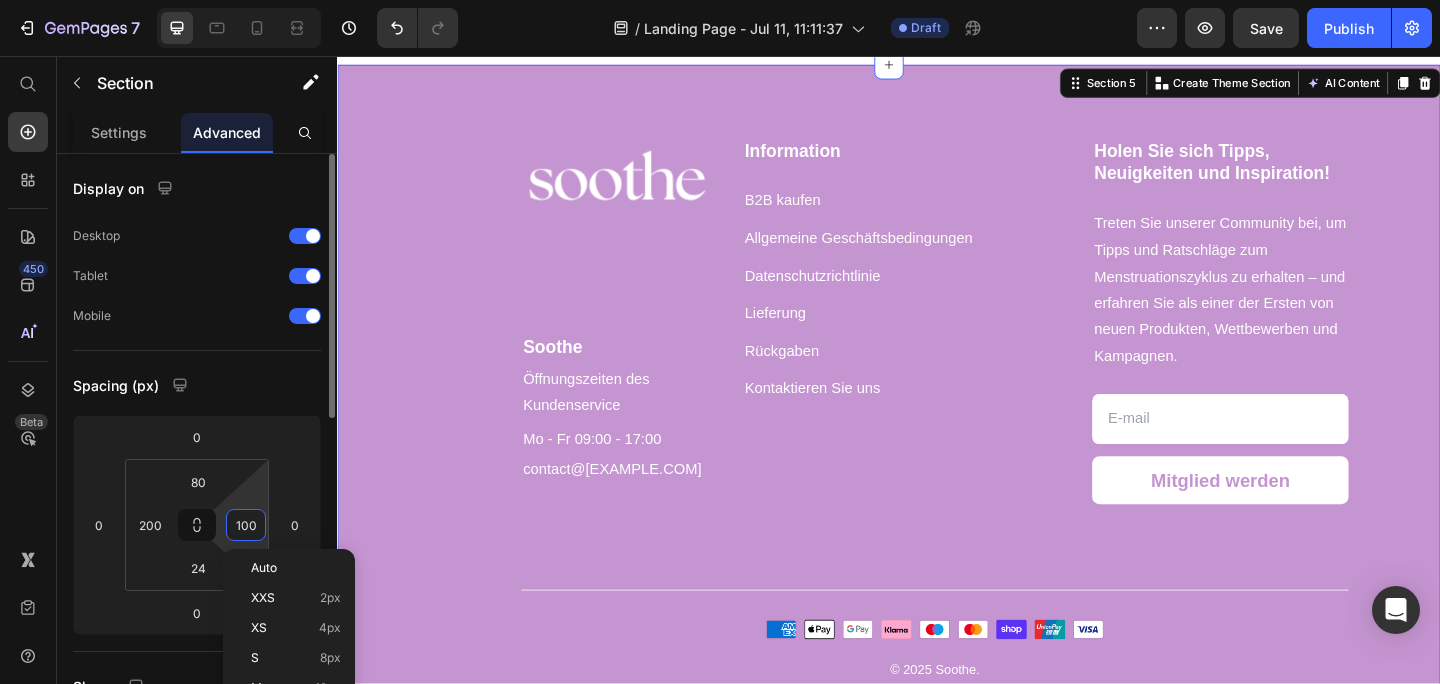 click on "100" at bounding box center [246, 525] 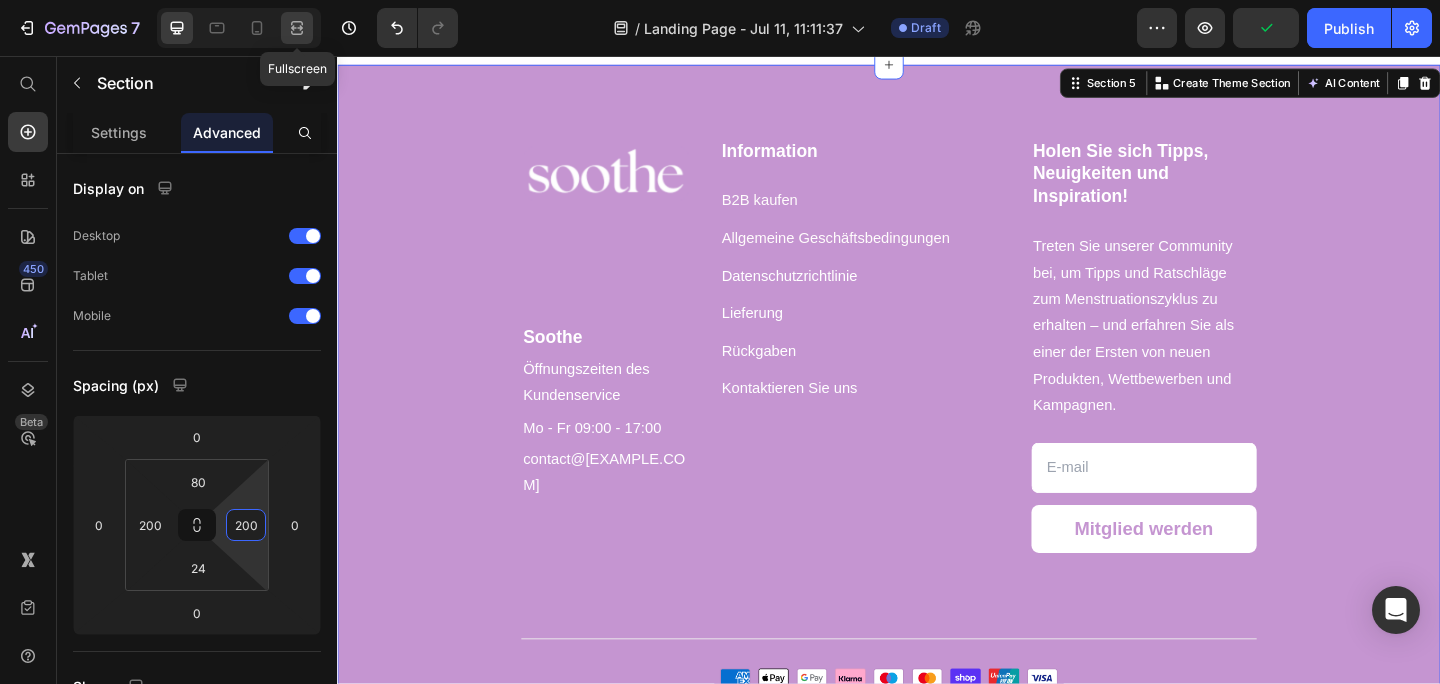 type on "200" 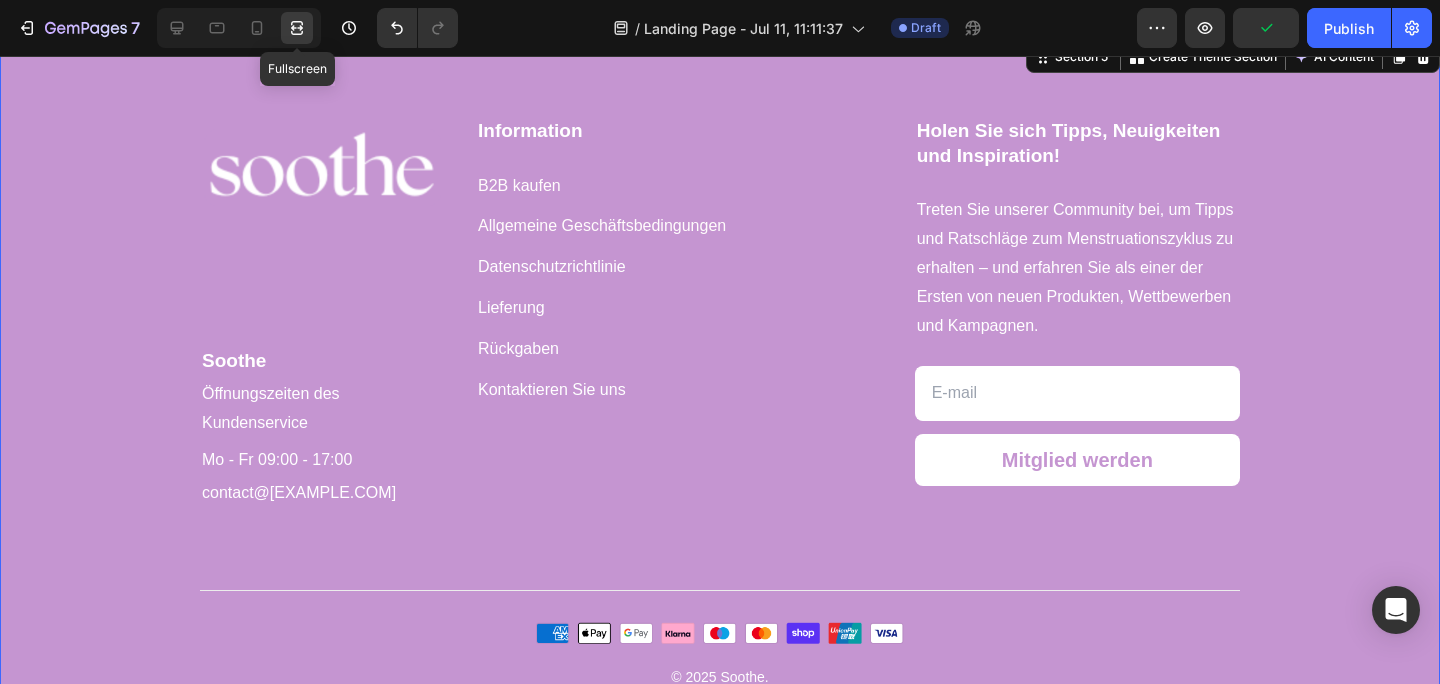 scroll, scrollTop: 6323, scrollLeft: 0, axis: vertical 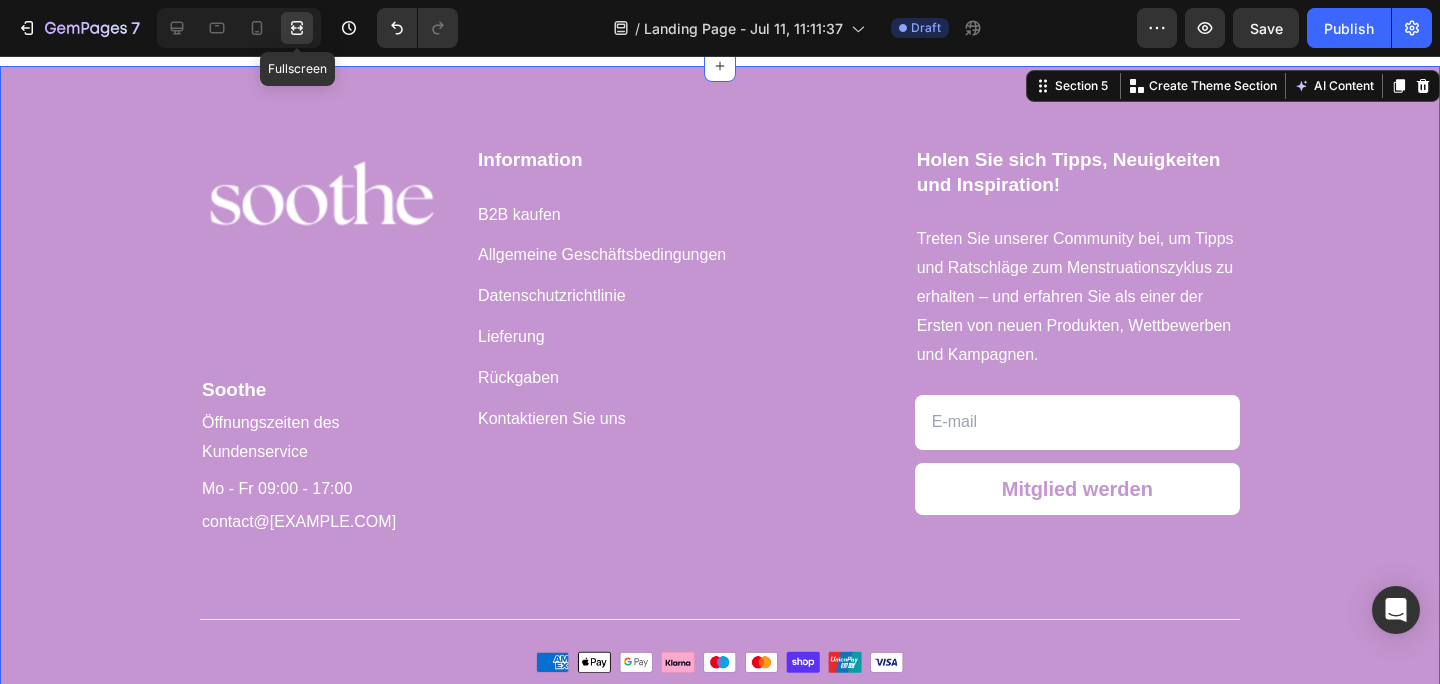 click 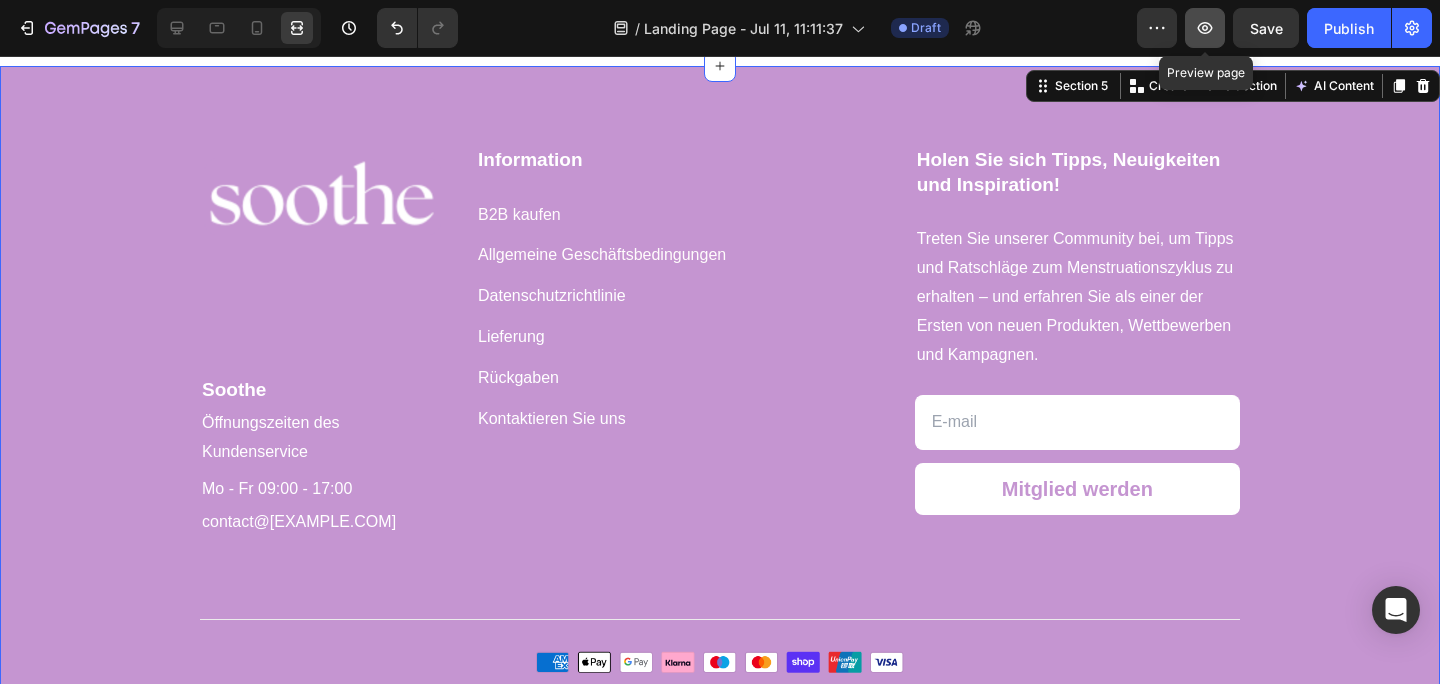 click 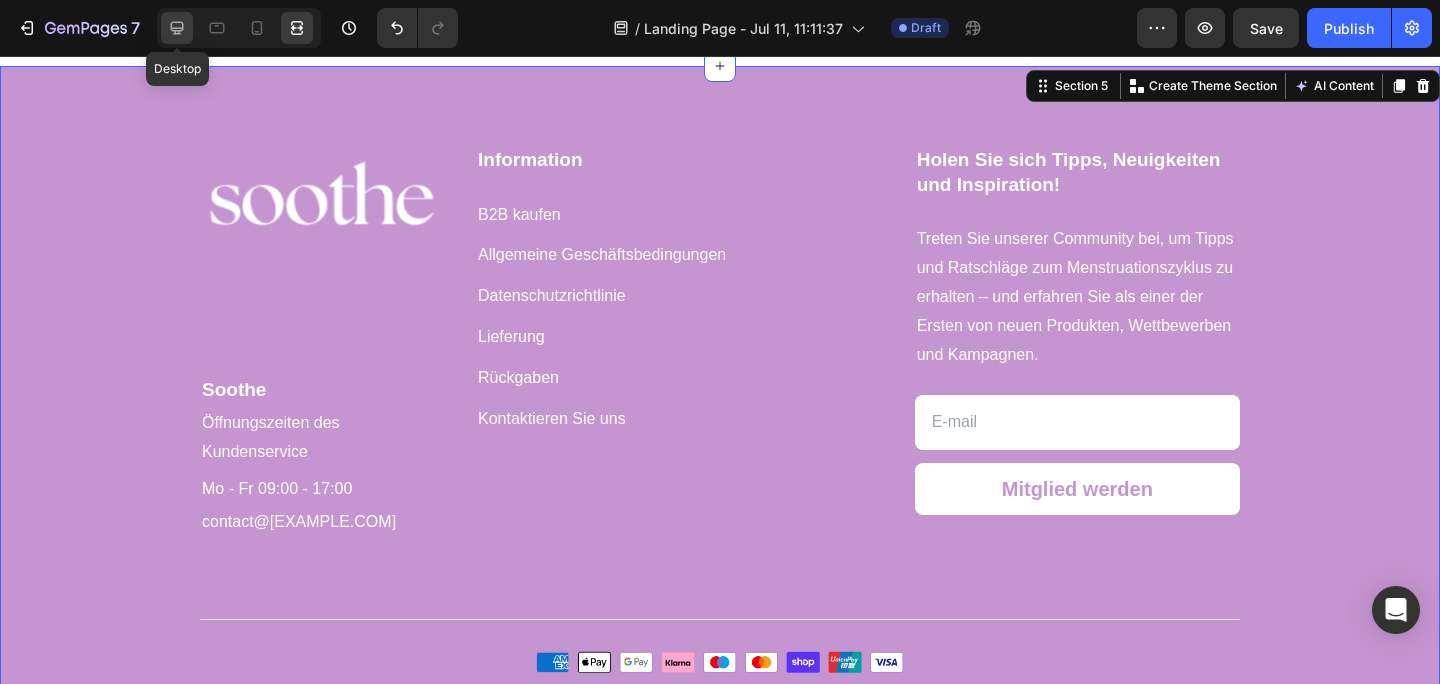 click 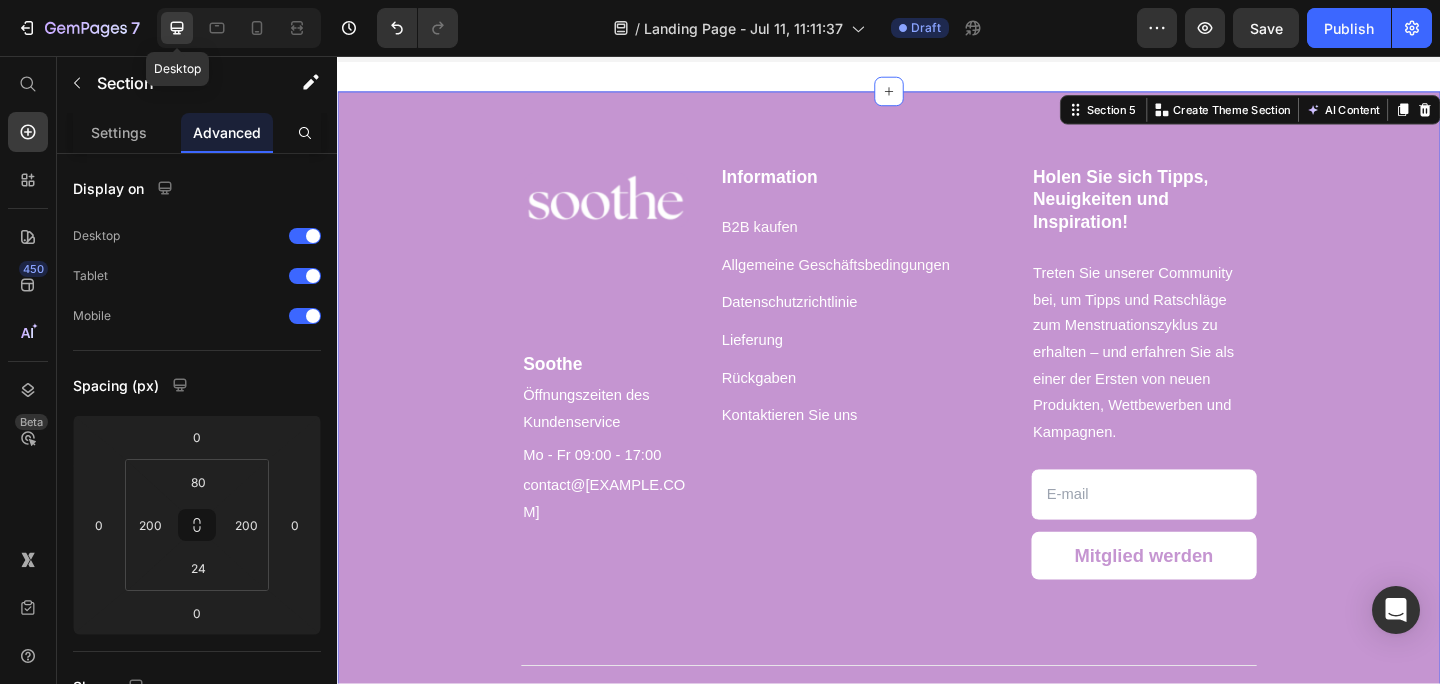 scroll, scrollTop: 6352, scrollLeft: 0, axis: vertical 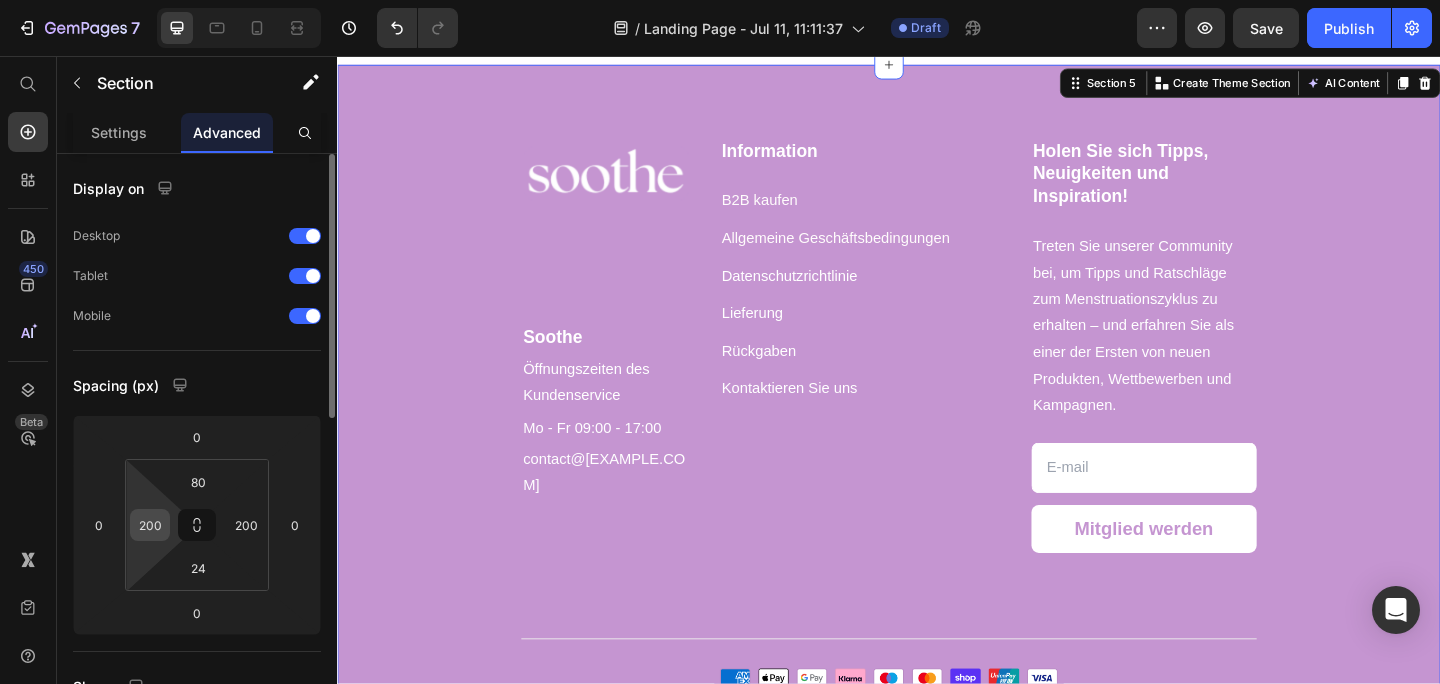 click on "200" at bounding box center (150, 525) 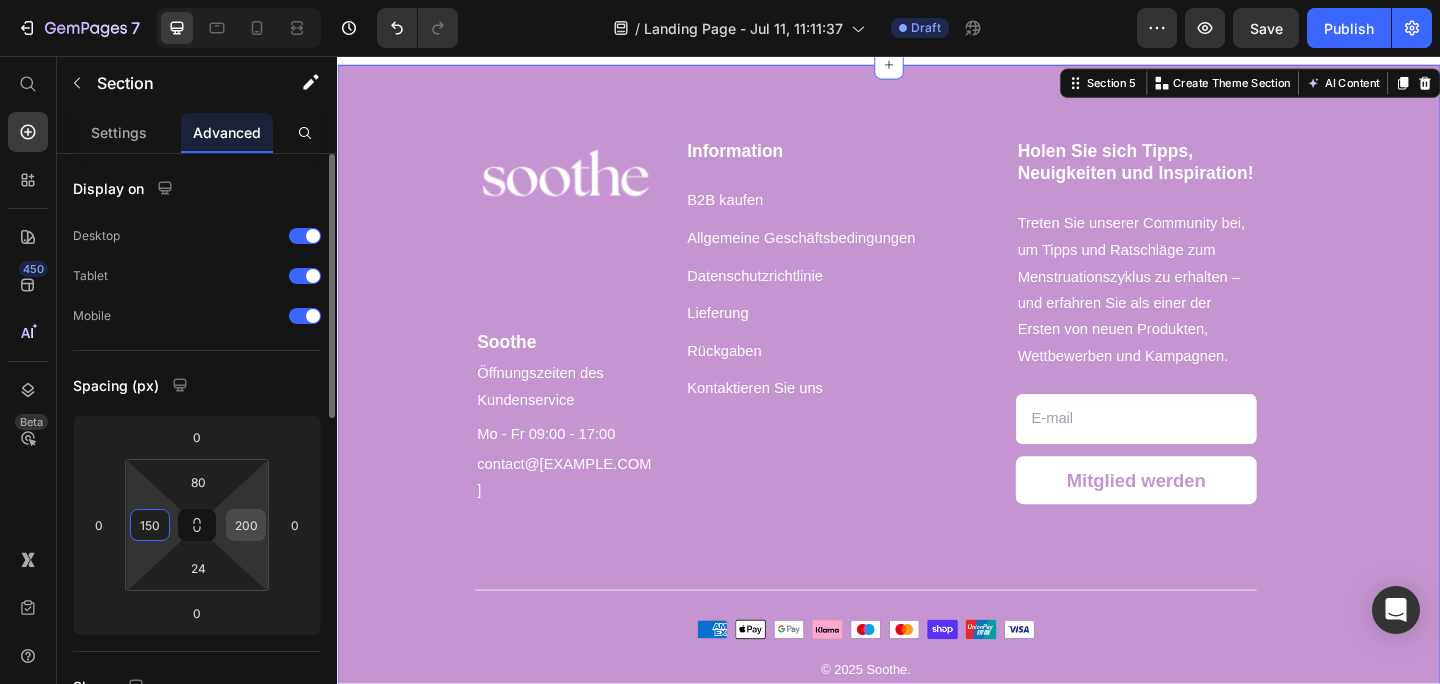 type on "150" 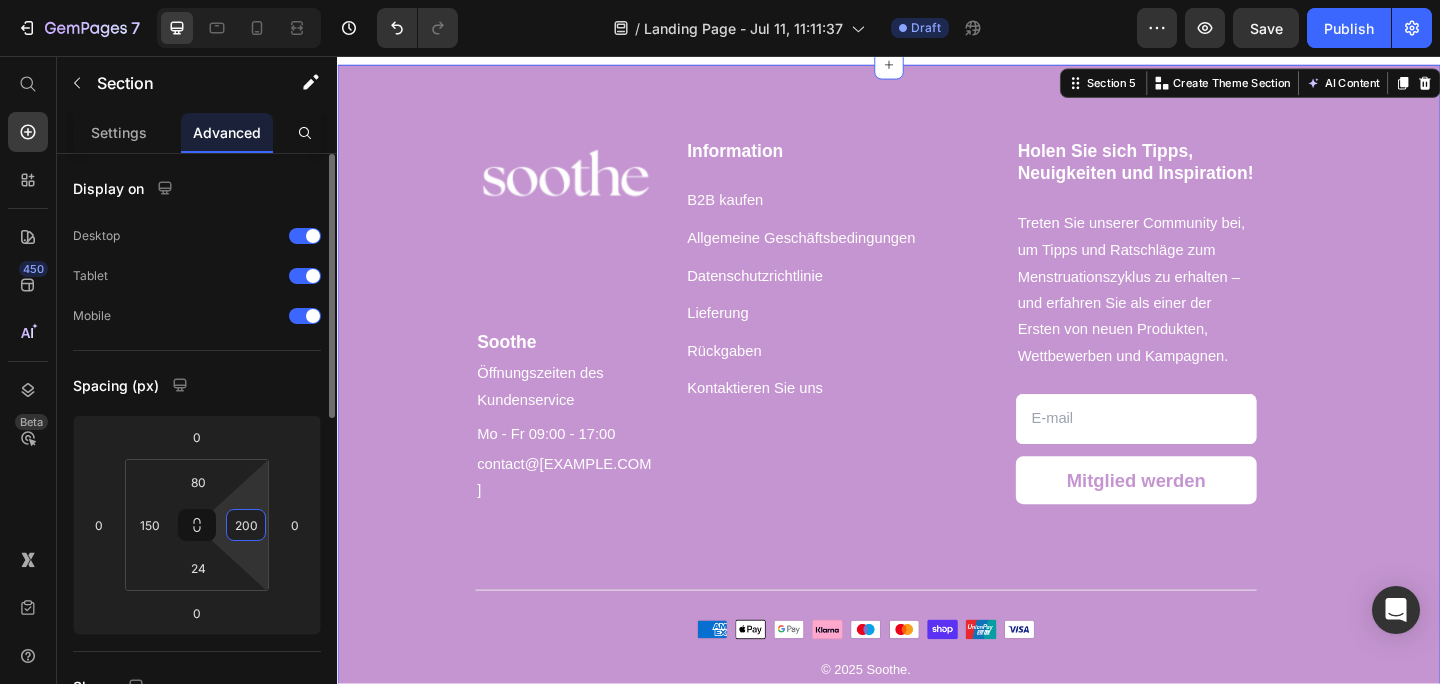 click on "200" at bounding box center (246, 525) 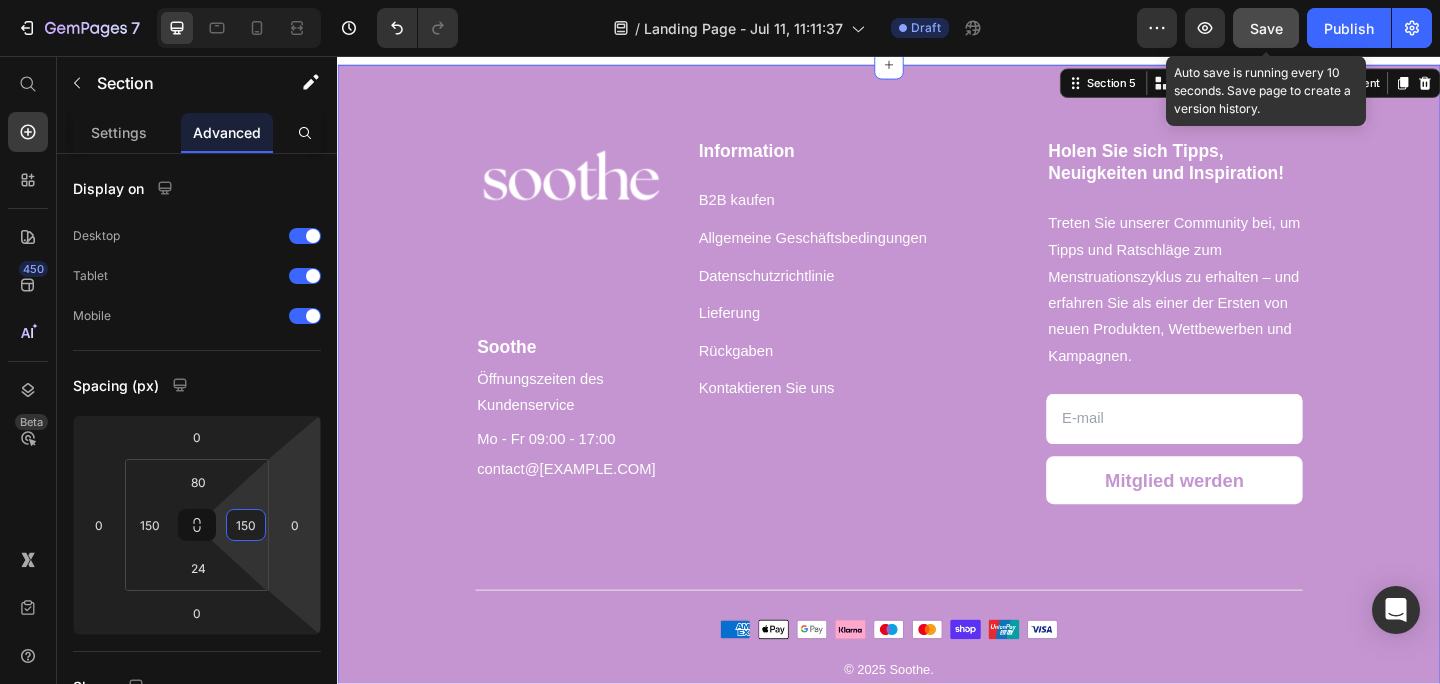type on "150" 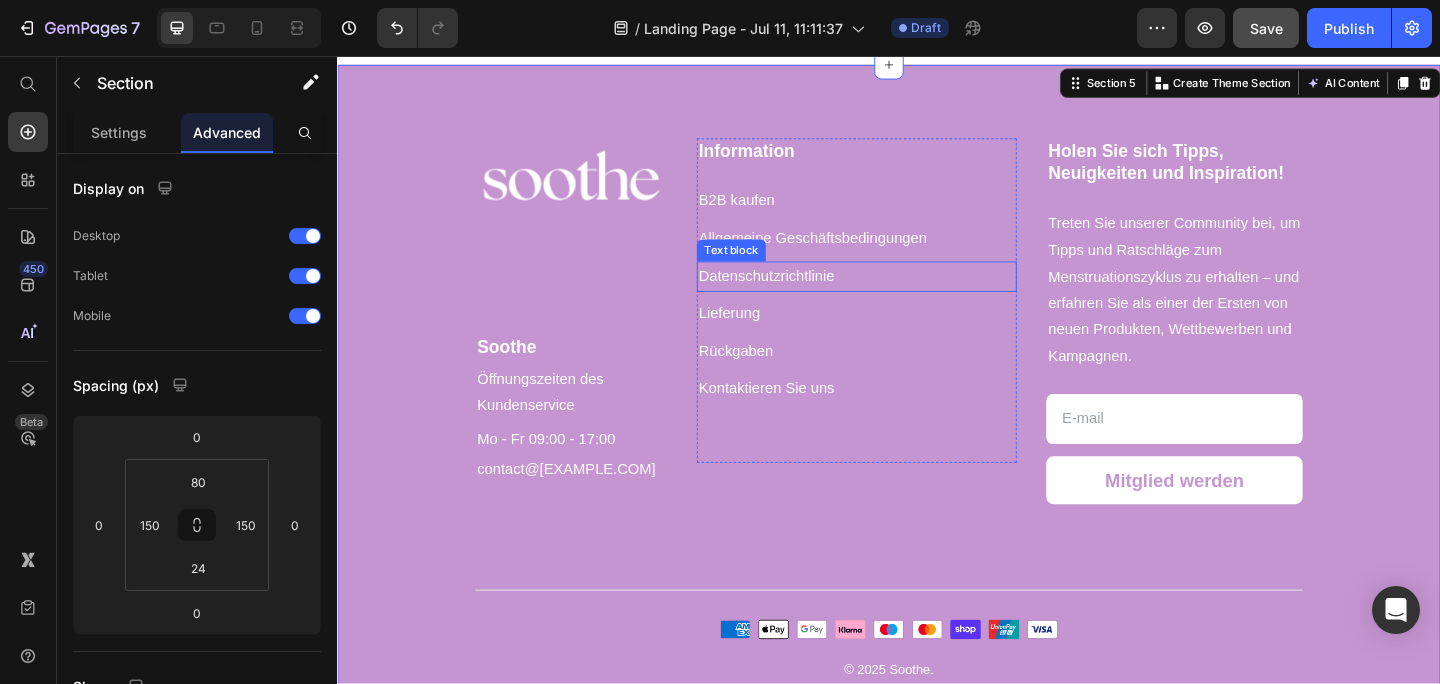 click on "Text block" at bounding box center (765, 268) 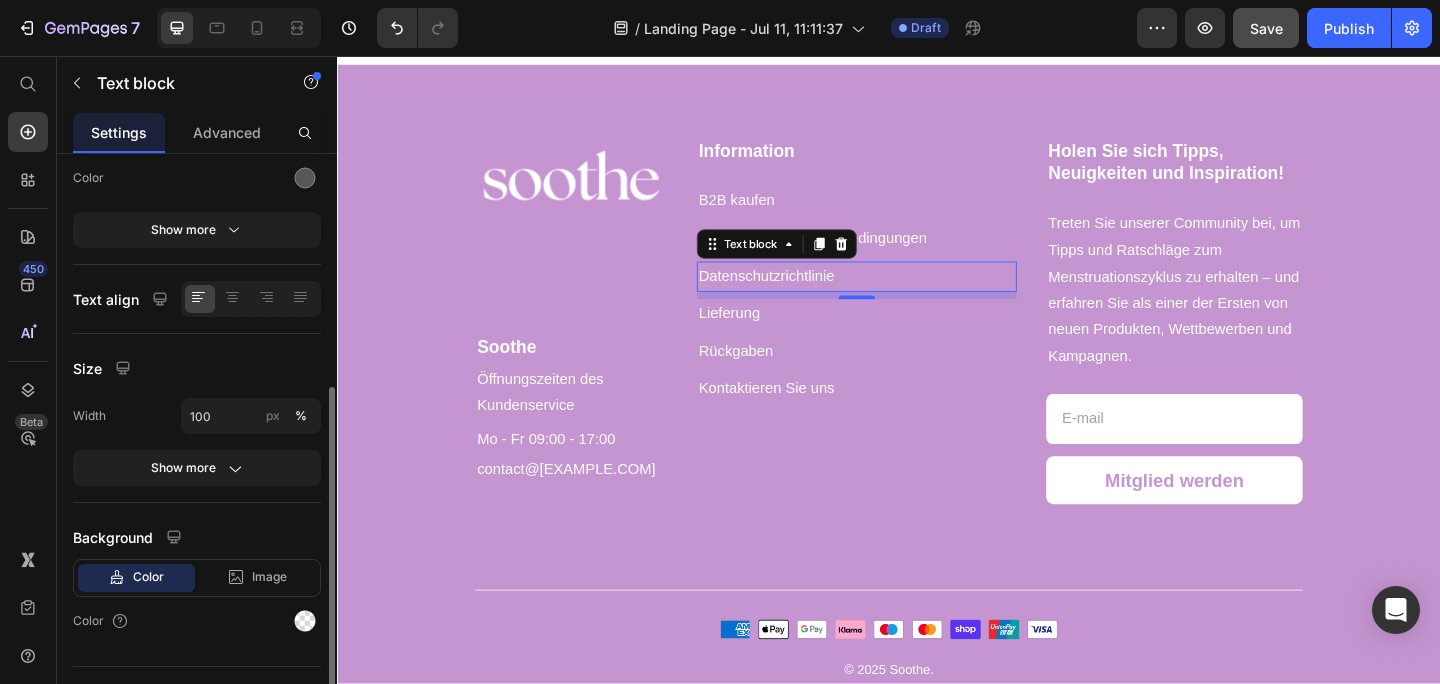 scroll, scrollTop: 308, scrollLeft: 0, axis: vertical 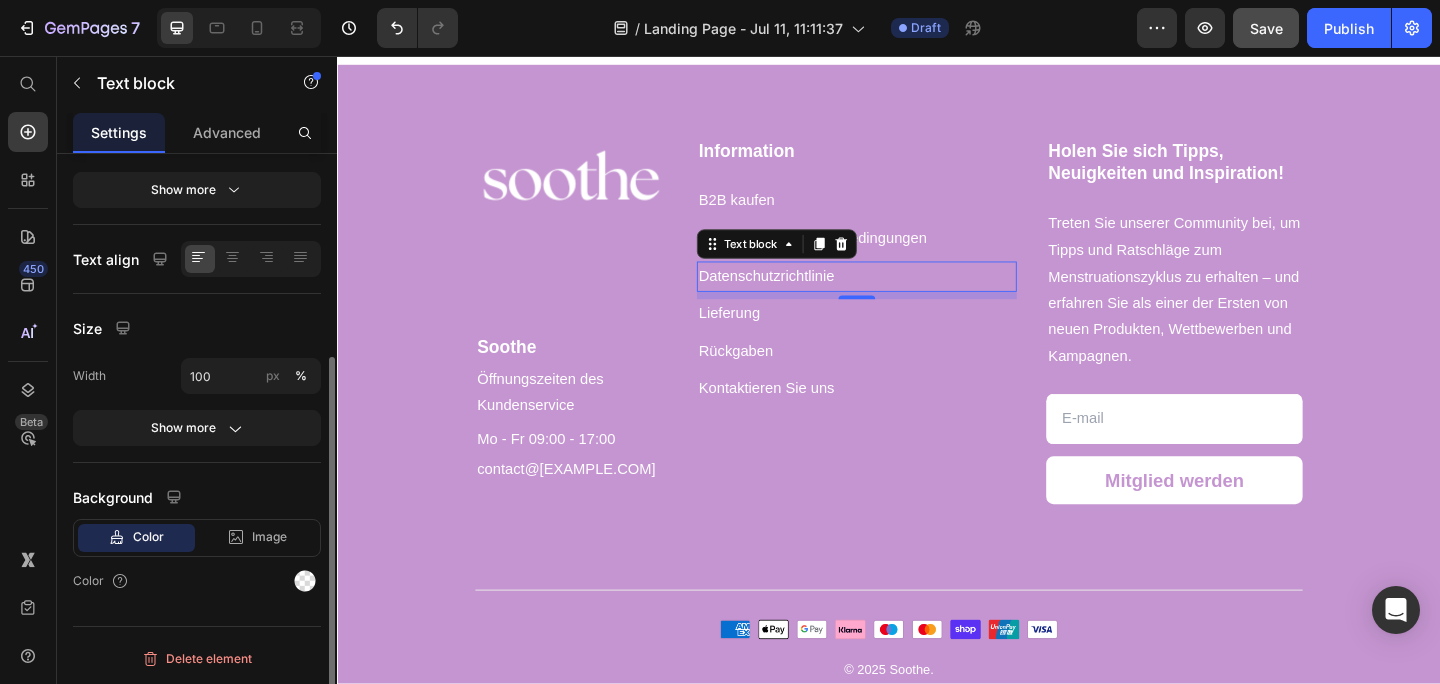 click on "Width 100 px % Show more" at bounding box center (197, 402) 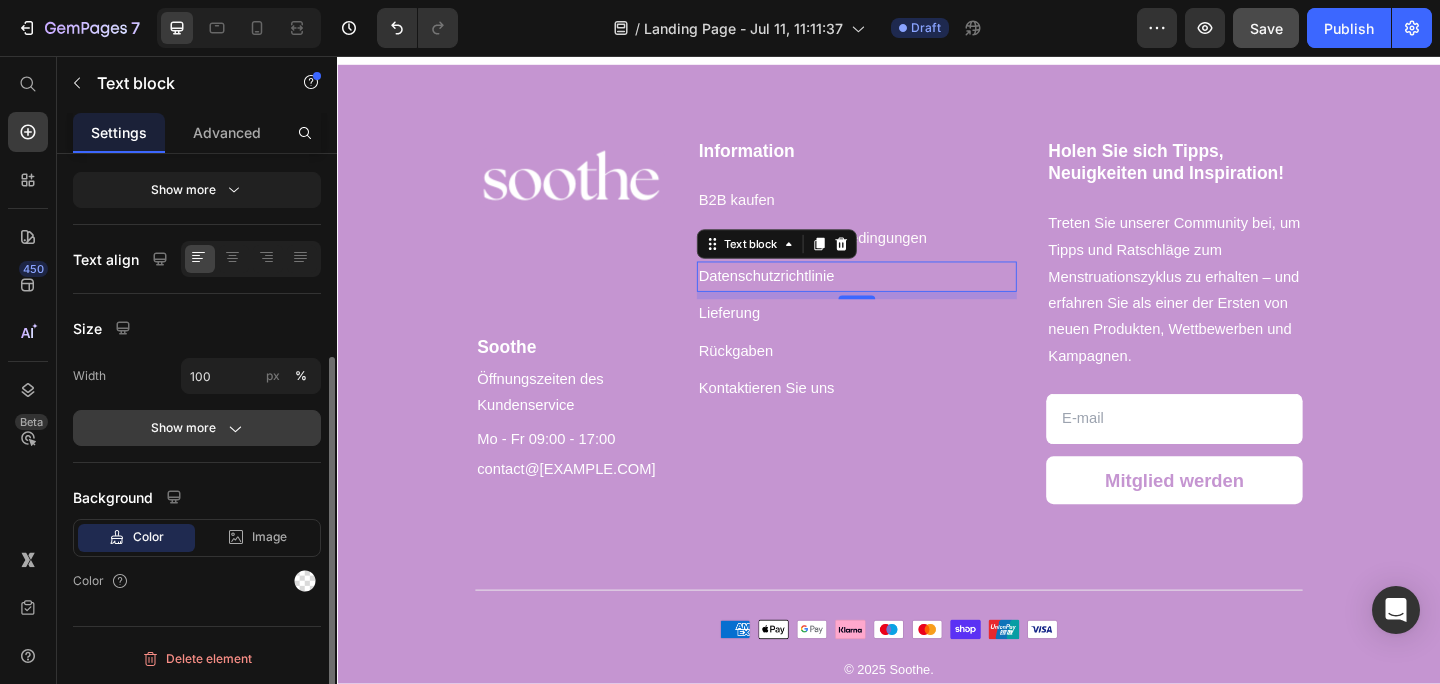 click 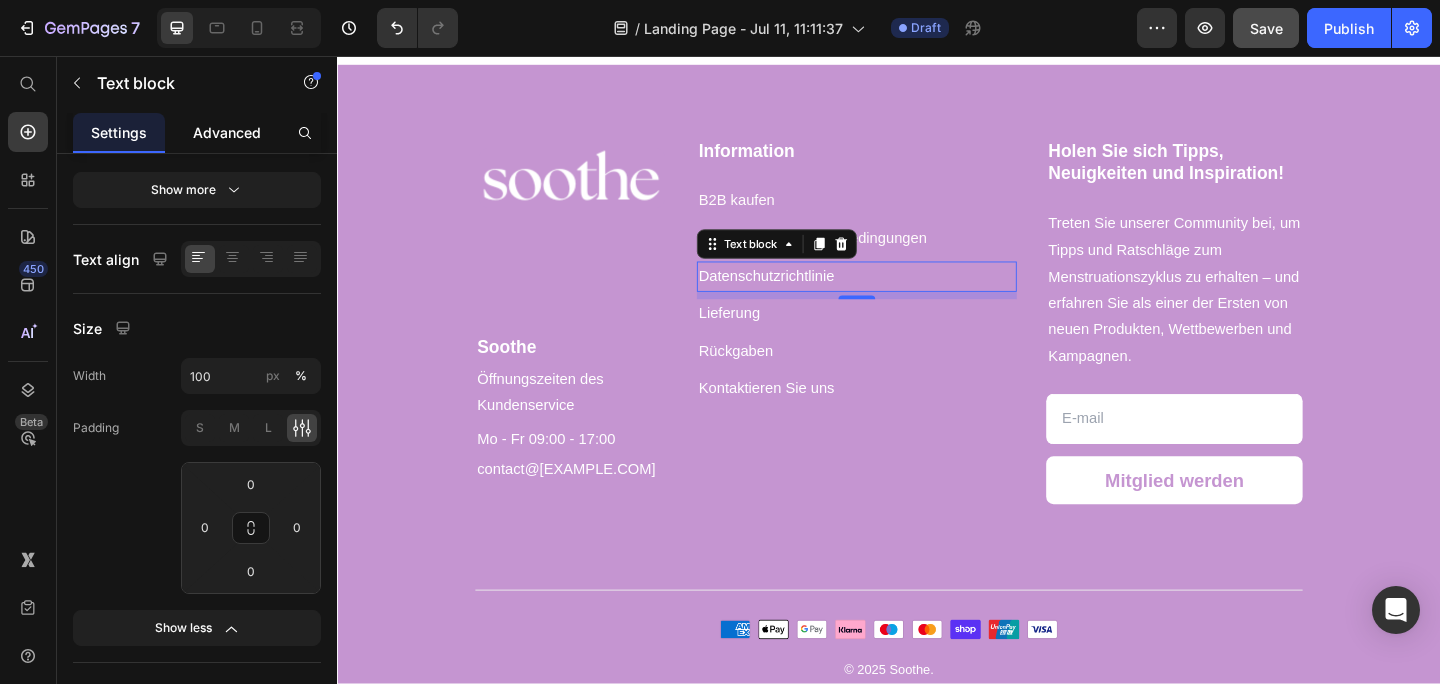 click on "Advanced" at bounding box center [227, 132] 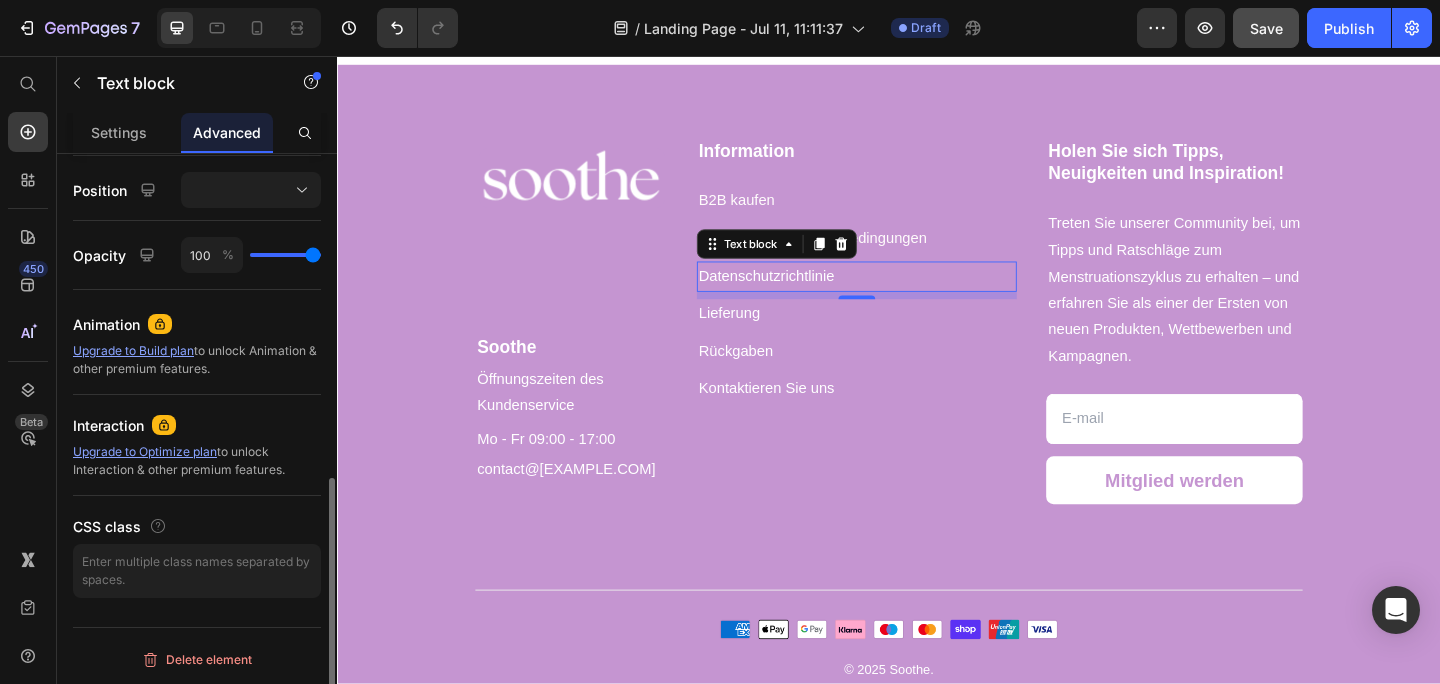 scroll, scrollTop: 718, scrollLeft: 0, axis: vertical 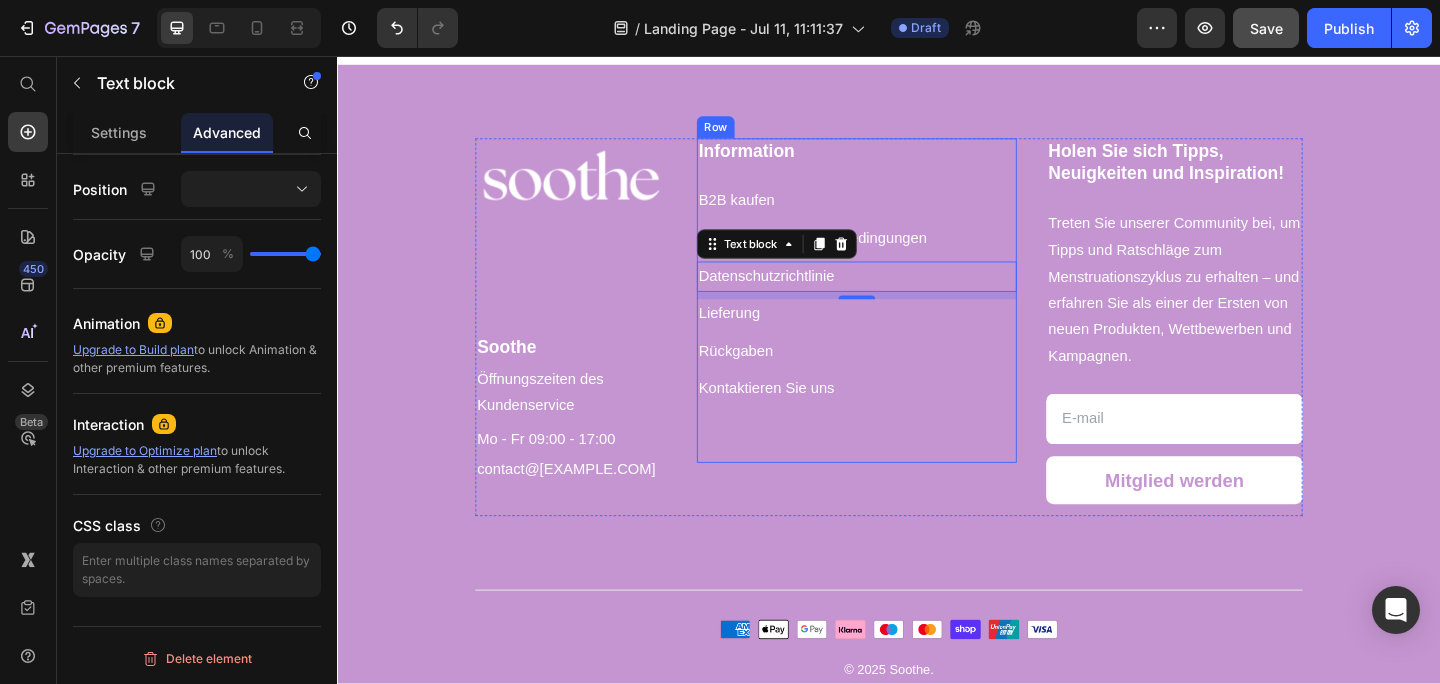 click on "Information Heading B2B kaufen Text block Allgemeine Geschäftsbedingungen Text block Datenschutzrichtlinie Text block   8 Lieferung   Text block Rückgaben  Text block Kontaktieren Sie uns Text block Heading Text block Text block Text block" at bounding box center (902, 322) 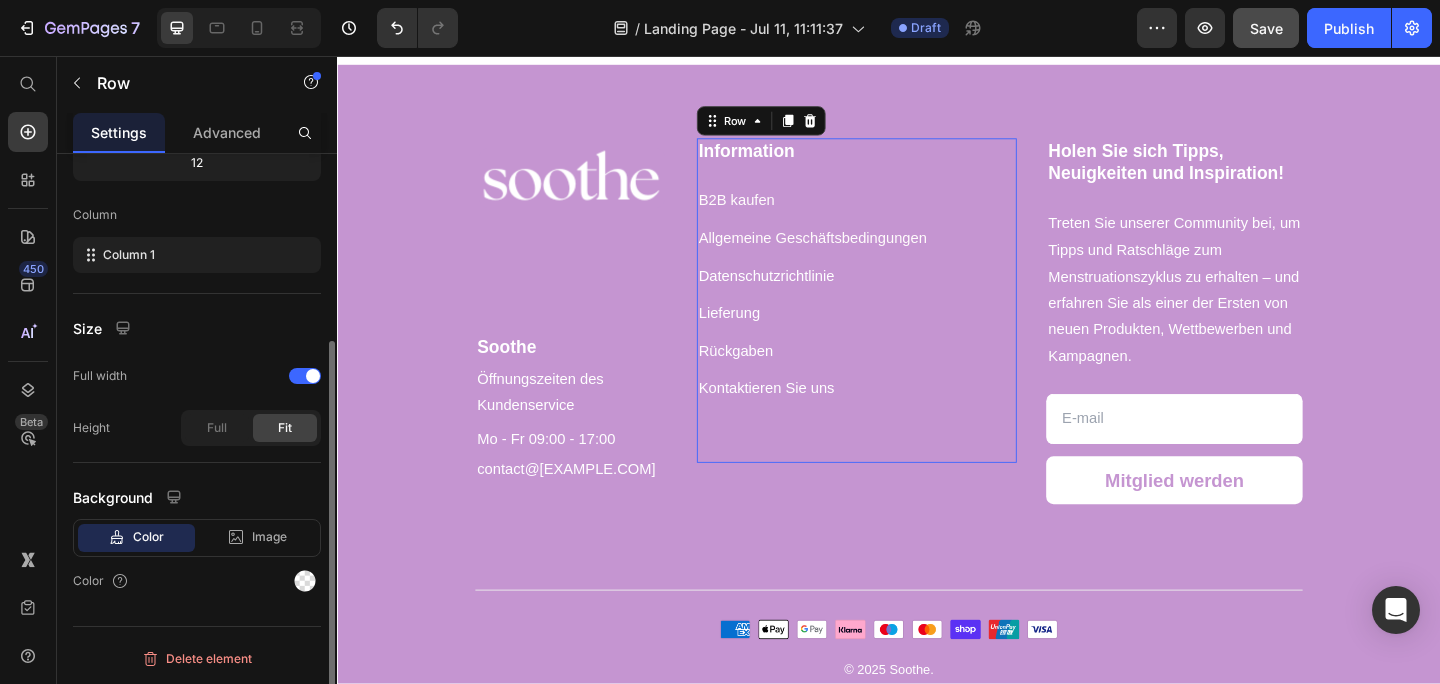 scroll, scrollTop: 0, scrollLeft: 0, axis: both 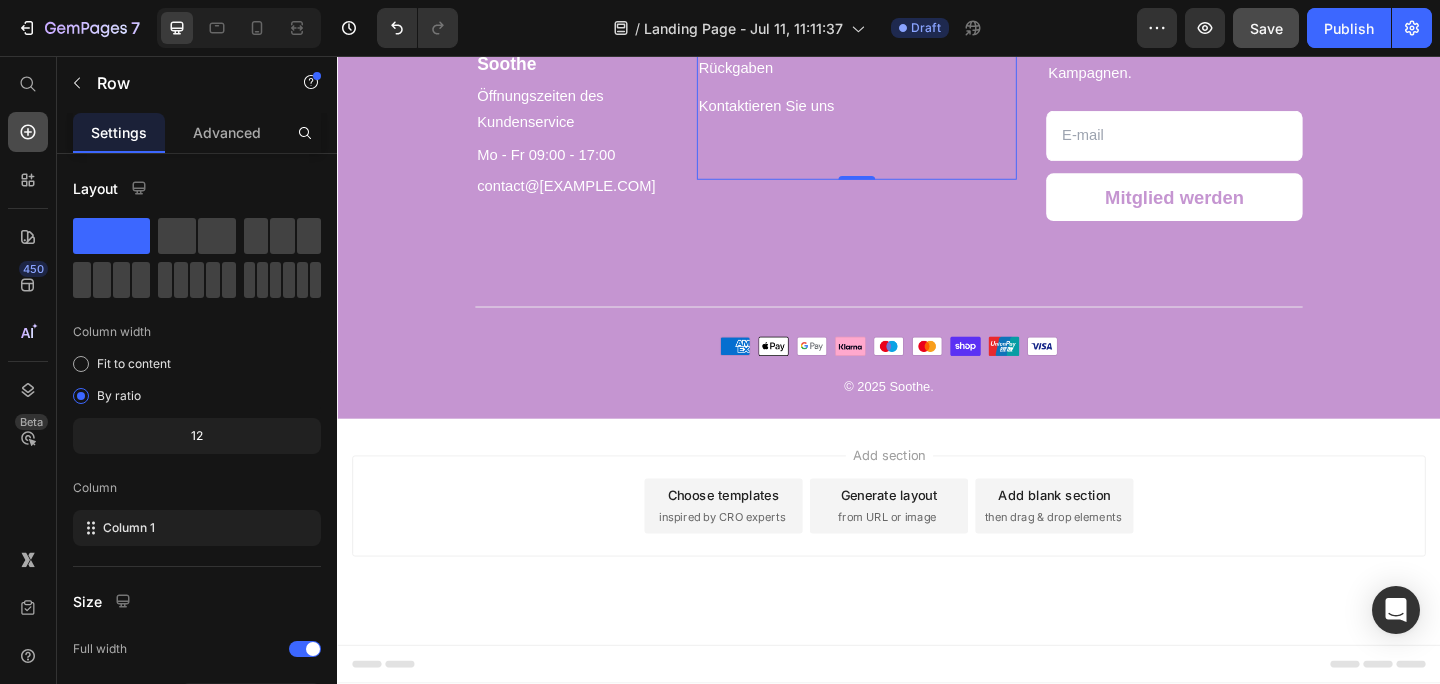 click 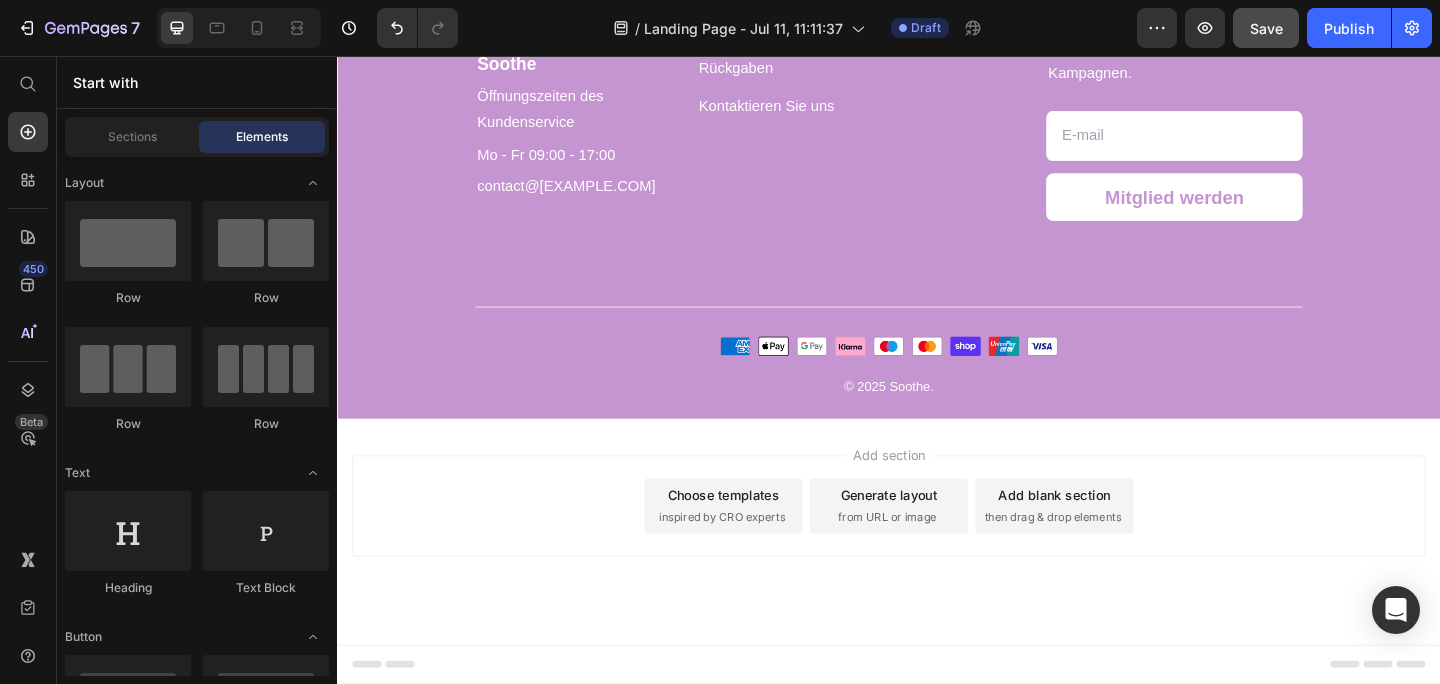 click on "Elements" at bounding box center [262, 137] 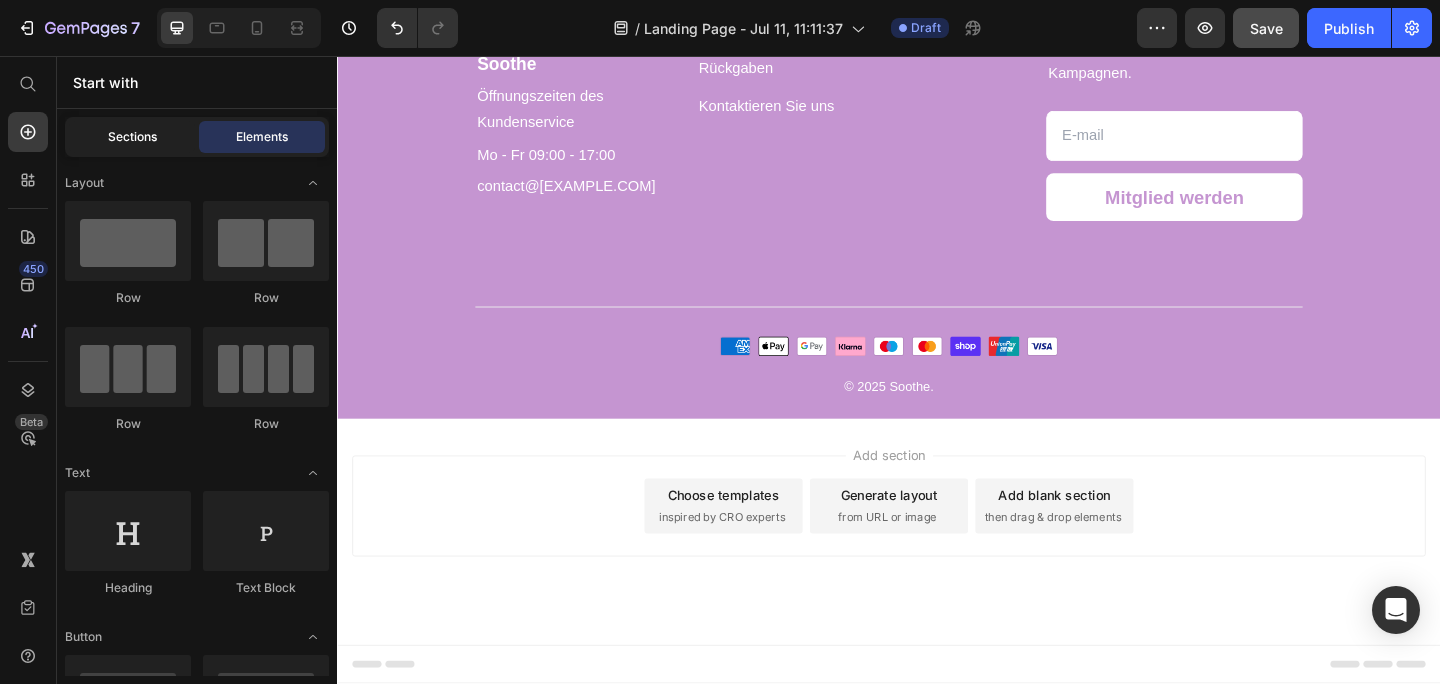 click on "Sections" 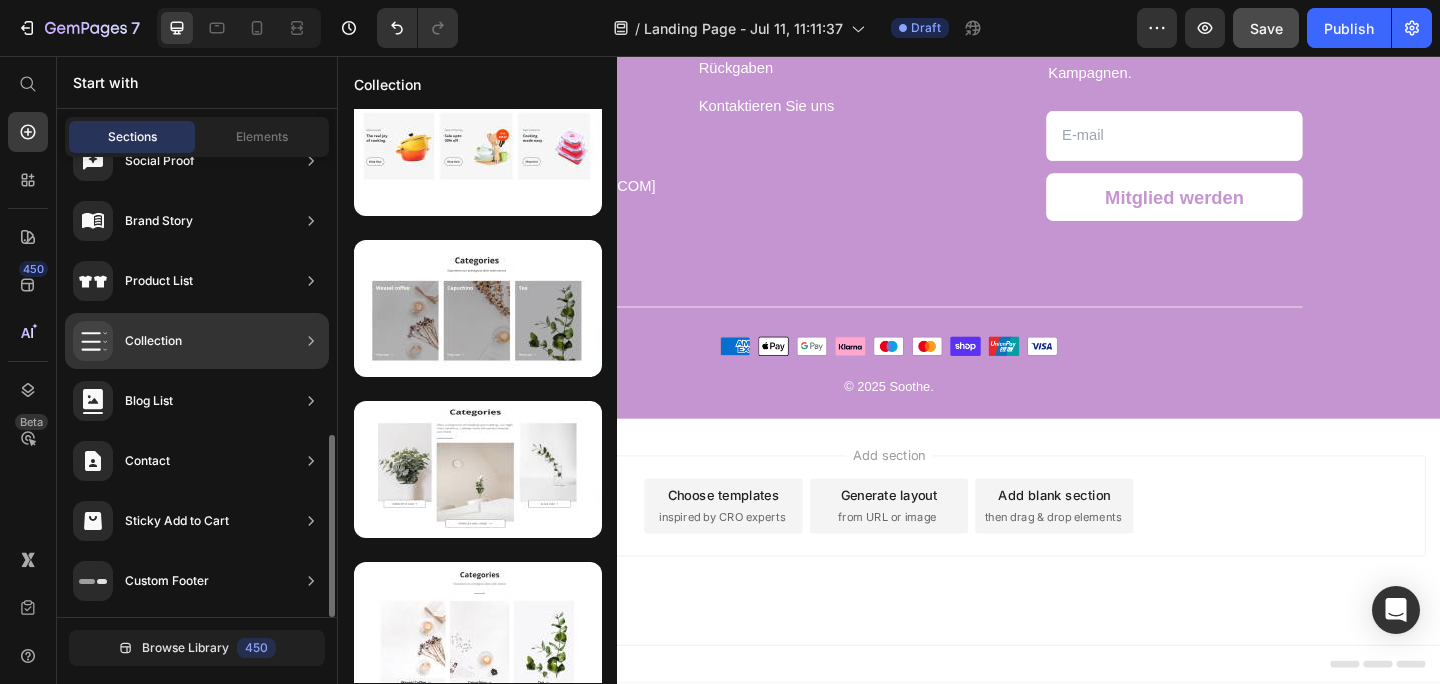 scroll, scrollTop: 0, scrollLeft: 0, axis: both 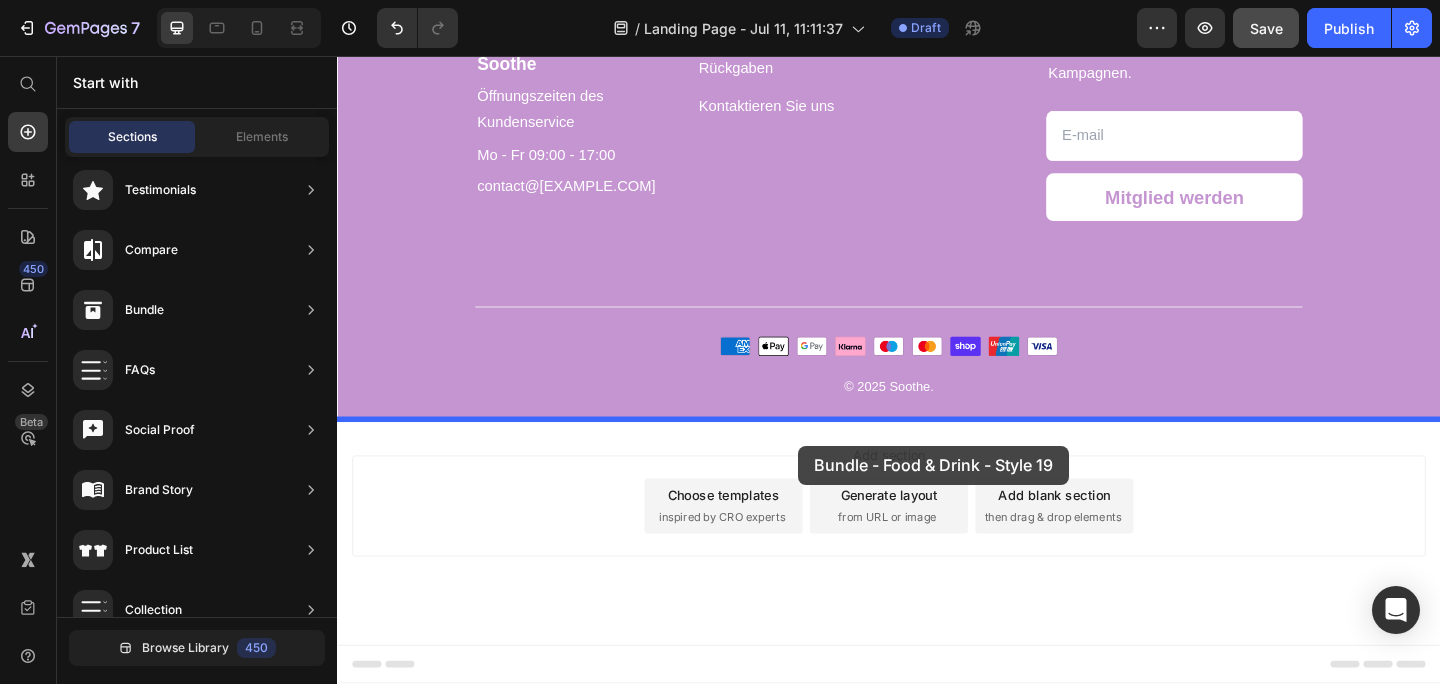 drag, startPoint x: 828, startPoint y: 313, endPoint x: 833, endPoint y: 474, distance: 161.07762 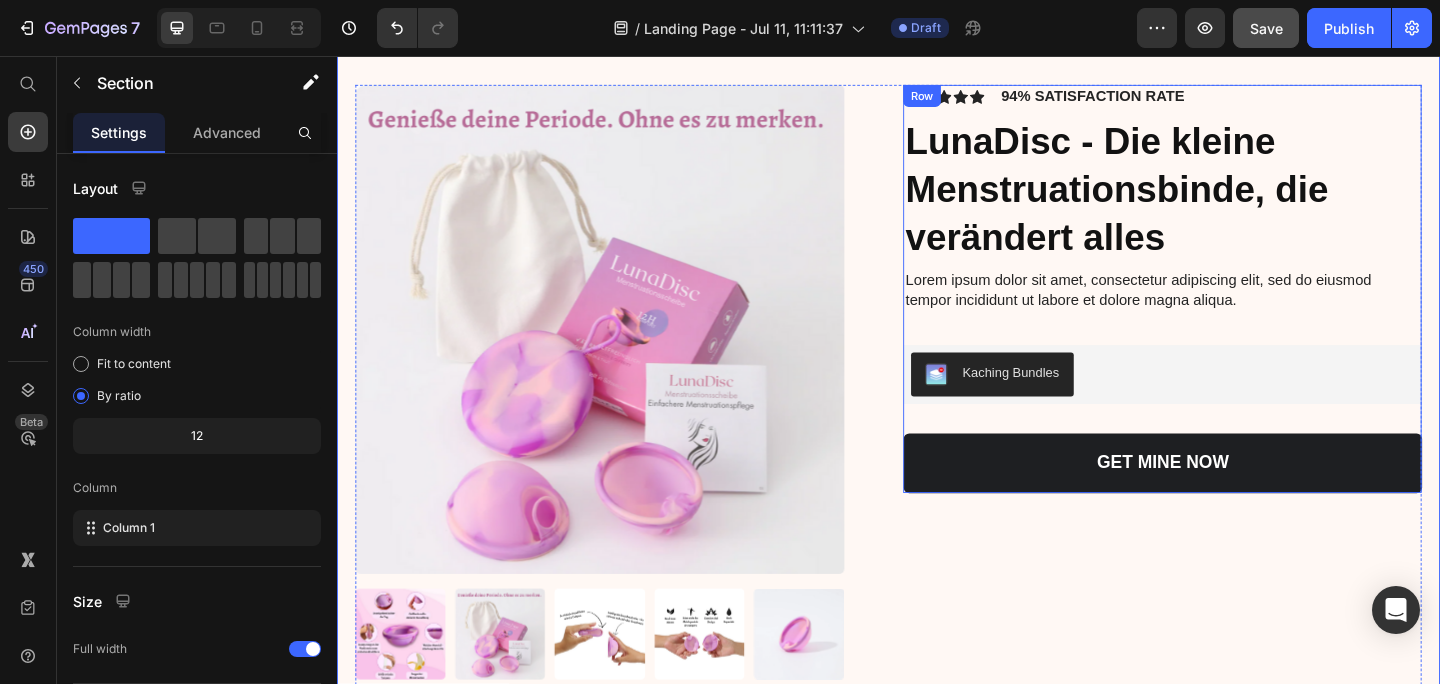 scroll, scrollTop: 5390, scrollLeft: 0, axis: vertical 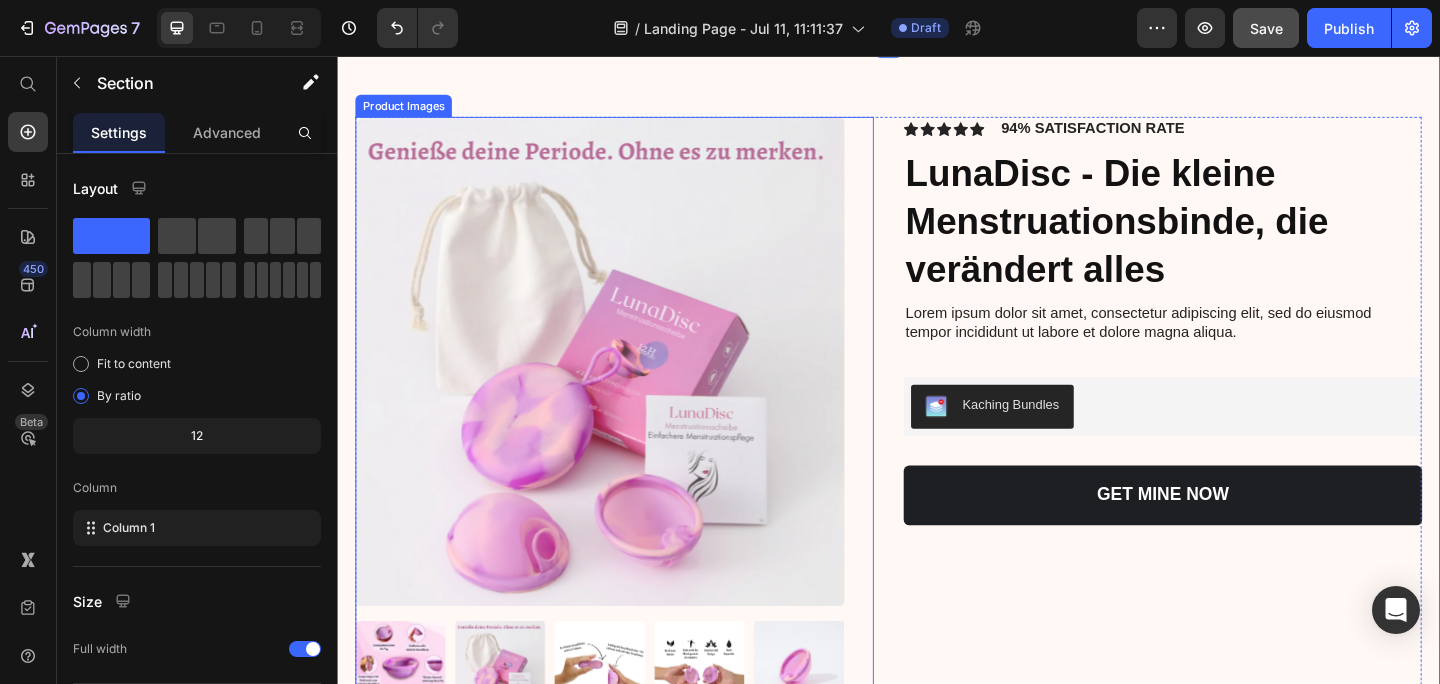 click at bounding box center (623, 389) 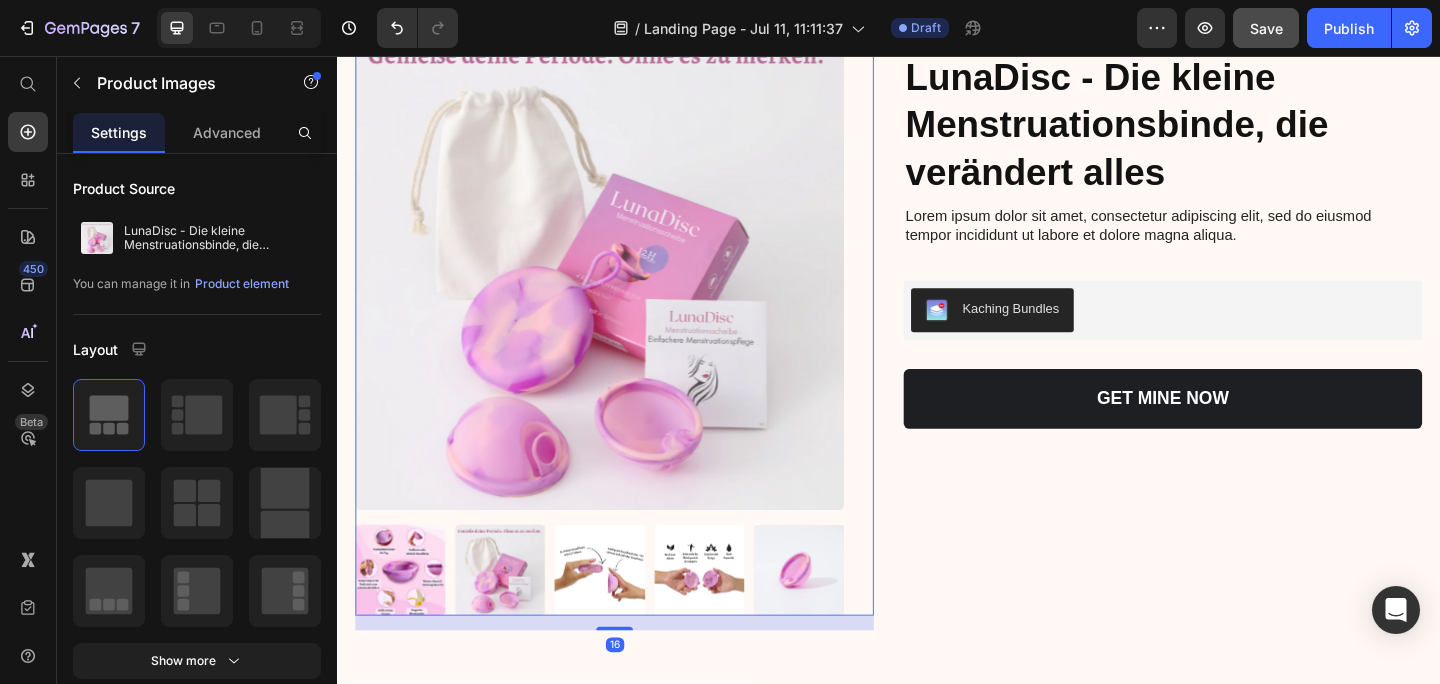 scroll, scrollTop: 5568, scrollLeft: 0, axis: vertical 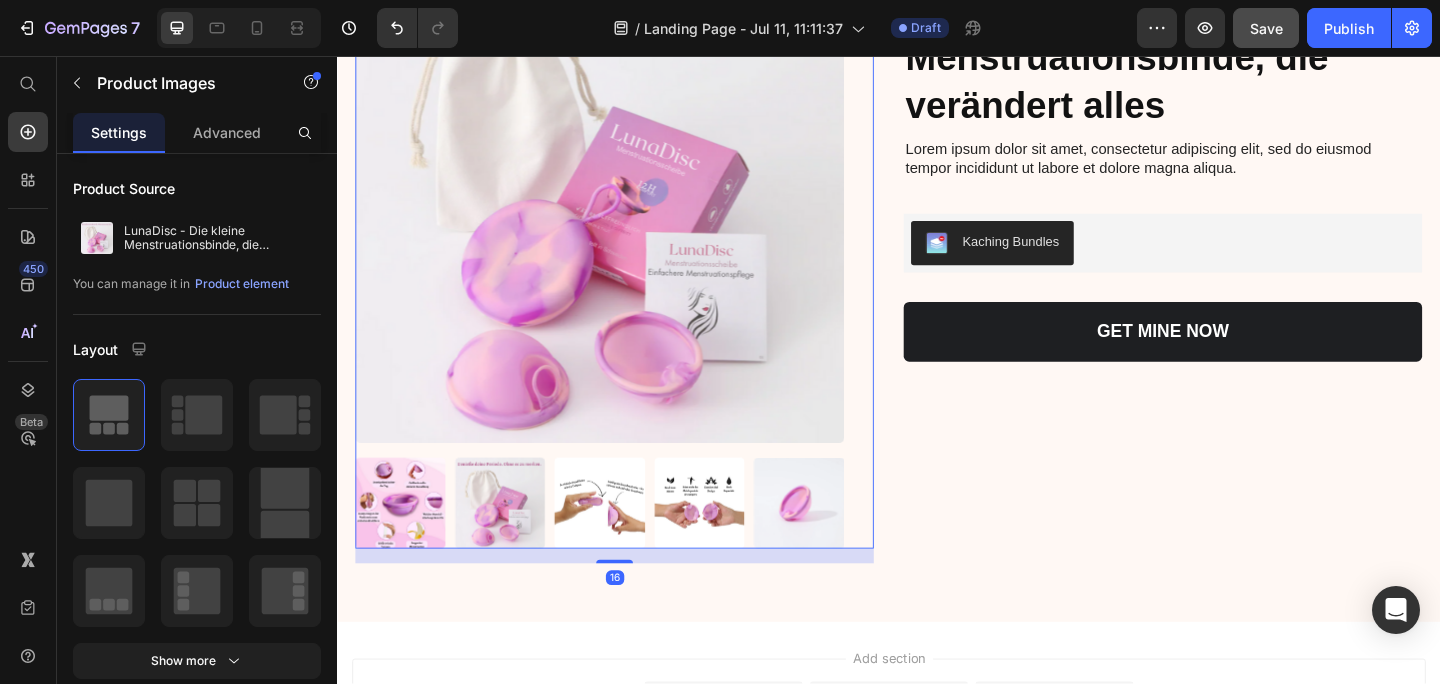 click at bounding box center (623, 542) 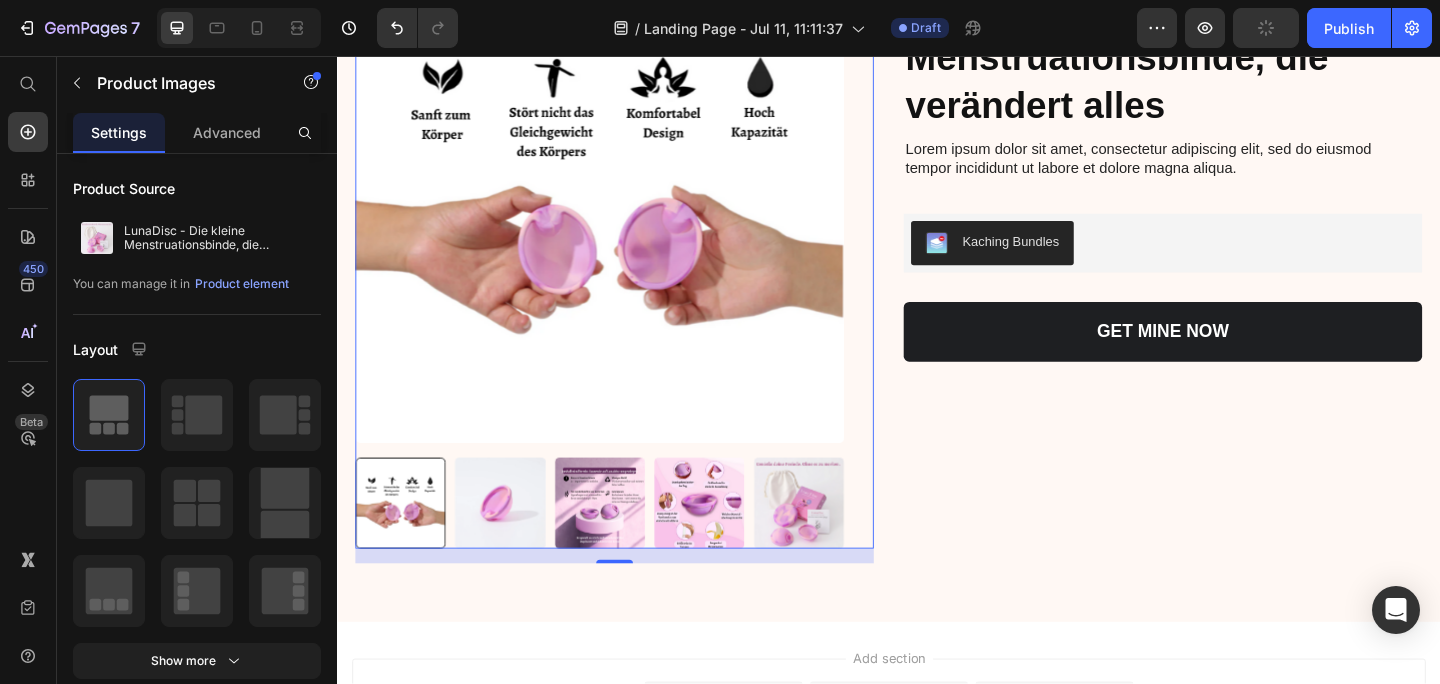 click at bounding box center [623, 542] 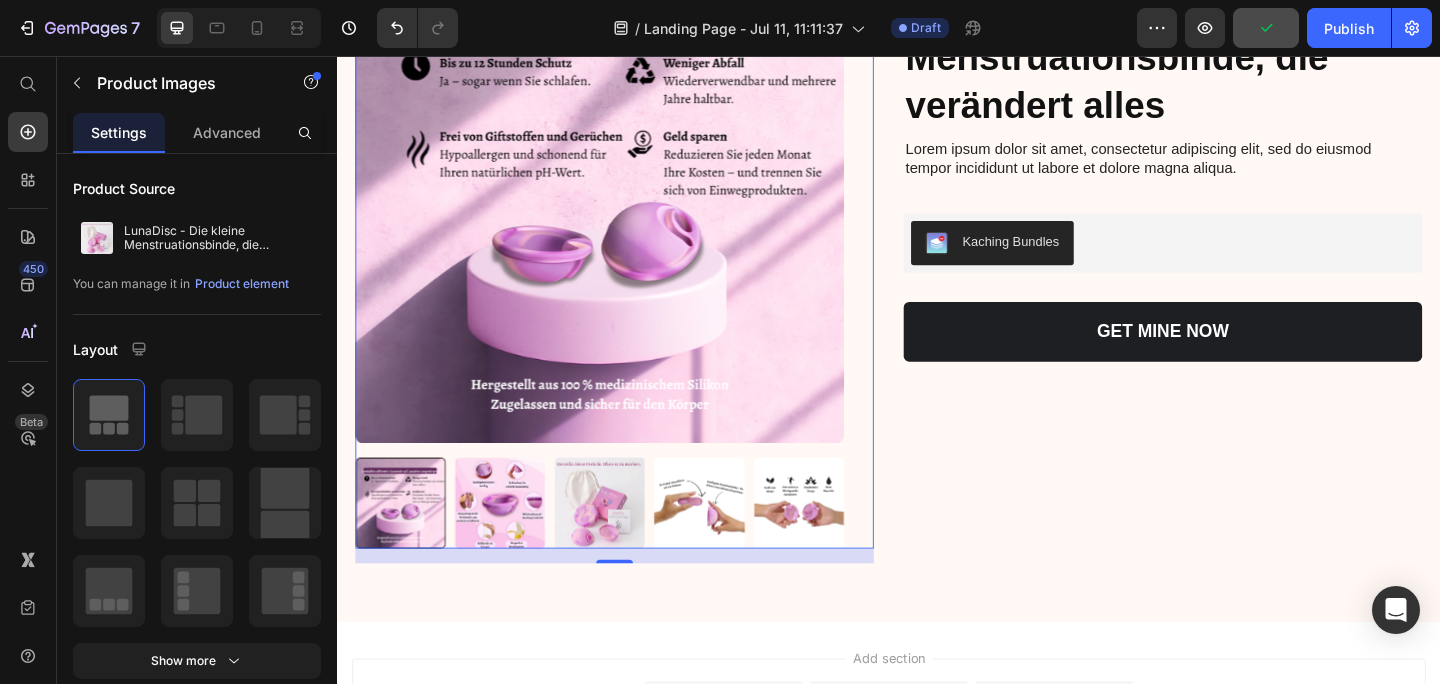 click at bounding box center (623, 542) 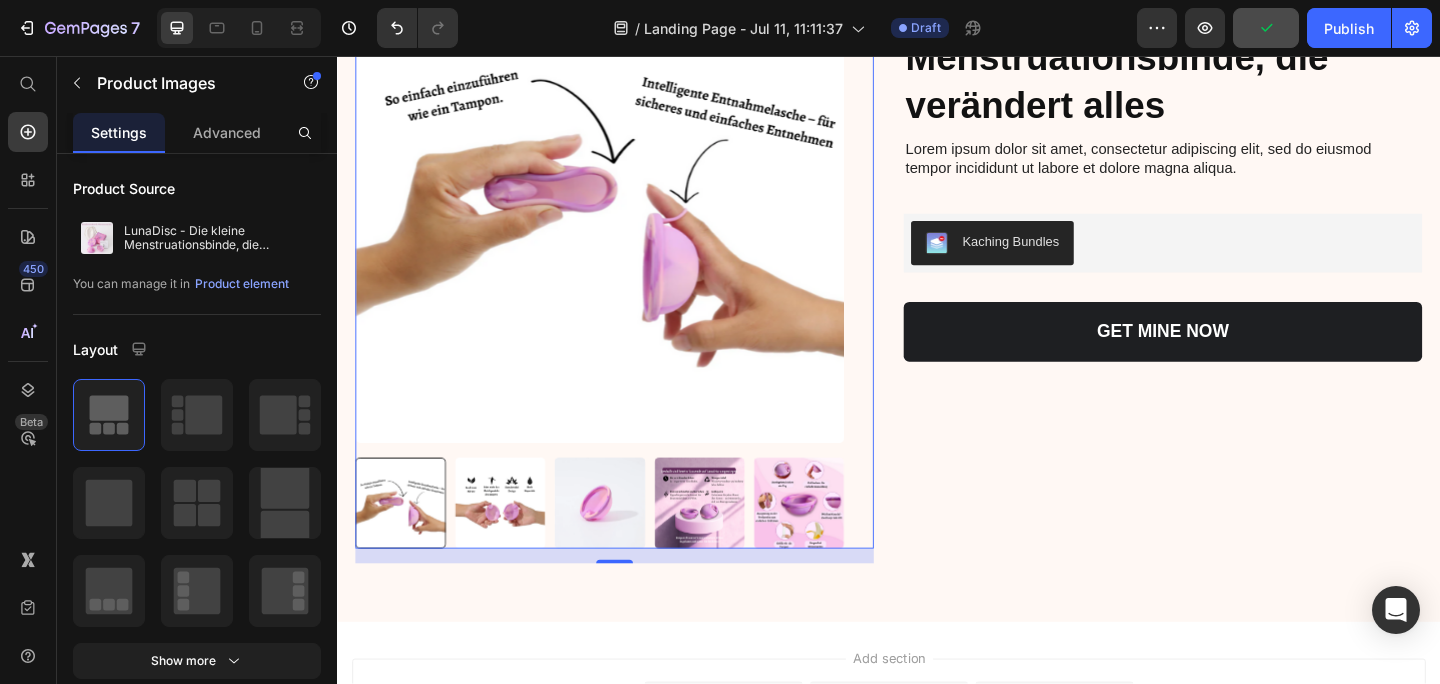 click at bounding box center (623, 542) 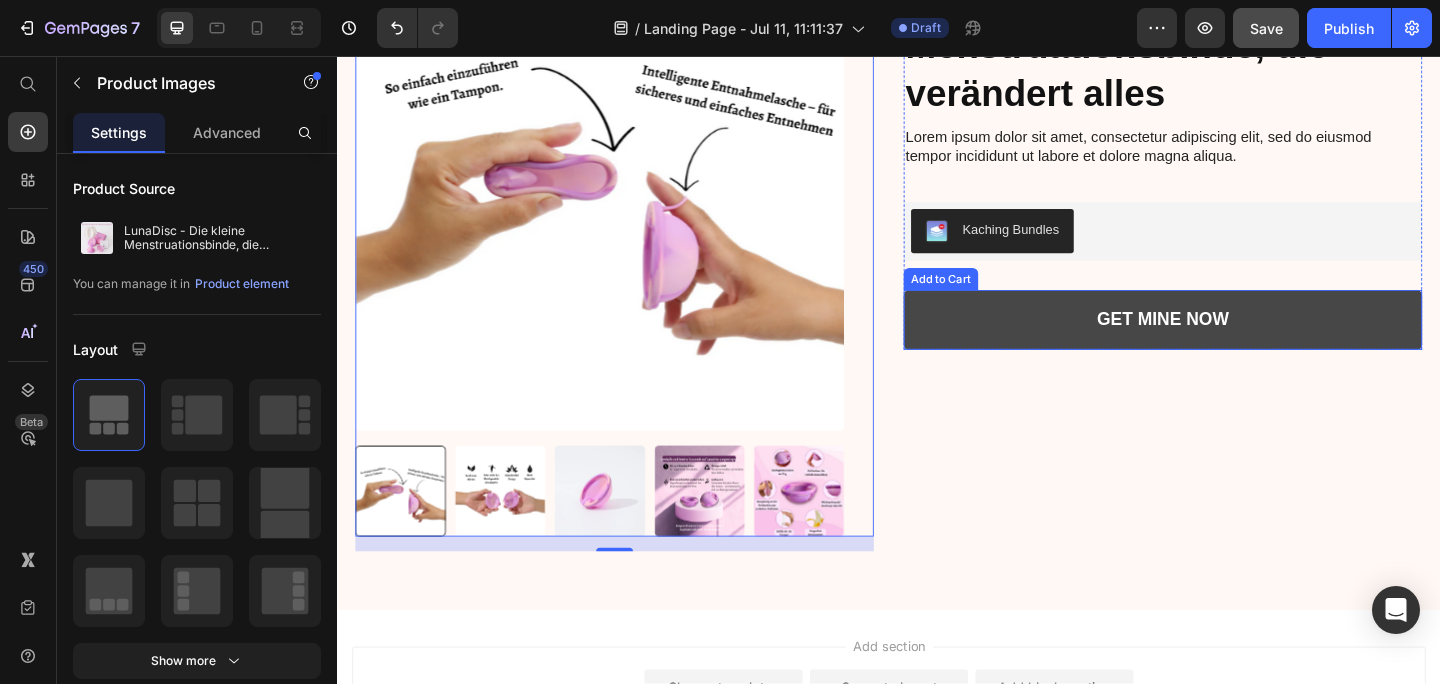 scroll, scrollTop: 5399, scrollLeft: 0, axis: vertical 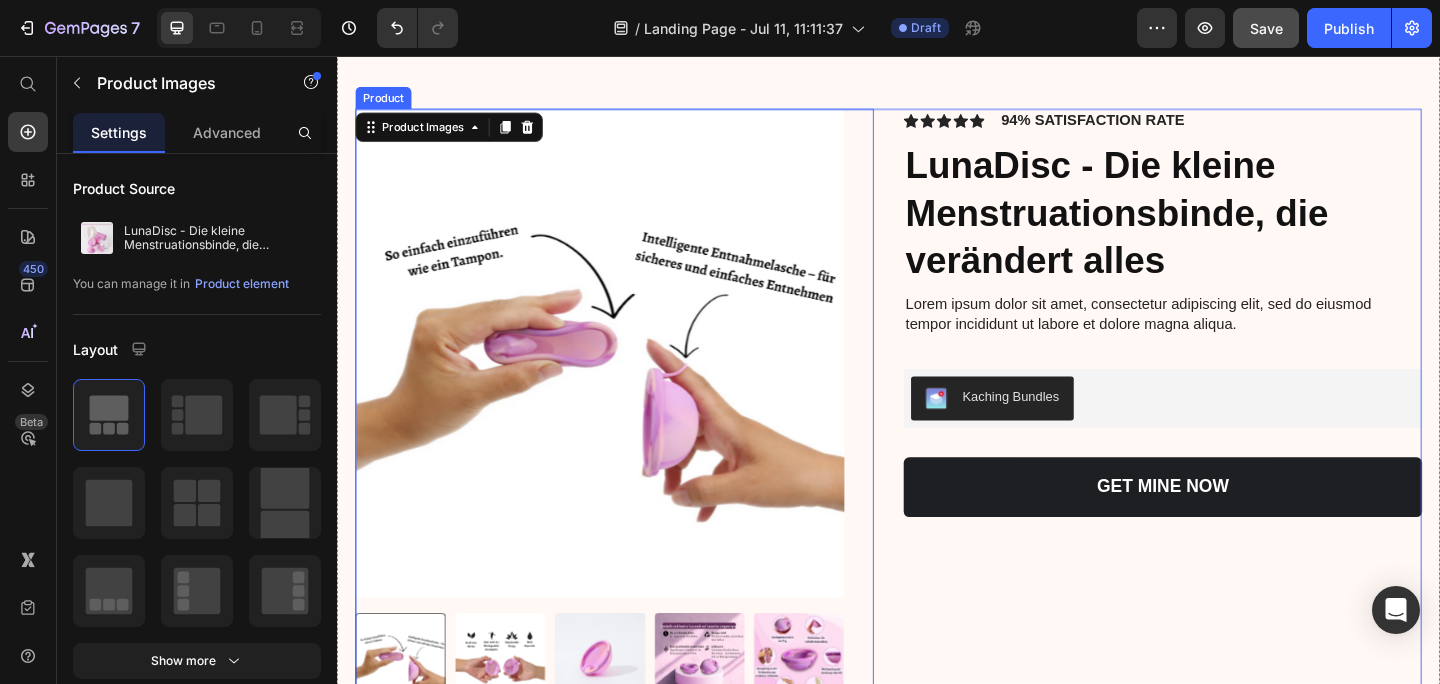 click on "Product Images   16 Icon Icon Icon Icon Icon Icon List 94% SATISFACTION RATE Text Block Row LunaDisc - Die kleine Menstruationsbinde, die verändert alles Product Title Lorem ipsum dolor sit amet, consectetur adipiscing elit, sed do eiusmod tempor incididunt ut labore et dolore magna aliqua. Text Block Kaching Bundles Kaching Bundles GET MINE NOW Add to Cart Row Product" at bounding box center (937, 445) 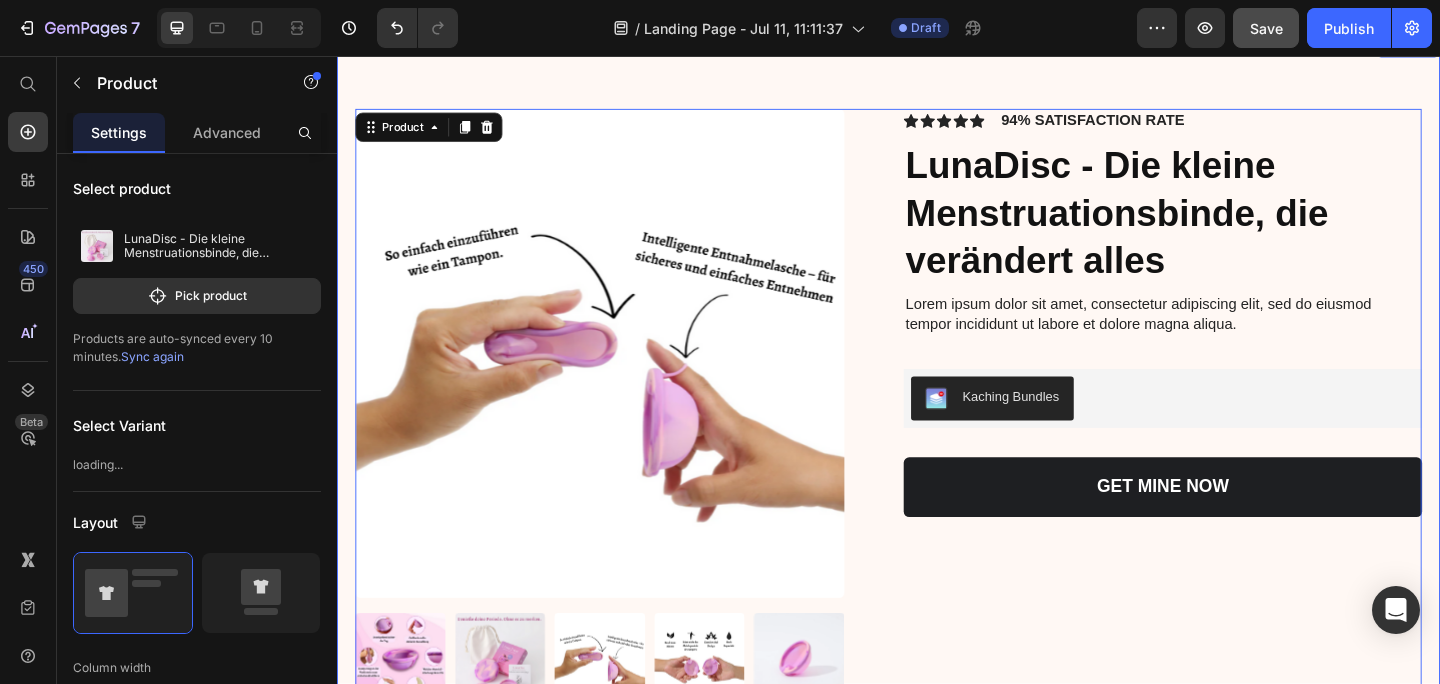click on "Product Images Icon Icon Icon Icon Icon Icon List 94% SATISFACTION RATE Text Block Row LunaDisc - Die kleine Menstruationsbinde, die verändert alles Product Title Lorem ipsum dolor sit amet, consectetur adipiscing elit, sed do eiusmod tempor incididunt ut labore et dolore magna aliqua. Text Block Kaching Bundles Kaching Bundles GET MINE NOW Add to Cart Row Product   16 Section 6" at bounding box center (937, 437) 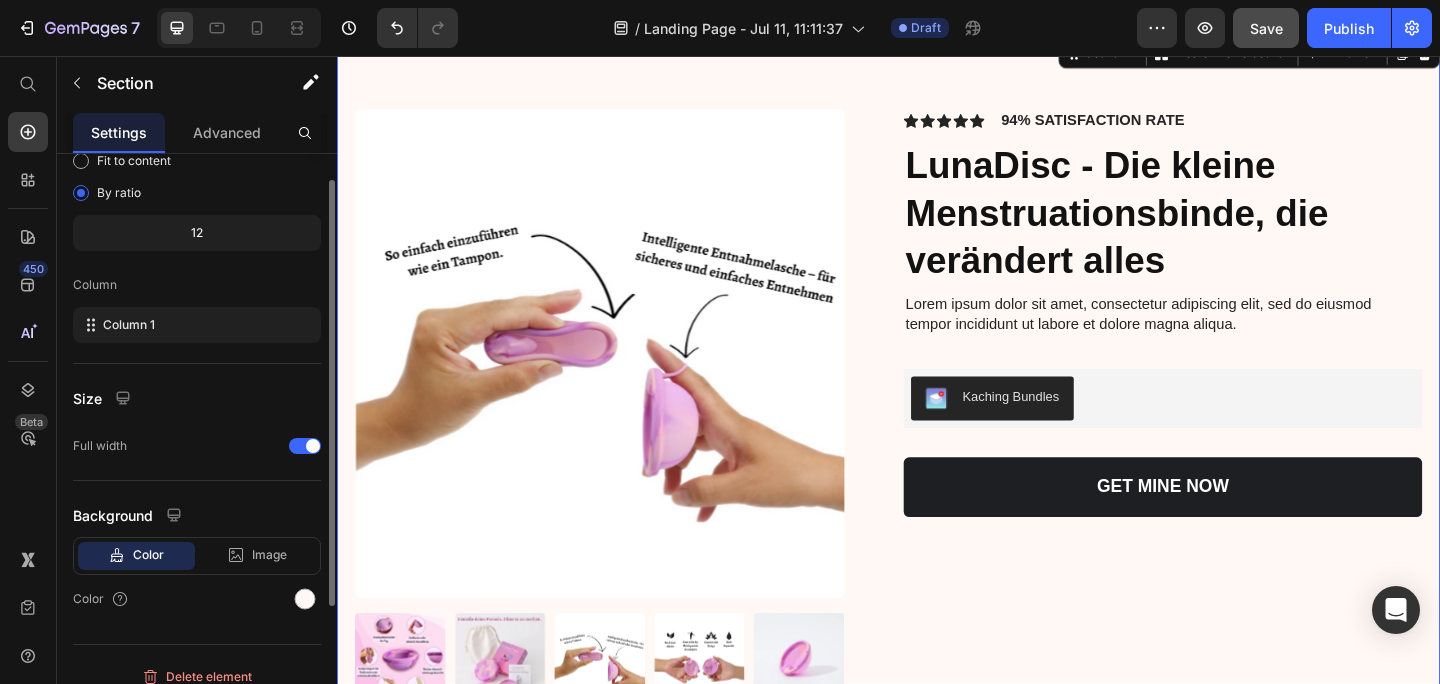 scroll, scrollTop: 221, scrollLeft: 0, axis: vertical 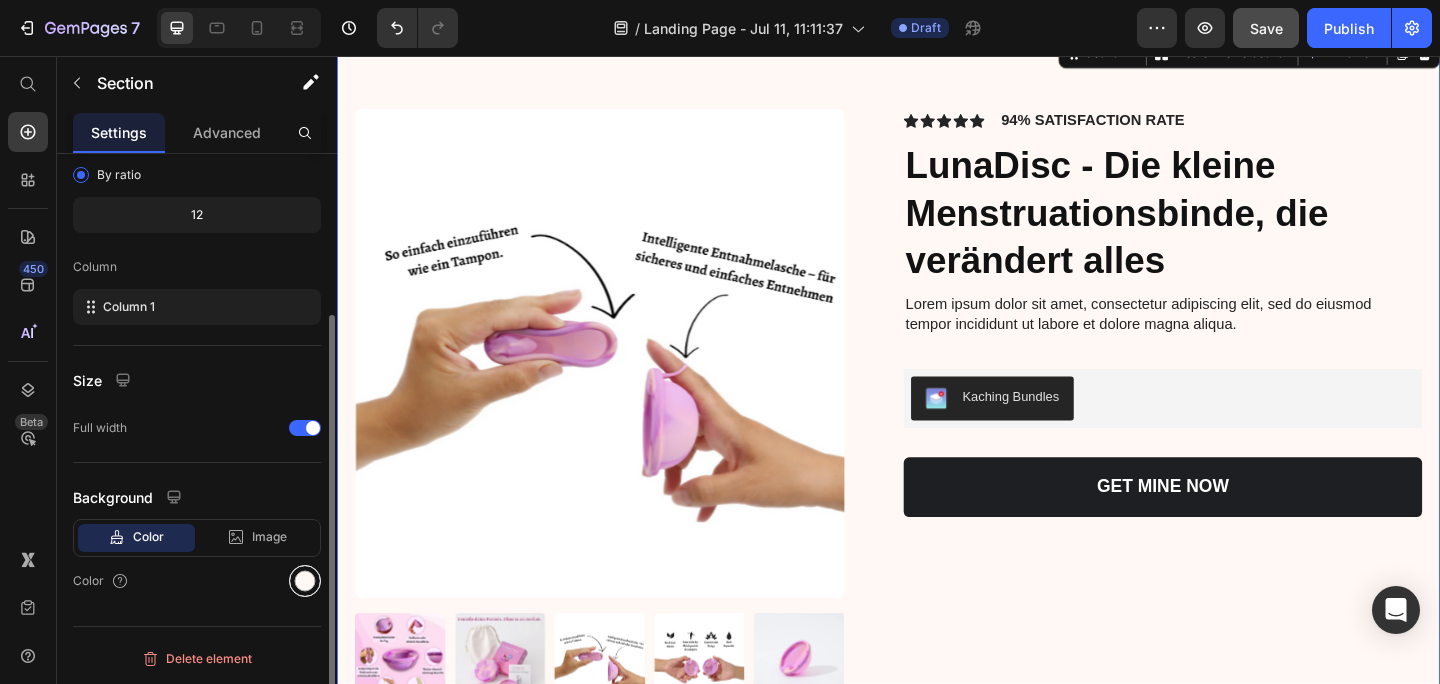 click at bounding box center (305, 581) 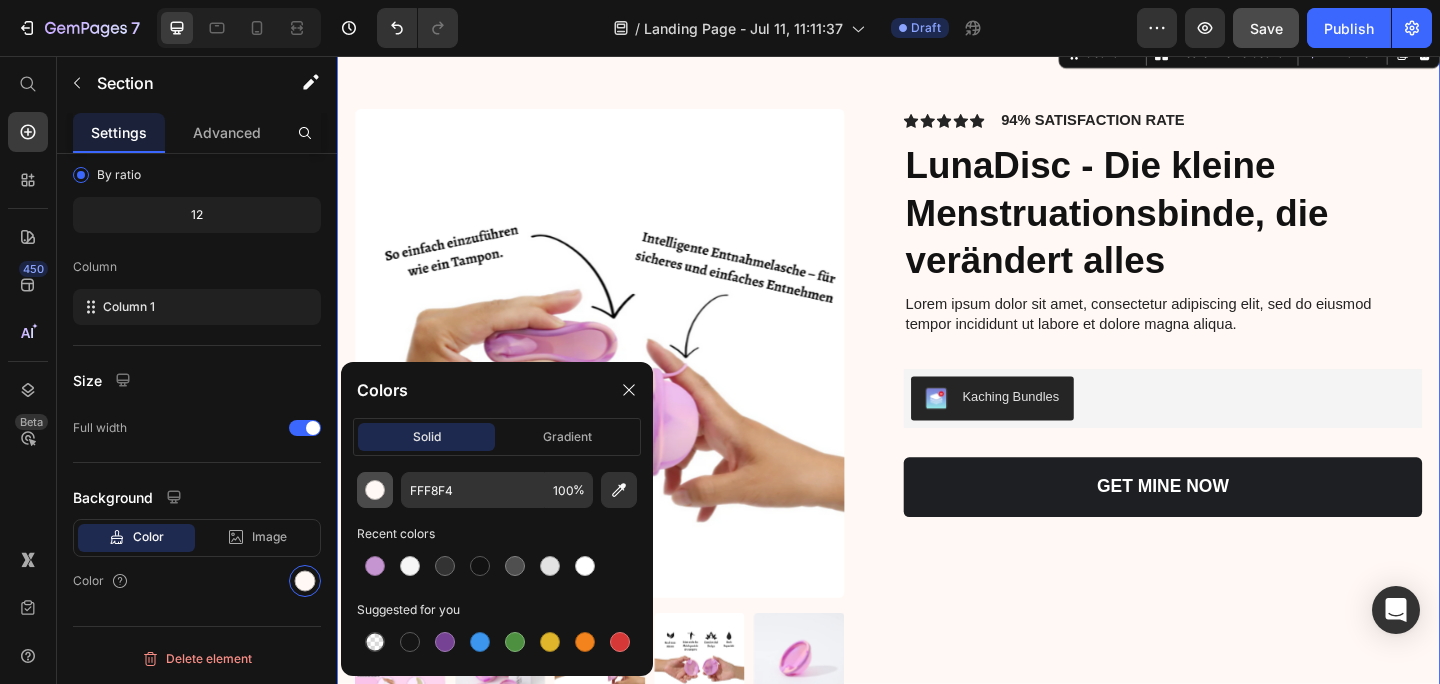 click at bounding box center (375, 490) 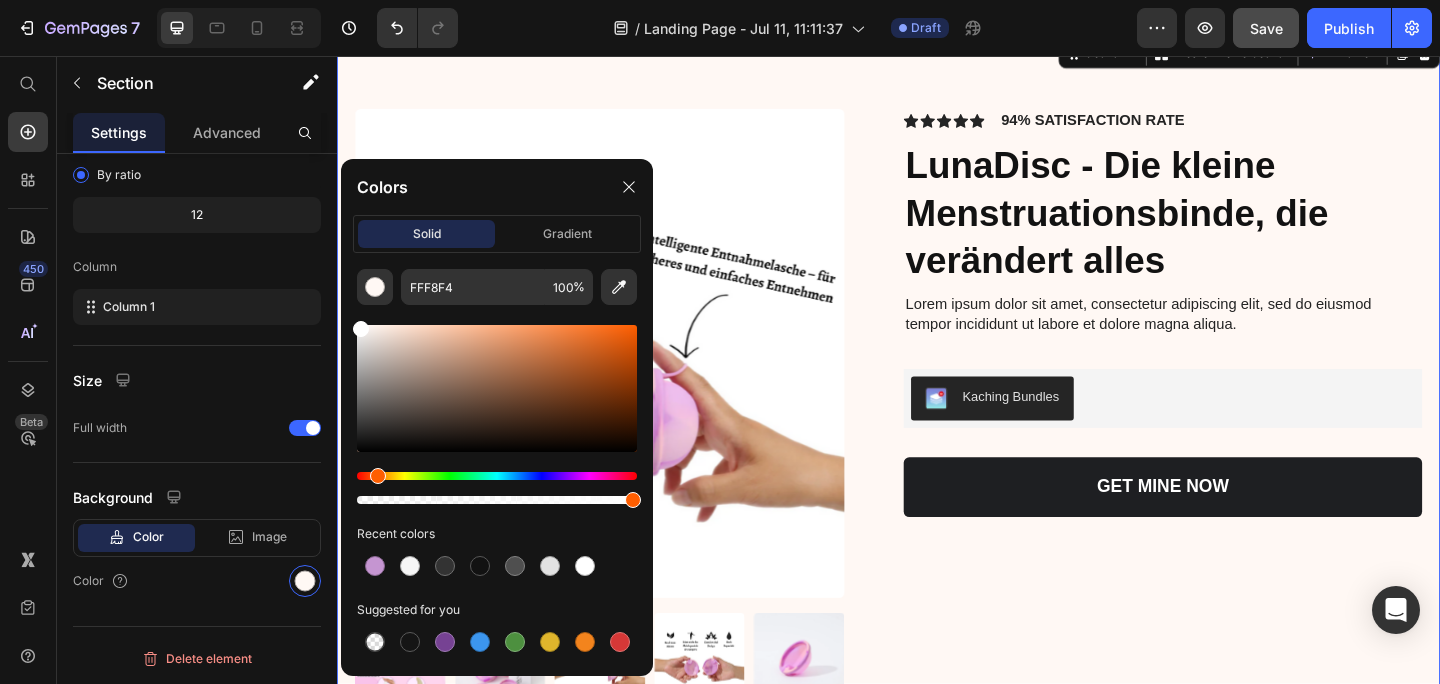 drag, startPoint x: 712, startPoint y: 381, endPoint x: 337, endPoint y: 346, distance: 376.6298 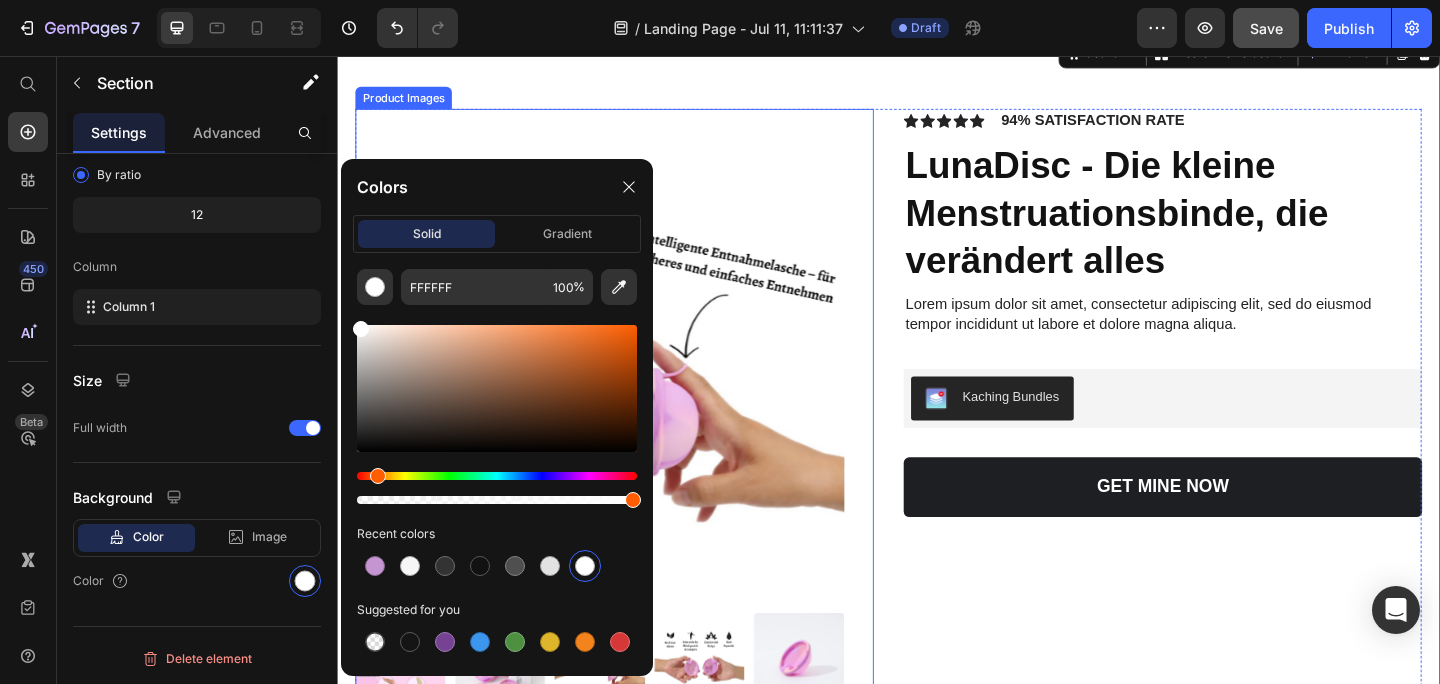 click at bounding box center (623, 380) 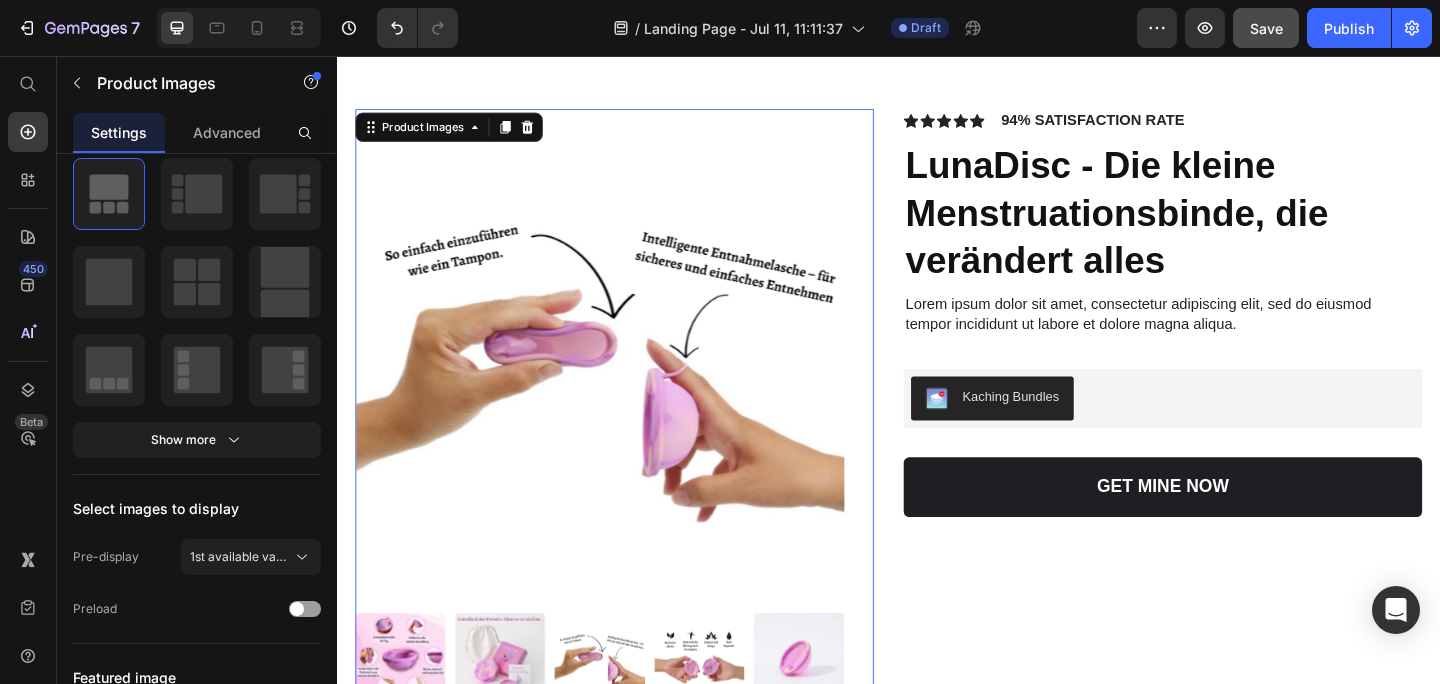 scroll, scrollTop: 0, scrollLeft: 0, axis: both 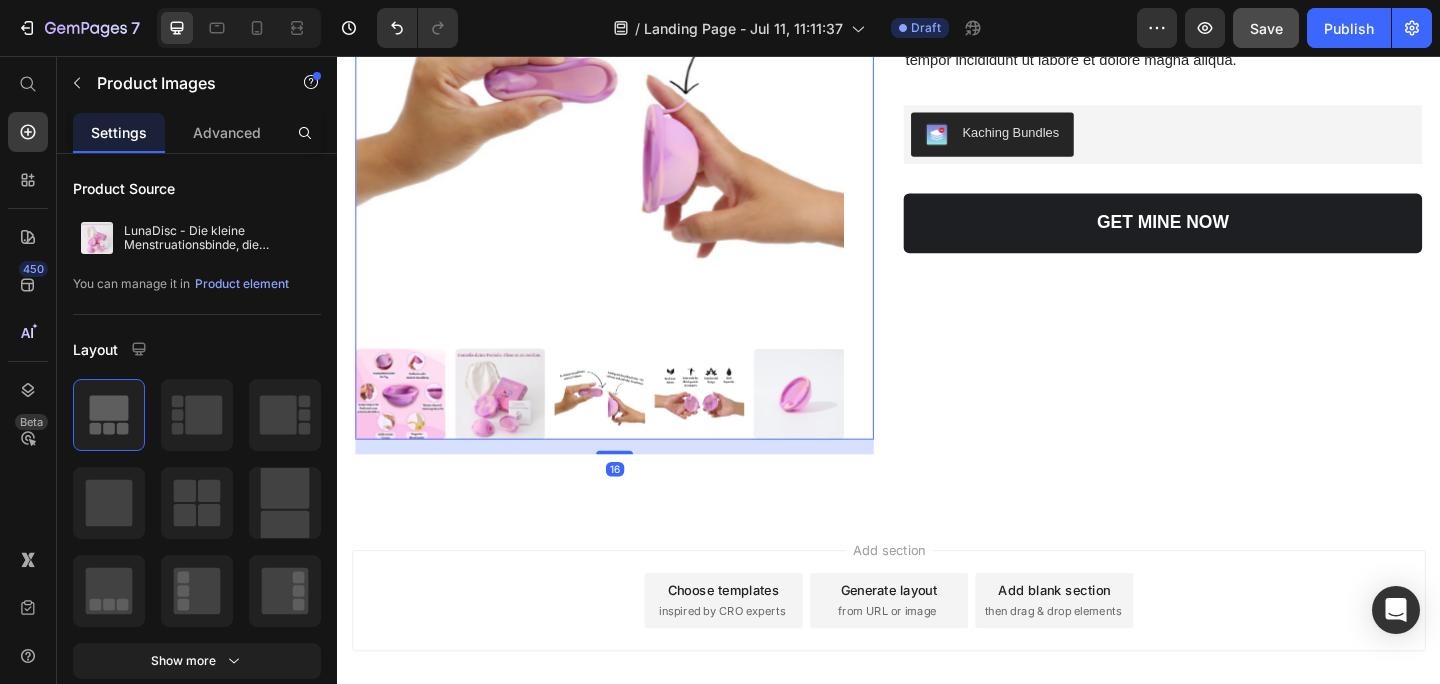 click at bounding box center [406, 424] 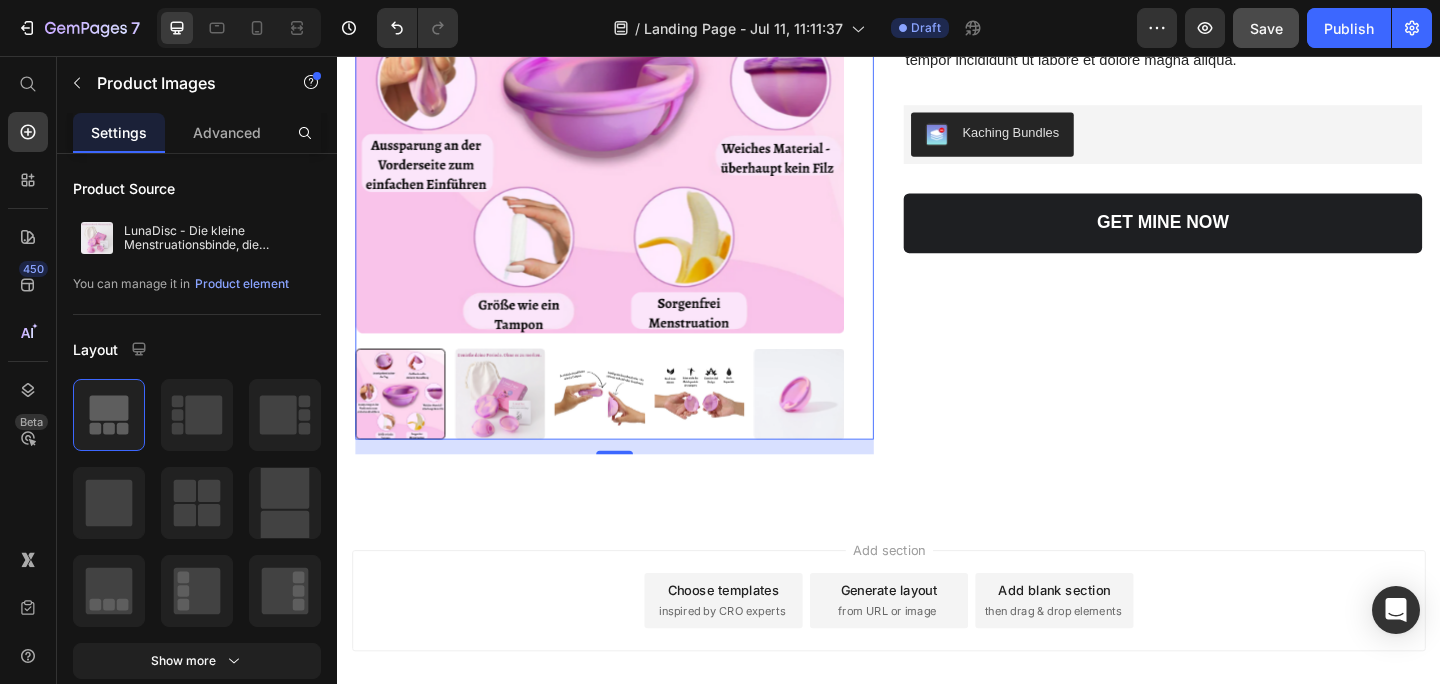 click at bounding box center [514, 424] 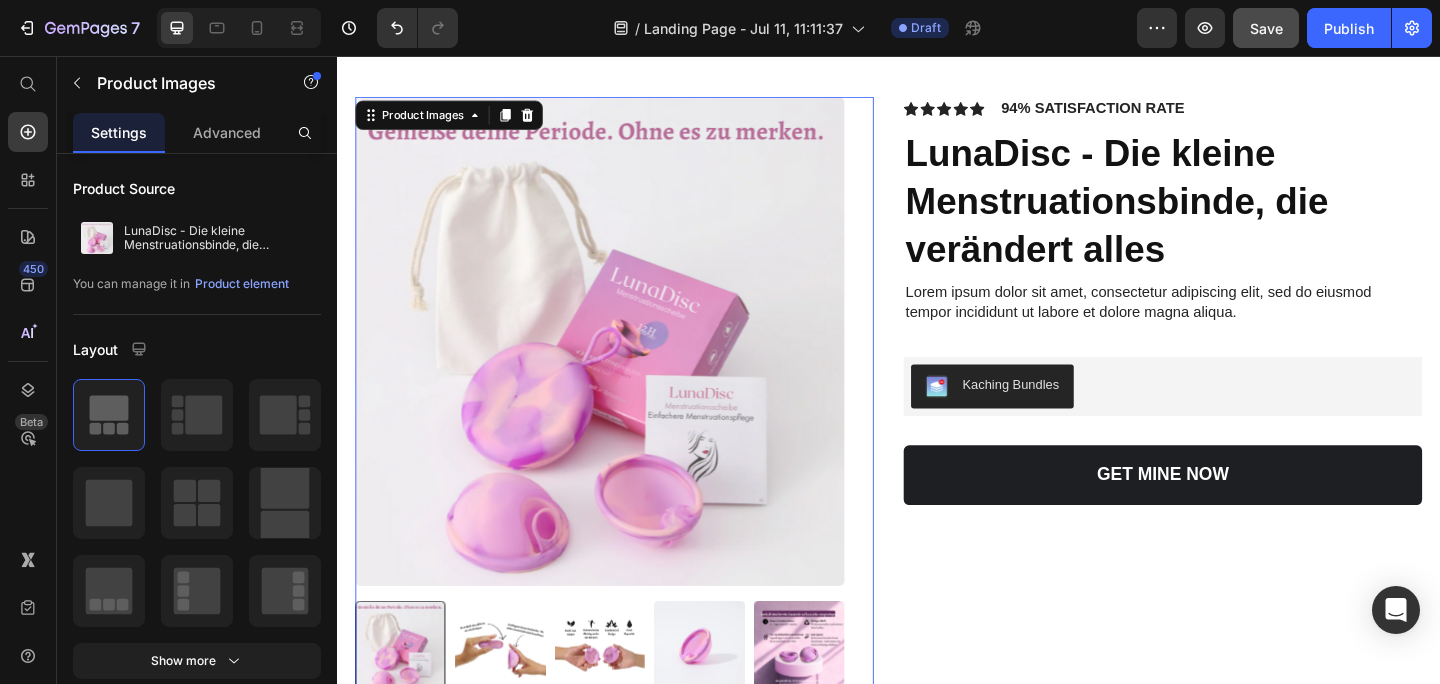 scroll, scrollTop: 5251, scrollLeft: 0, axis: vertical 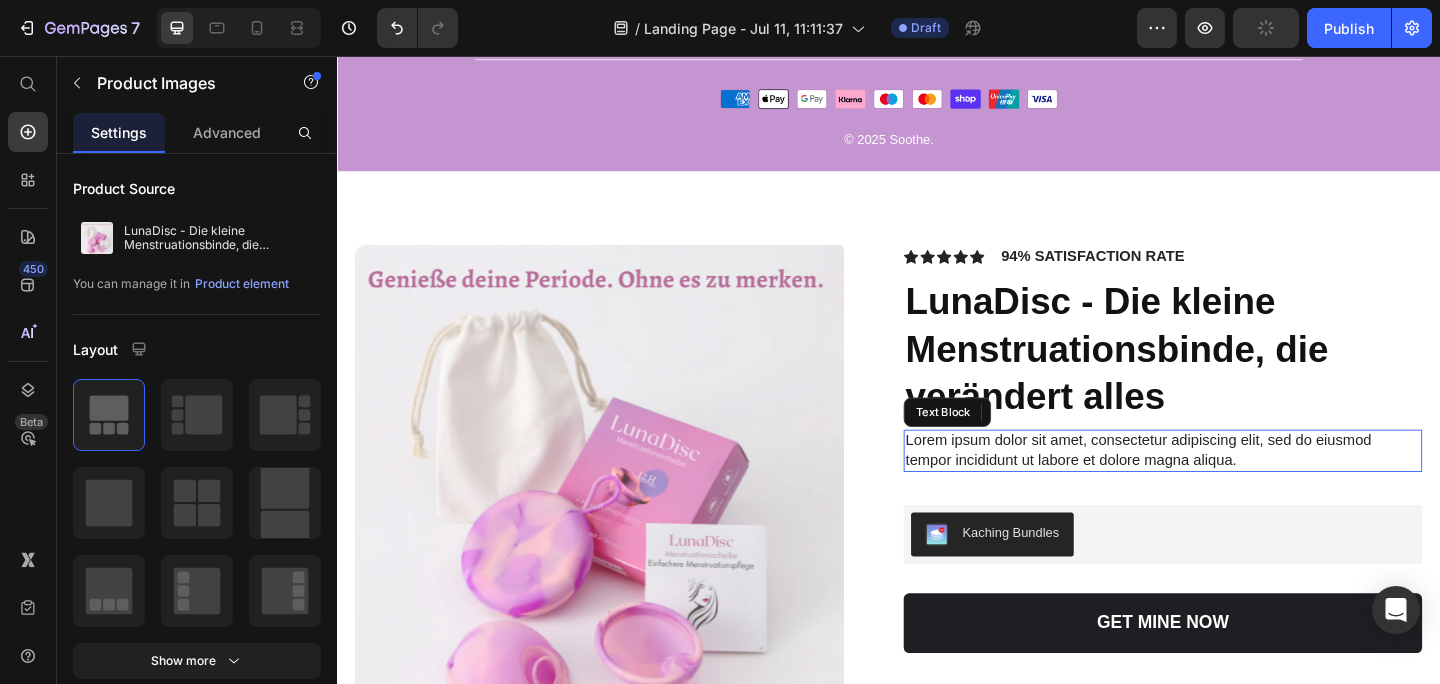 click on "Lorem ipsum dolor sit amet, consectetur adipiscing elit, sed do eiusmod tempor incididunt ut labore et dolore magna aliqua." at bounding box center (1235, 486) 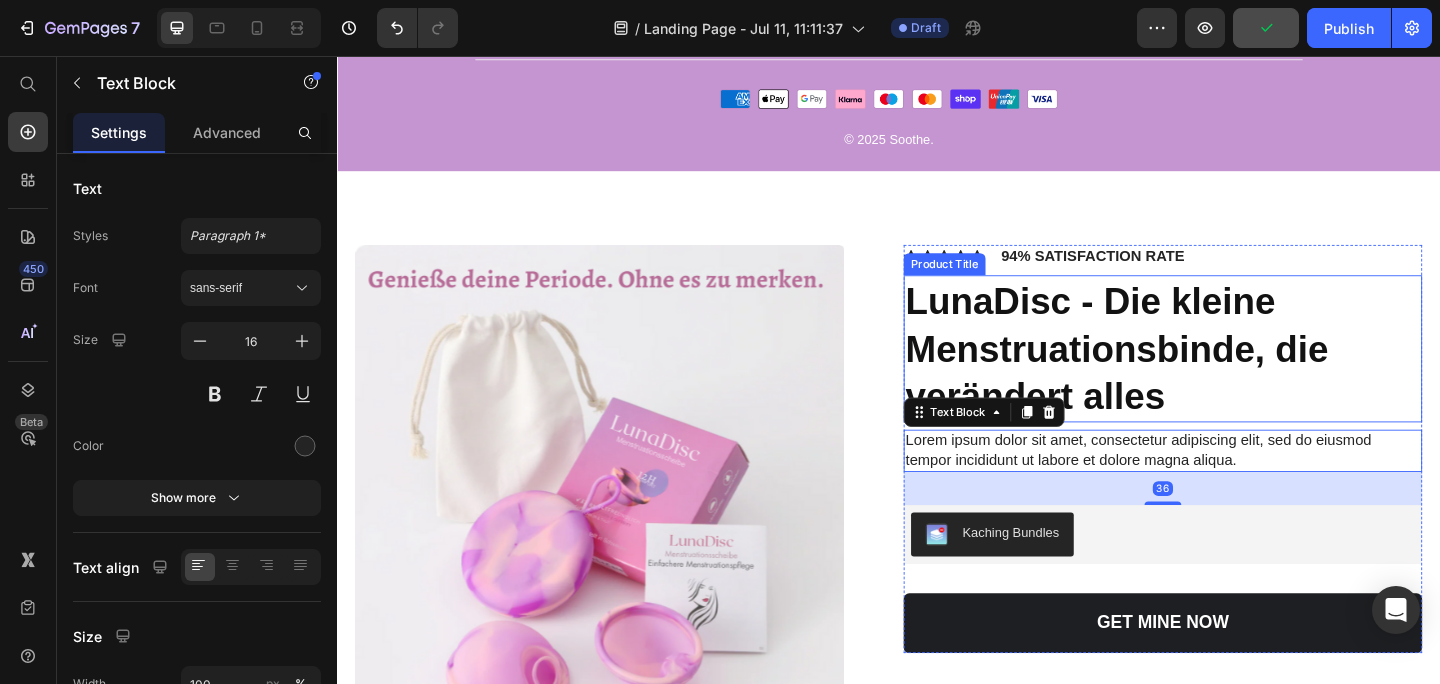 click on "LunaDisc - Die kleine Menstruationsbinde, die verändert alles" at bounding box center (1235, 375) 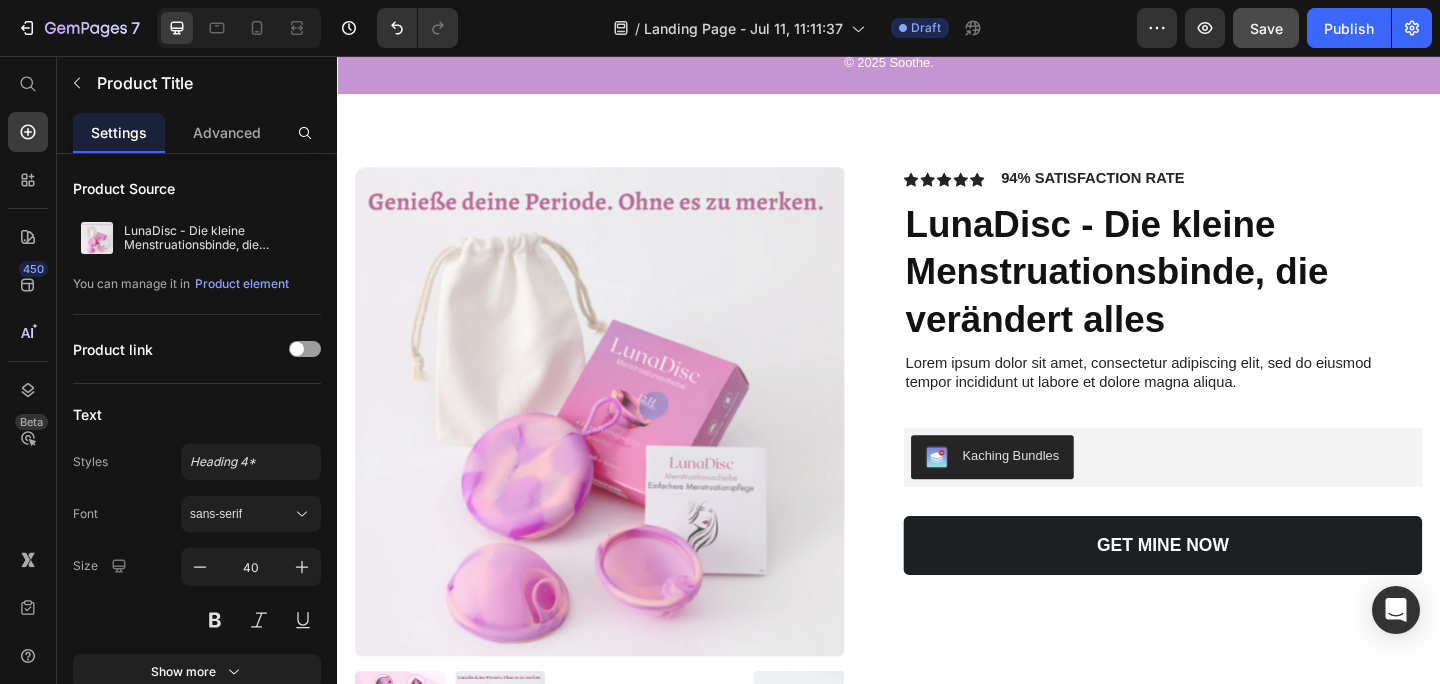 scroll, scrollTop: 7015, scrollLeft: 0, axis: vertical 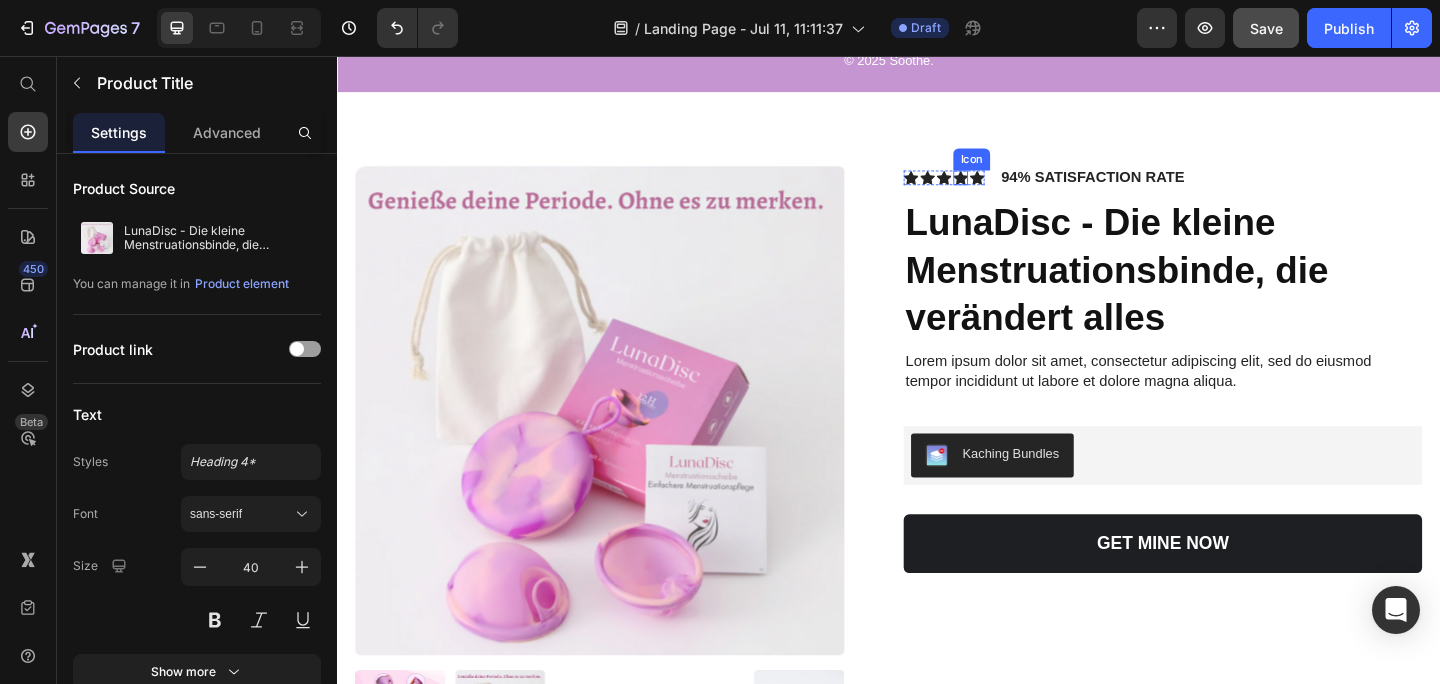click 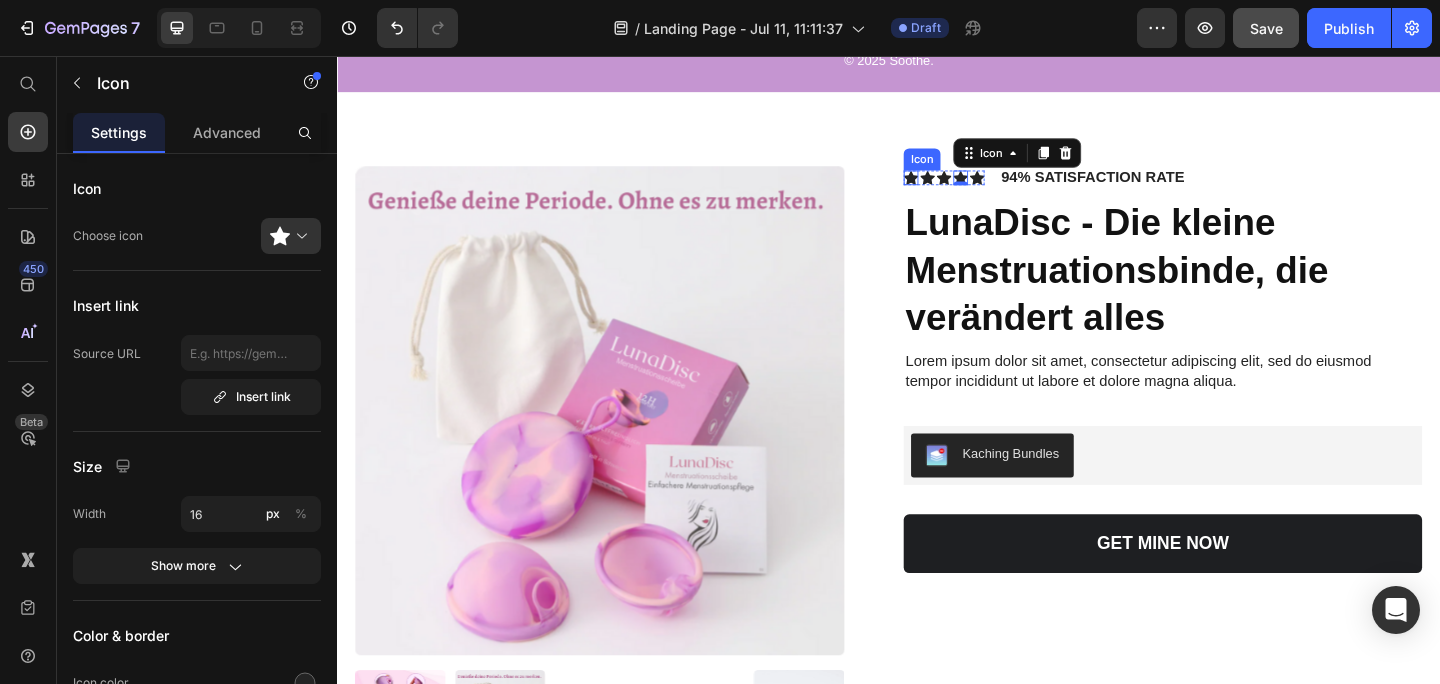 click 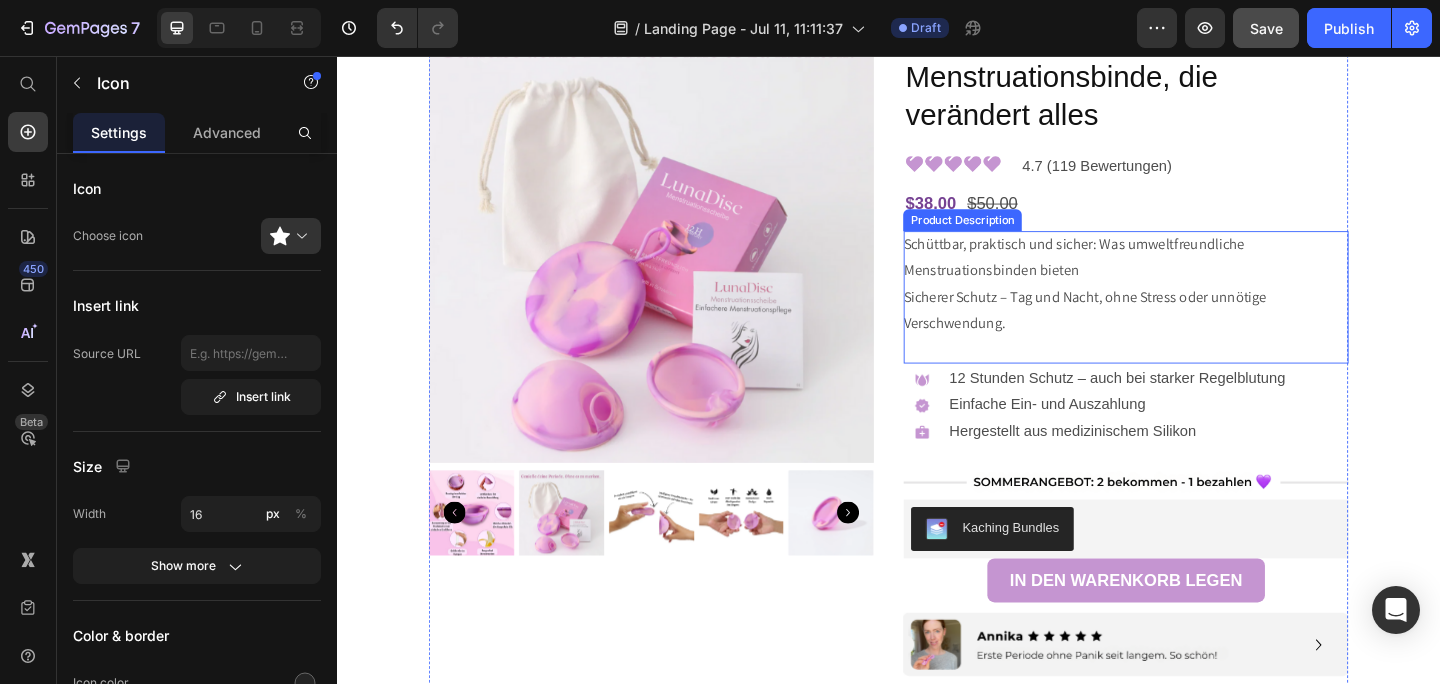 scroll, scrollTop: 115, scrollLeft: 0, axis: vertical 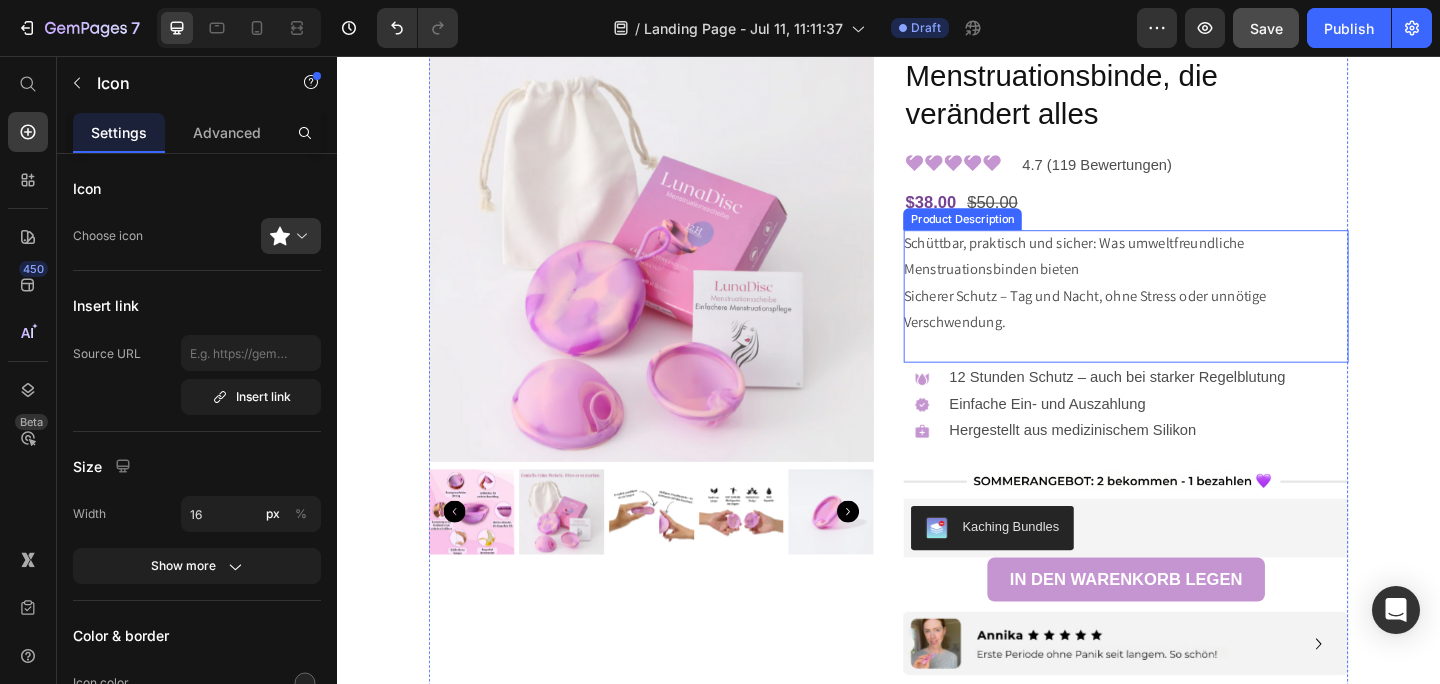 click on "Schüttbar, praktisch und sicher: Was umweltfreundliche Menstruationsbinden bieten Sicherer Schutz – Tag und Nacht, ohne Stress oder unnötige Verschwendung." at bounding box center (1150, 302) 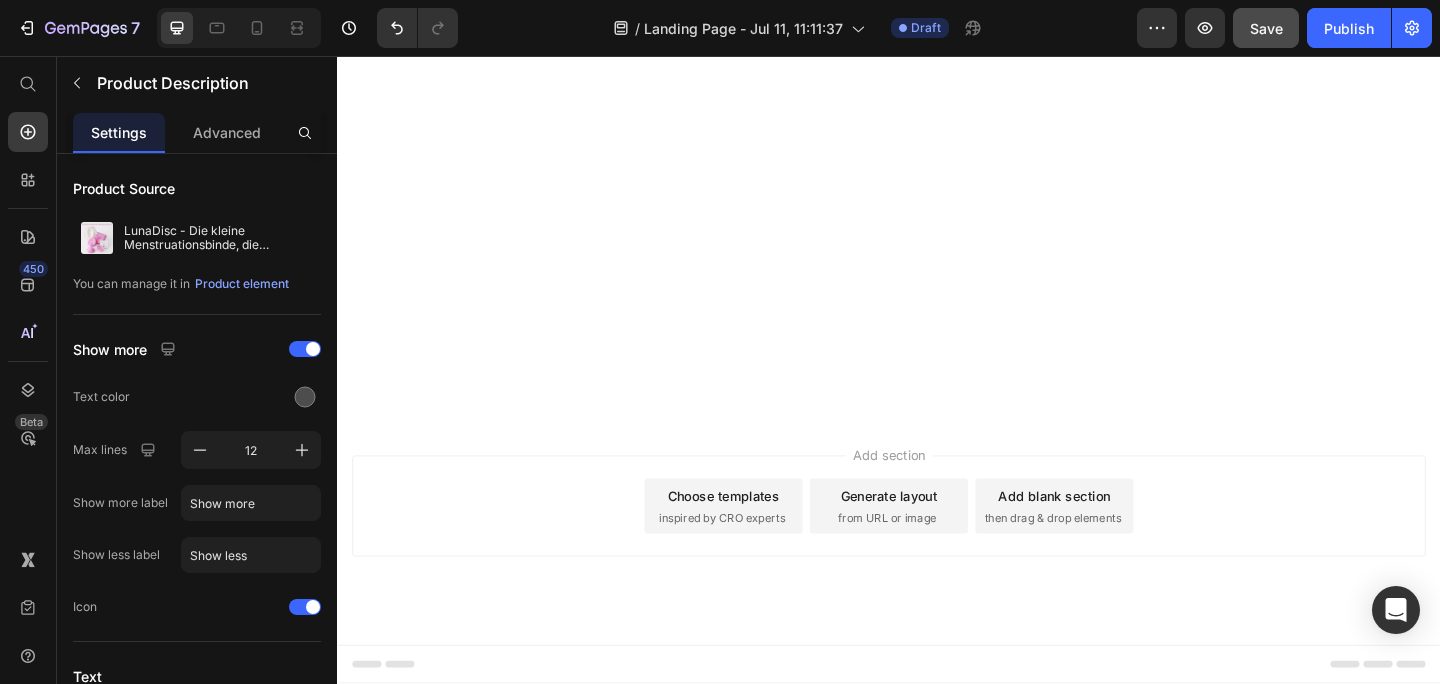scroll, scrollTop: 4718, scrollLeft: 0, axis: vertical 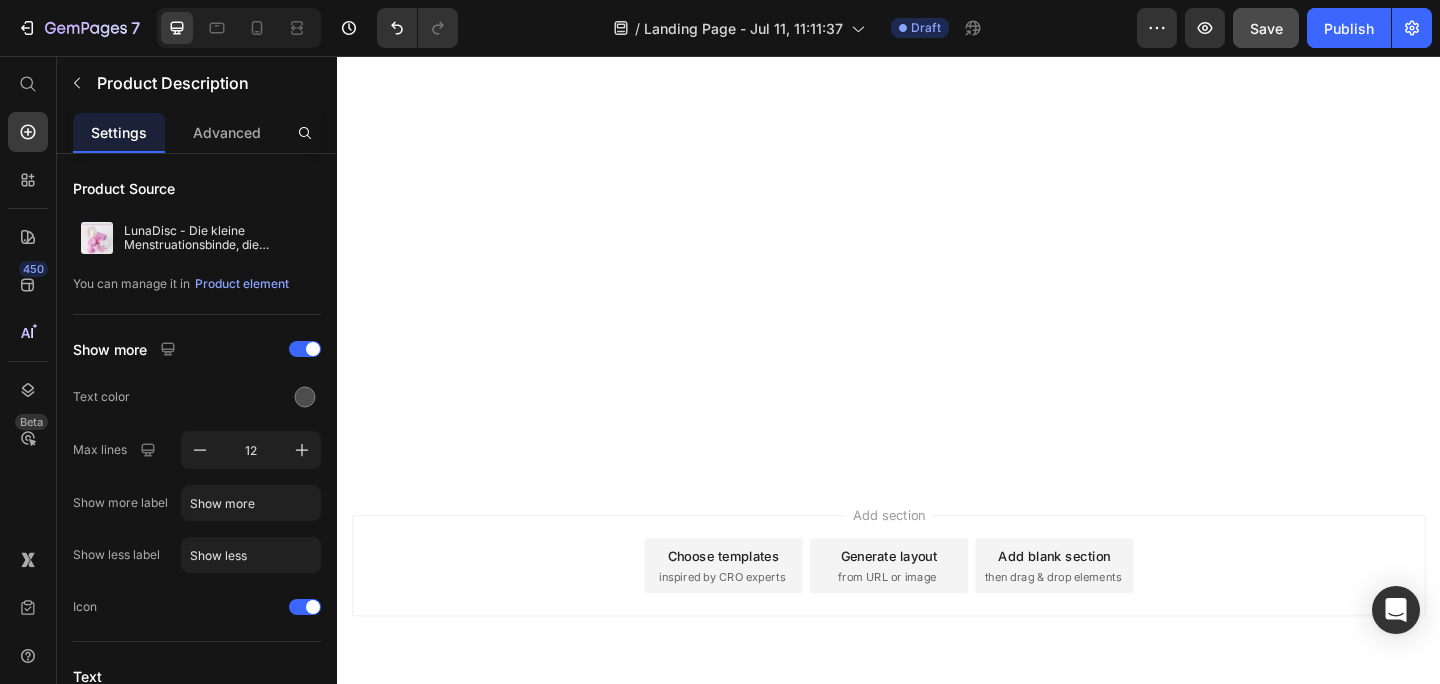 click at bounding box center (1195, -1921) 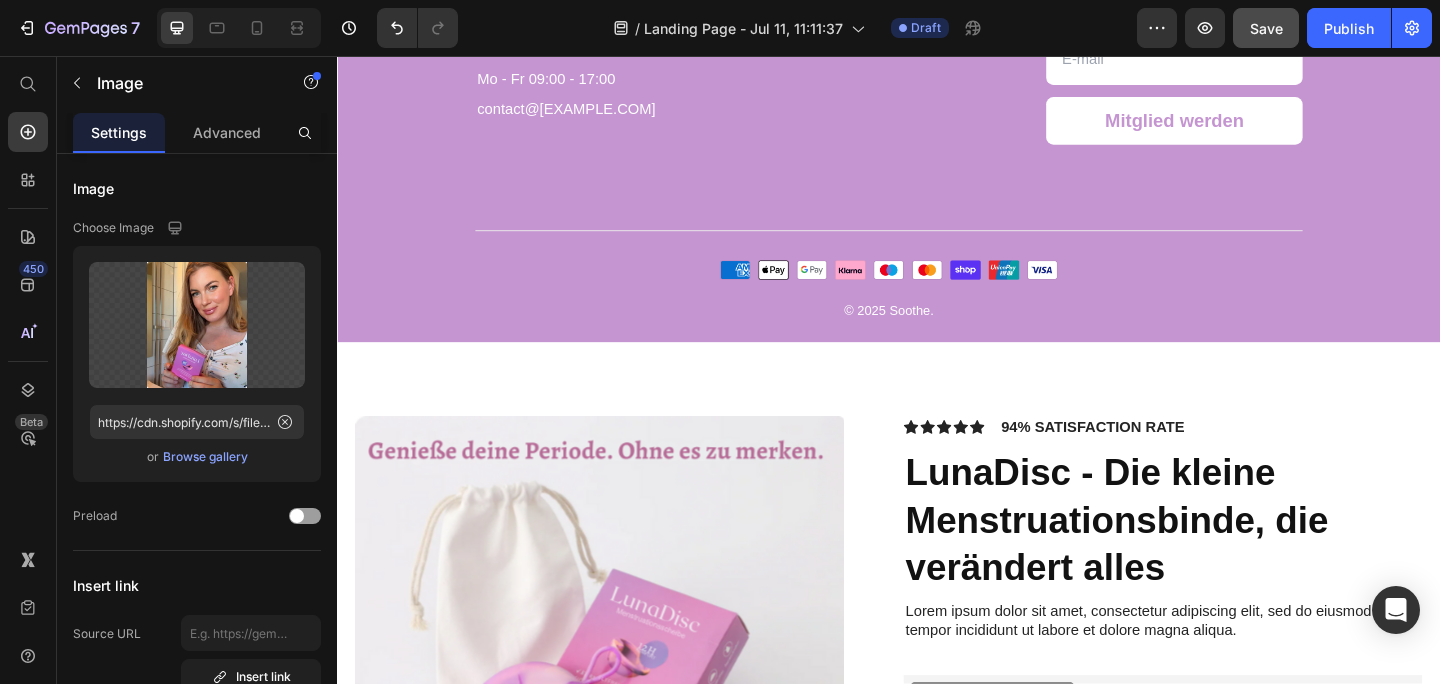 scroll, scrollTop: 6807, scrollLeft: 0, axis: vertical 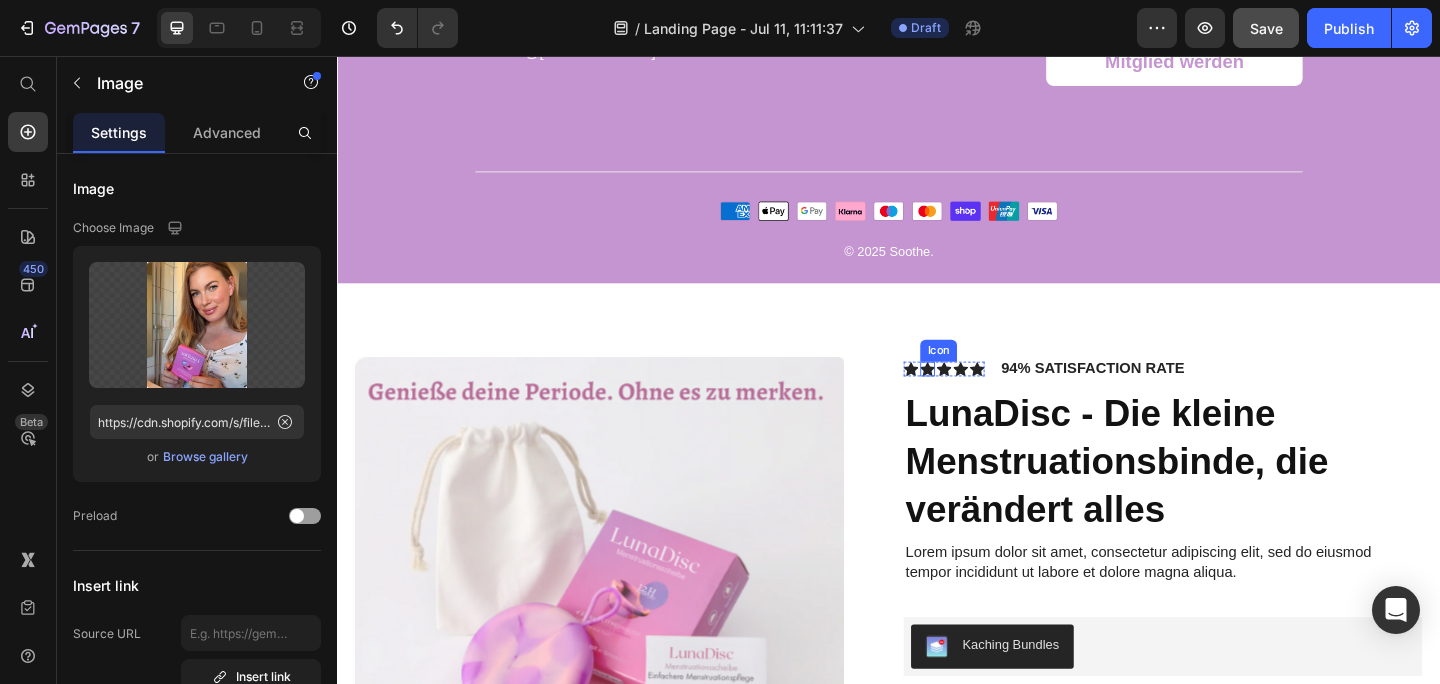 click 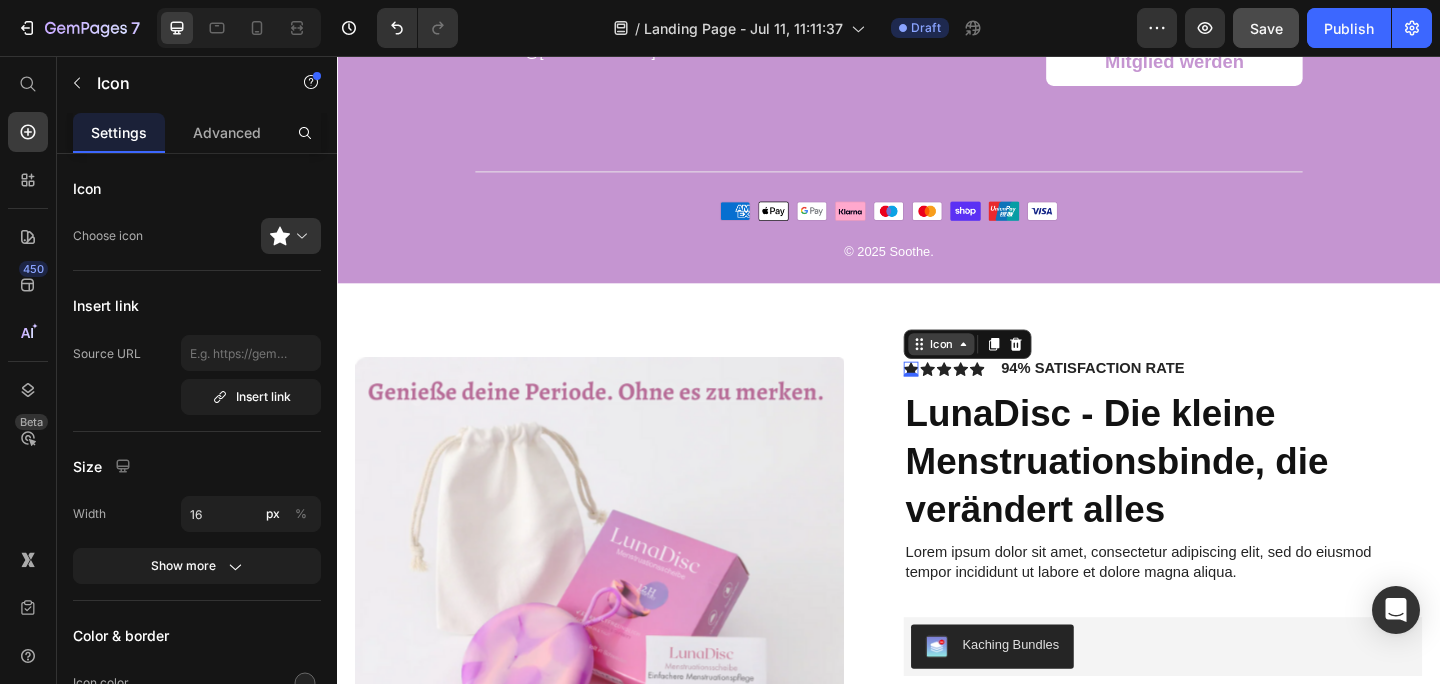 click on "Icon" at bounding box center [994, 370] 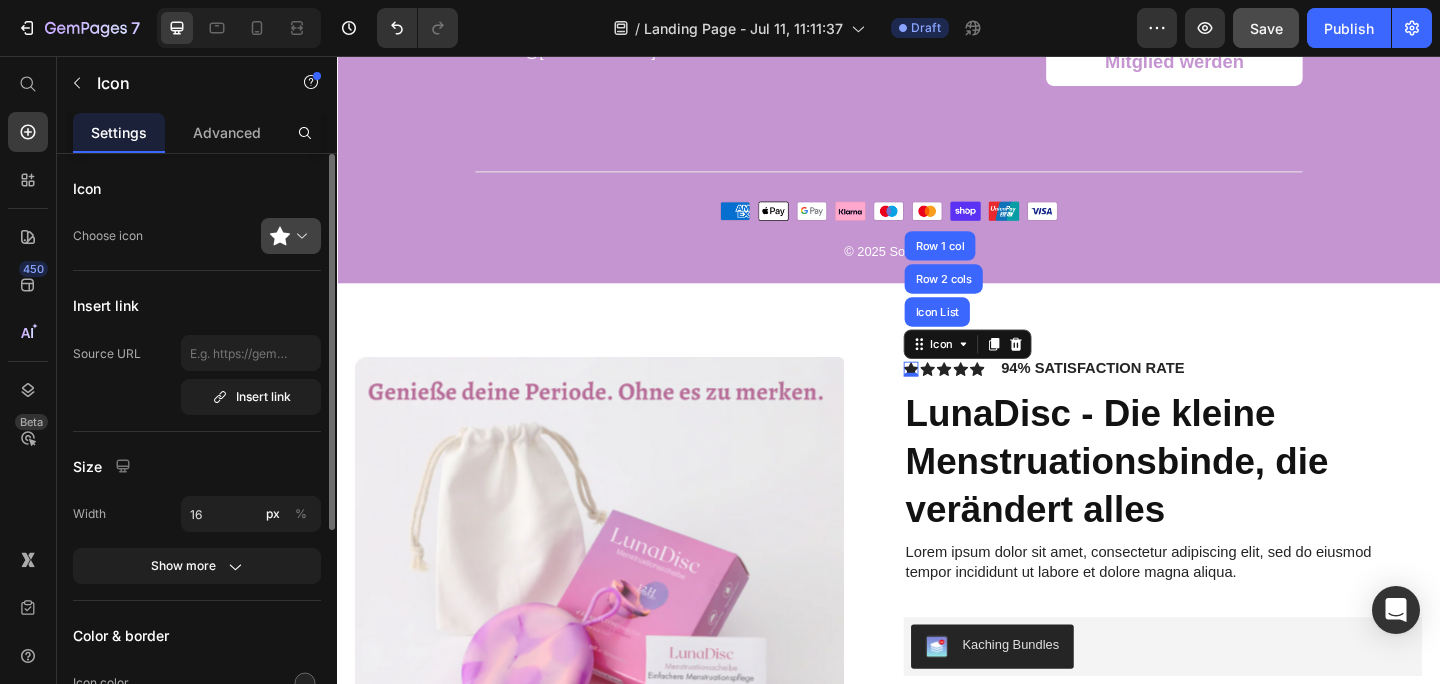 click at bounding box center (299, 236) 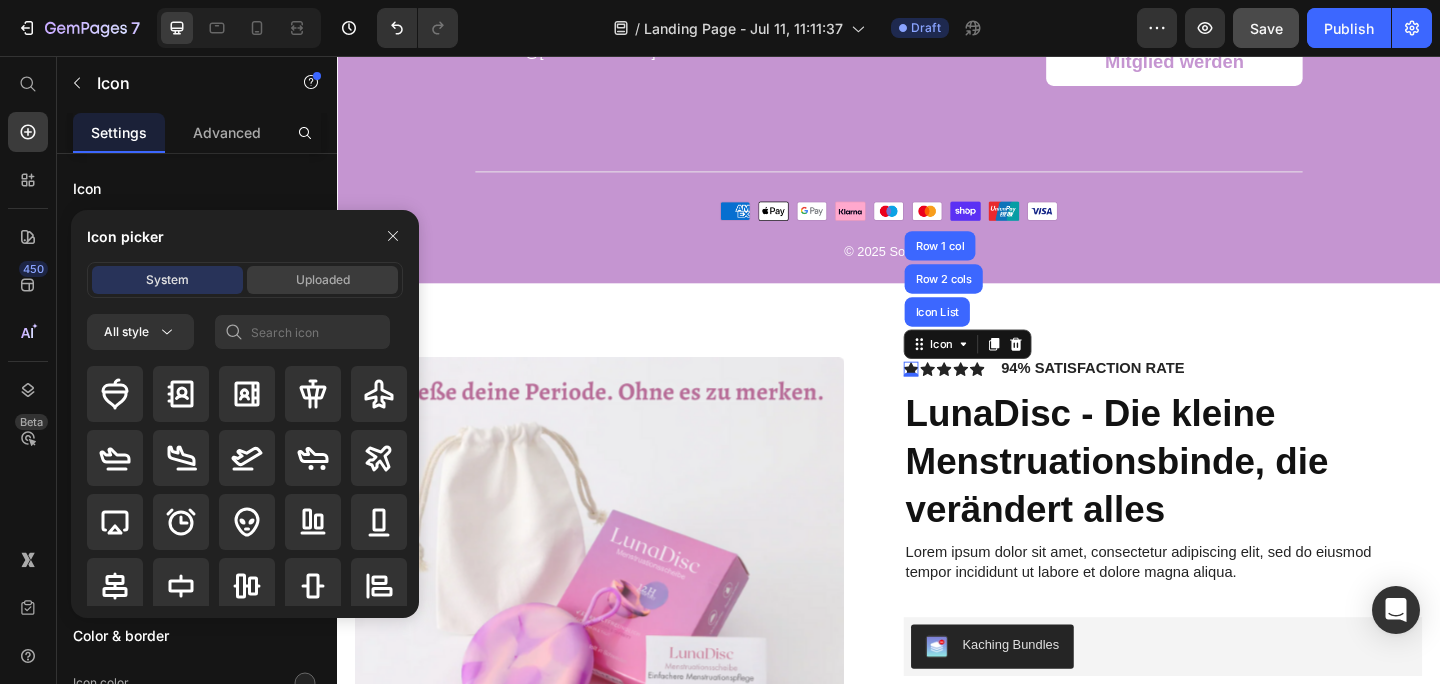 click on "Uploaded" at bounding box center (323, 280) 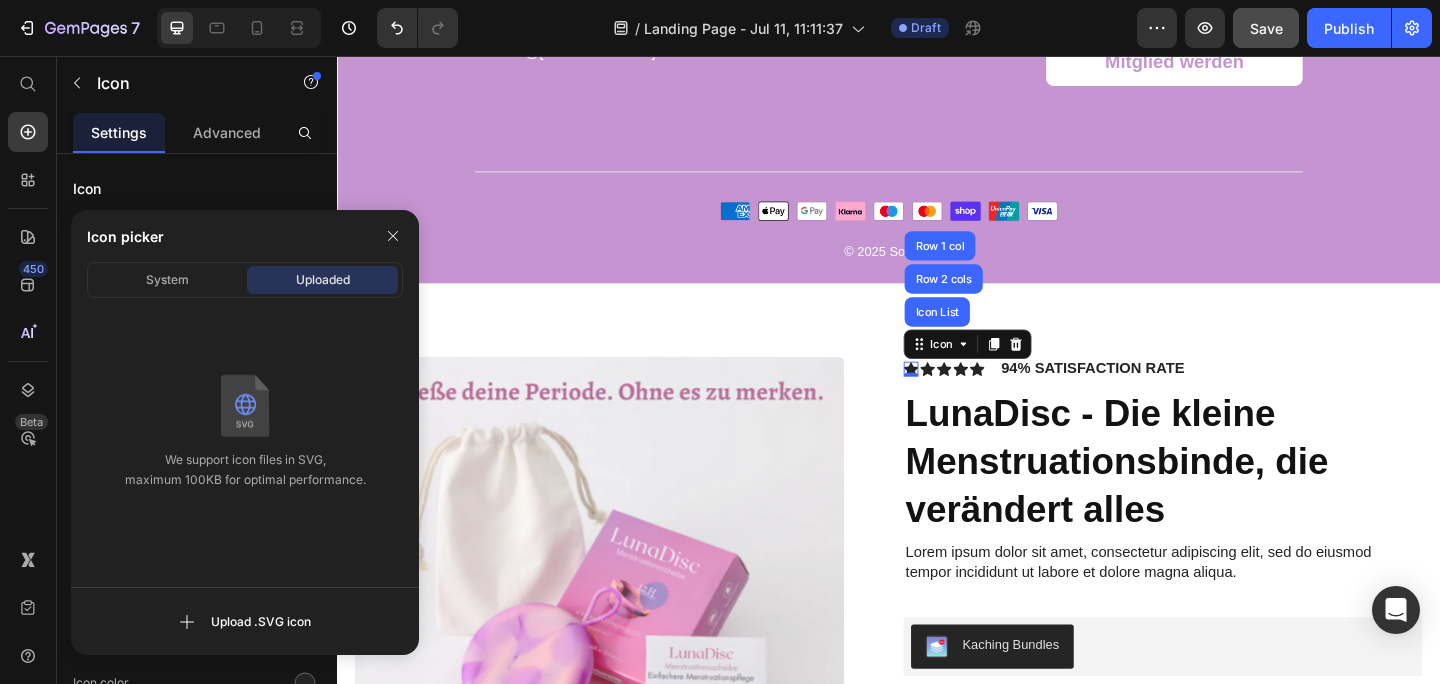 click at bounding box center (245, 405) 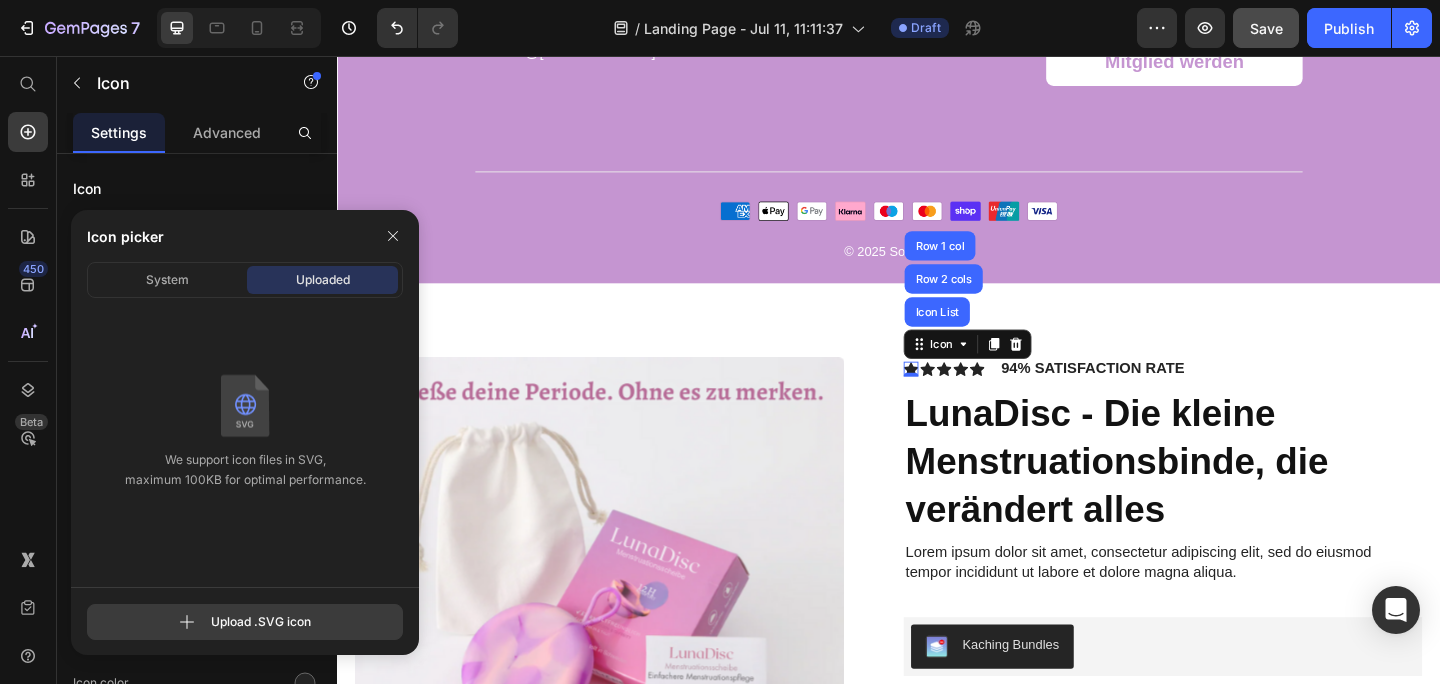 click 